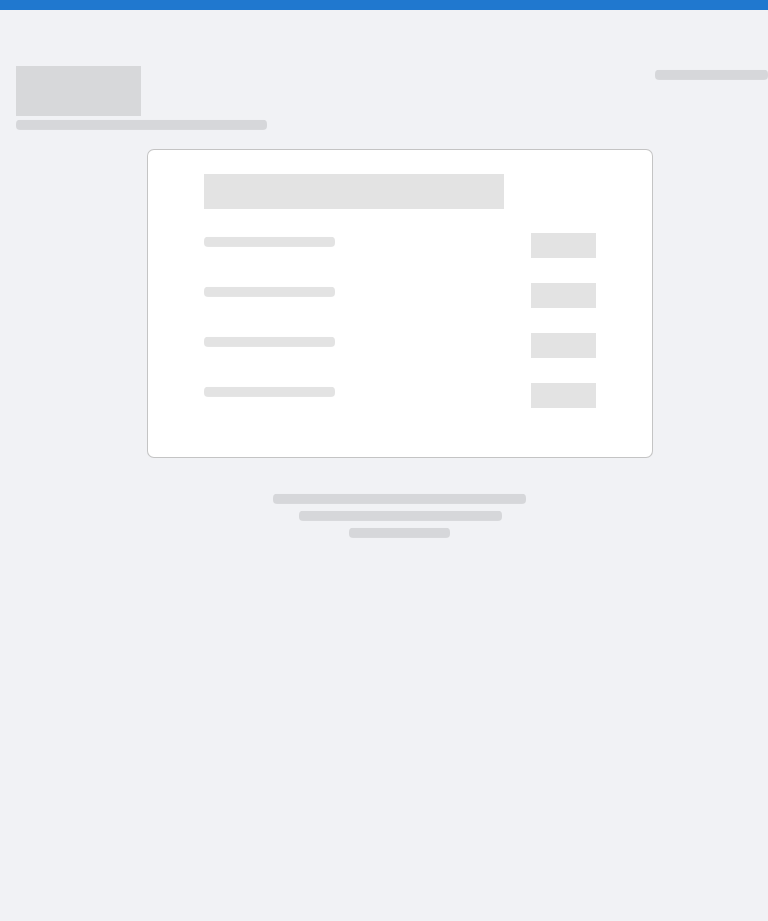 scroll, scrollTop: 0, scrollLeft: 0, axis: both 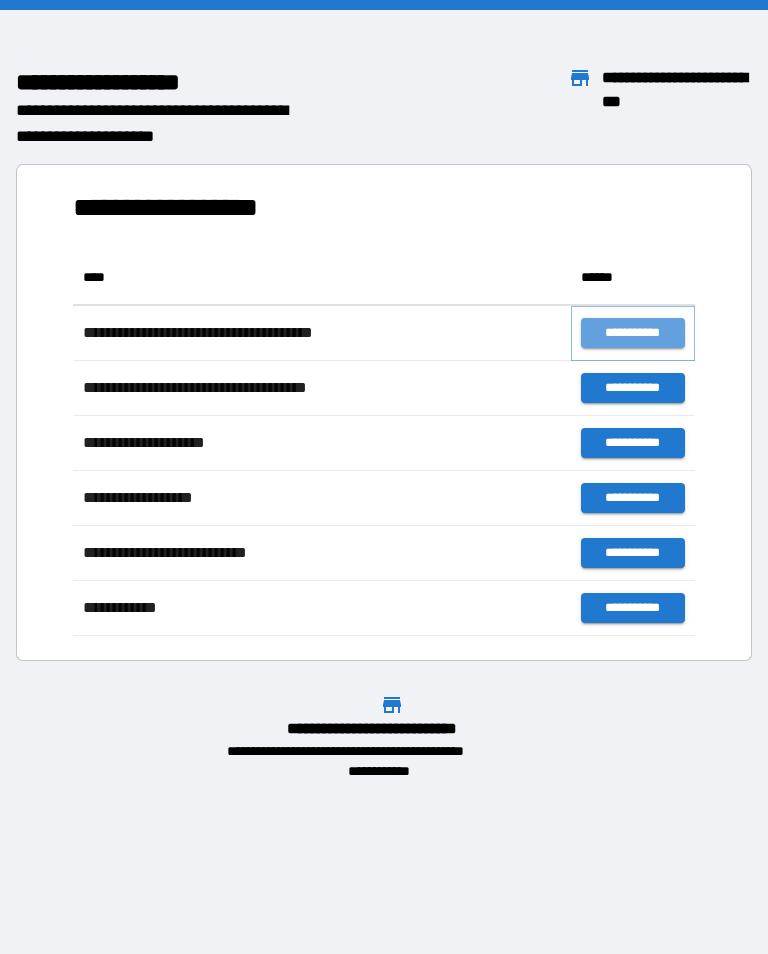 click on "**********" at bounding box center (633, 333) 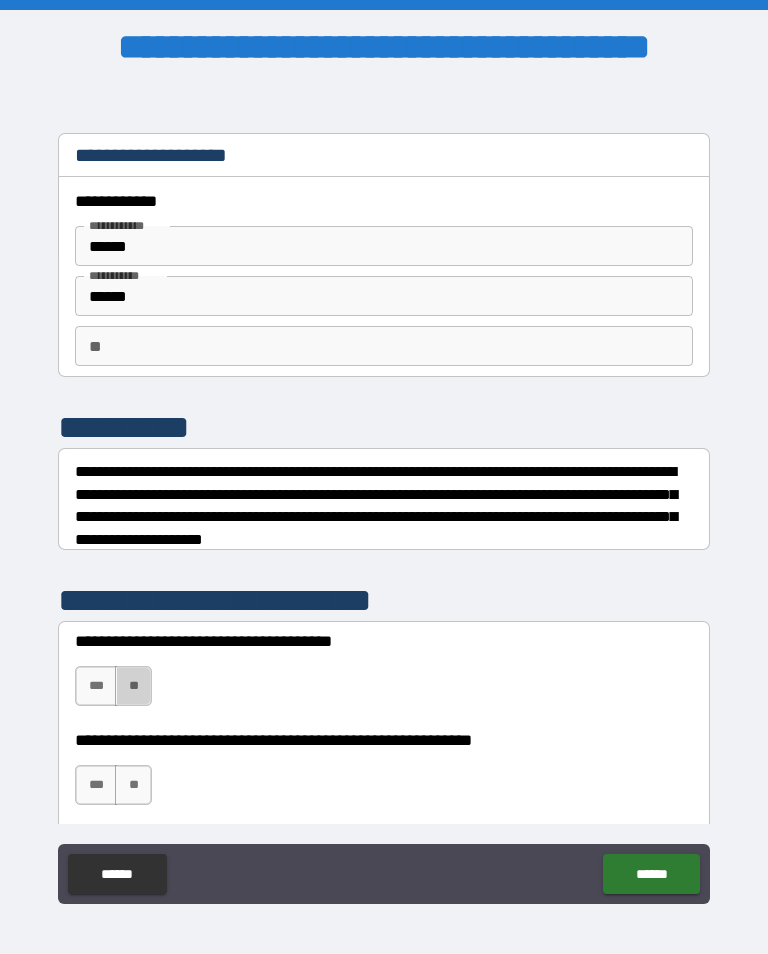 click on "**" at bounding box center (133, 686) 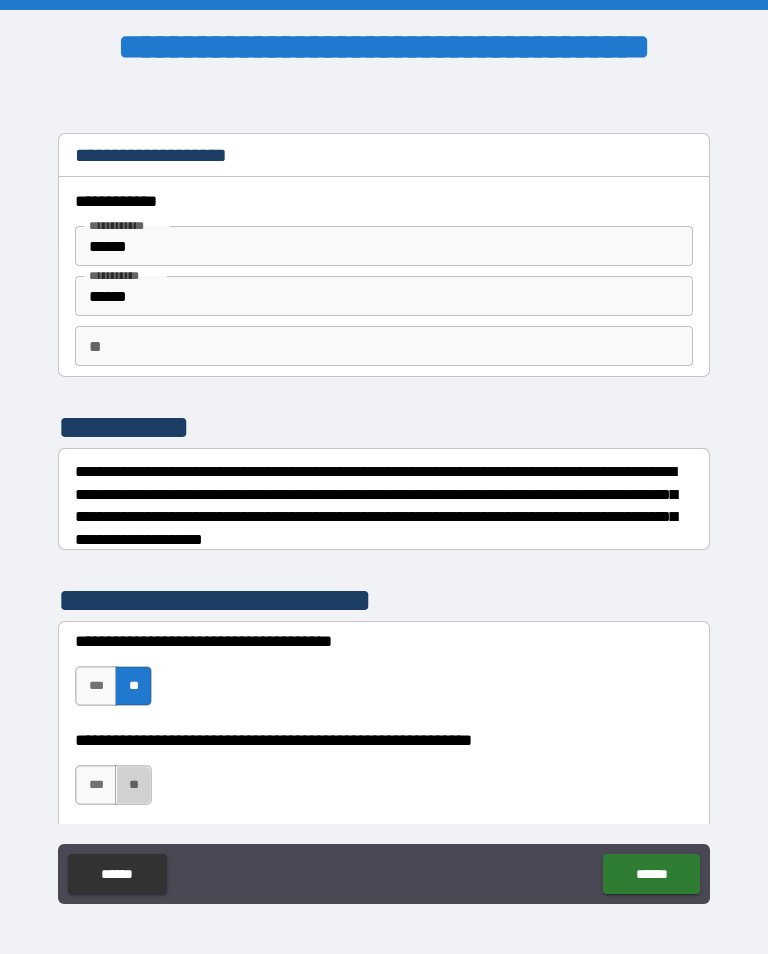 click on "**" at bounding box center (133, 785) 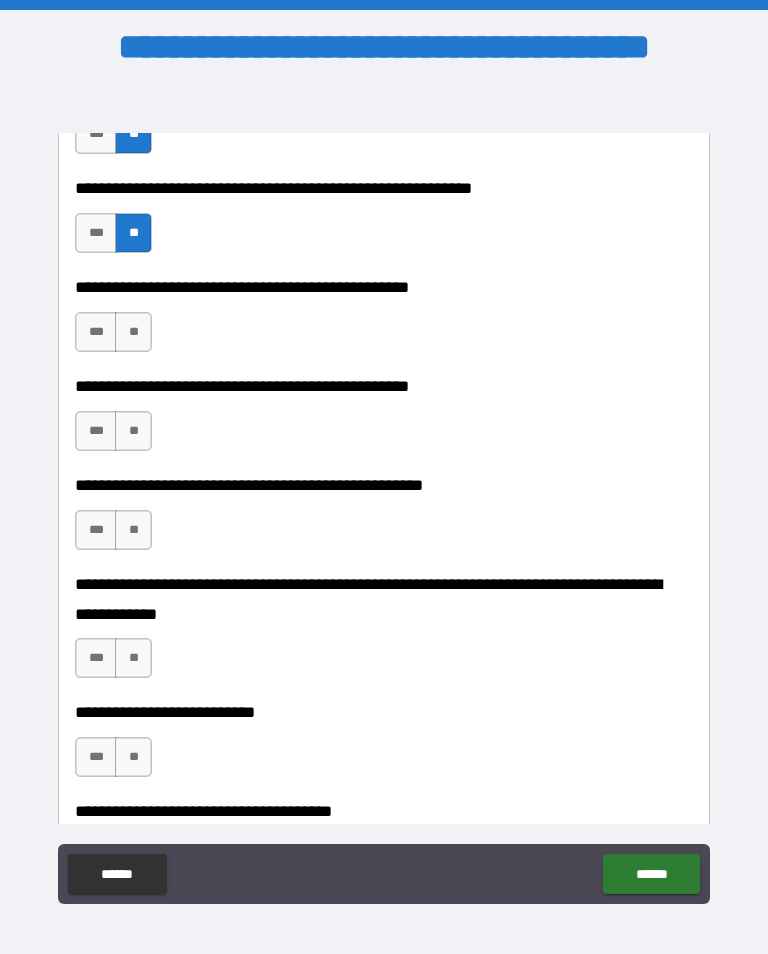 scroll, scrollTop: 556, scrollLeft: 0, axis: vertical 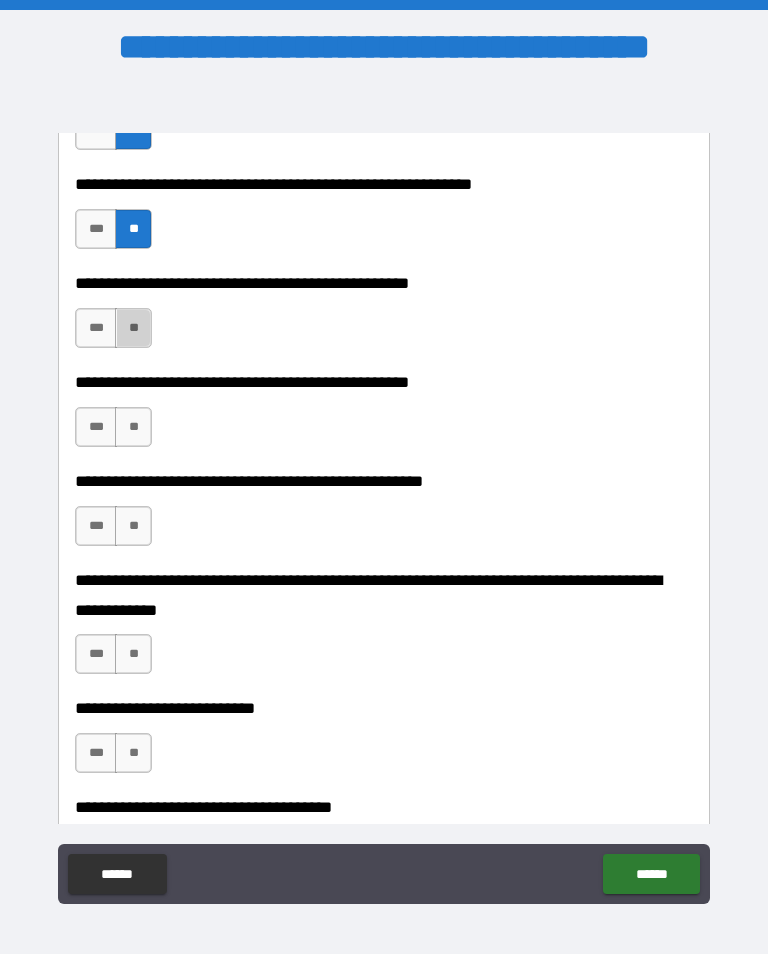click on "**" at bounding box center [133, 328] 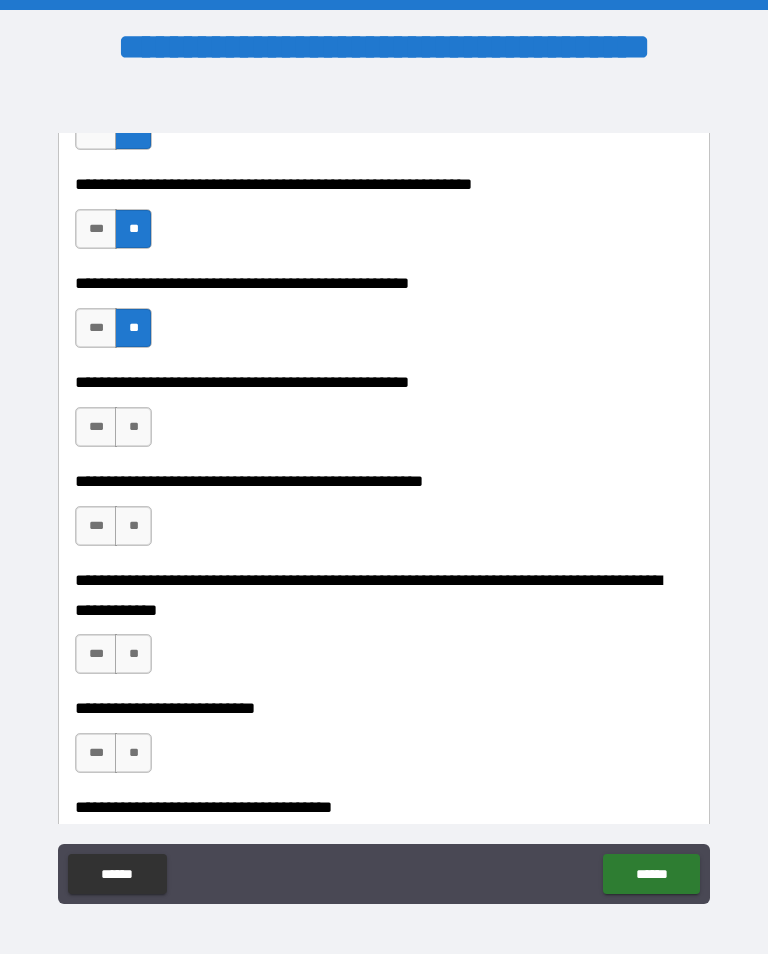 click on "**" at bounding box center (133, 427) 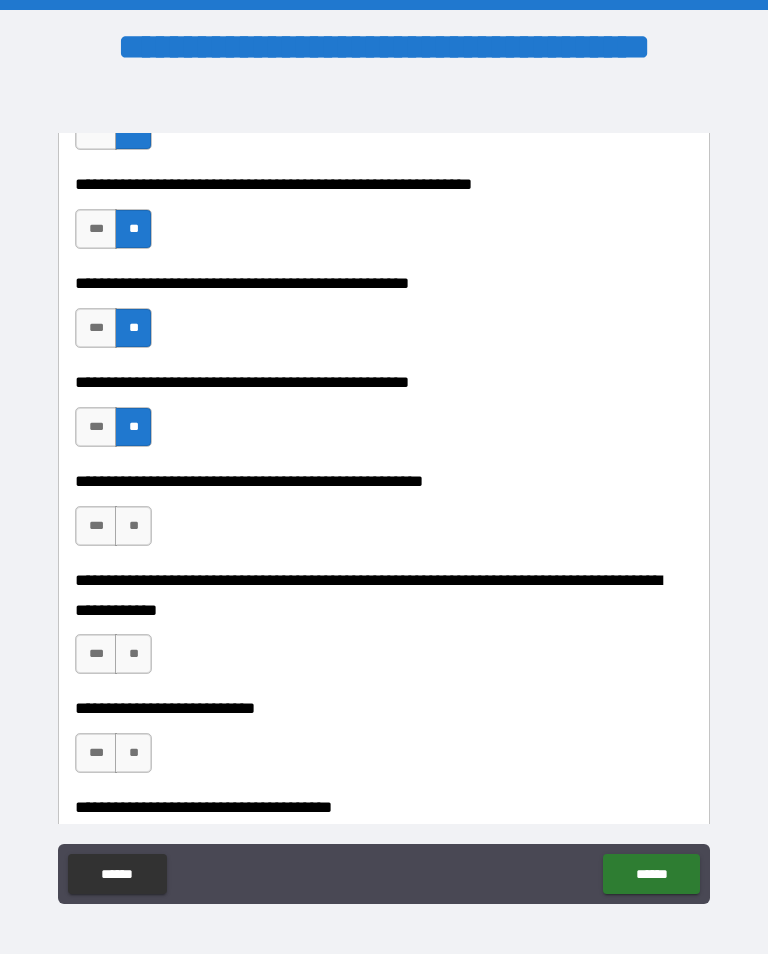 click on "**" at bounding box center [133, 526] 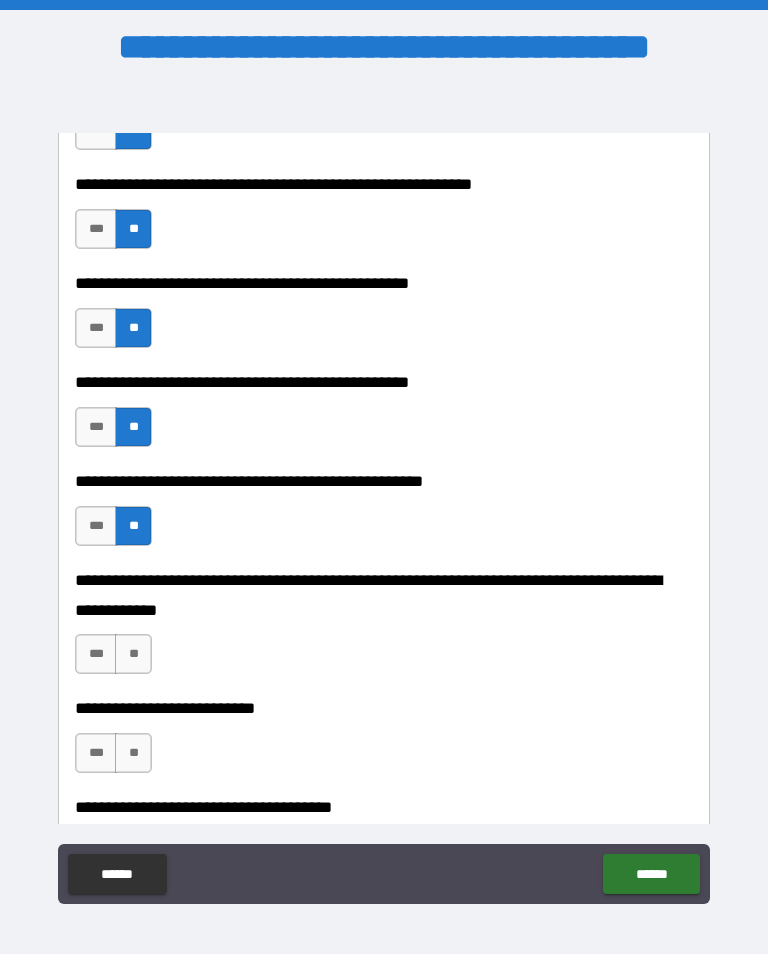 click on "**" at bounding box center (133, 654) 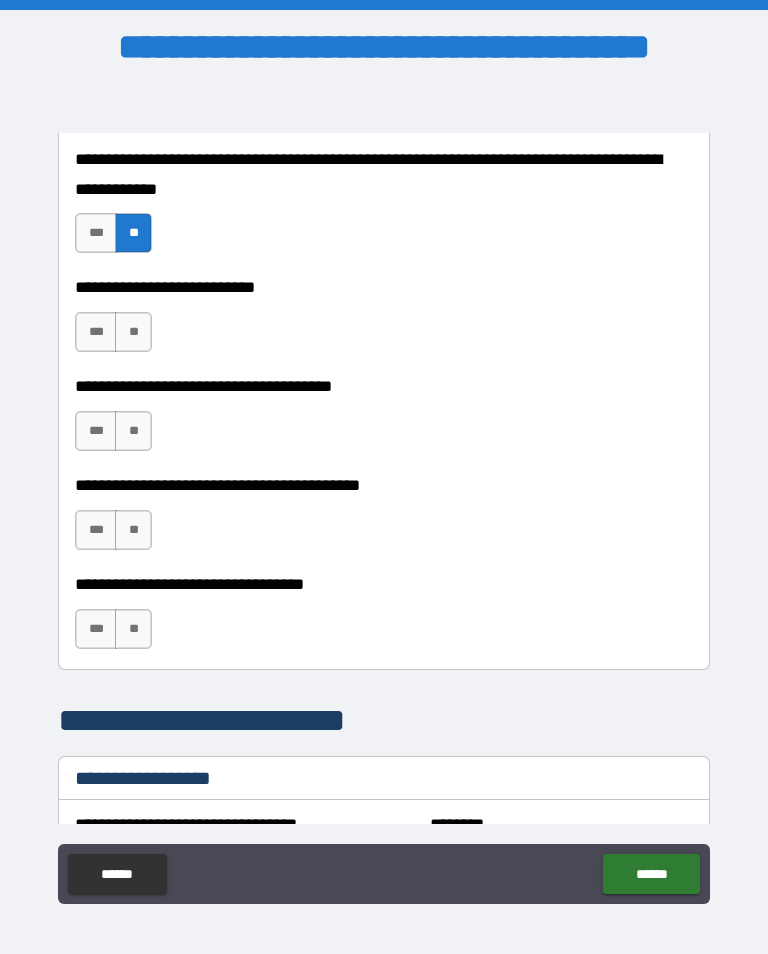 scroll, scrollTop: 984, scrollLeft: 0, axis: vertical 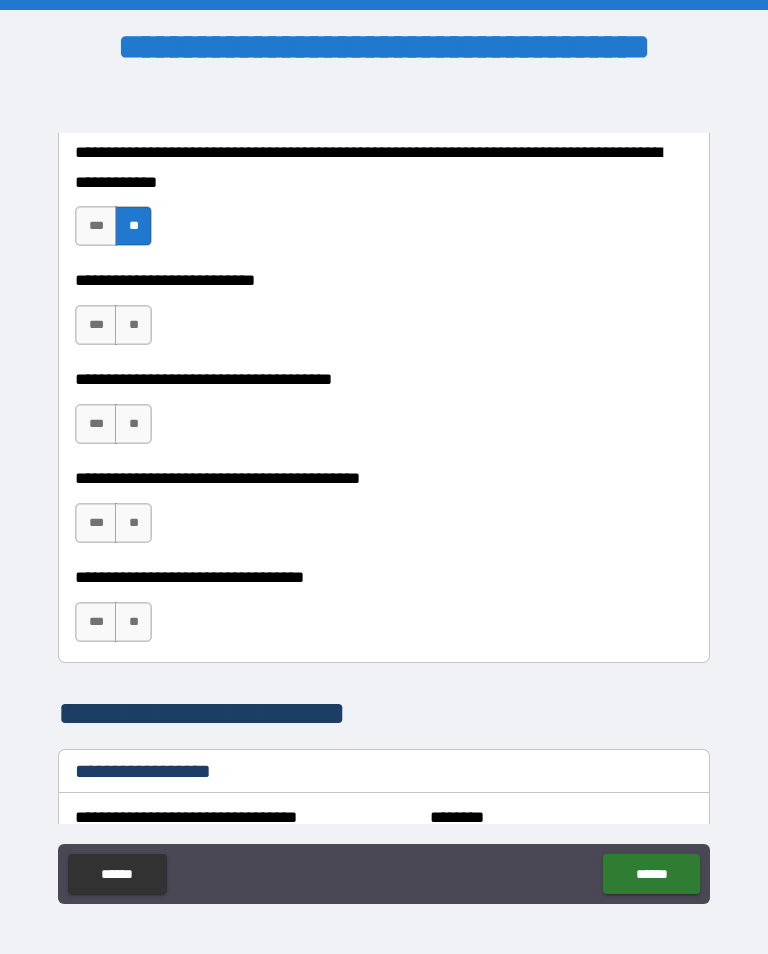 click on "**" at bounding box center [133, 325] 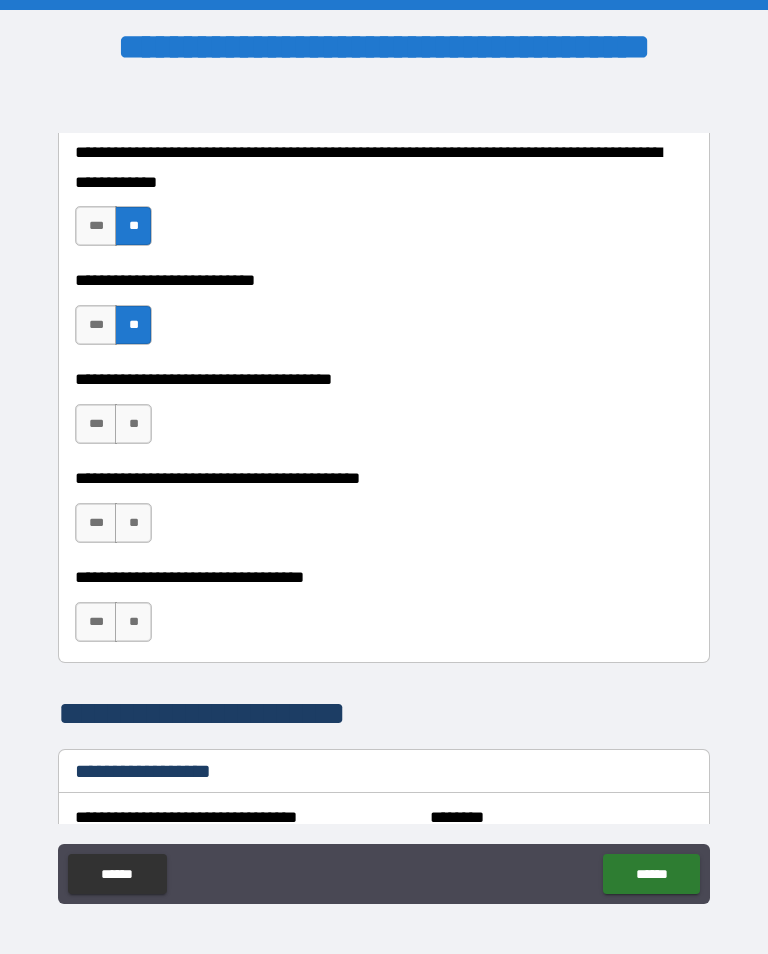 click on "**" at bounding box center (133, 424) 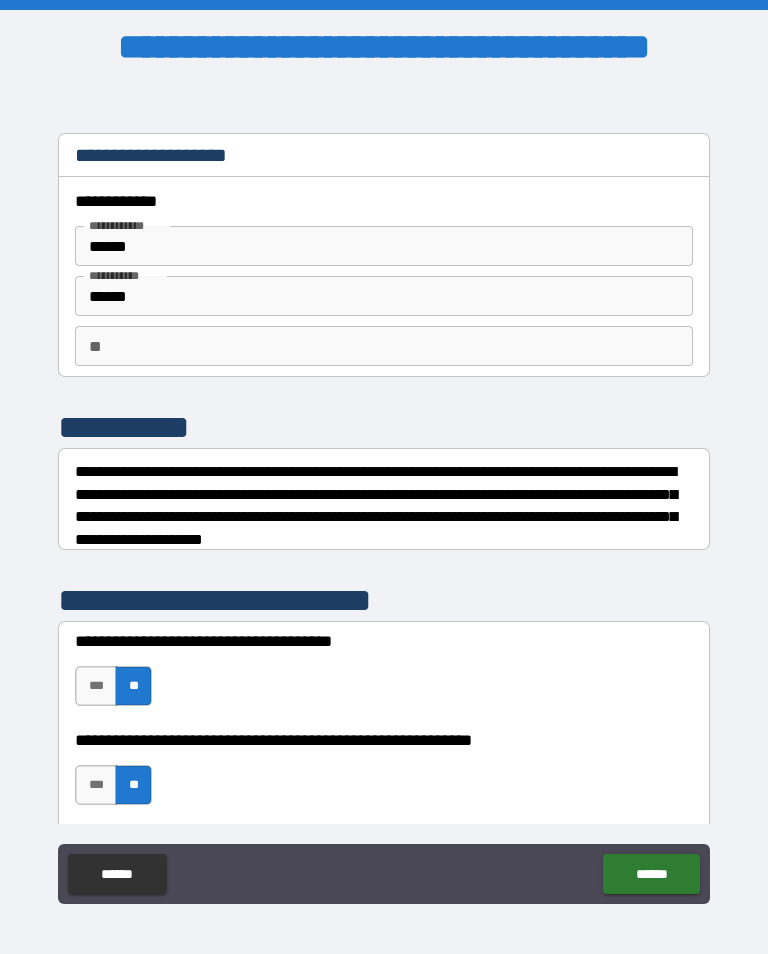 scroll, scrollTop: 0, scrollLeft: 0, axis: both 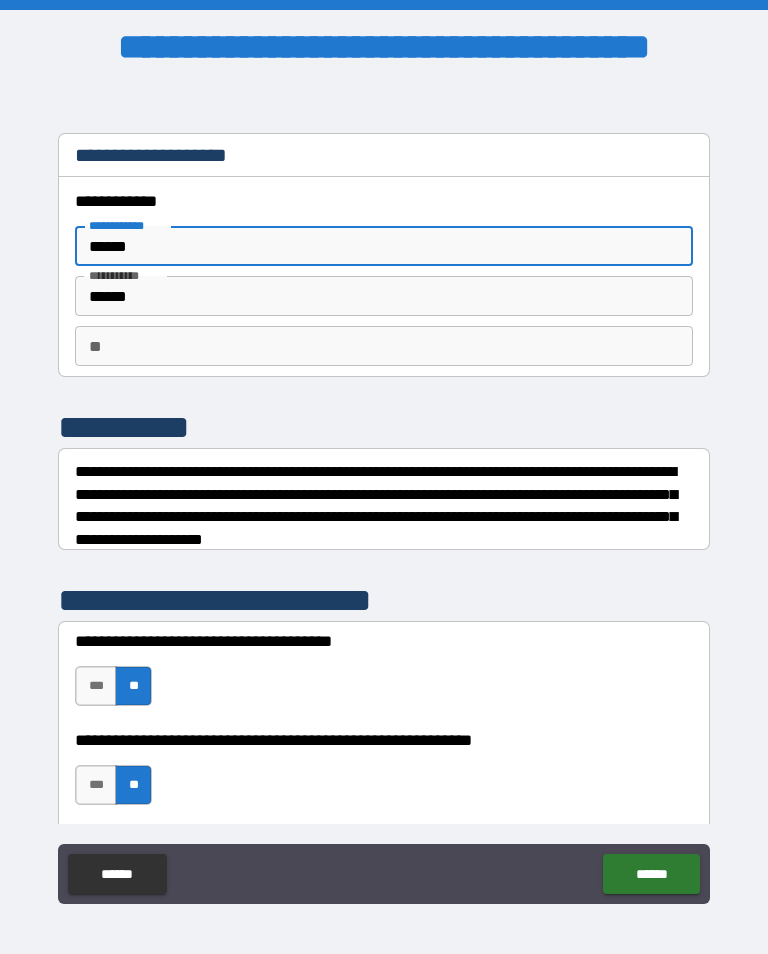 type on "******" 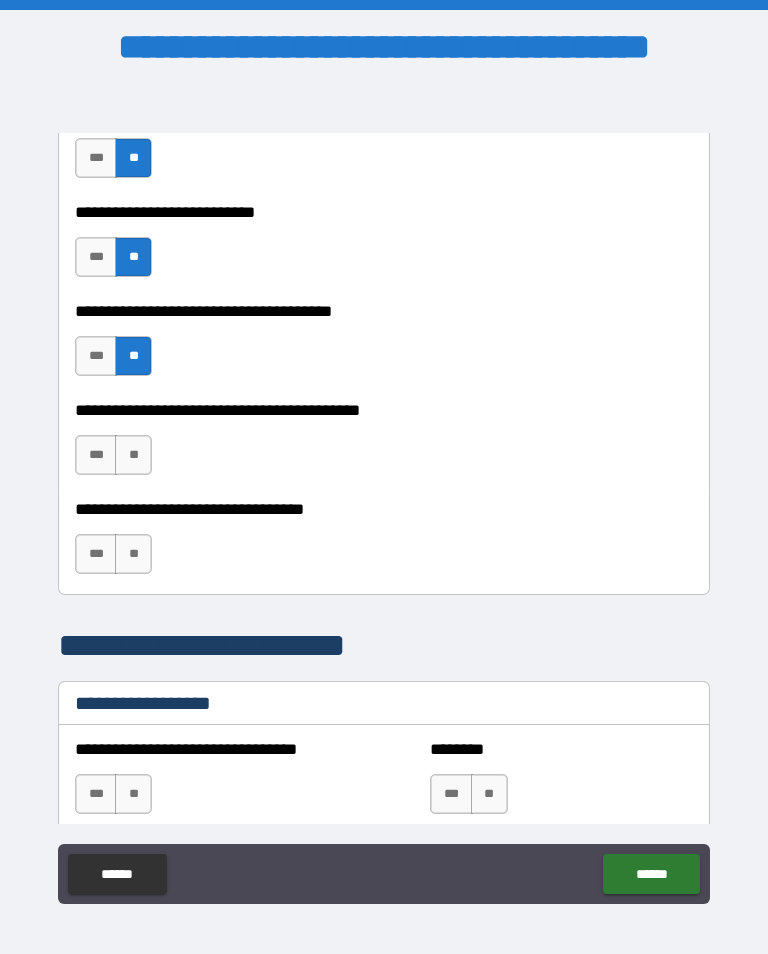 scroll, scrollTop: 1068, scrollLeft: 0, axis: vertical 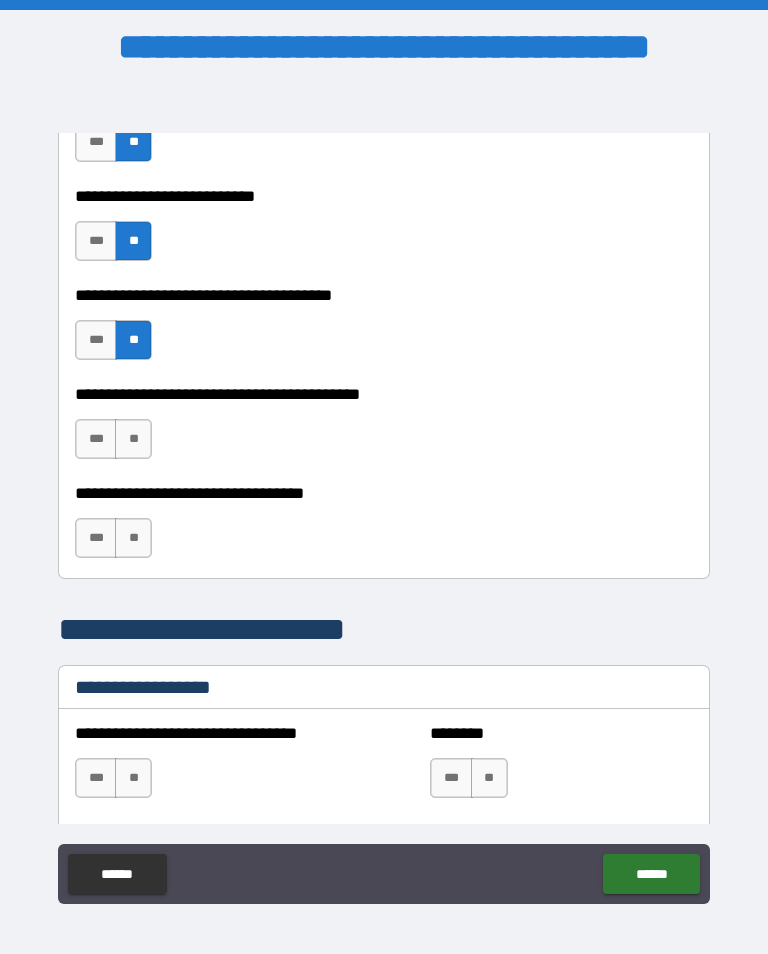 type on "**********" 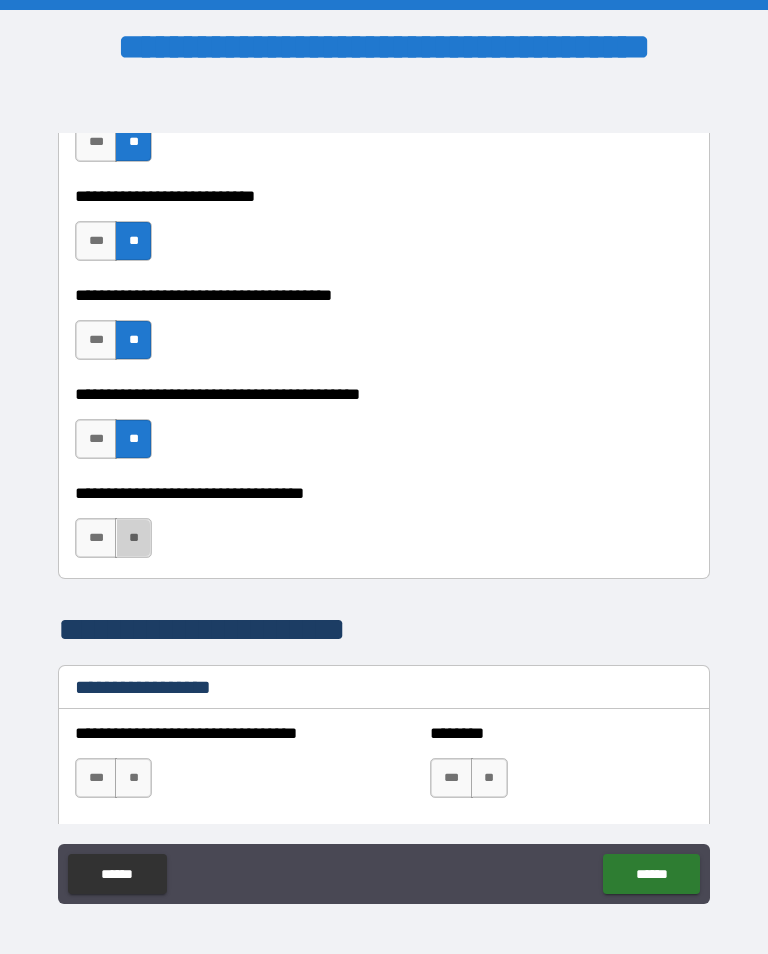 click on "**" at bounding box center (133, 538) 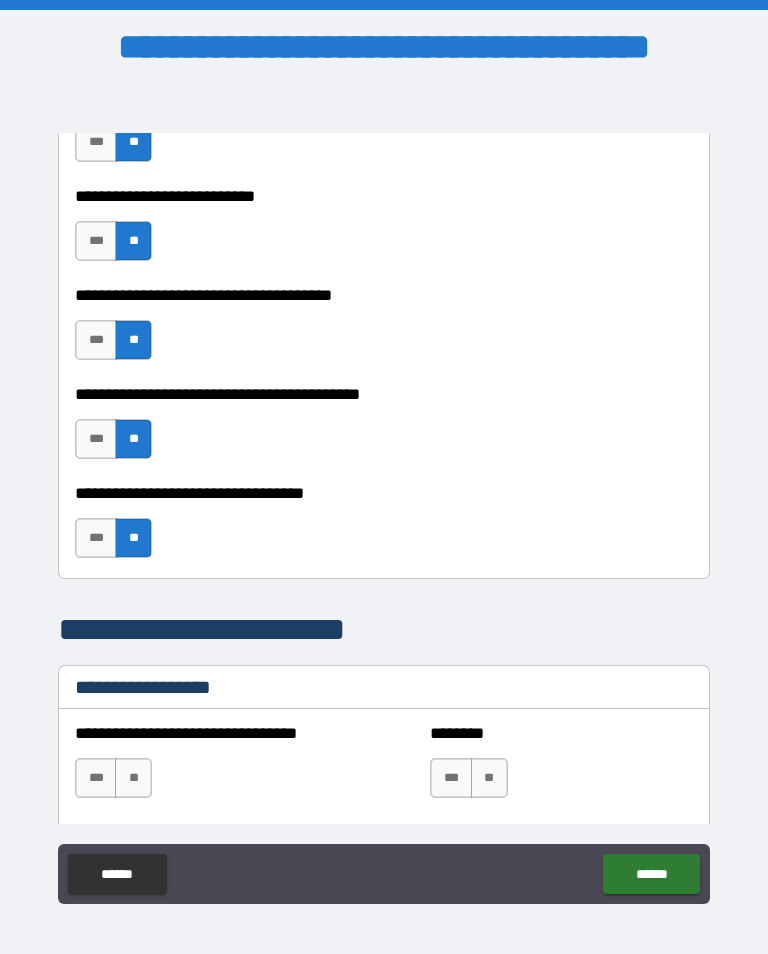 click on "**" at bounding box center (133, 778) 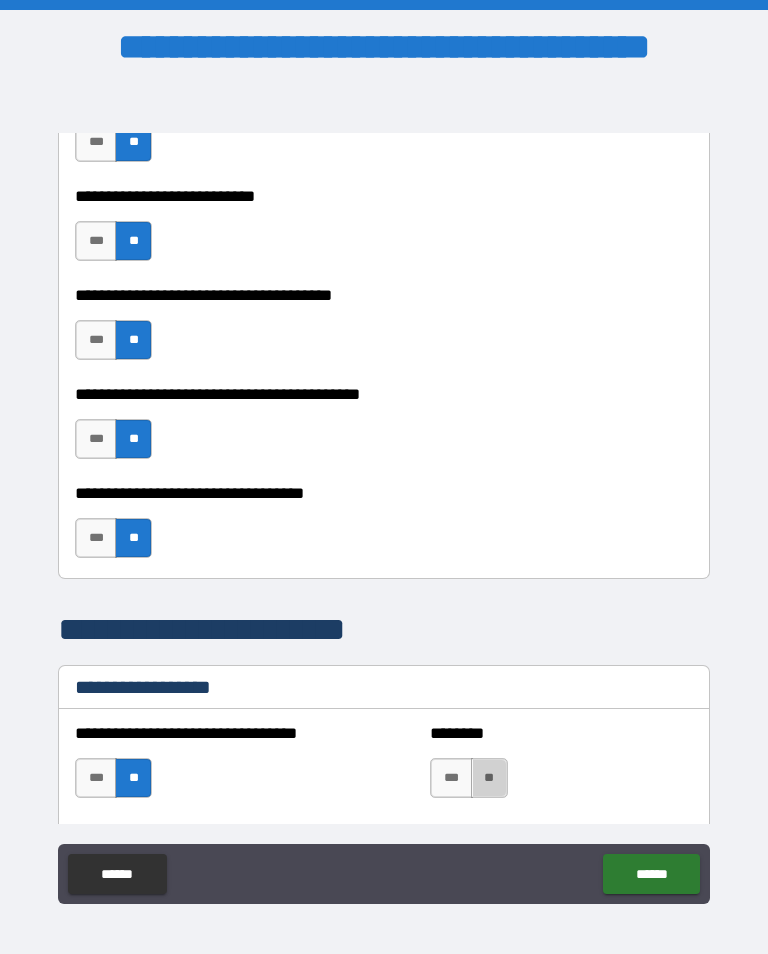 click on "**" at bounding box center (489, 778) 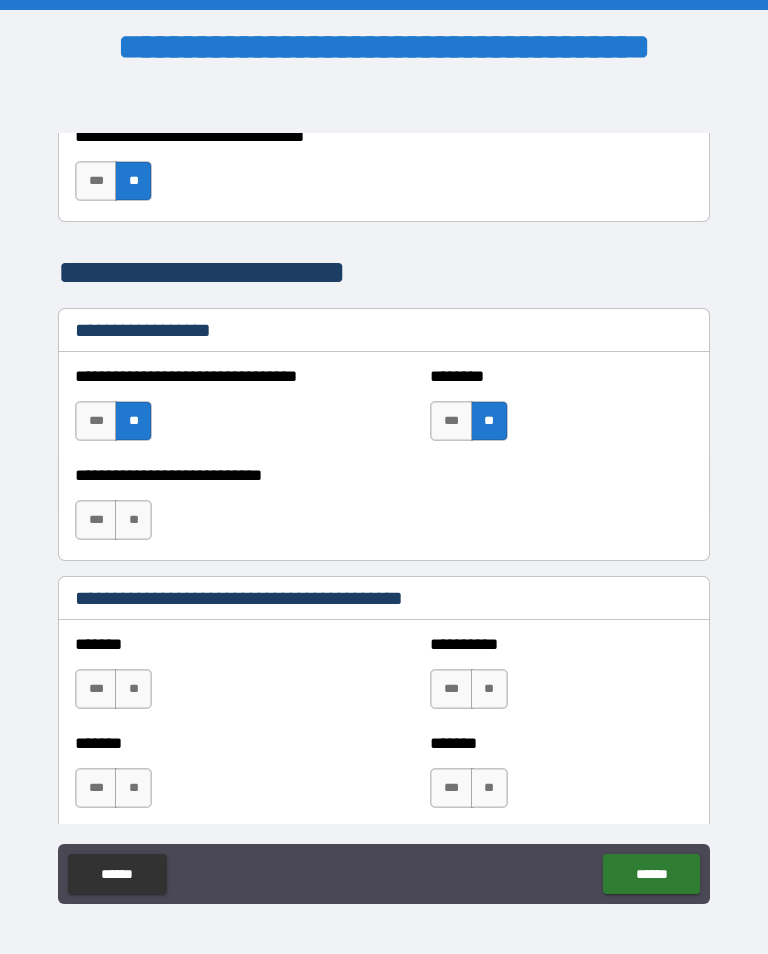 scroll, scrollTop: 1424, scrollLeft: 0, axis: vertical 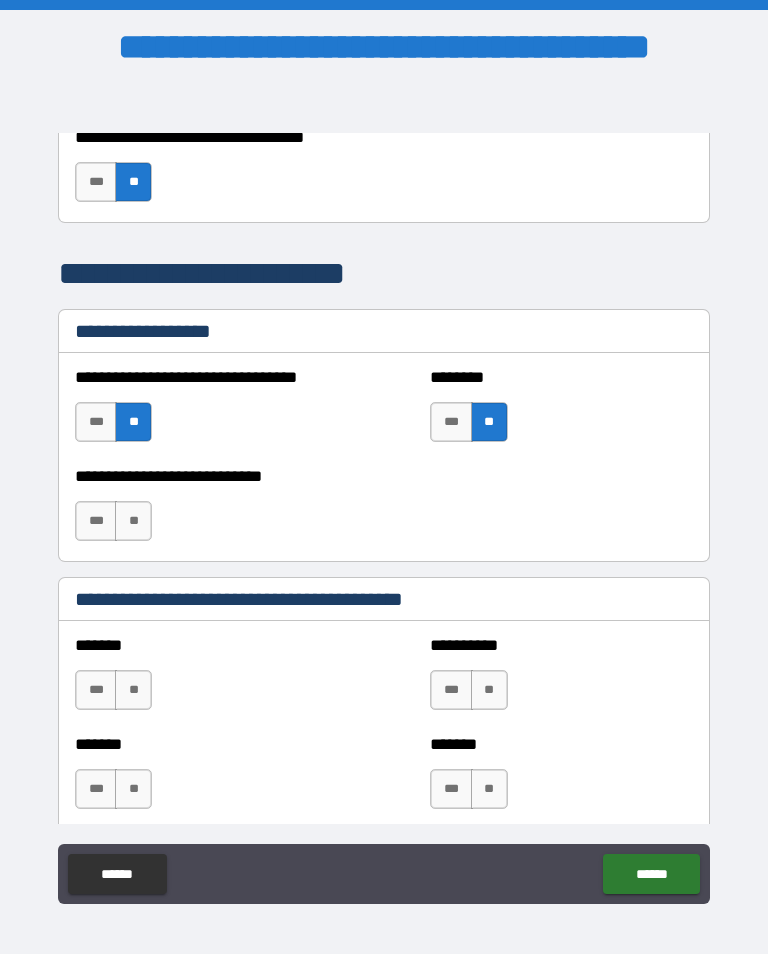 click on "**" at bounding box center [133, 521] 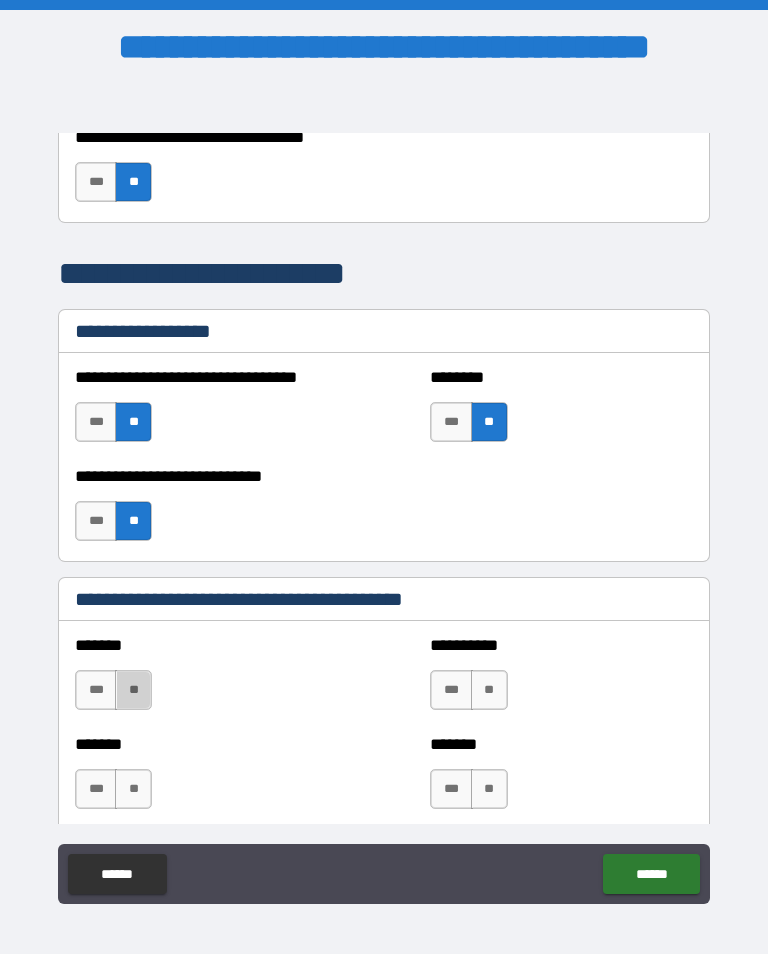 click on "**" at bounding box center (133, 690) 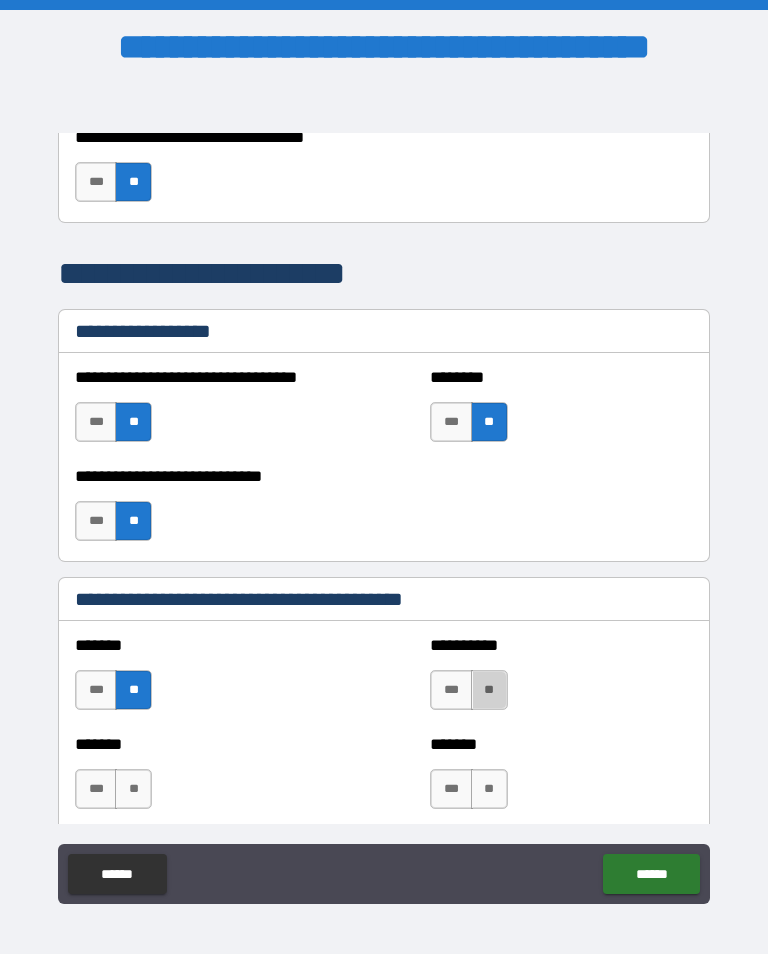click on "**" at bounding box center (489, 690) 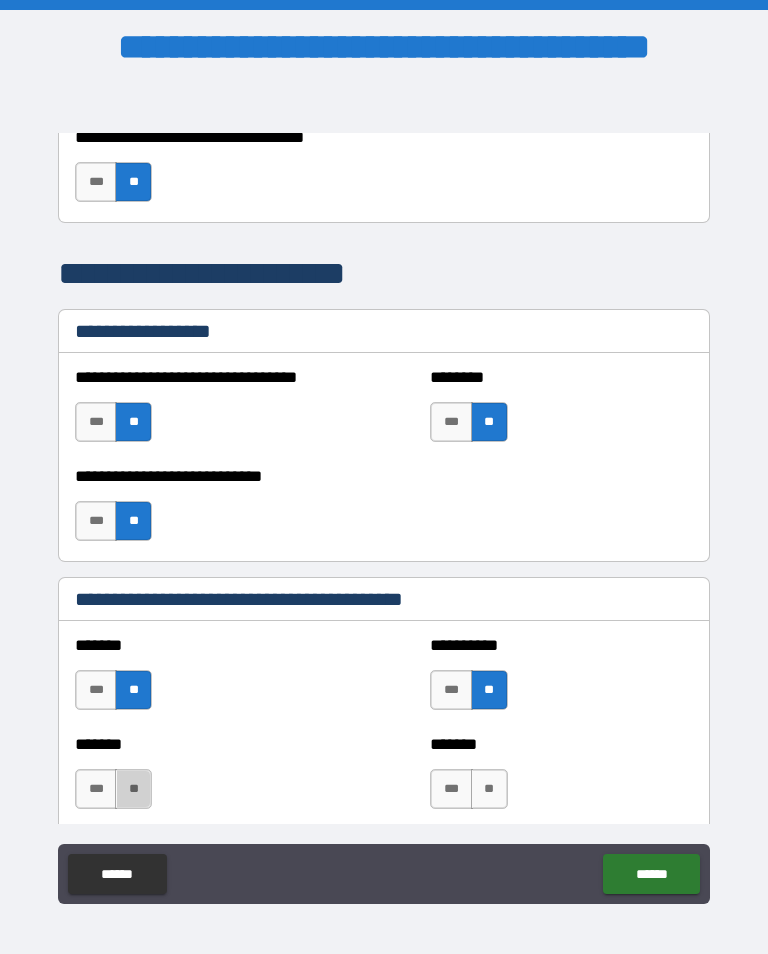 click on "**" at bounding box center (133, 789) 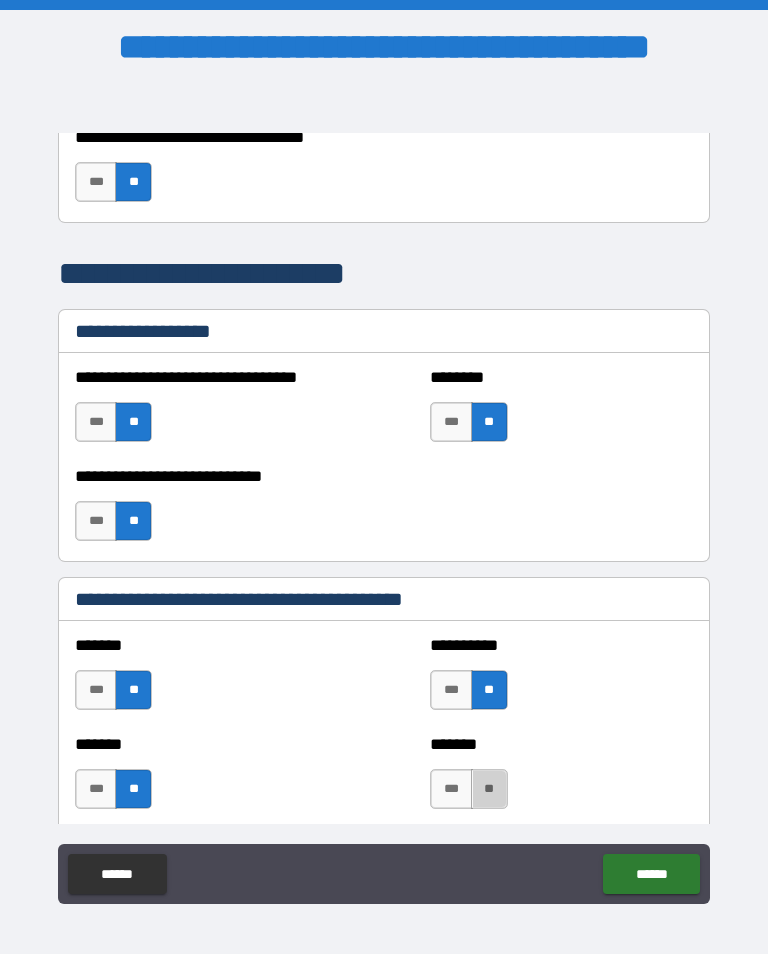 click on "**" at bounding box center [489, 789] 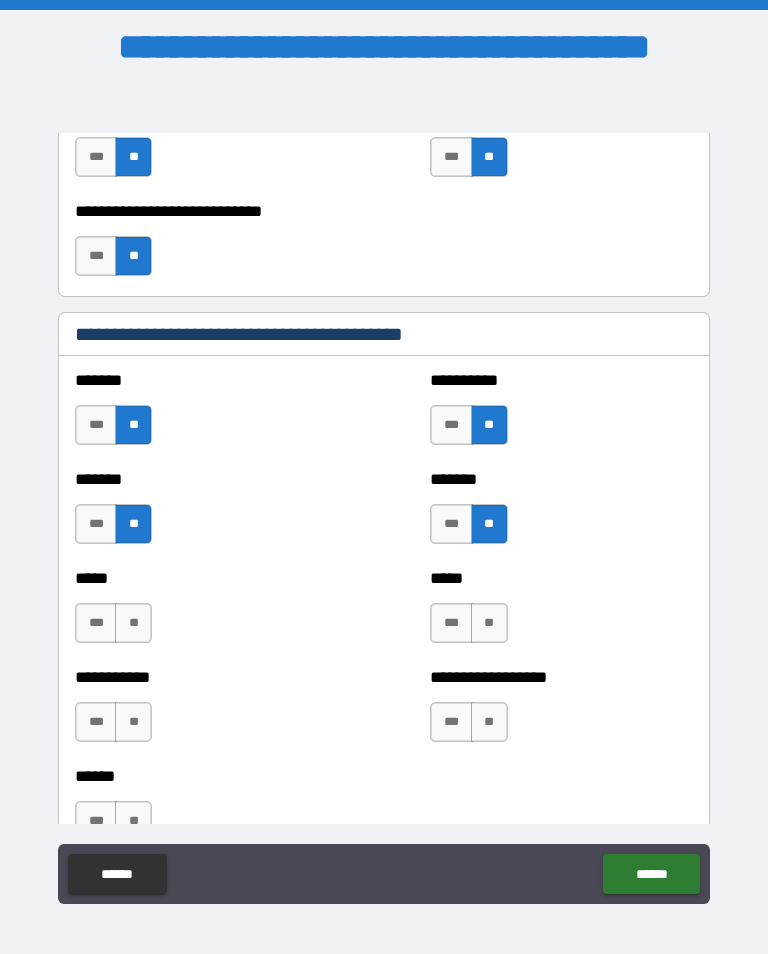 scroll, scrollTop: 1704, scrollLeft: 0, axis: vertical 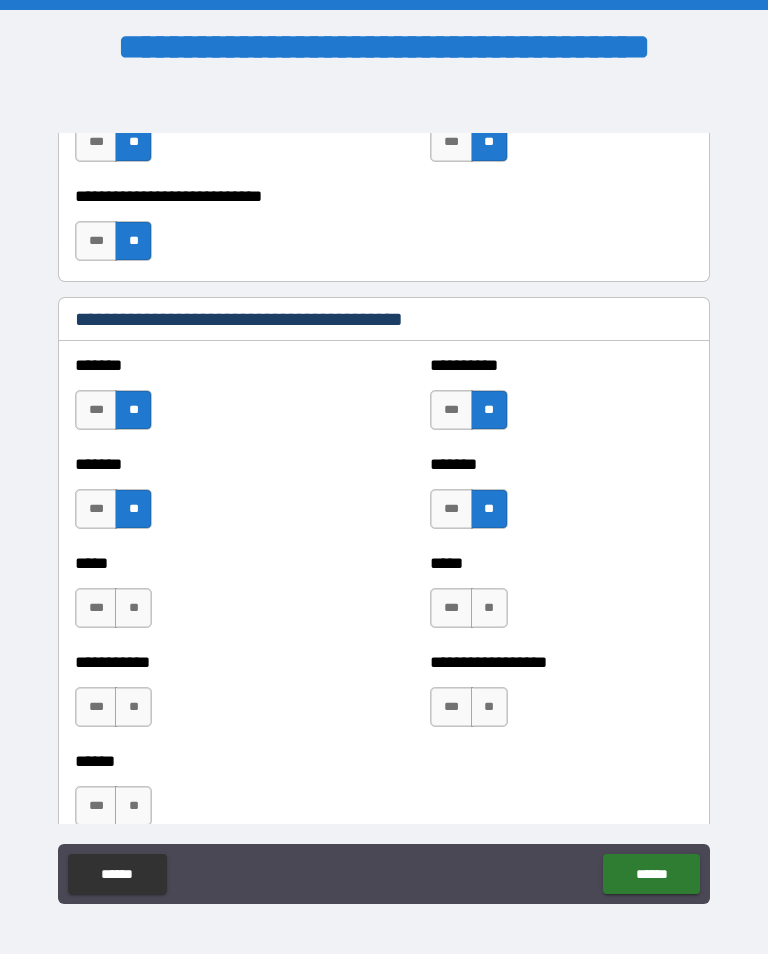 click on "**" at bounding box center (133, 608) 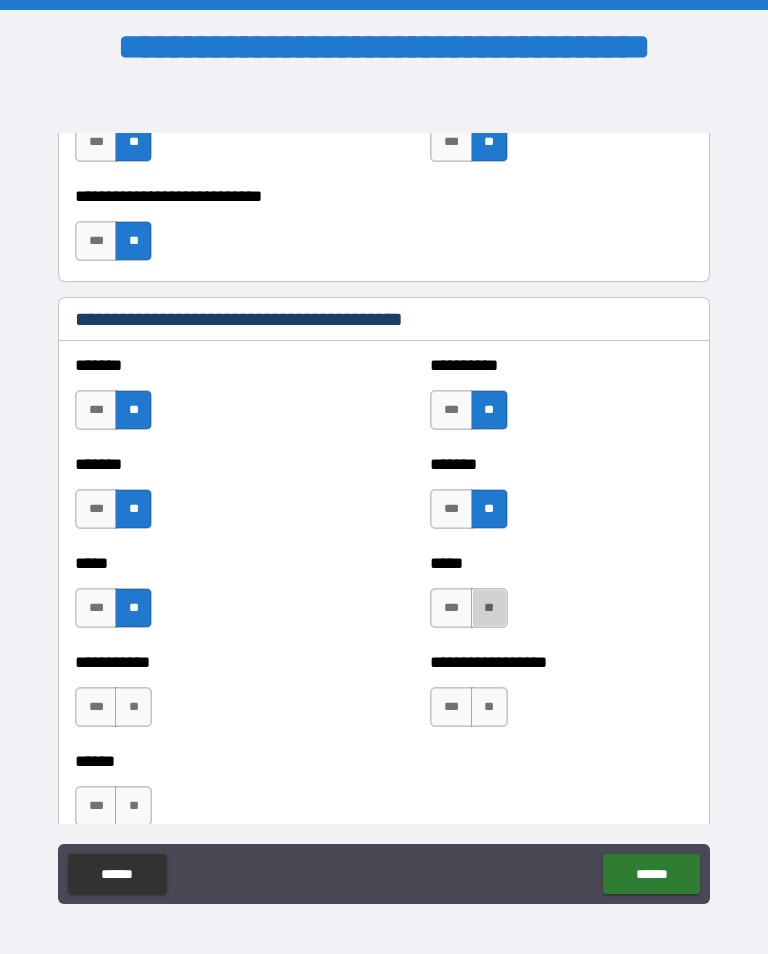 click on "**" at bounding box center (489, 608) 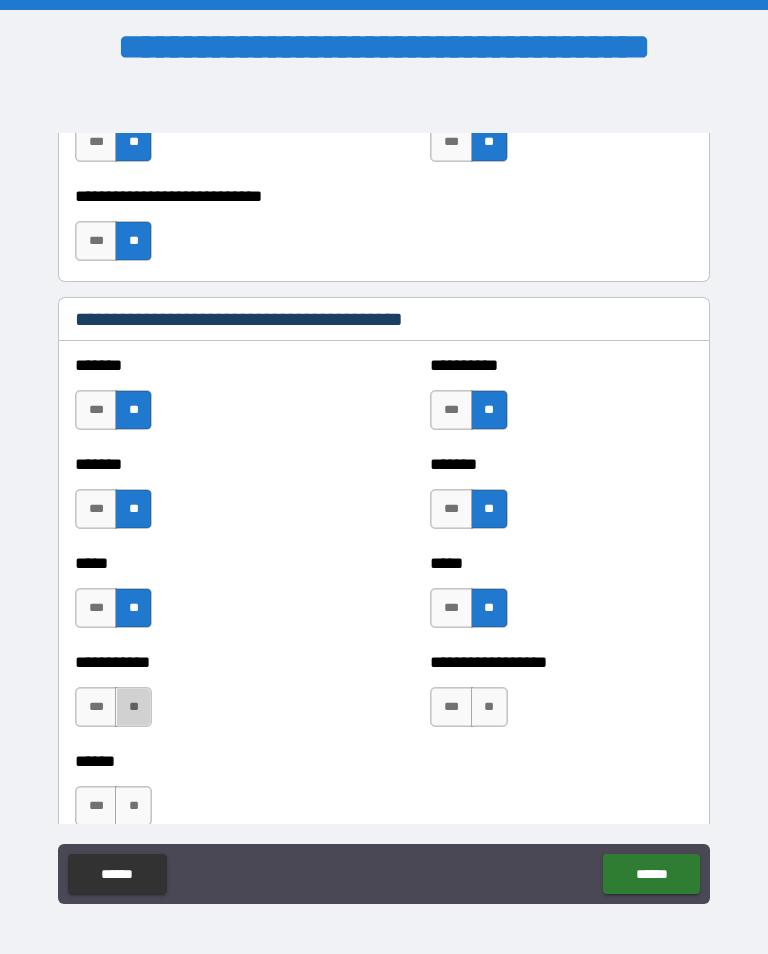 click on "**" at bounding box center (133, 707) 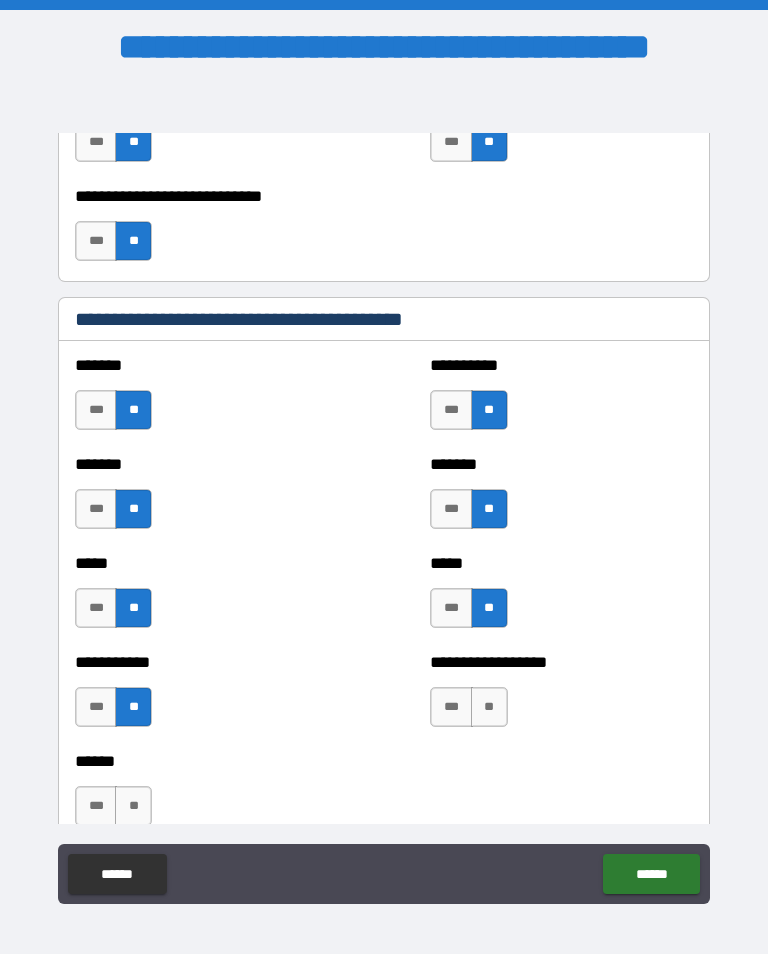 click on "**" at bounding box center (489, 707) 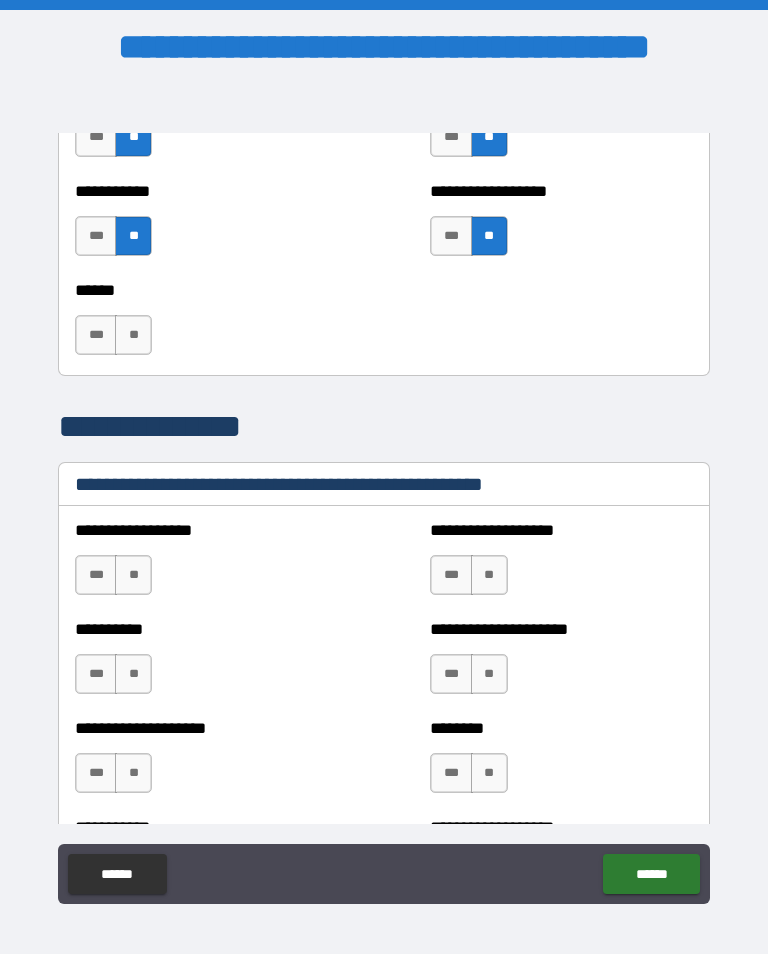scroll, scrollTop: 2171, scrollLeft: 0, axis: vertical 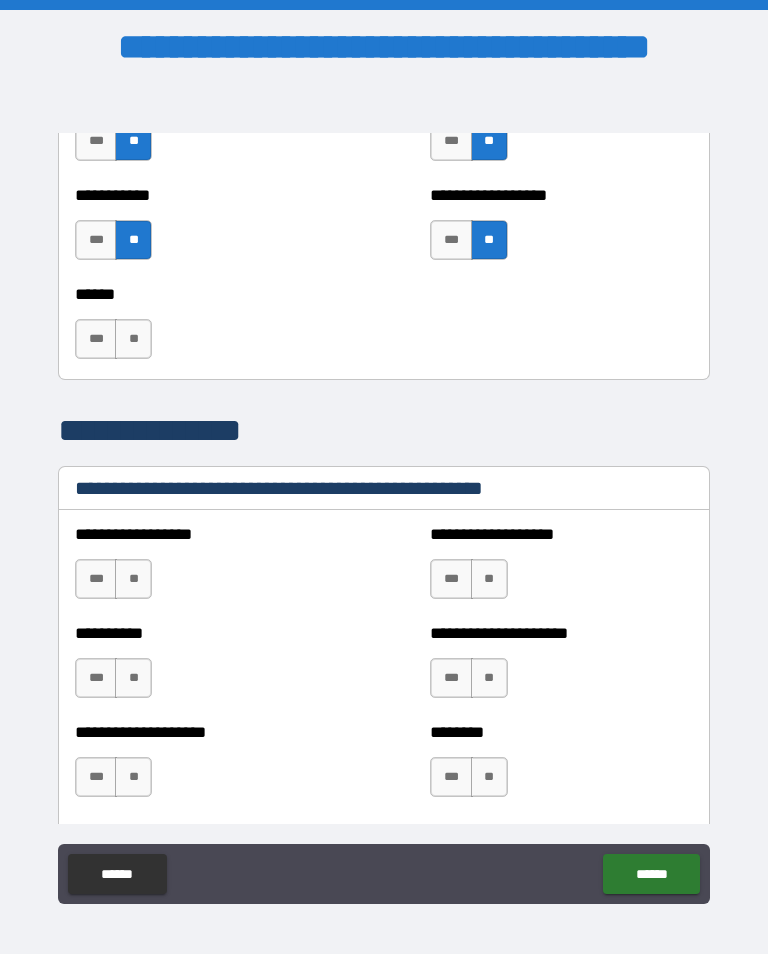 click on "**" at bounding box center (133, 339) 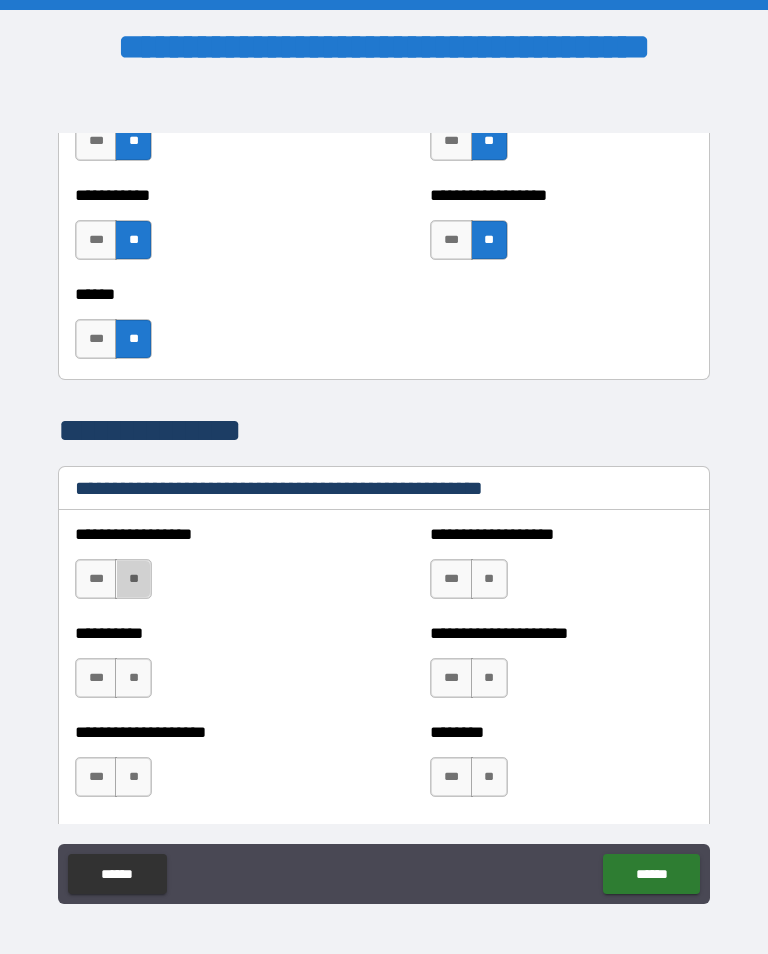 click on "**" at bounding box center (133, 579) 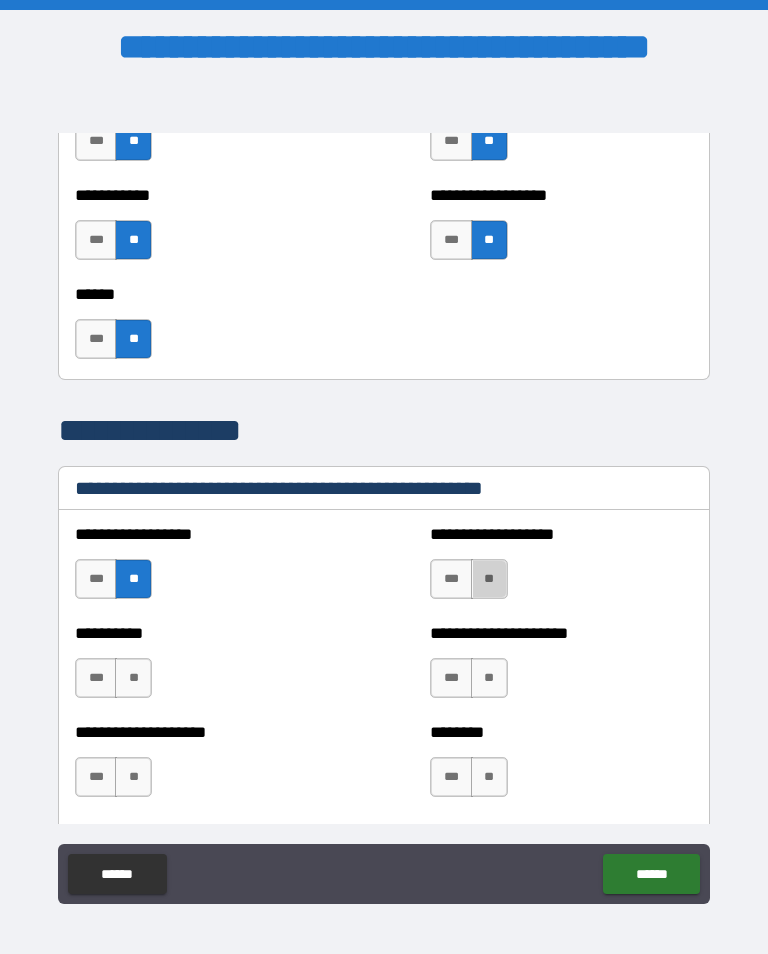 click on "**" at bounding box center [489, 579] 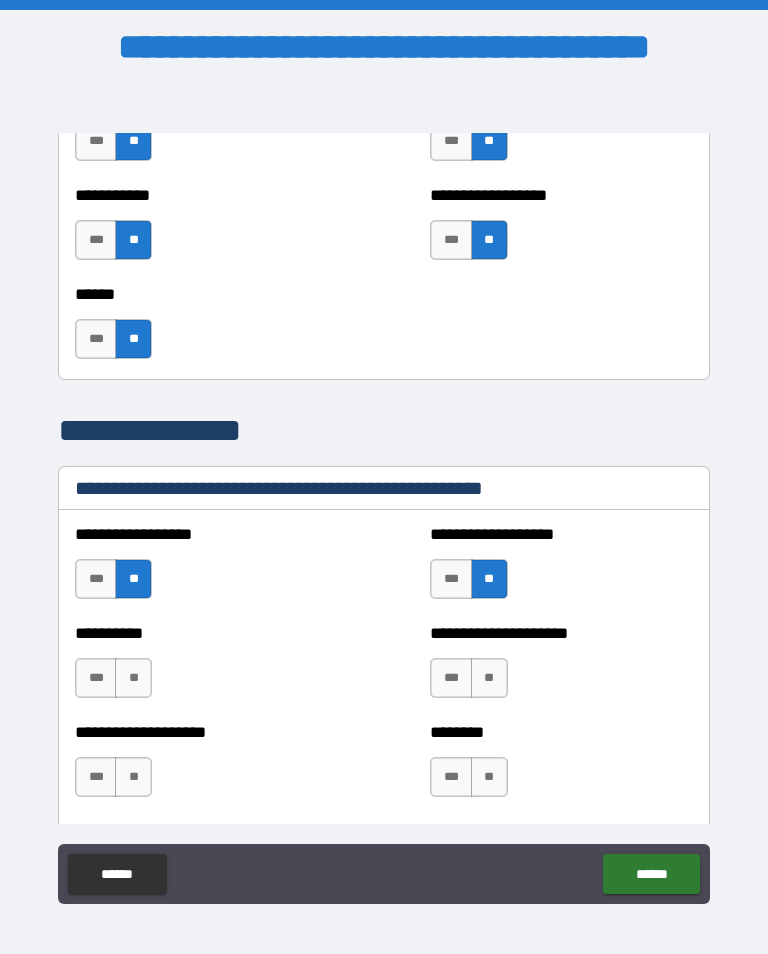 click on "**" at bounding box center (133, 678) 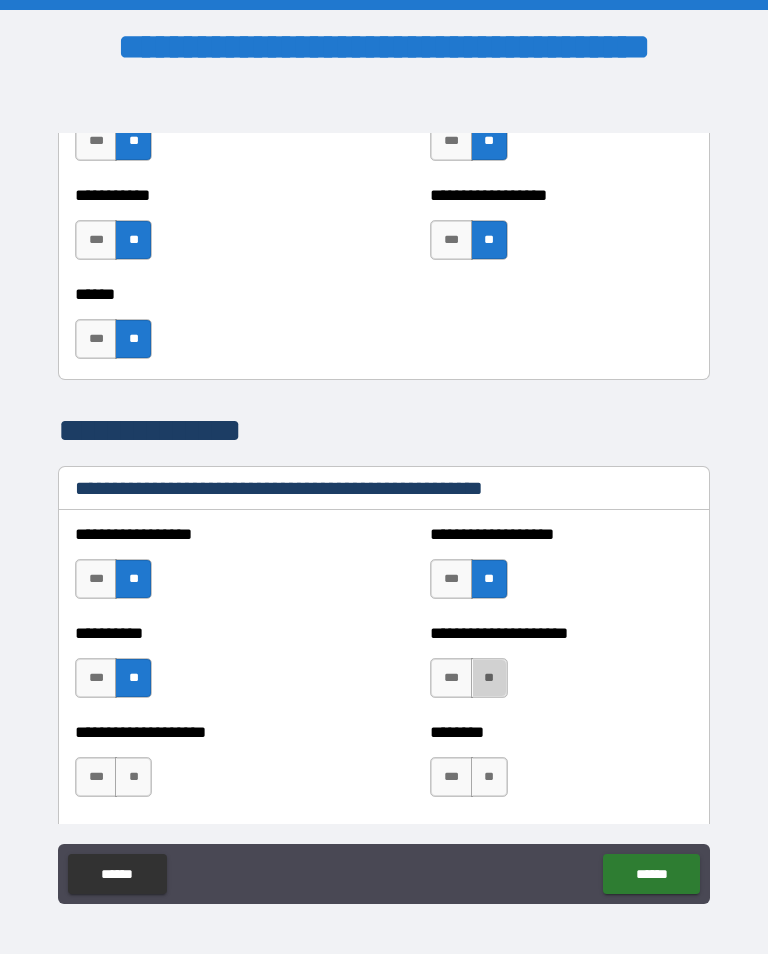 click on "**" at bounding box center [489, 678] 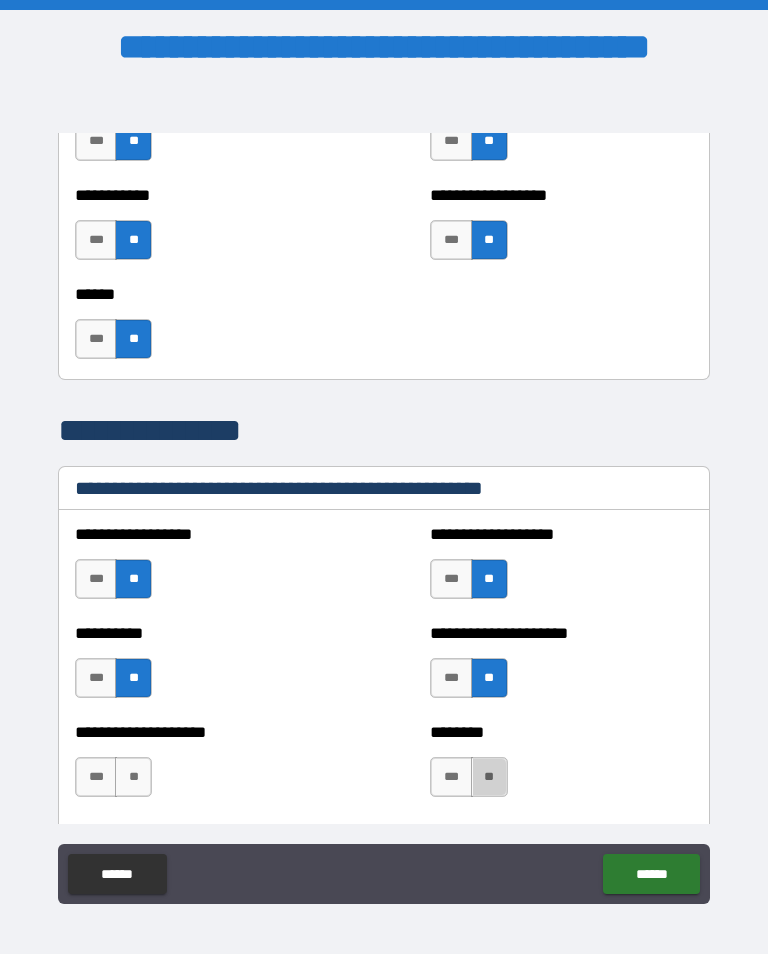 click on "**" at bounding box center (489, 777) 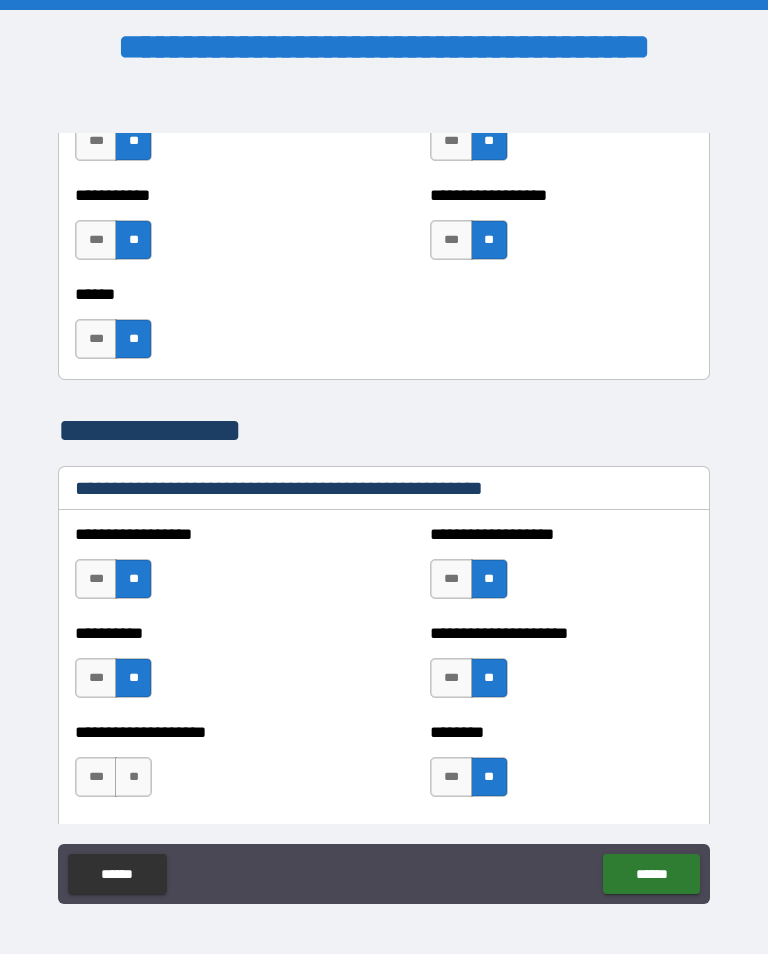 click on "**" at bounding box center [133, 777] 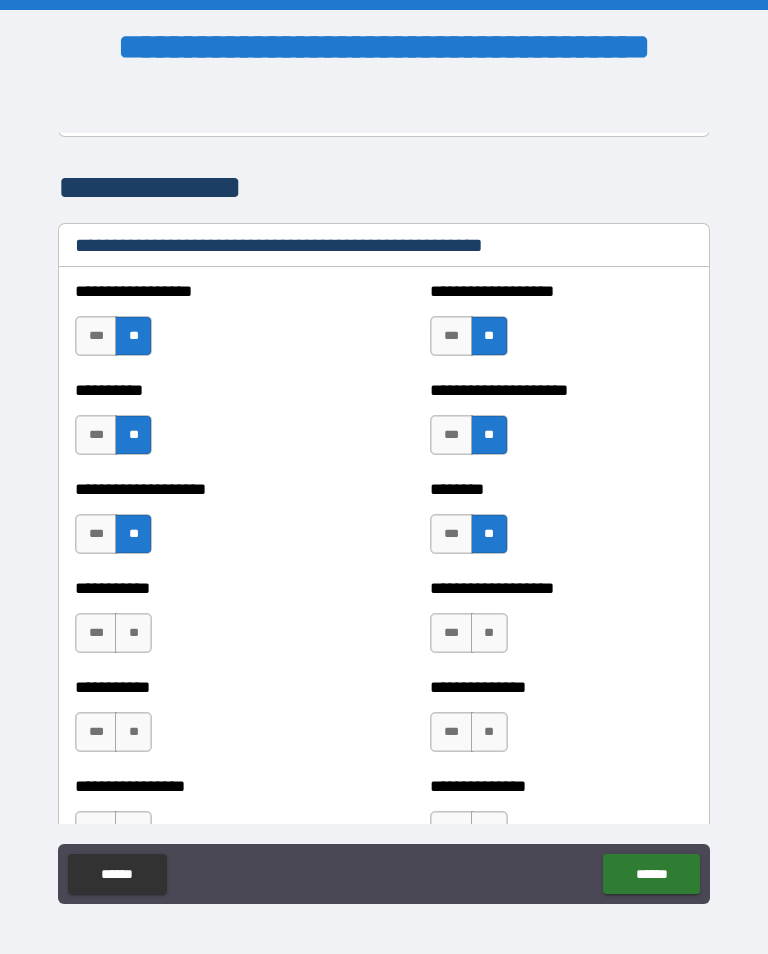 scroll, scrollTop: 2420, scrollLeft: 0, axis: vertical 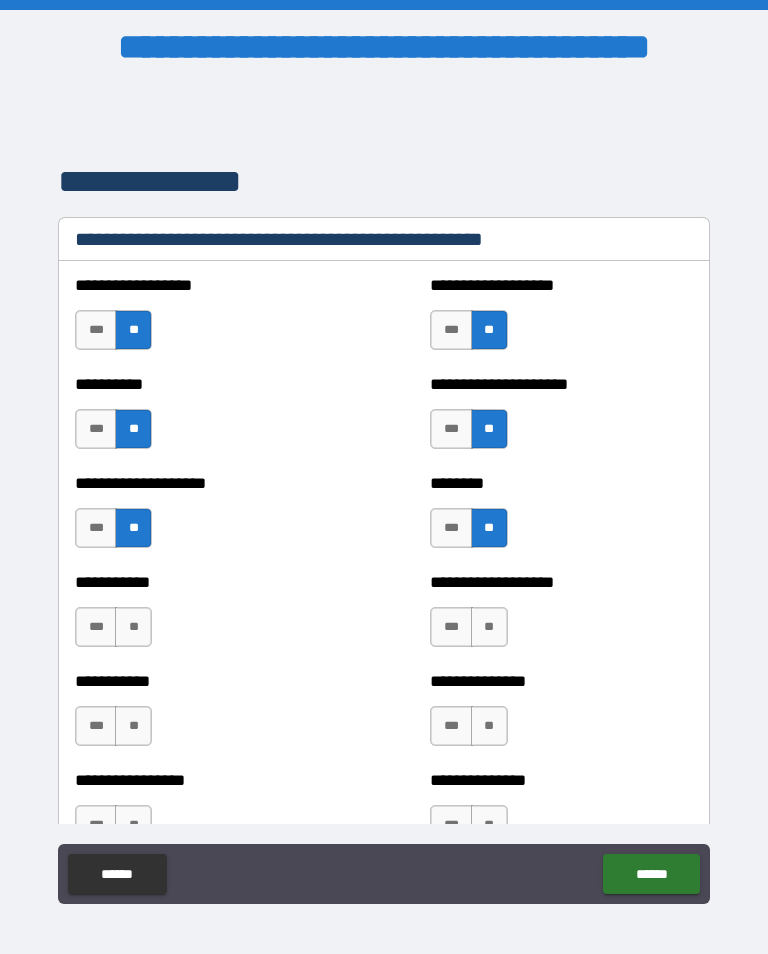 click on "**" at bounding box center (133, 627) 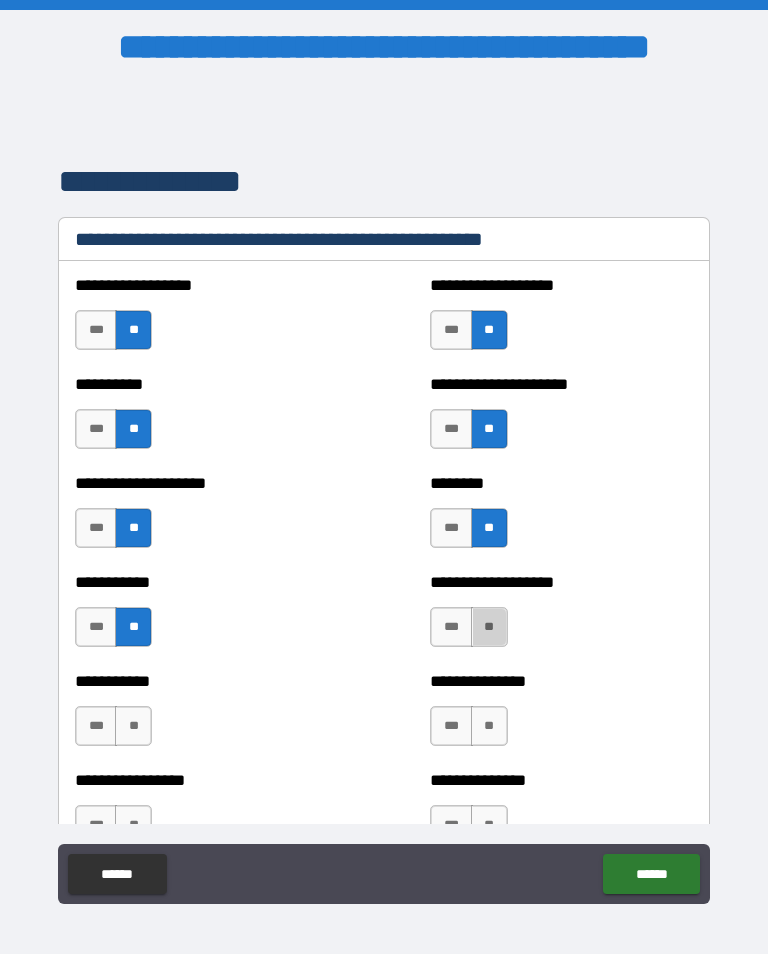 click on "**" at bounding box center [489, 627] 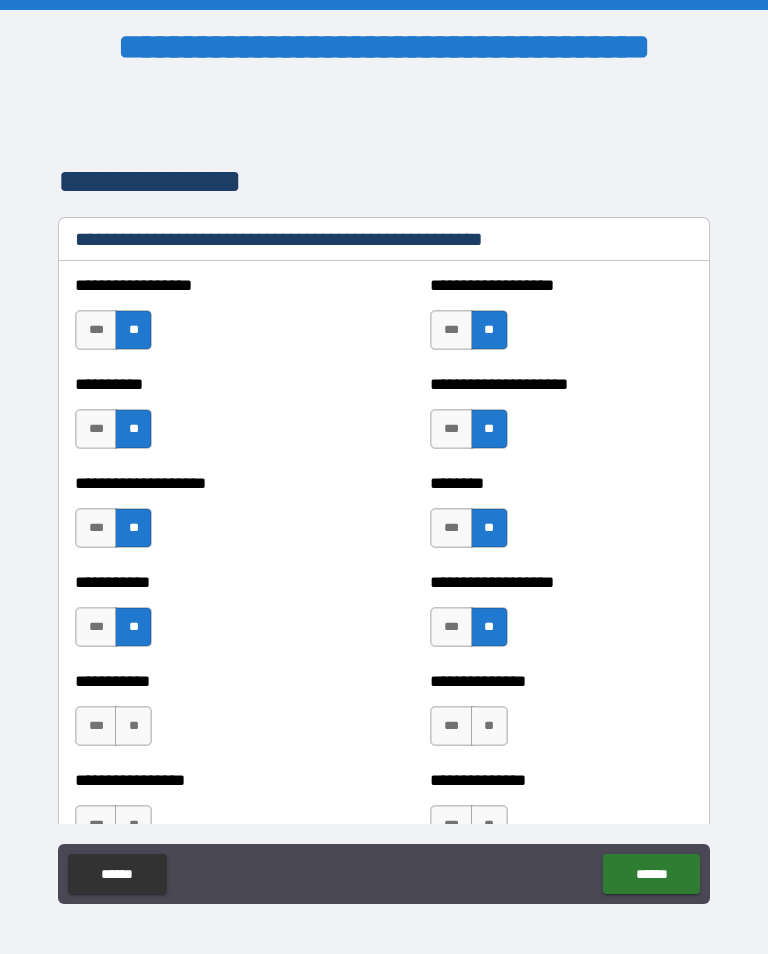 click on "**" at bounding box center [133, 726] 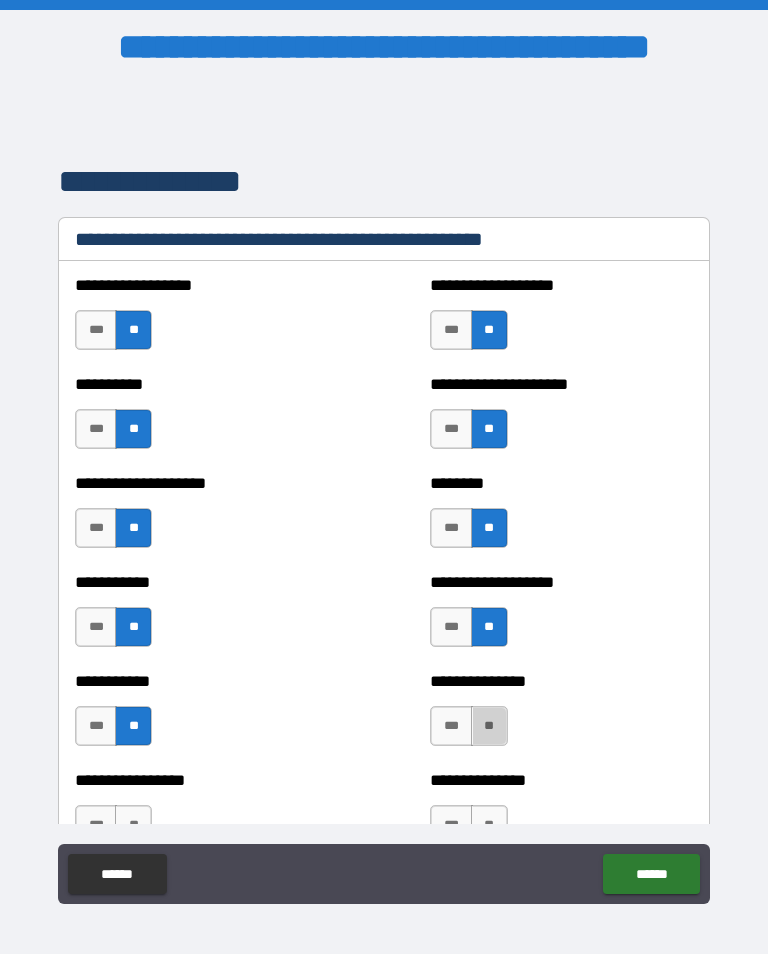 click on "**" at bounding box center [489, 726] 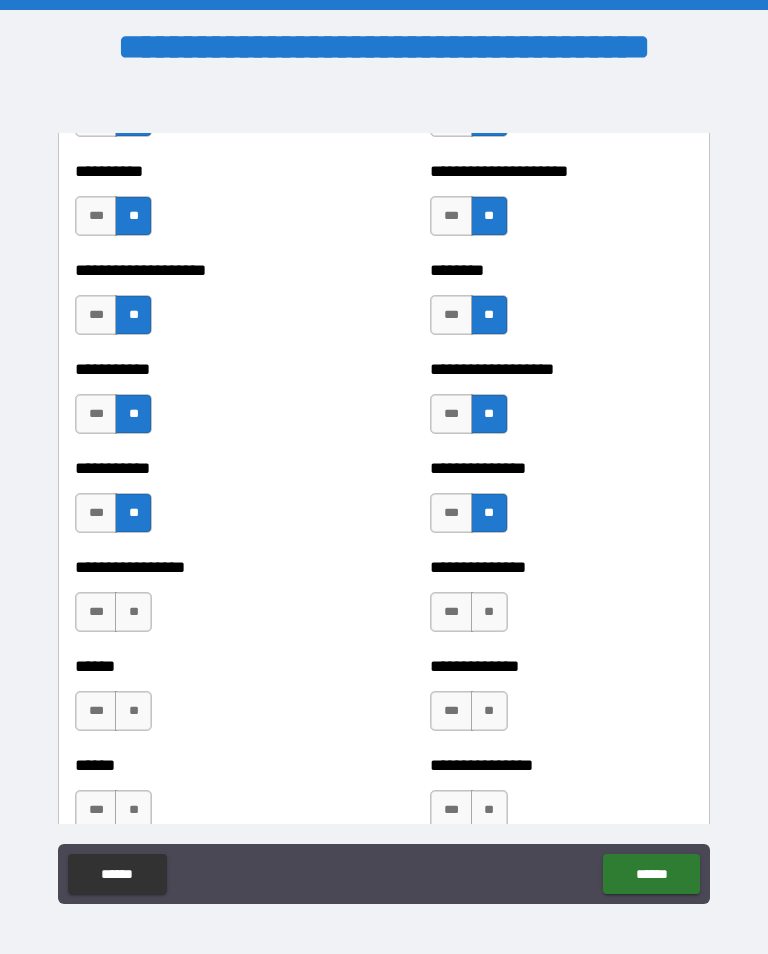 scroll, scrollTop: 2637, scrollLeft: 0, axis: vertical 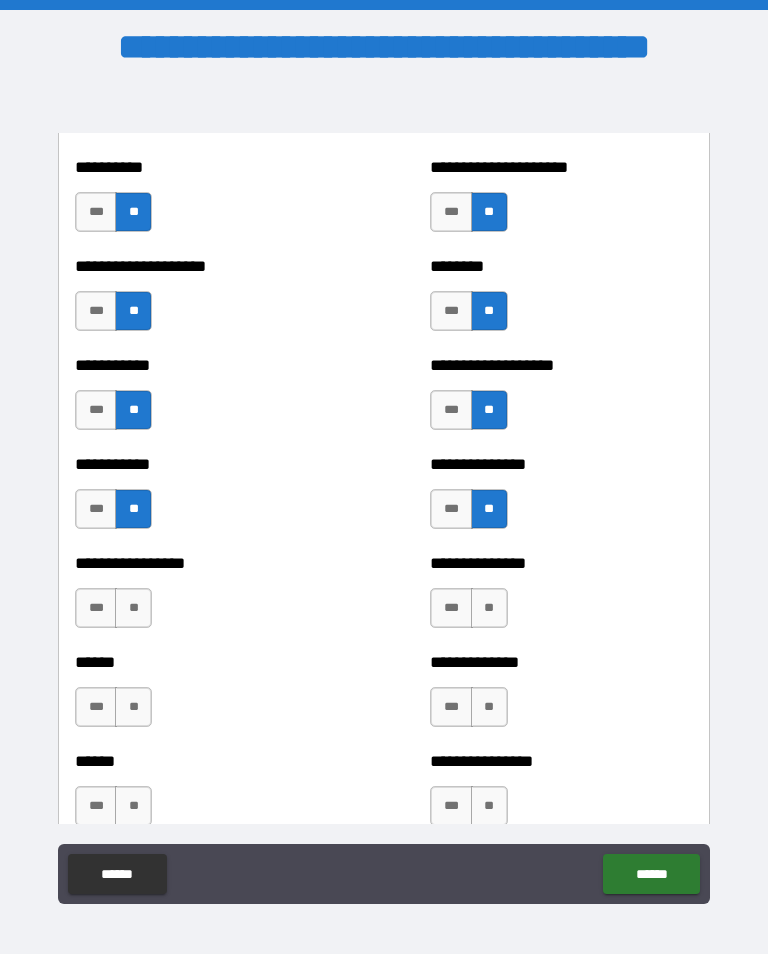 click on "**" at bounding box center [133, 608] 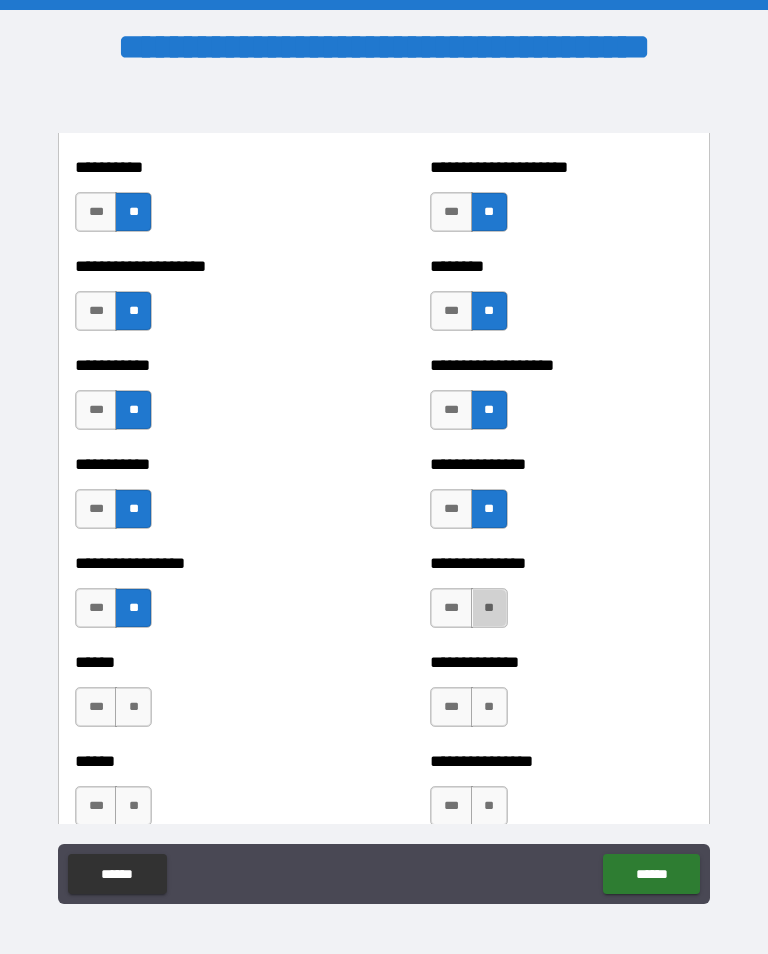click on "**" at bounding box center (489, 608) 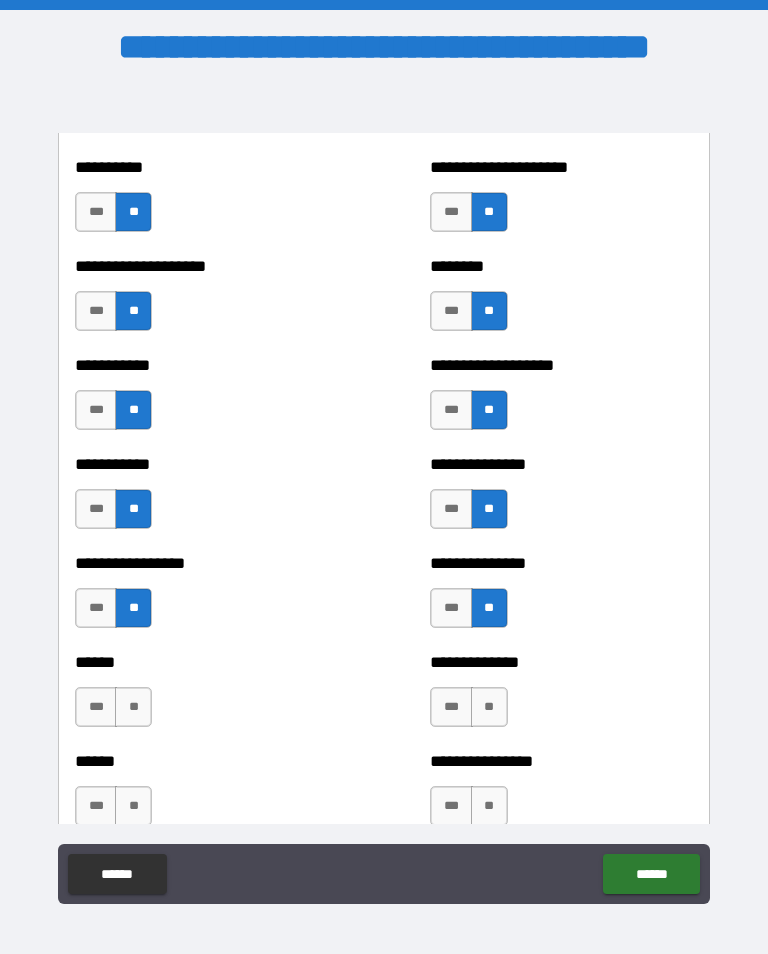 click on "**" at bounding box center [133, 707] 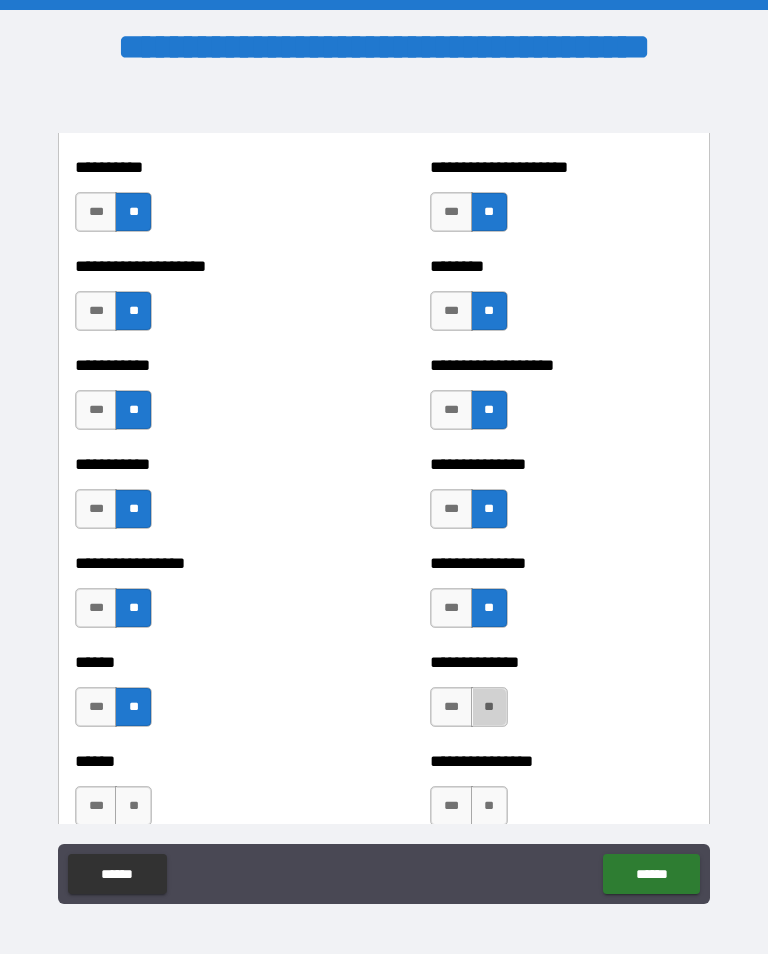 click on "**" at bounding box center (489, 707) 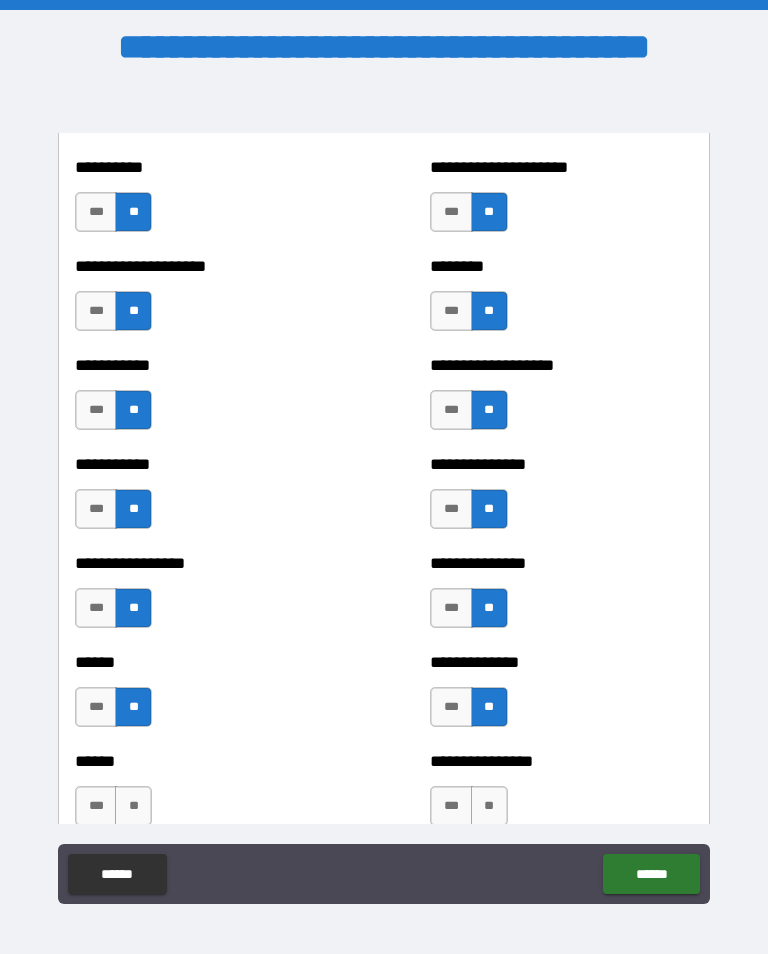 click on "**" at bounding box center (133, 806) 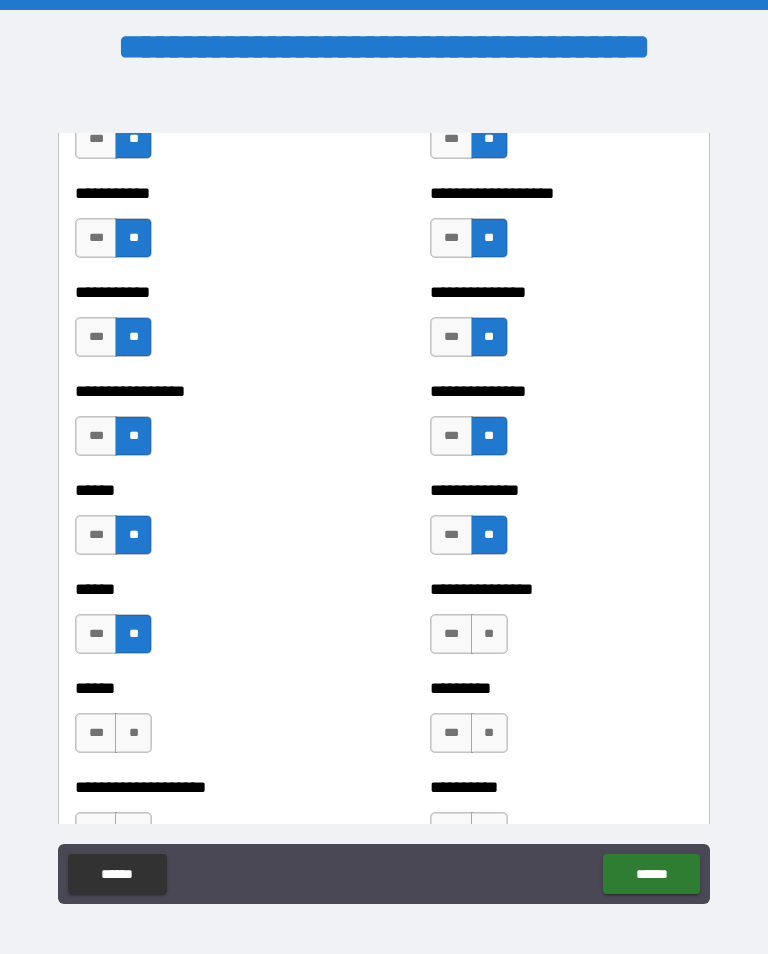 scroll, scrollTop: 2808, scrollLeft: 0, axis: vertical 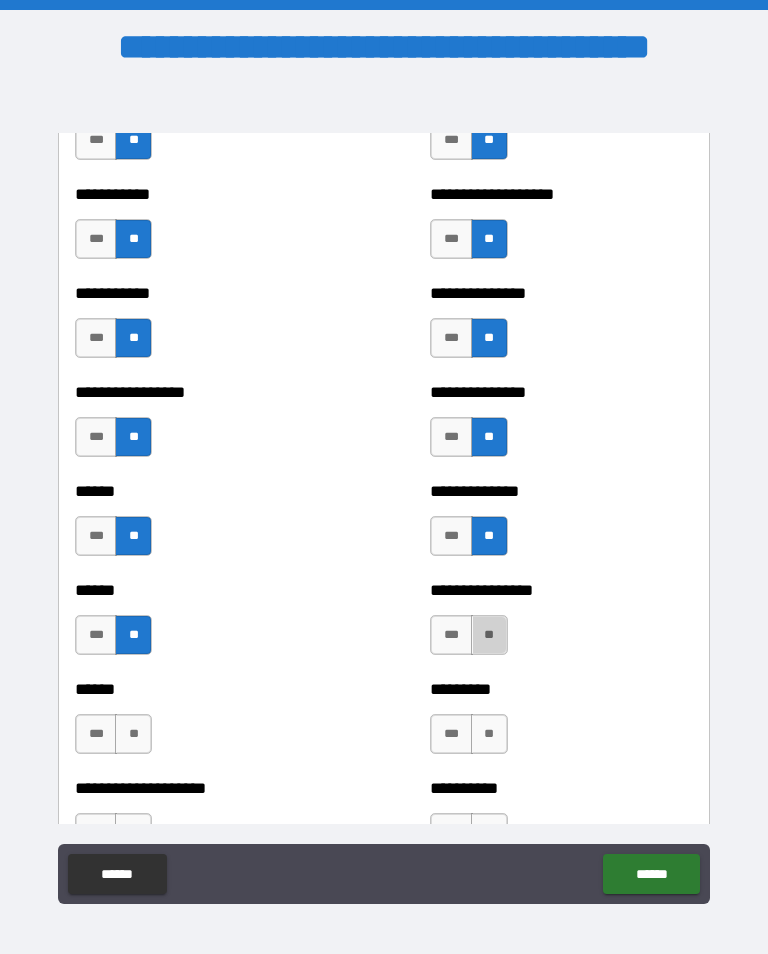click on "**" at bounding box center (489, 635) 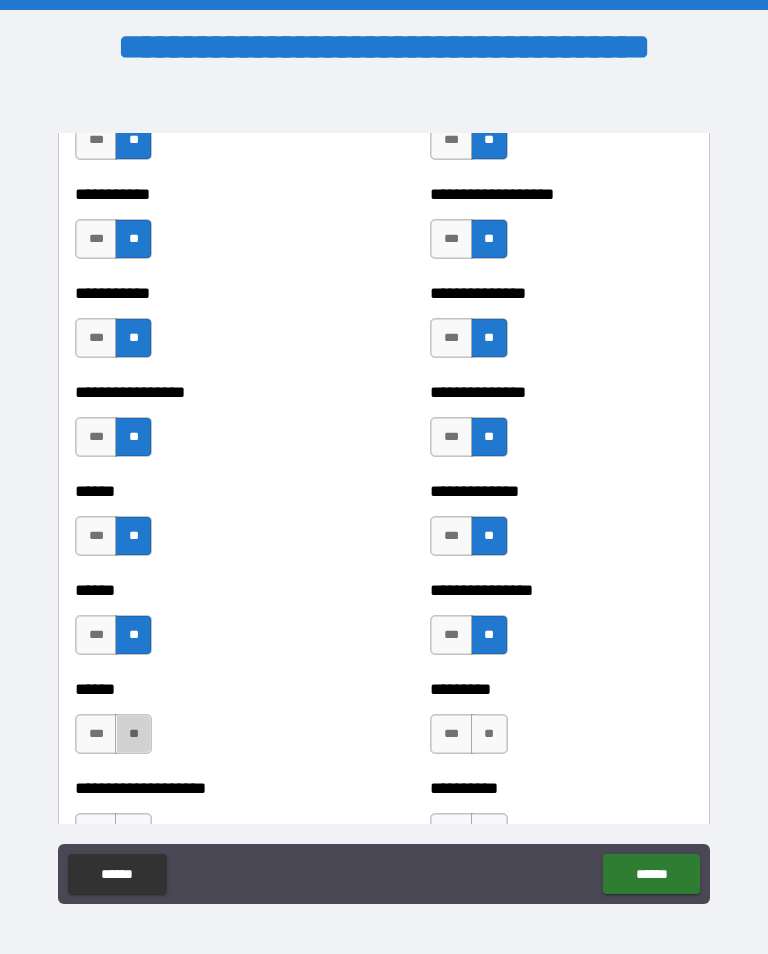 click on "**" at bounding box center [133, 734] 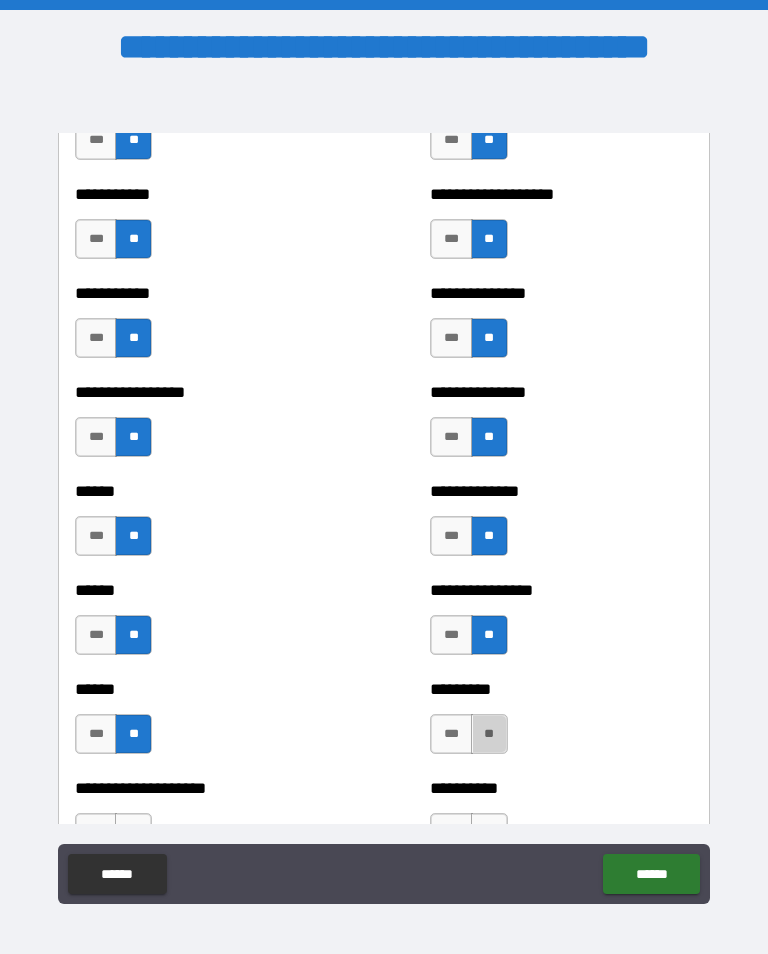 click on "**" at bounding box center [489, 734] 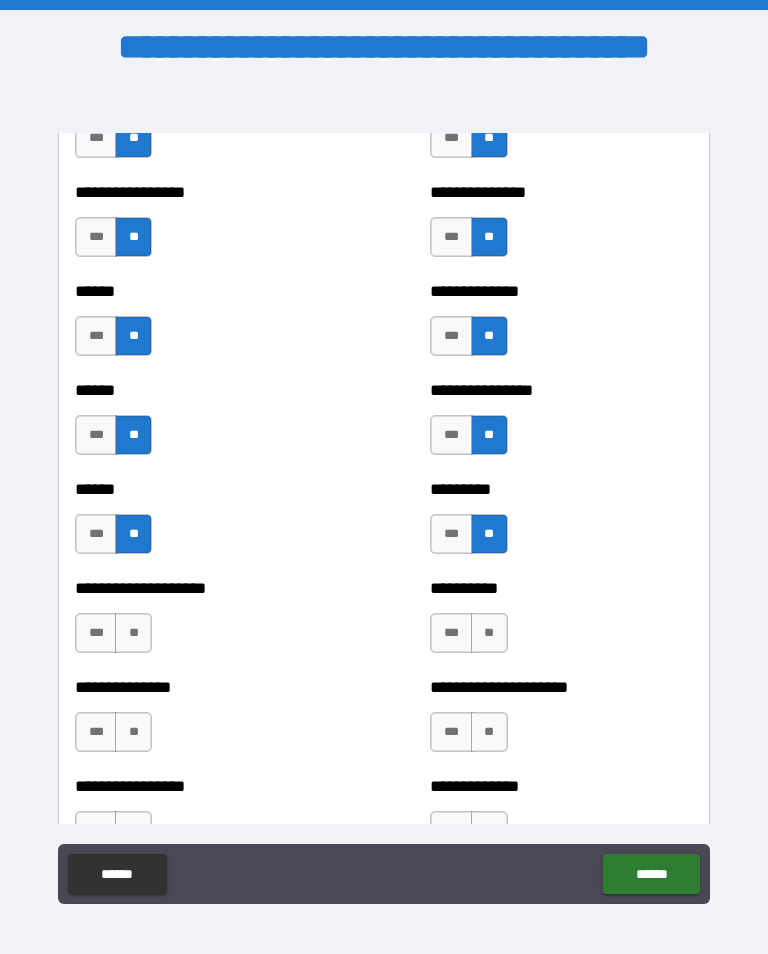 scroll, scrollTop: 3009, scrollLeft: 0, axis: vertical 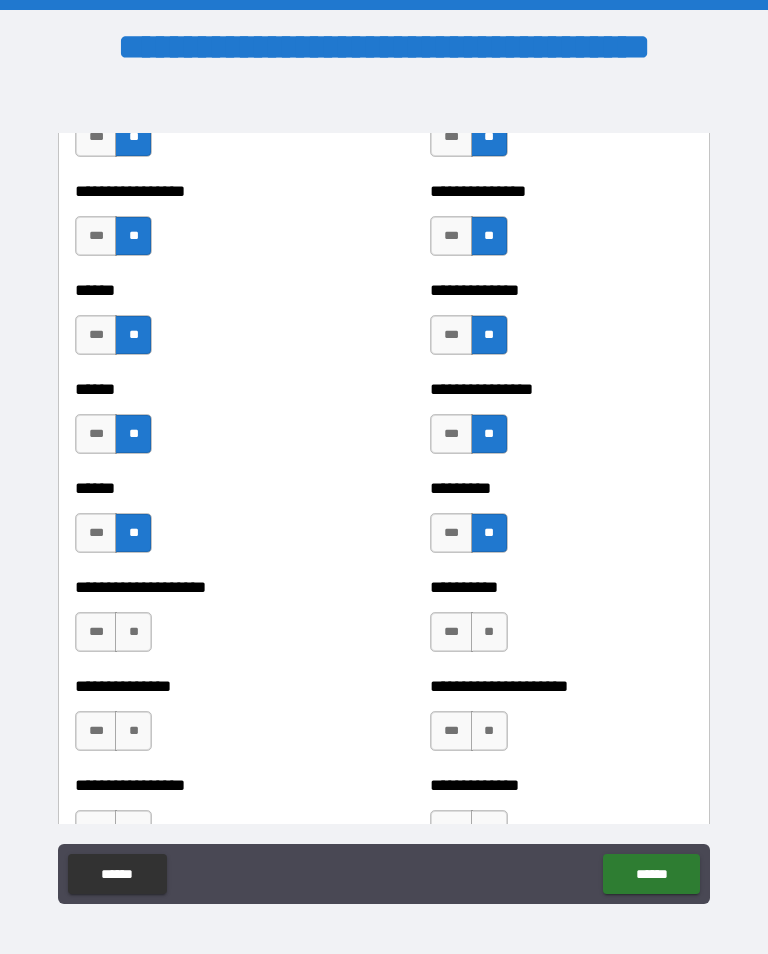 click on "**" at bounding box center [133, 632] 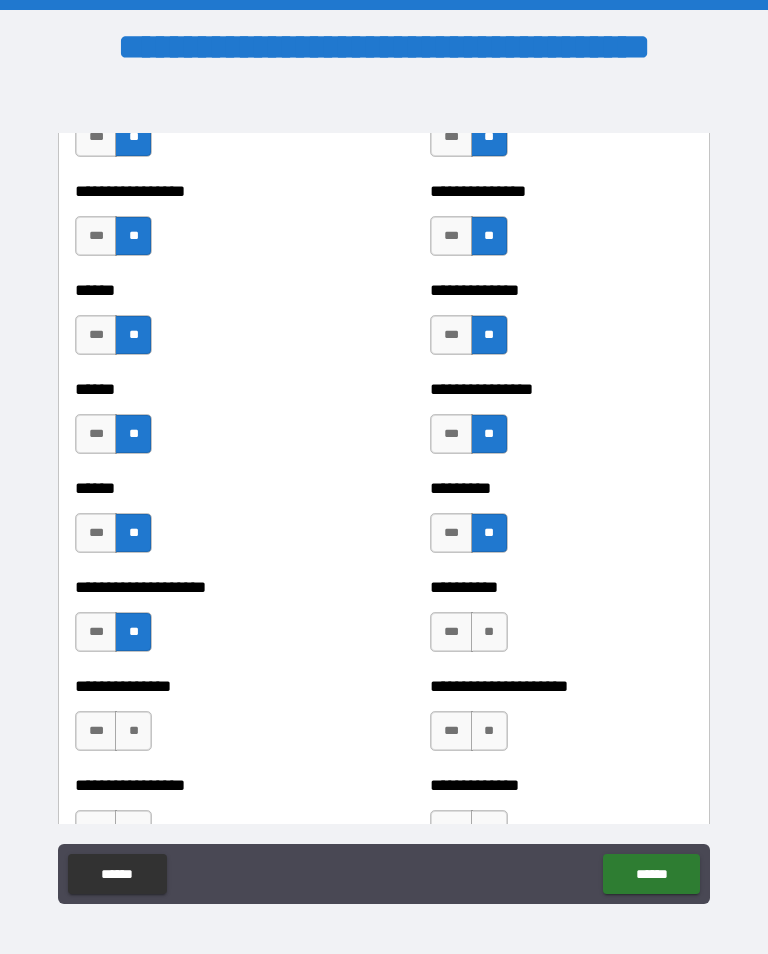 click on "**" at bounding box center (489, 632) 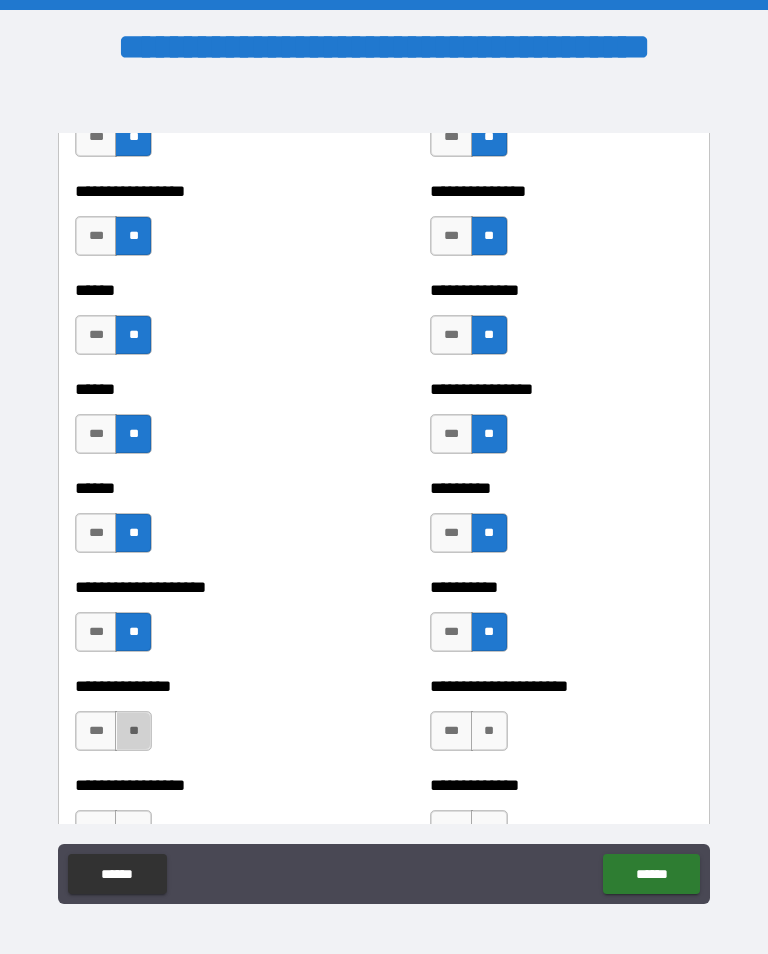 click on "**" at bounding box center (133, 731) 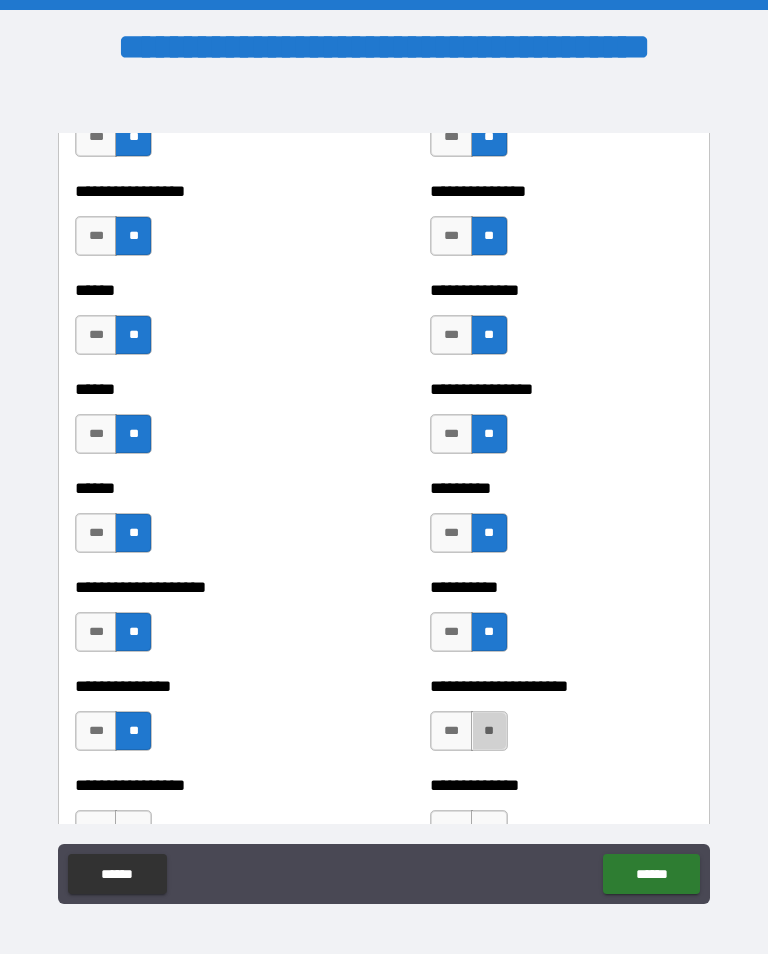 click on "**" at bounding box center (489, 731) 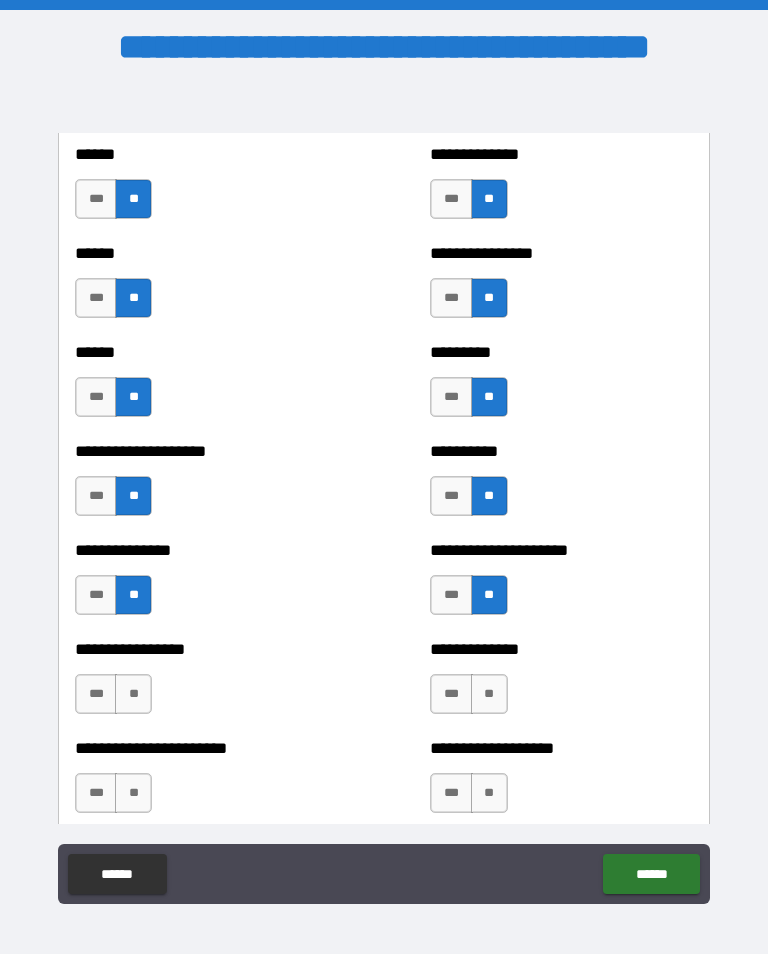 scroll, scrollTop: 3146, scrollLeft: 0, axis: vertical 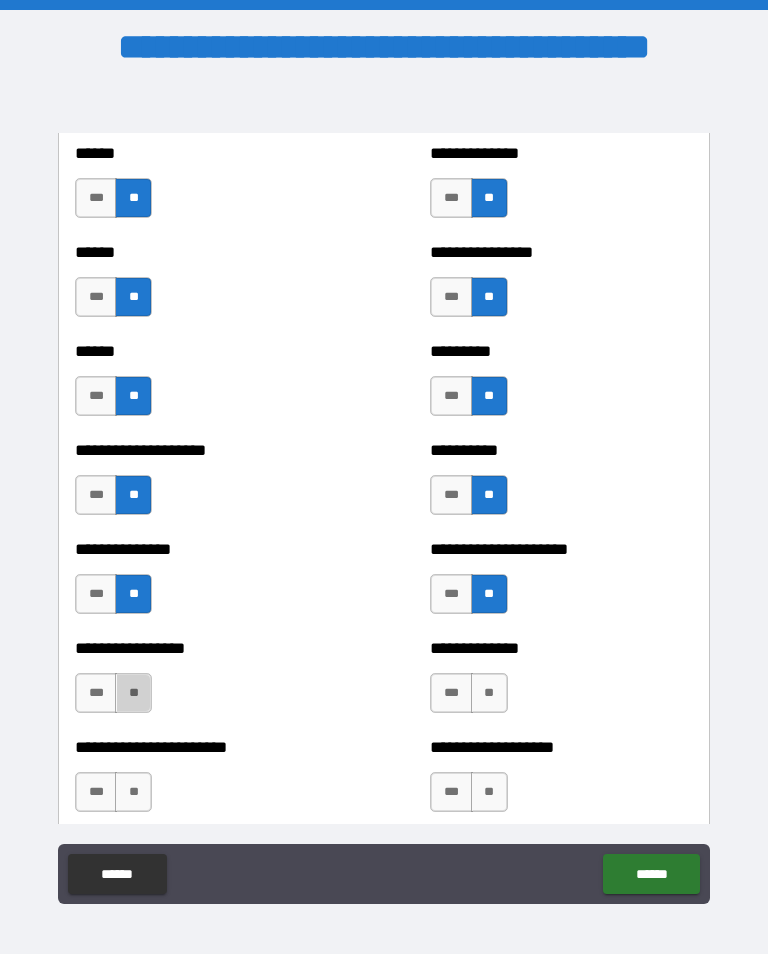 click on "**" at bounding box center (133, 693) 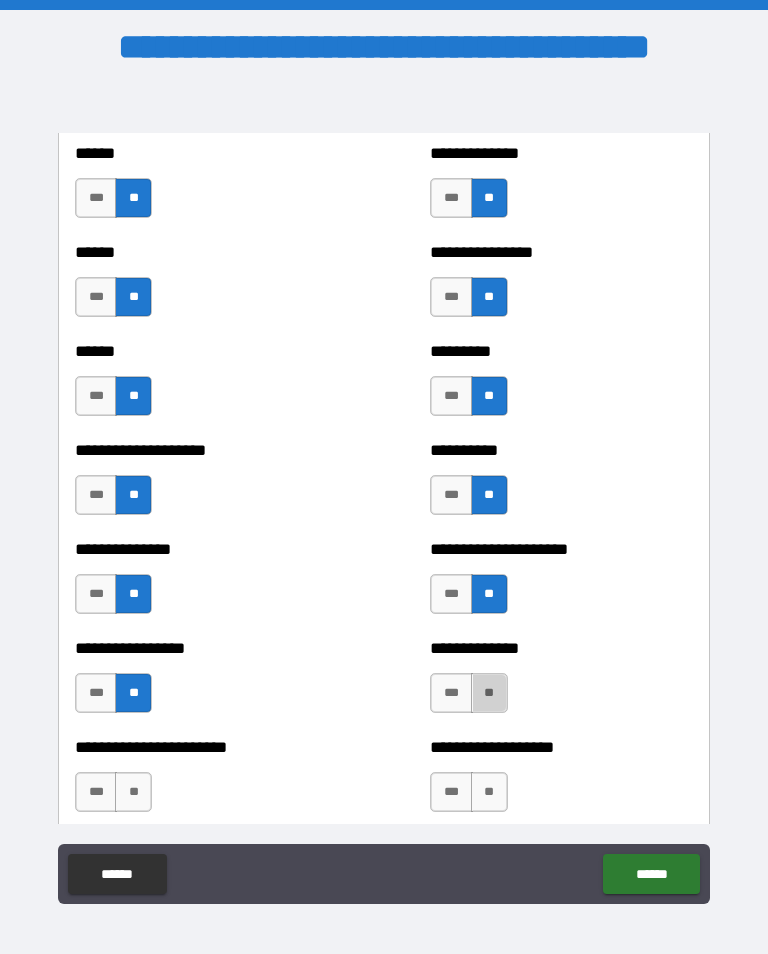 click on "**" at bounding box center [489, 693] 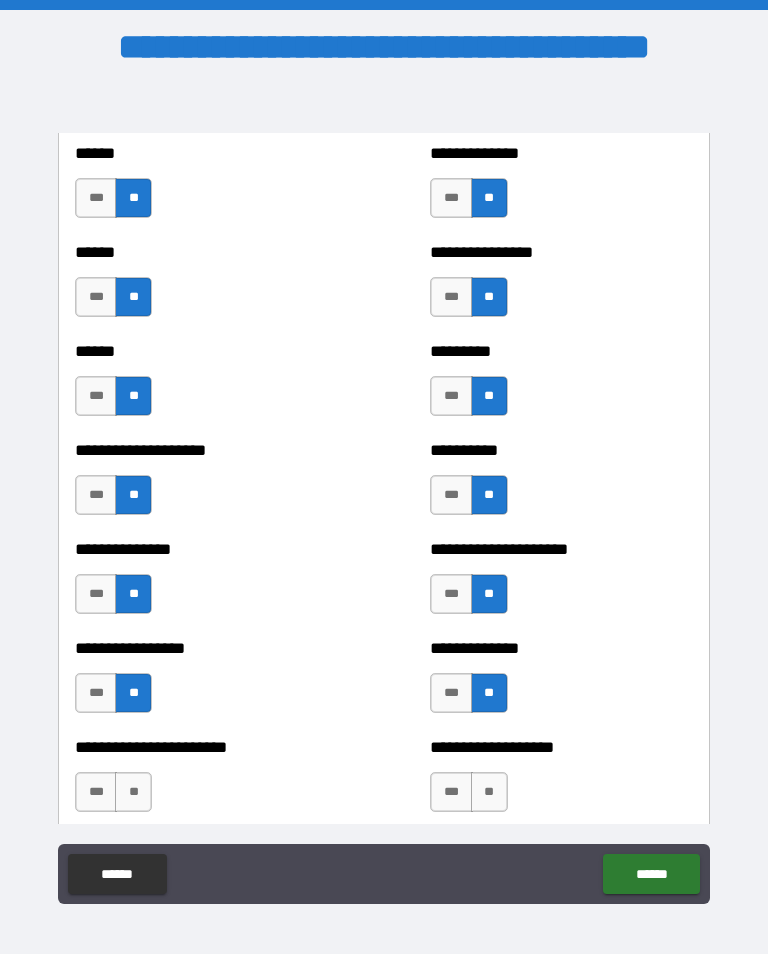 click on "**" at bounding box center (133, 792) 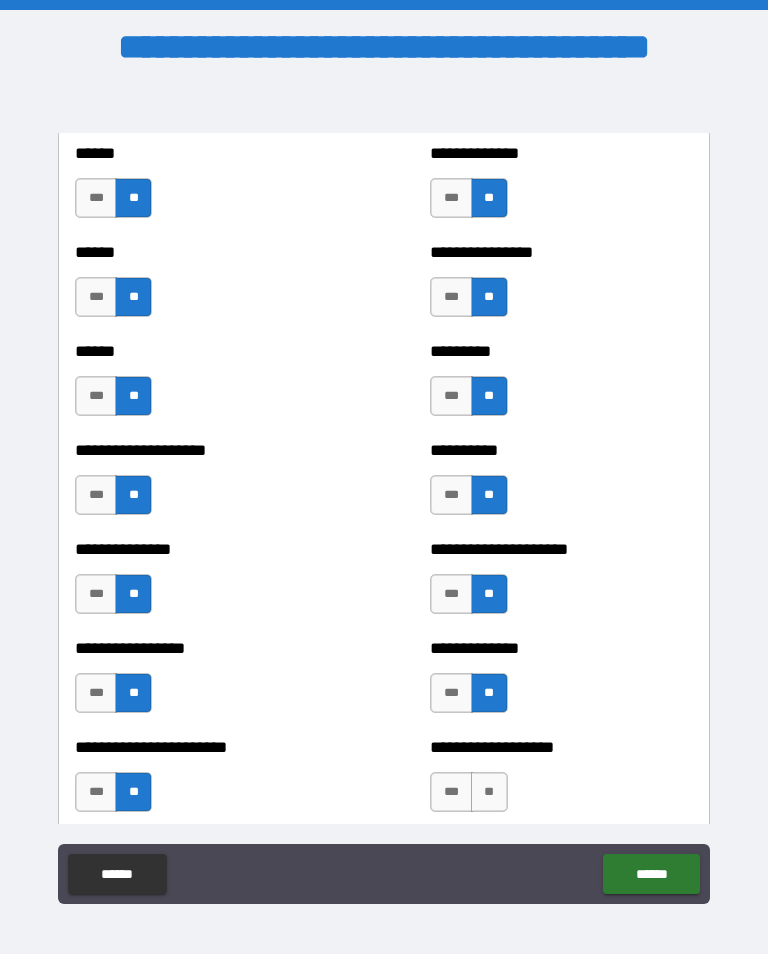 click on "**" at bounding box center (489, 792) 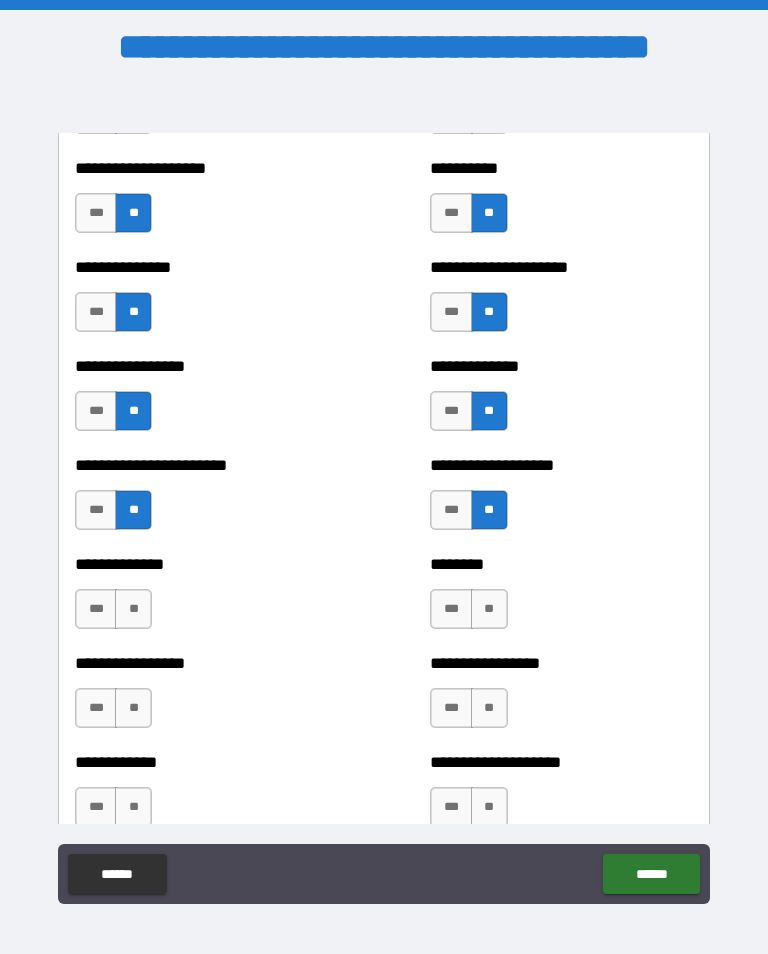 scroll, scrollTop: 3439, scrollLeft: 0, axis: vertical 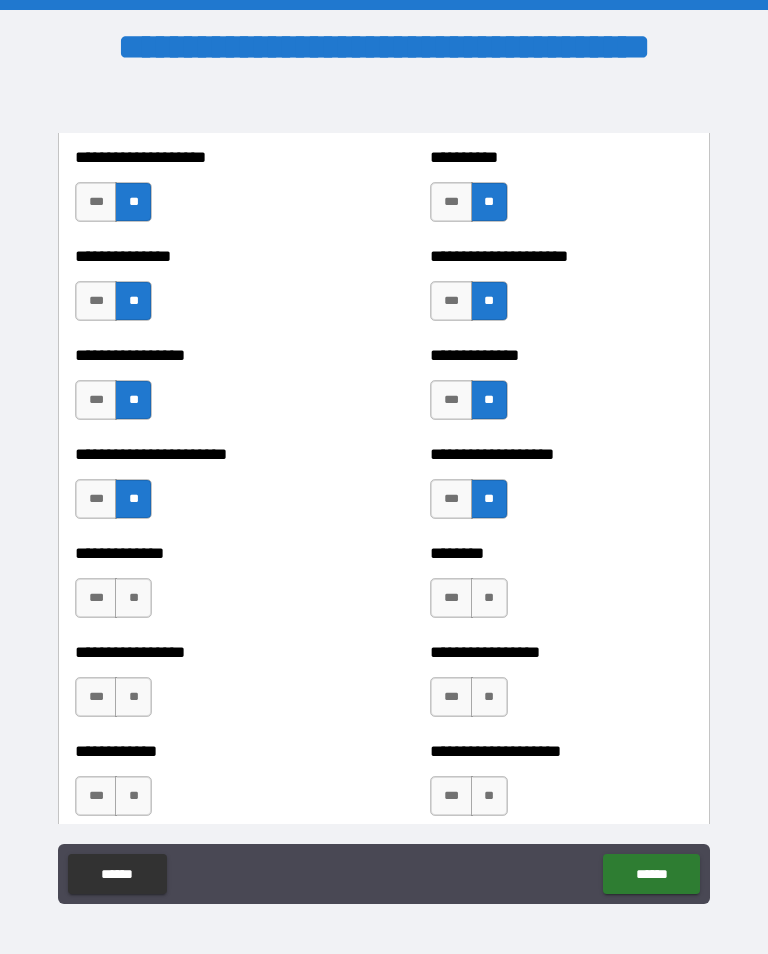 click on "**" at bounding box center [133, 598] 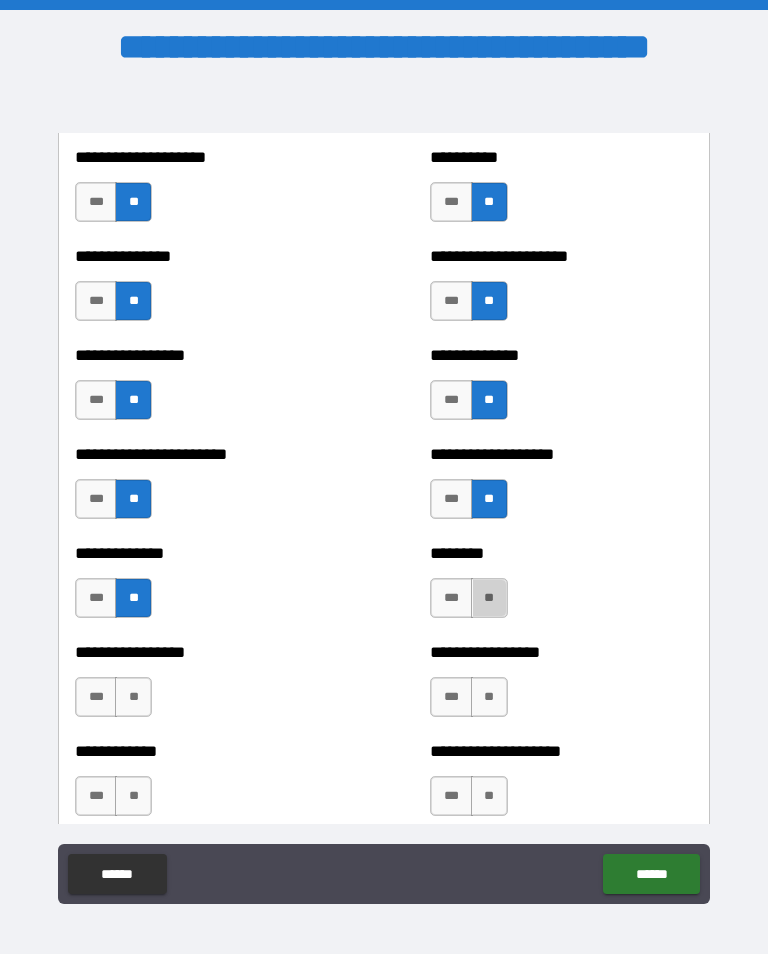 click on "**" at bounding box center (489, 598) 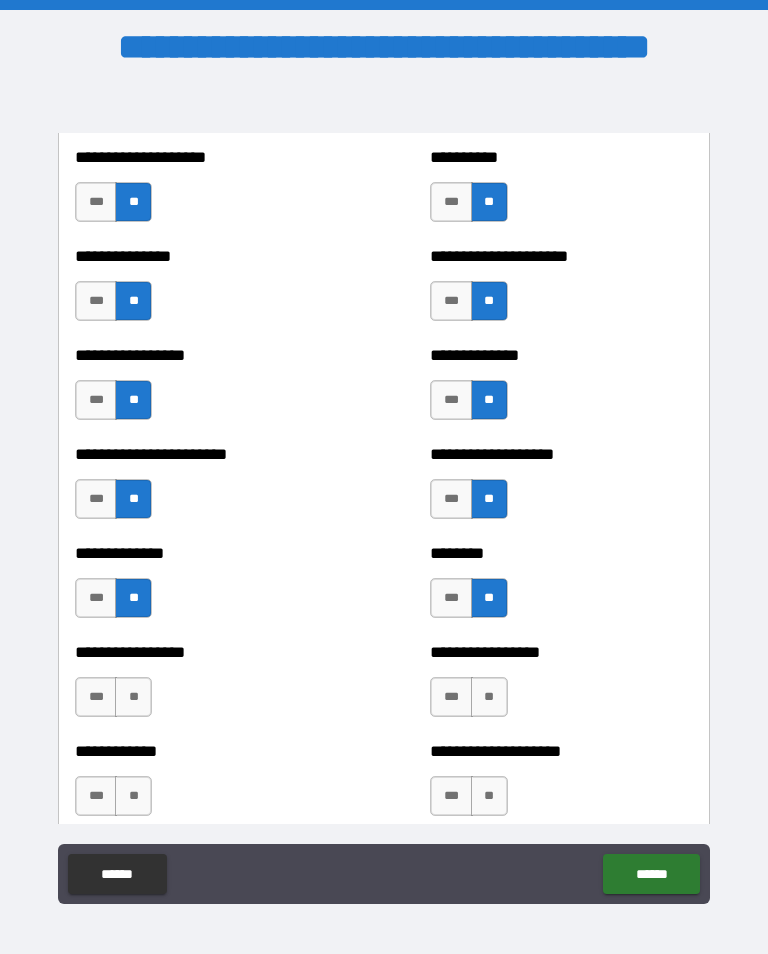 click on "**" at bounding box center (133, 697) 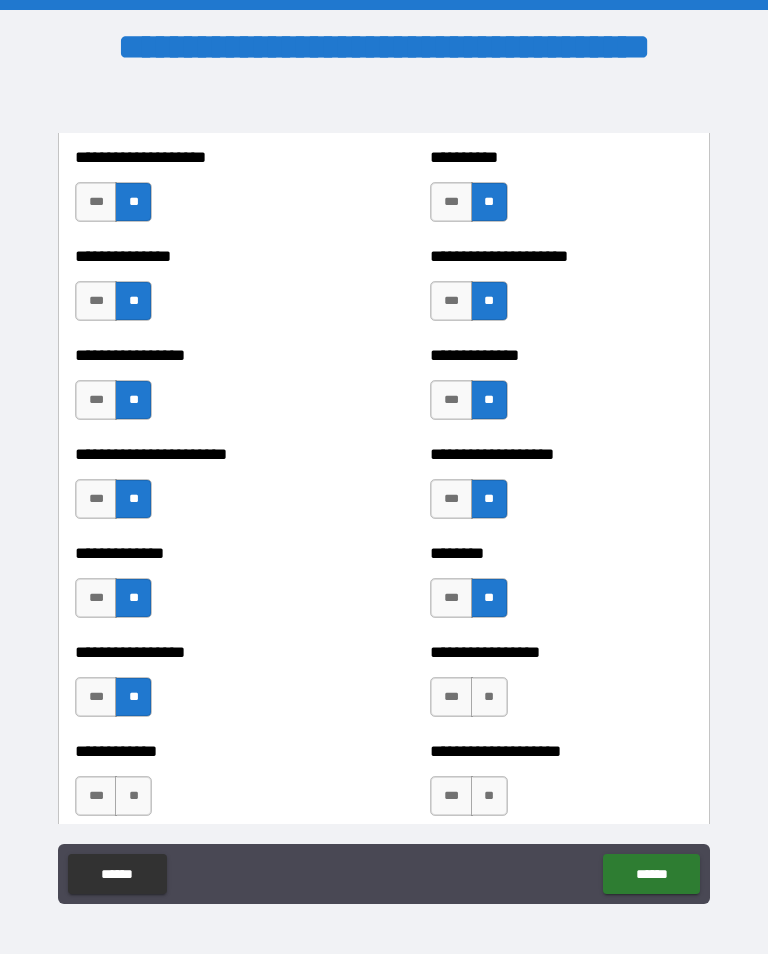 click on "**" at bounding box center [489, 697] 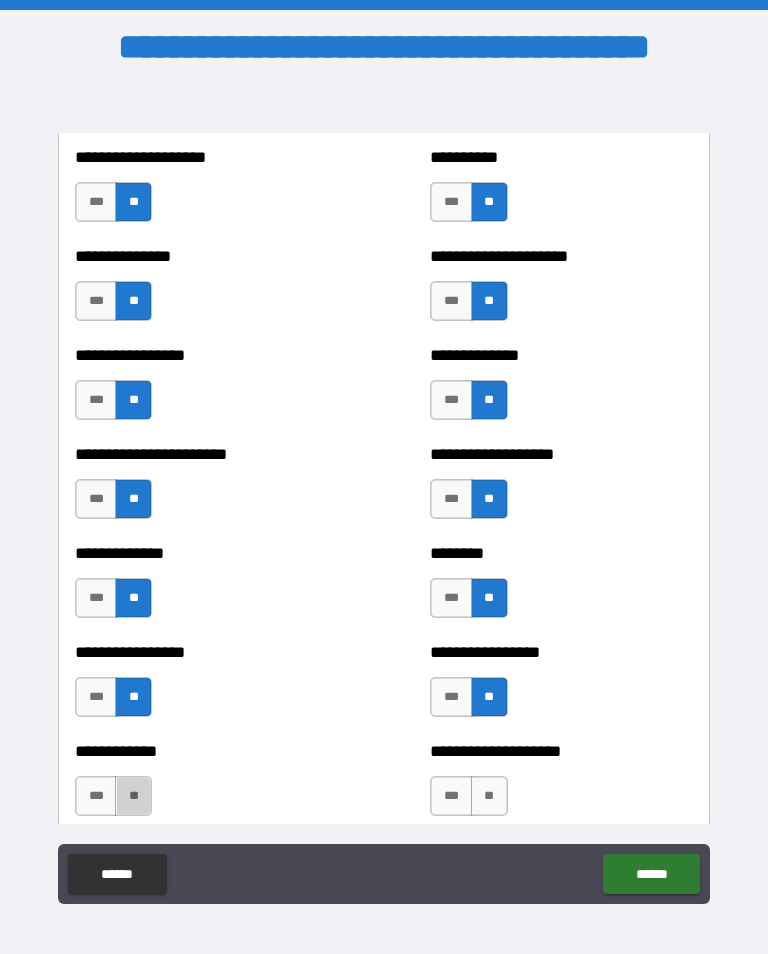 click on "**" at bounding box center (133, 796) 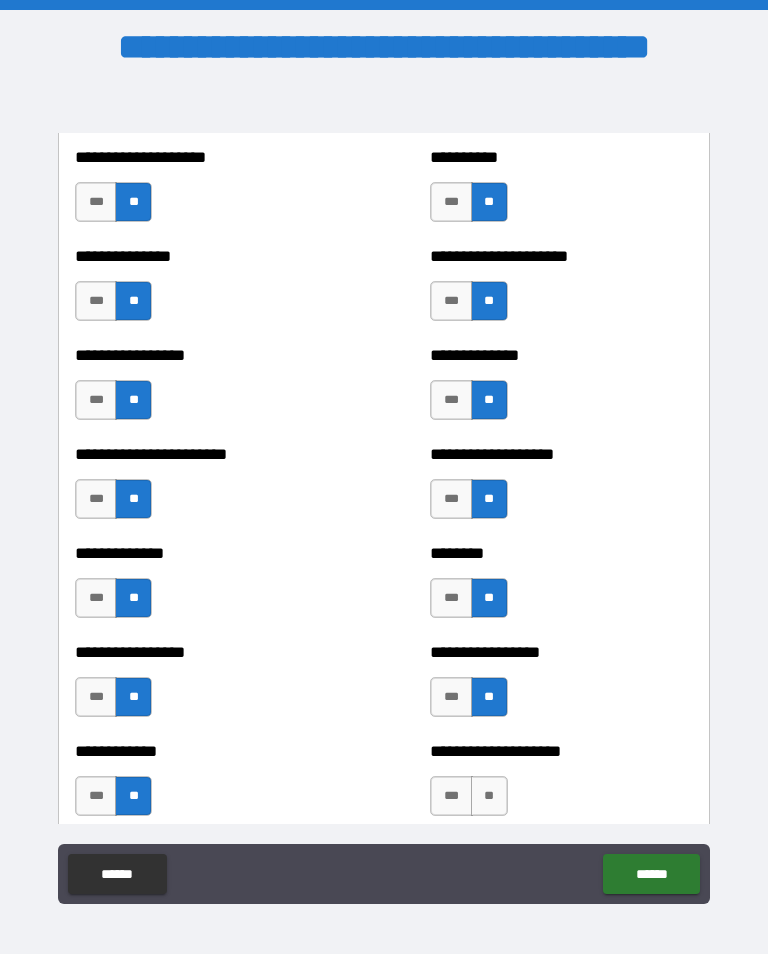 click on "**" at bounding box center (489, 796) 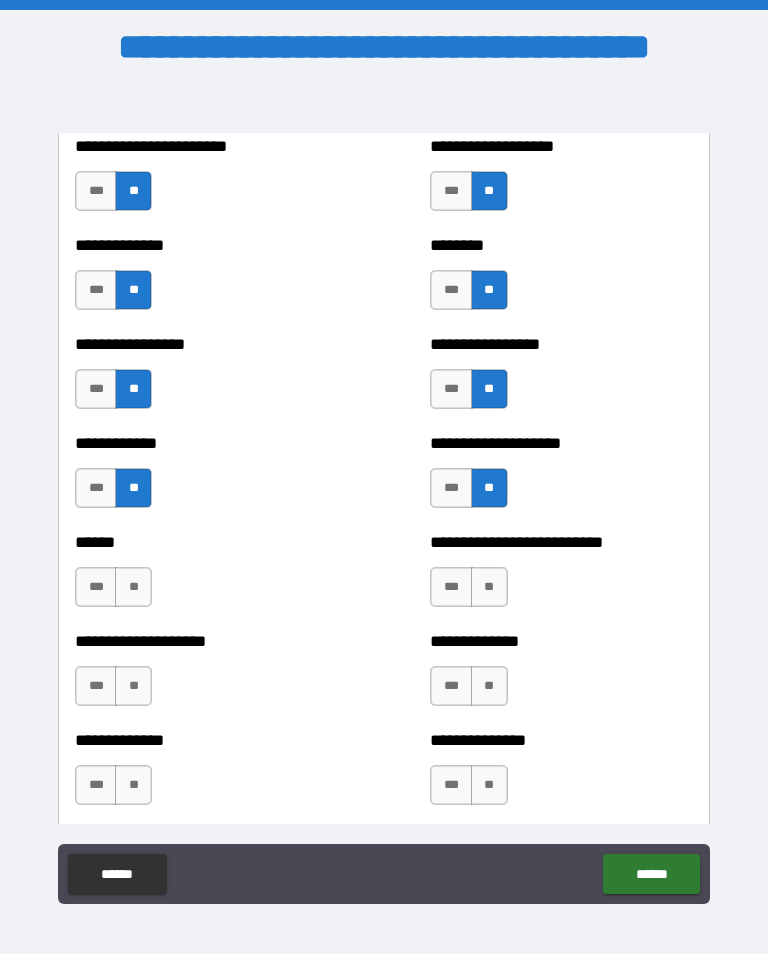 scroll, scrollTop: 3751, scrollLeft: 0, axis: vertical 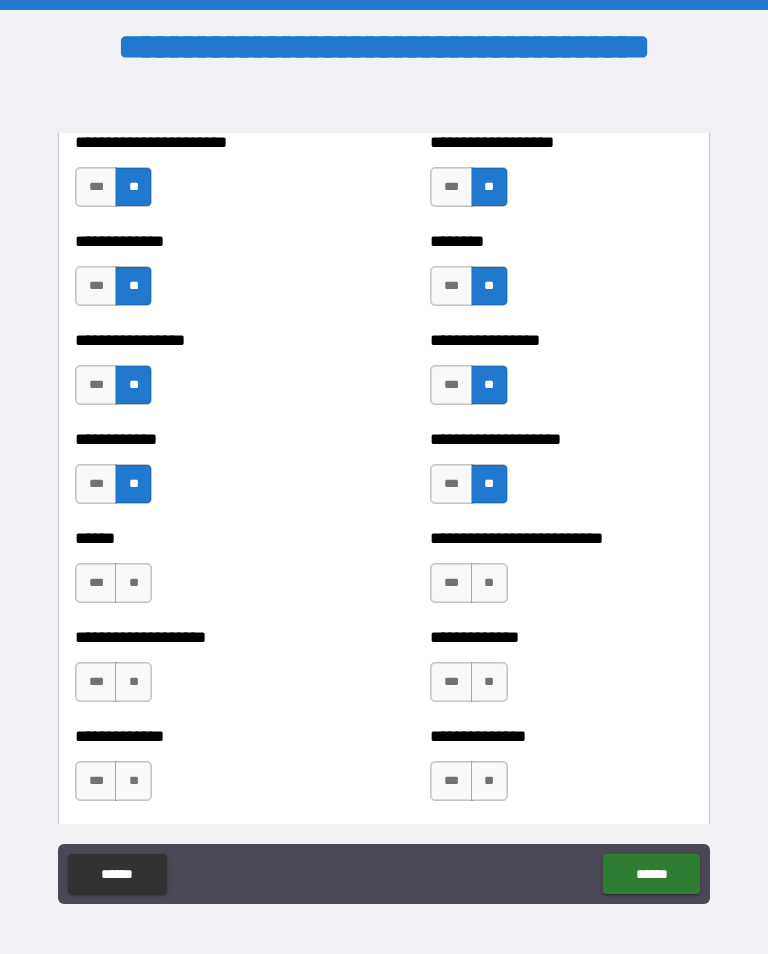 click on "**" at bounding box center (133, 583) 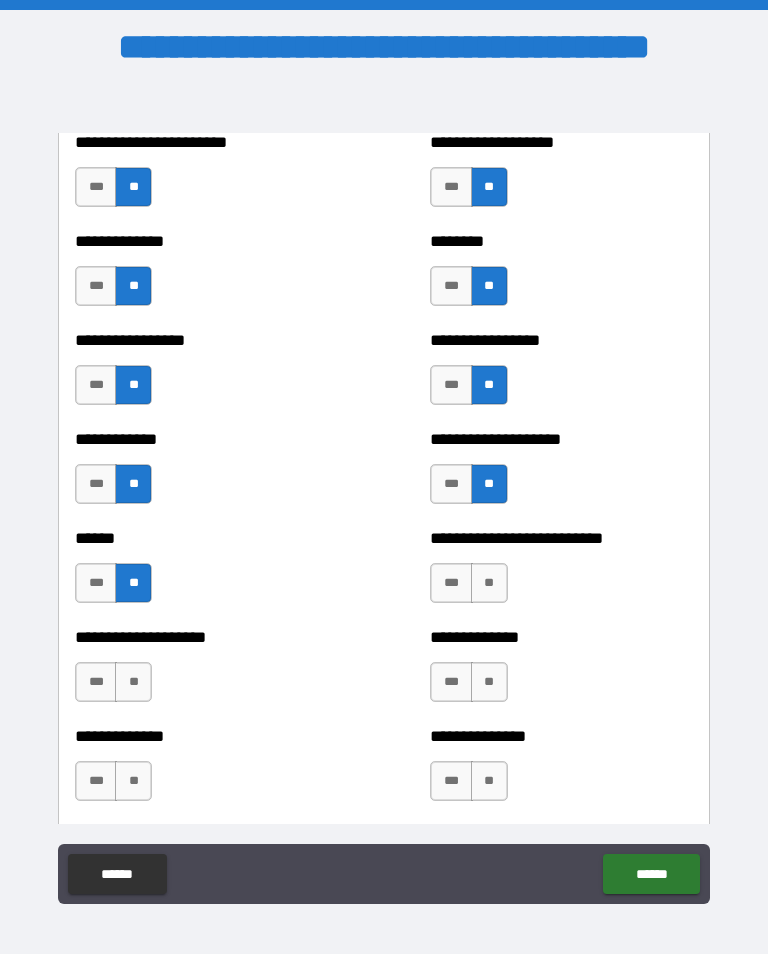 click on "**" at bounding box center [489, 583] 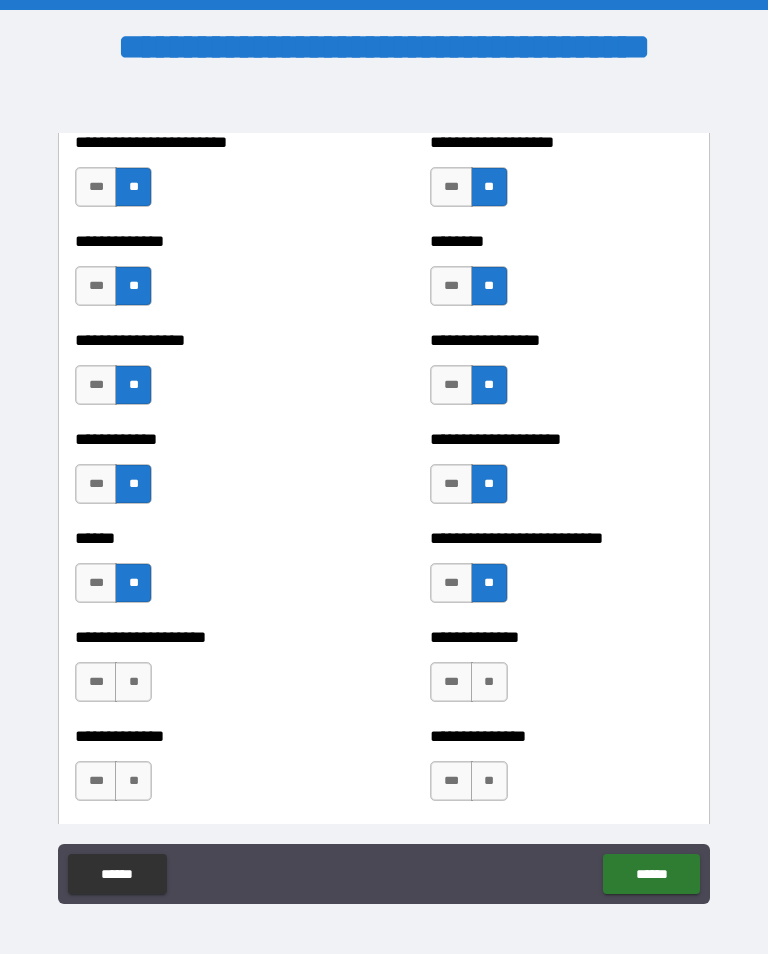 click on "**" at bounding box center [133, 682] 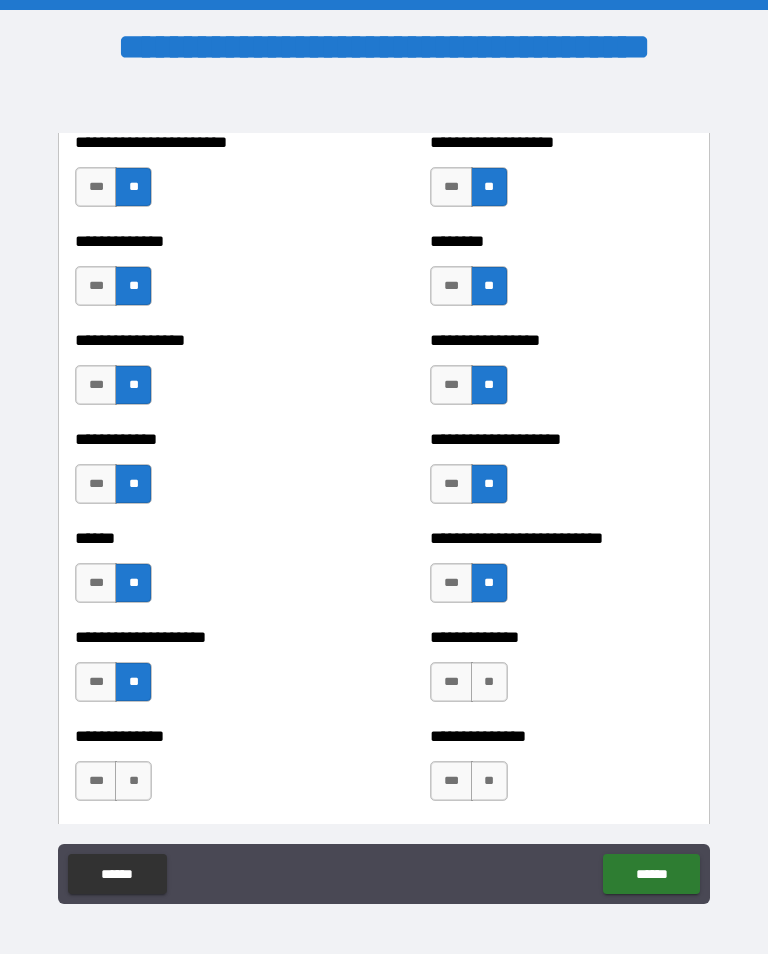 click on "**" at bounding box center (489, 682) 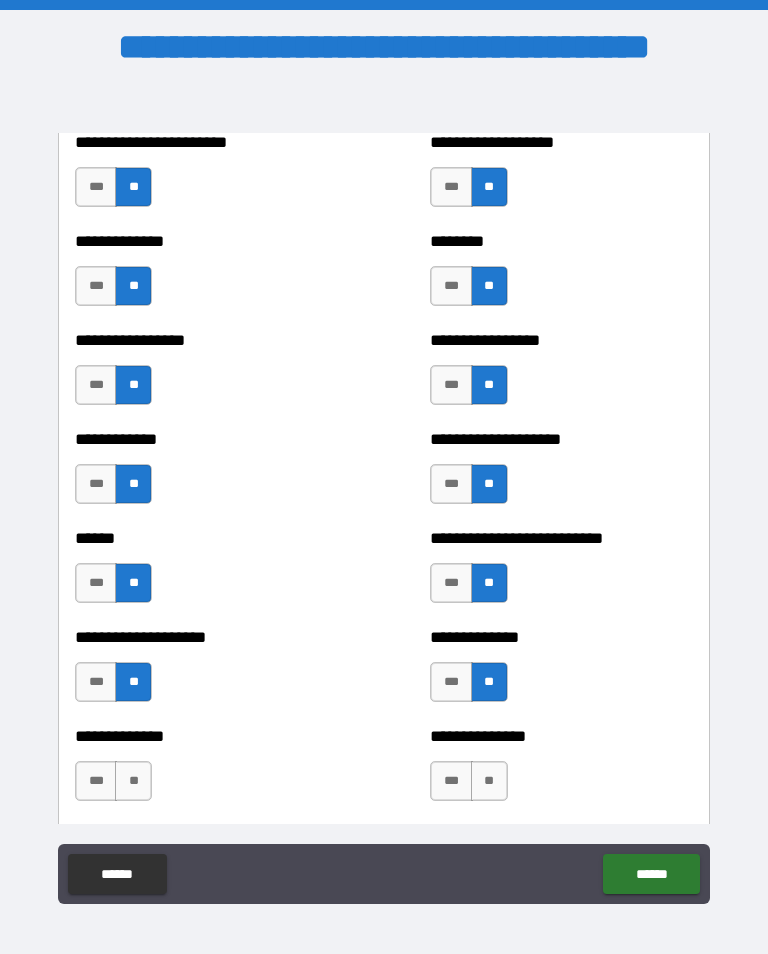 click on "**" at bounding box center (133, 781) 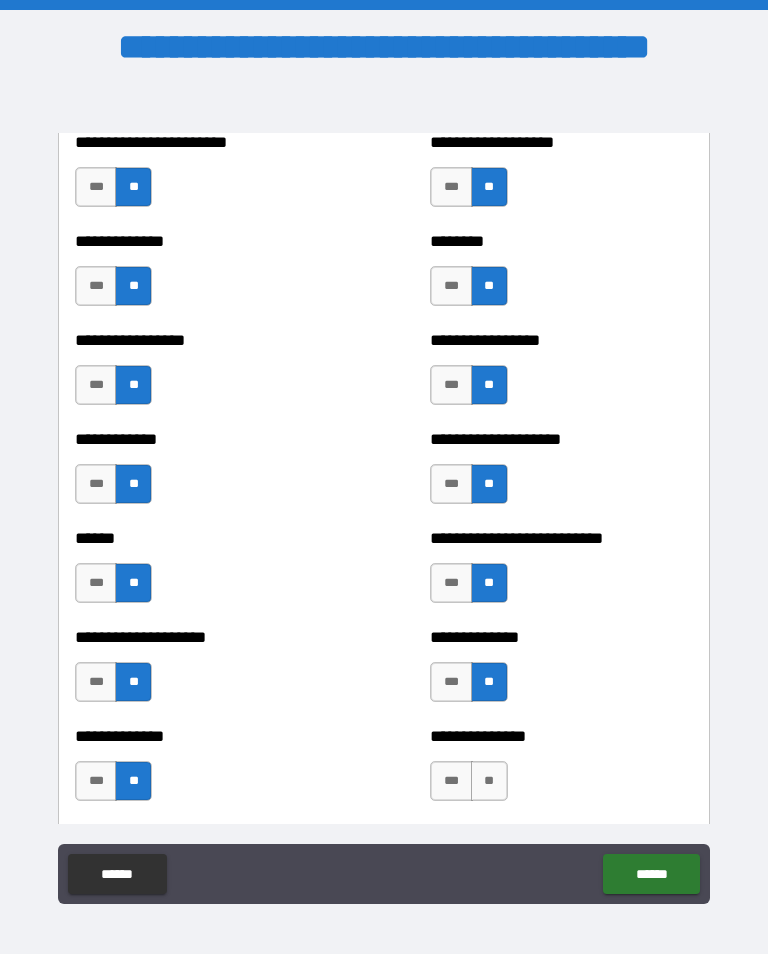 click on "**" at bounding box center (489, 781) 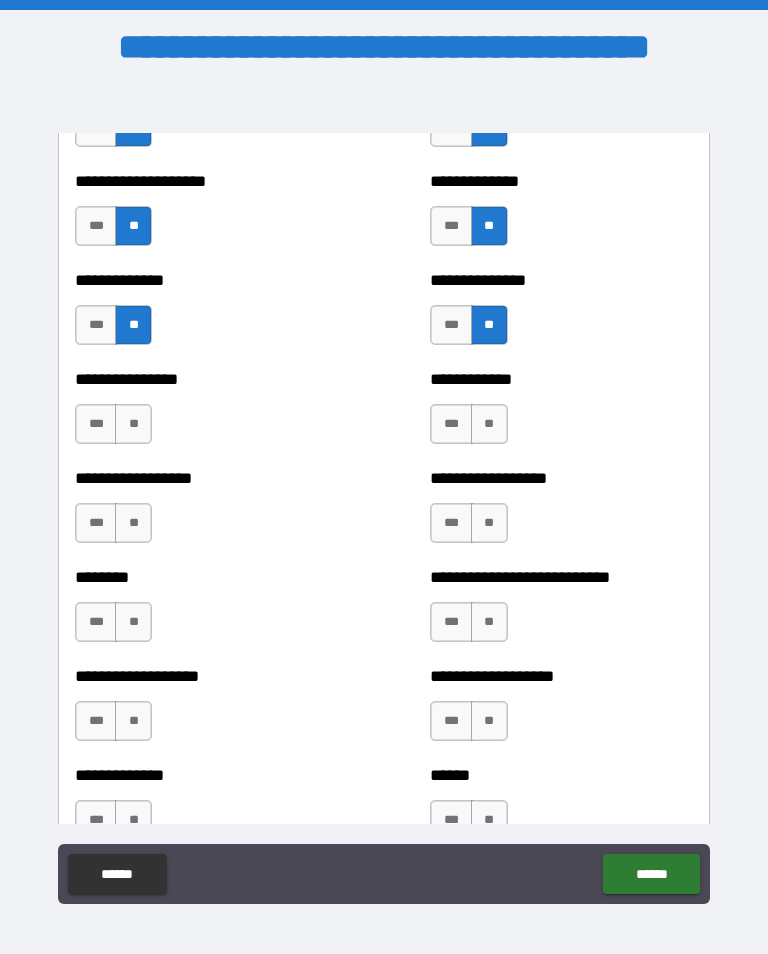 scroll, scrollTop: 4219, scrollLeft: 0, axis: vertical 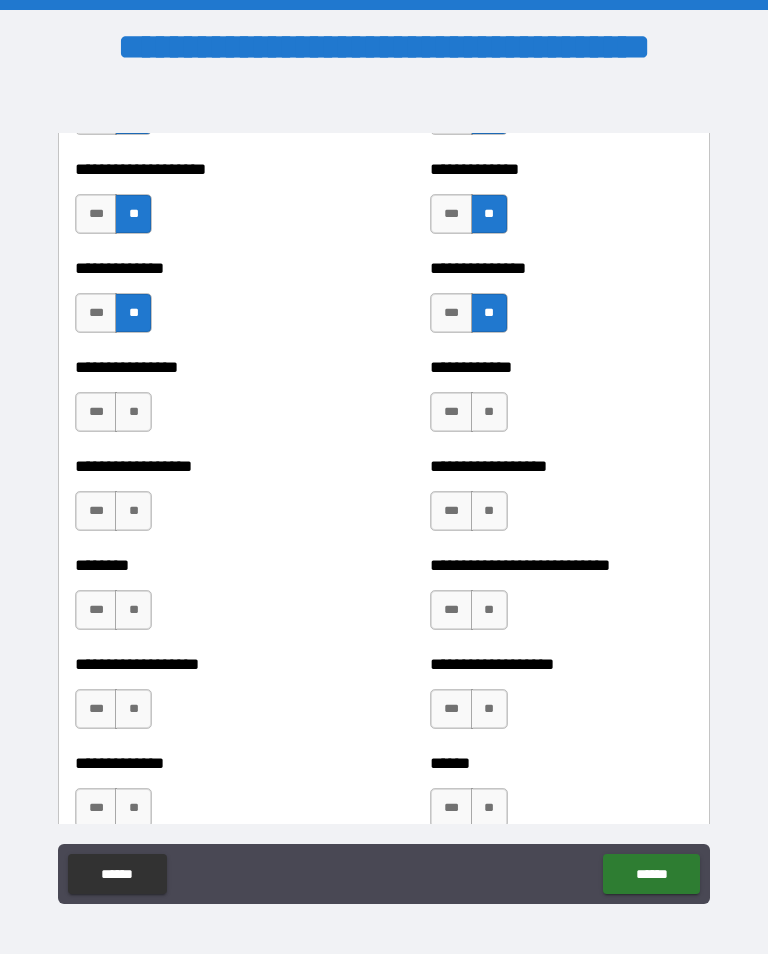 click on "**" at bounding box center [133, 412] 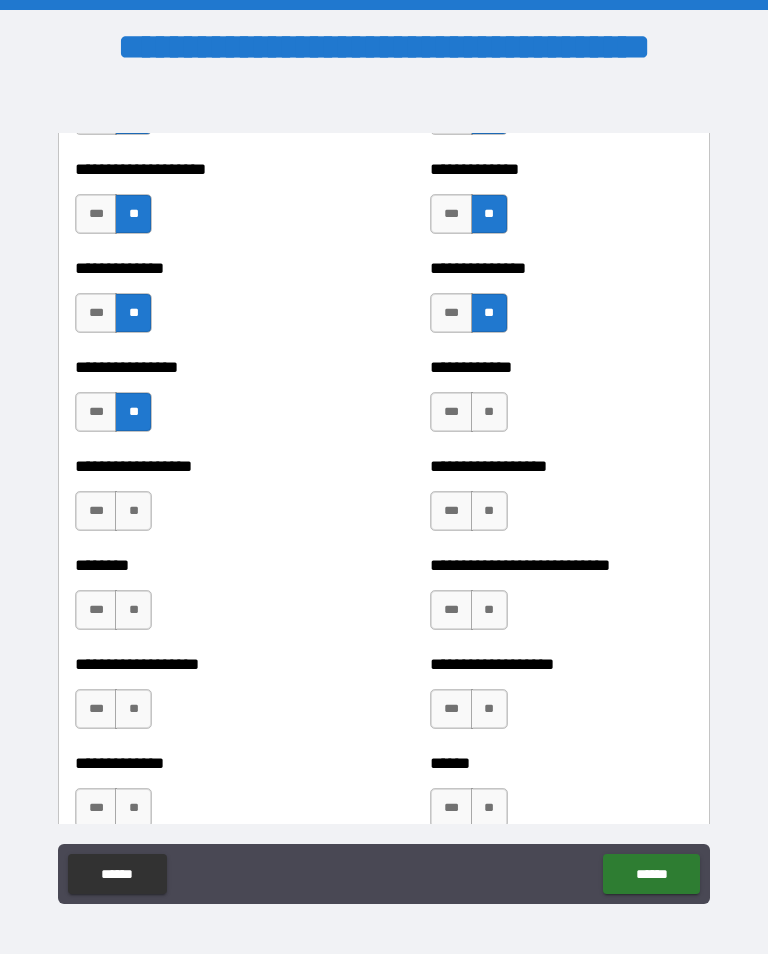 click on "**" at bounding box center (489, 412) 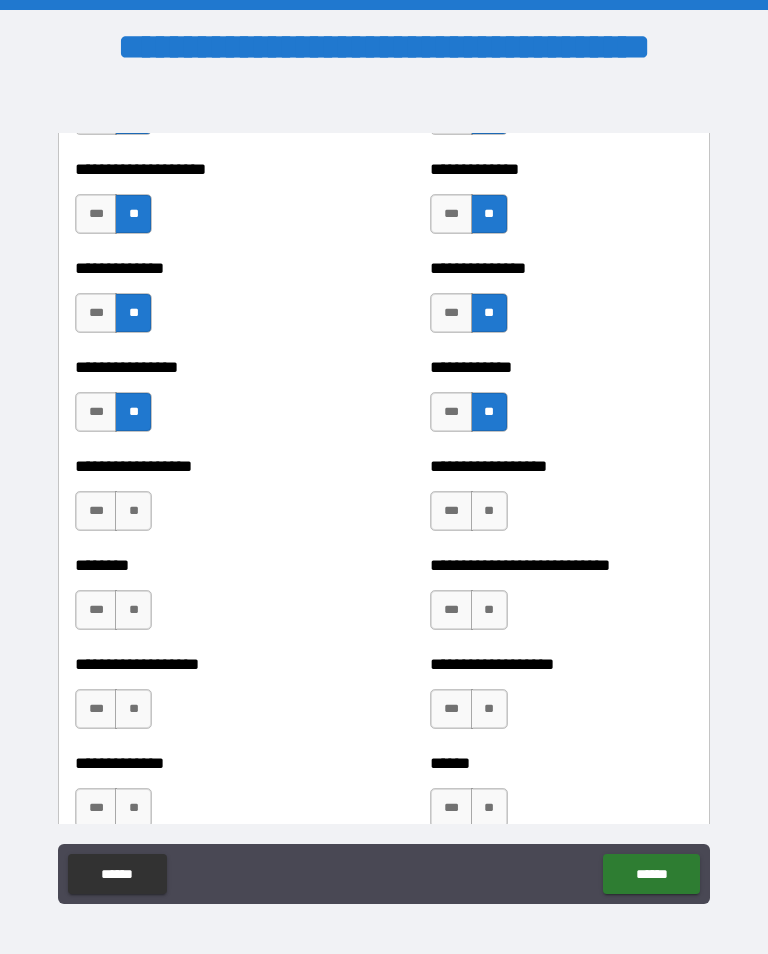 click on "**" at bounding box center (133, 511) 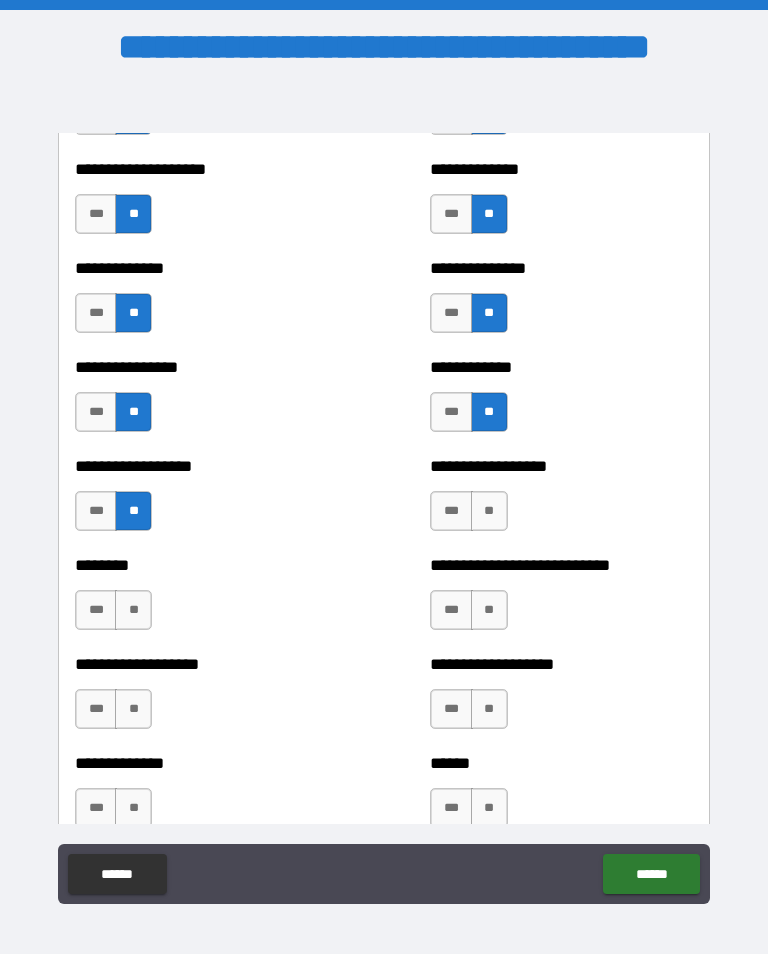 click on "**" at bounding box center (489, 511) 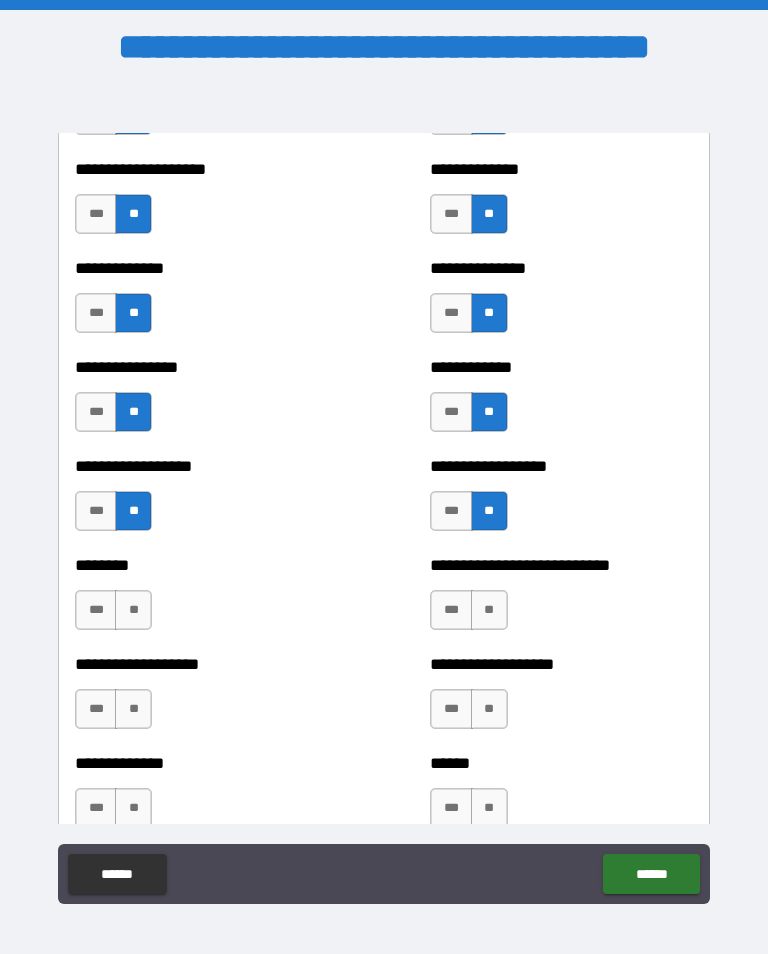 click on "**" at bounding box center [133, 610] 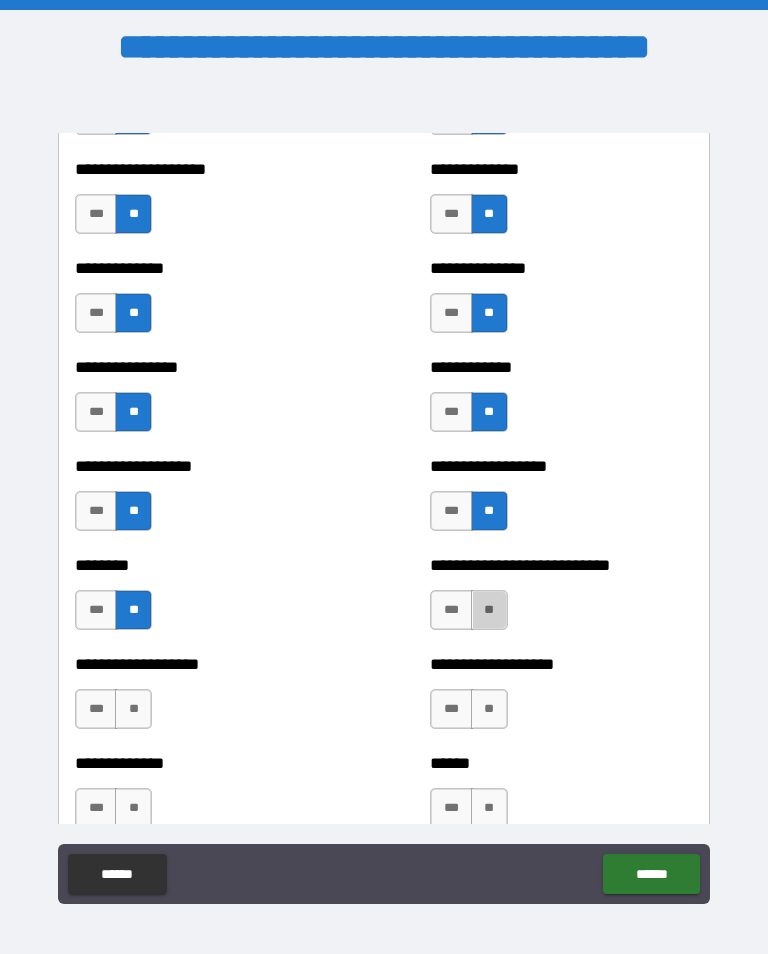 click on "**" at bounding box center (489, 610) 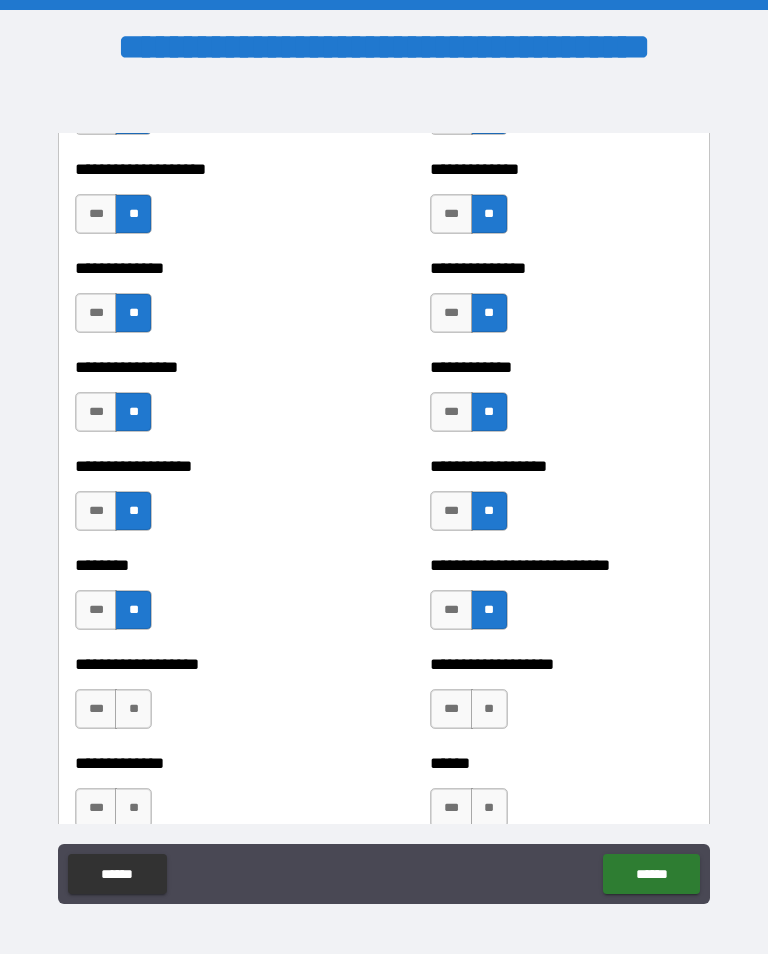click on "**" at bounding box center [133, 709] 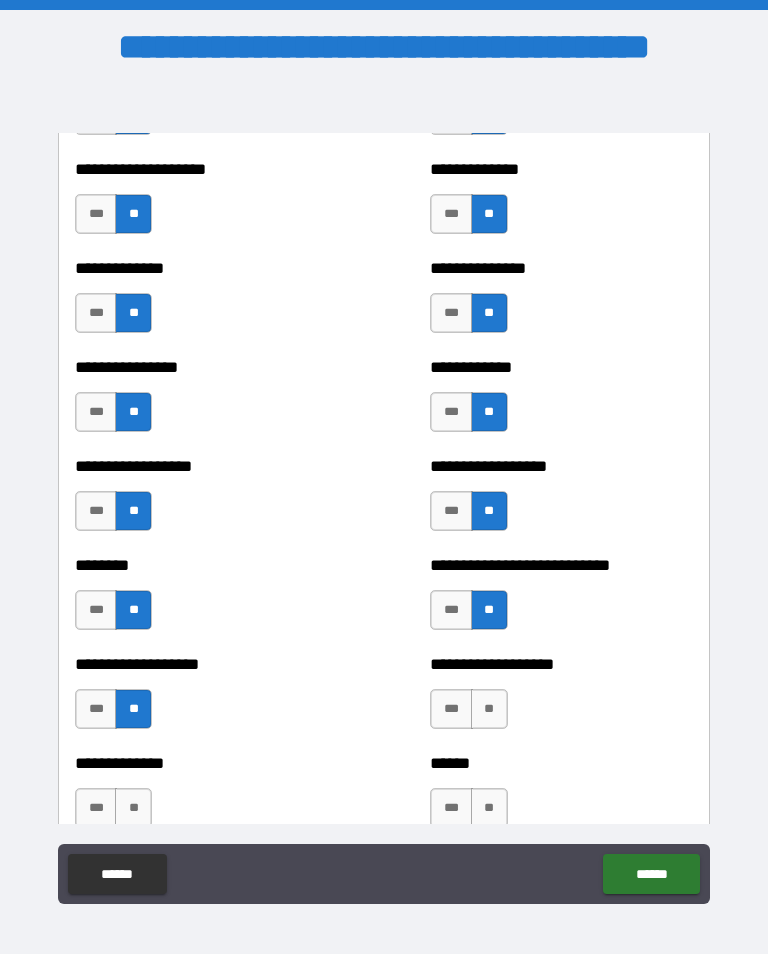 click on "**" at bounding box center (489, 709) 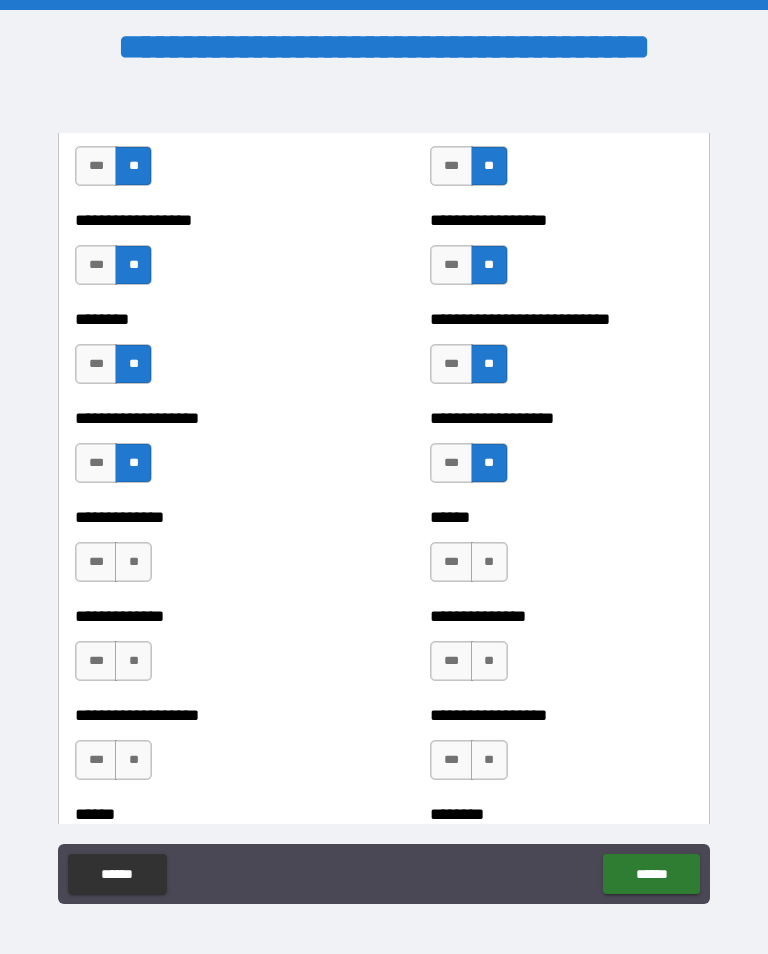 scroll, scrollTop: 4466, scrollLeft: 0, axis: vertical 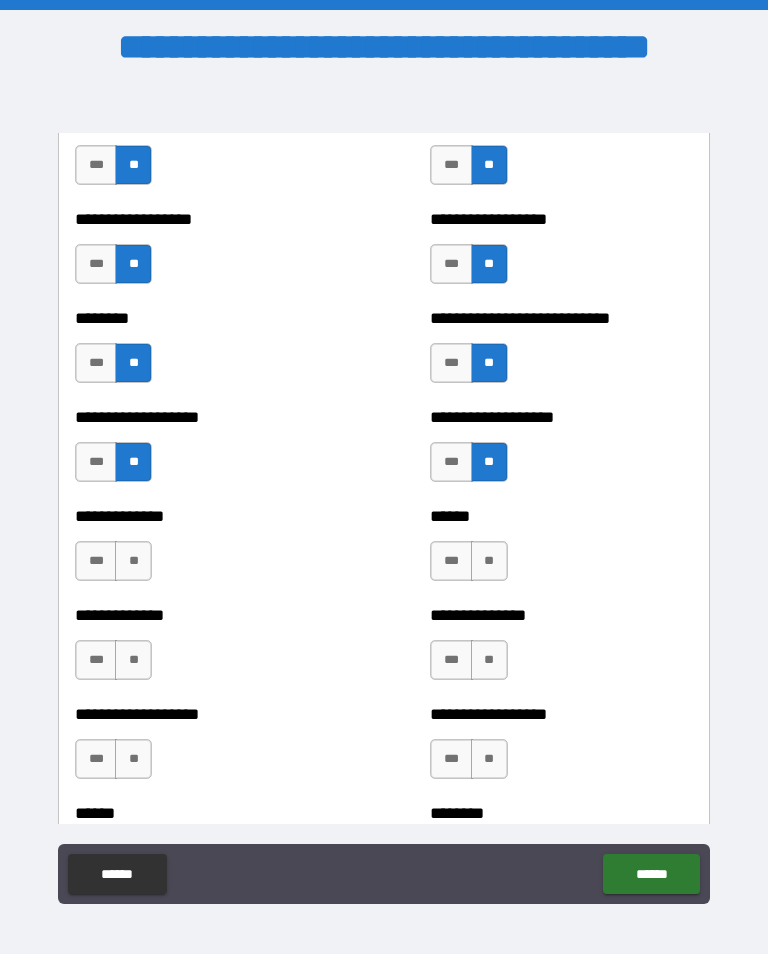 click on "**" at bounding box center [133, 561] 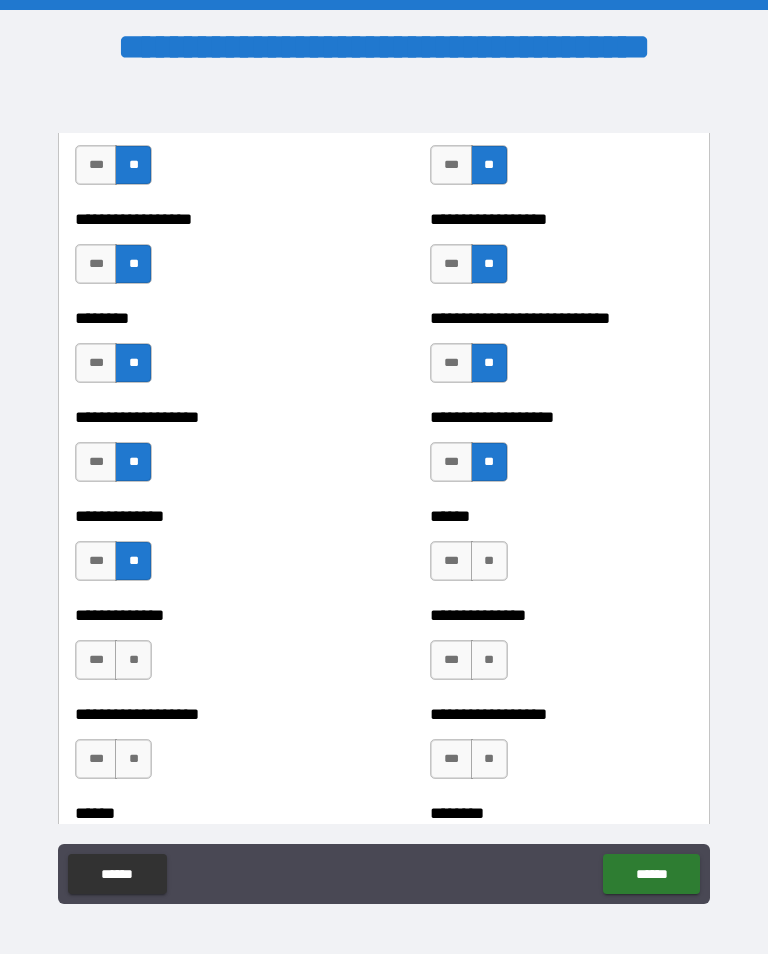 click on "**" at bounding box center [489, 561] 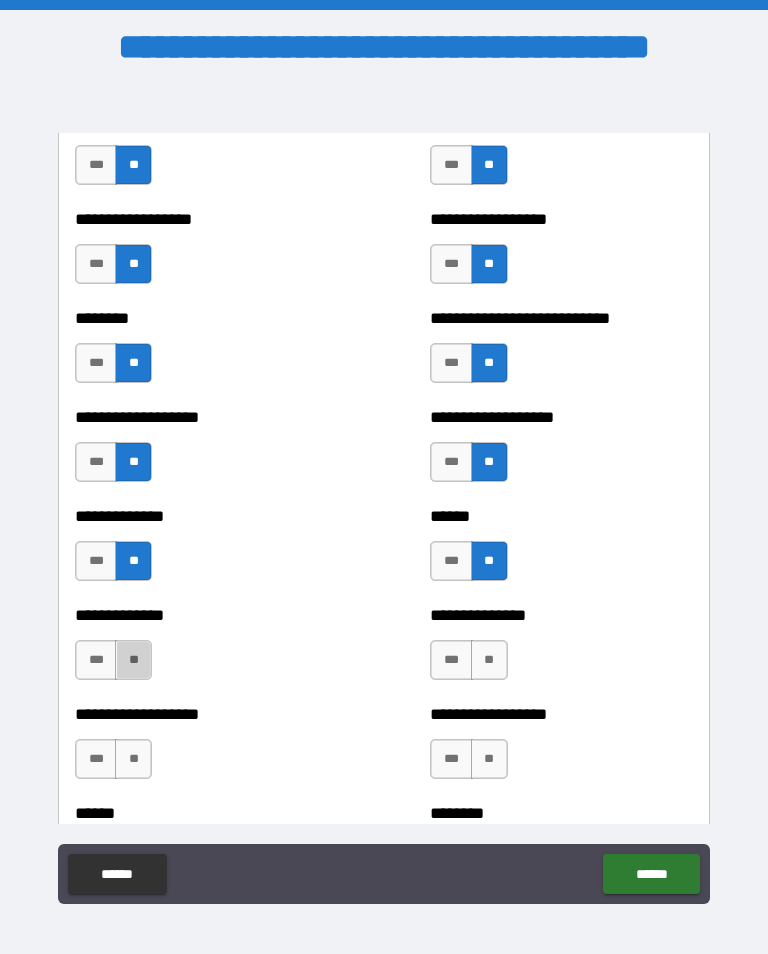 click on "**" at bounding box center [133, 660] 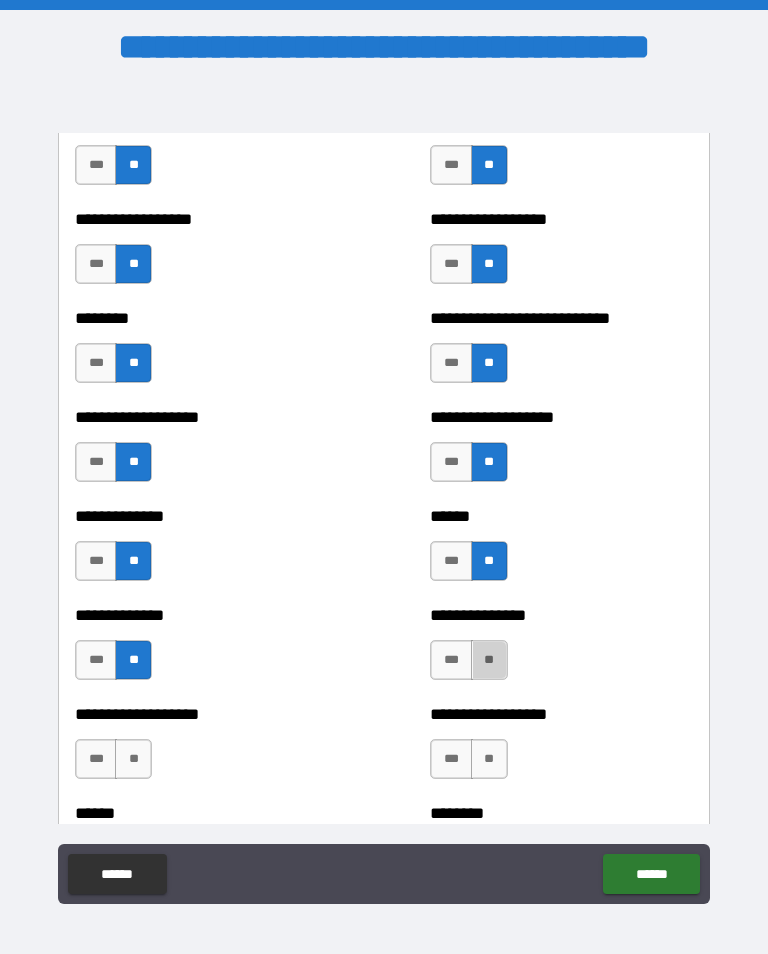 click on "**" at bounding box center [489, 660] 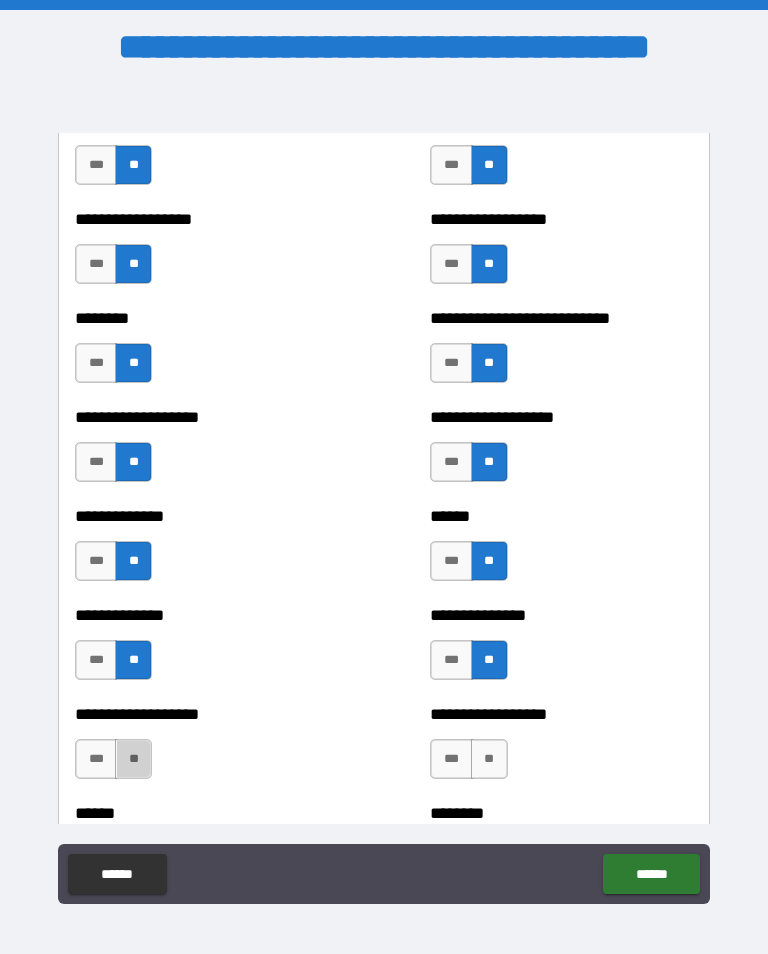 click on "**" at bounding box center [133, 759] 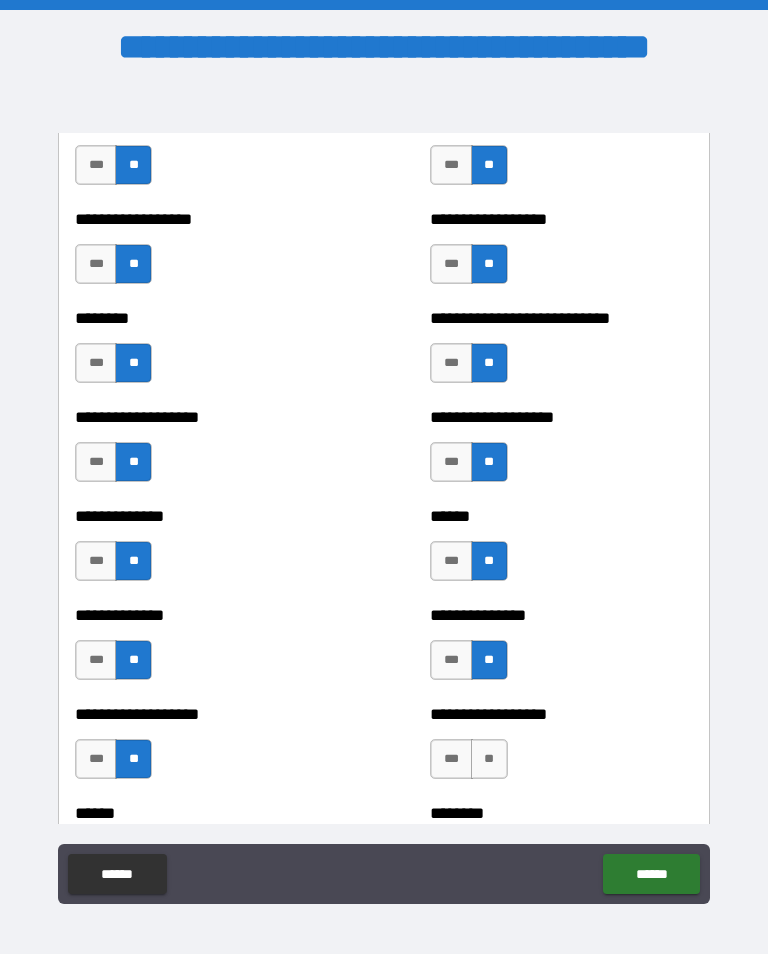 click on "**" at bounding box center [489, 759] 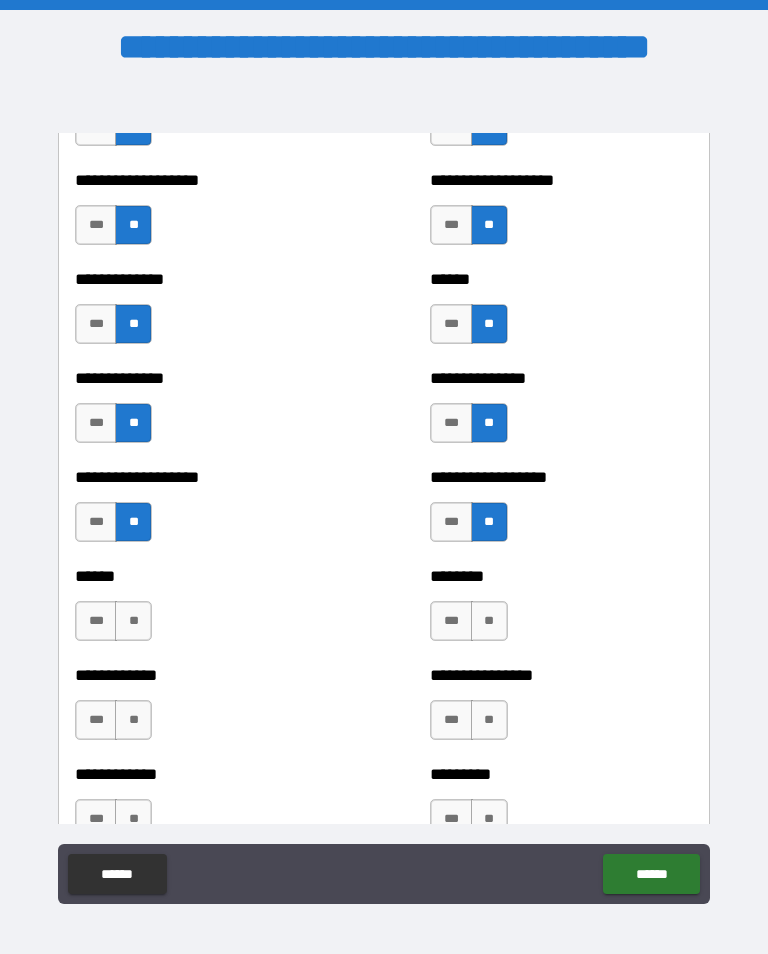 scroll, scrollTop: 4743, scrollLeft: 0, axis: vertical 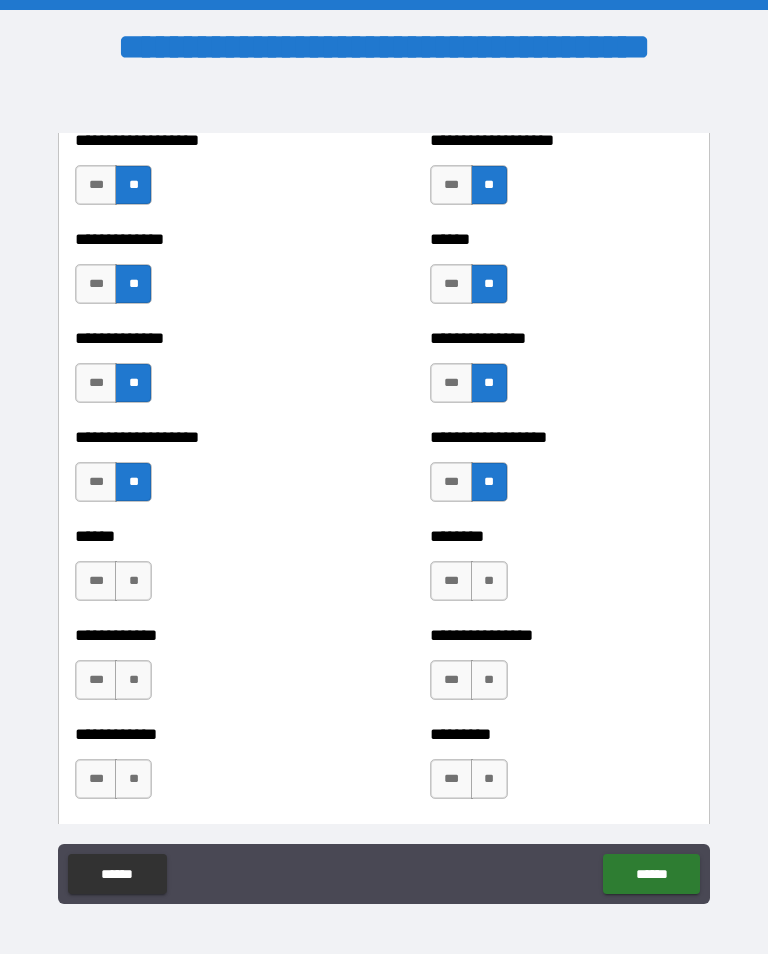 click on "**" at bounding box center [133, 581] 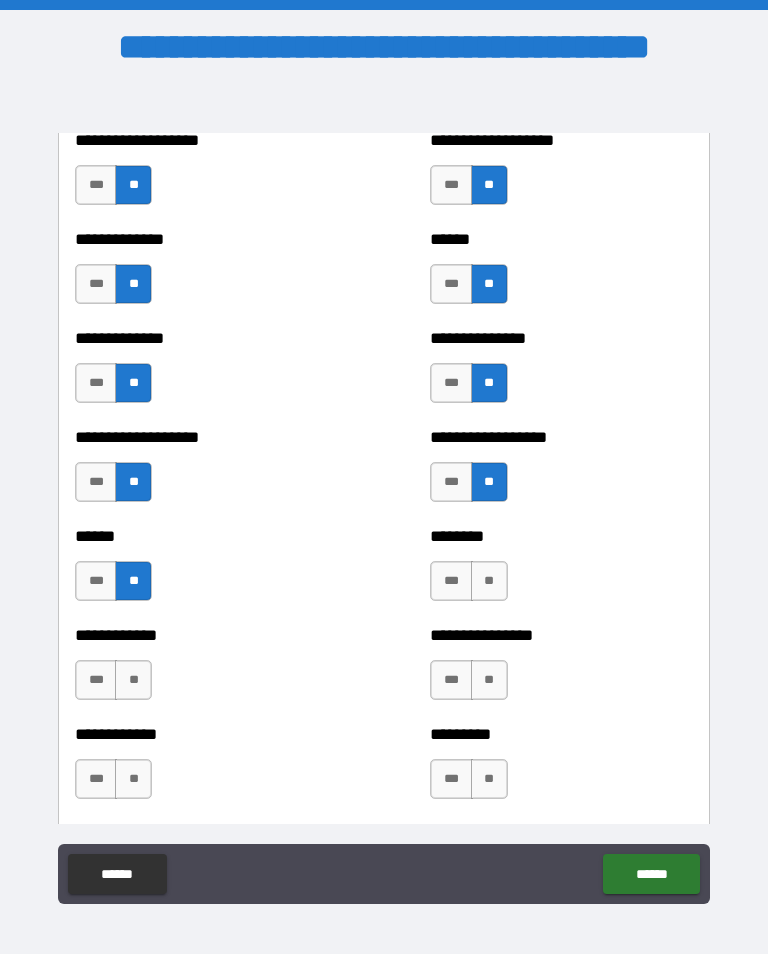 click on "**" at bounding box center [489, 581] 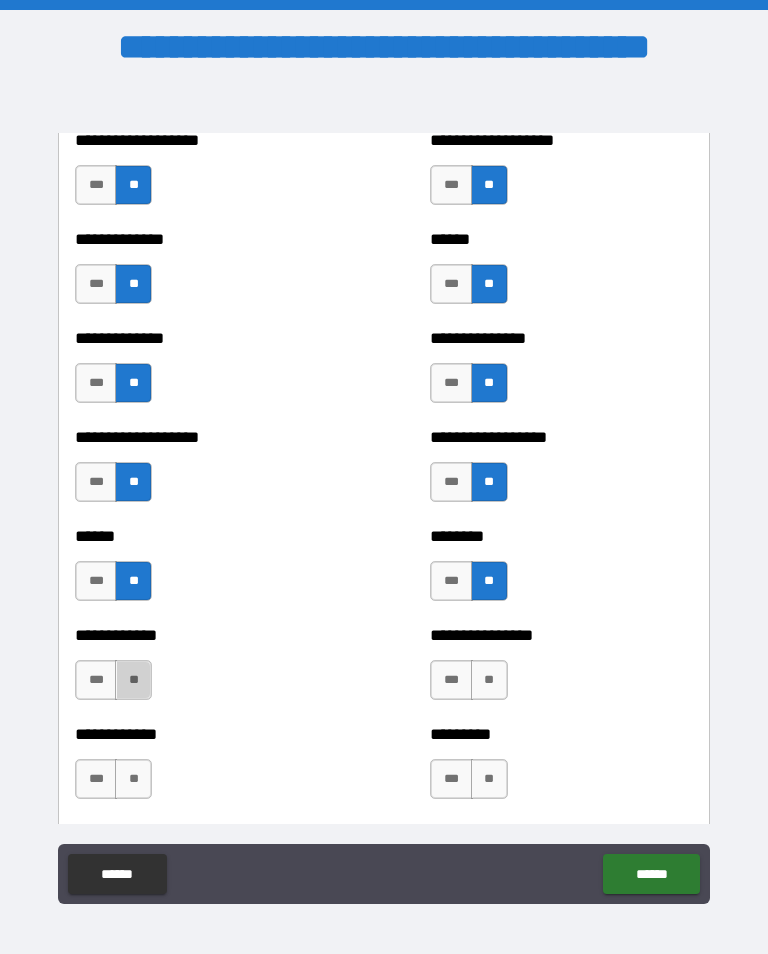 click on "**" at bounding box center (133, 680) 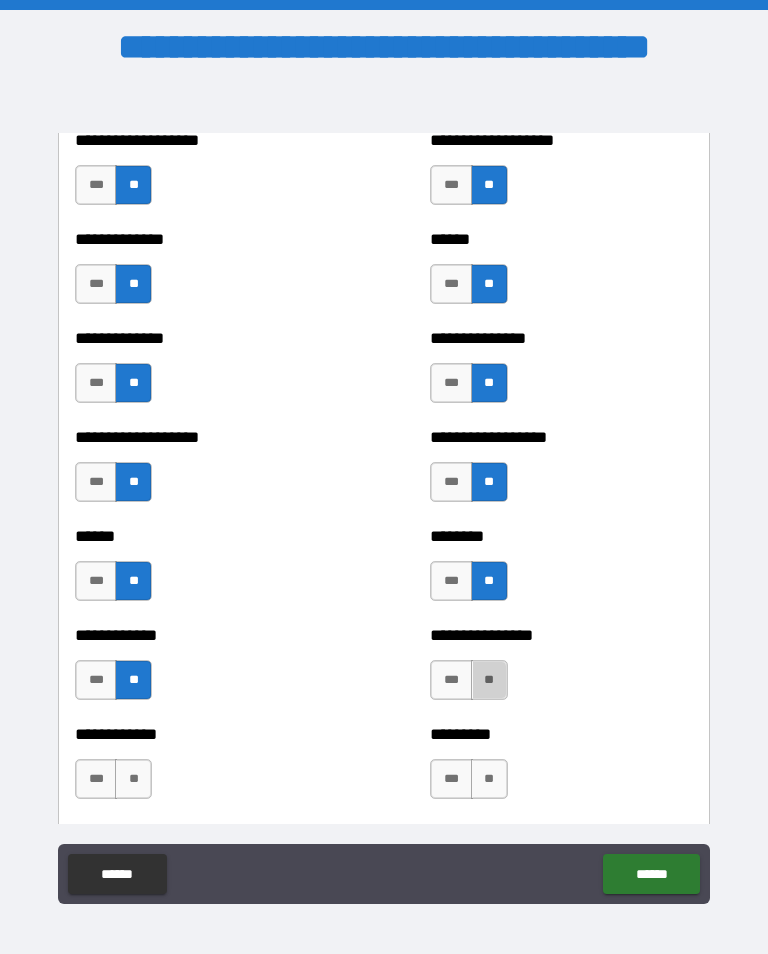 click on "**" at bounding box center (489, 680) 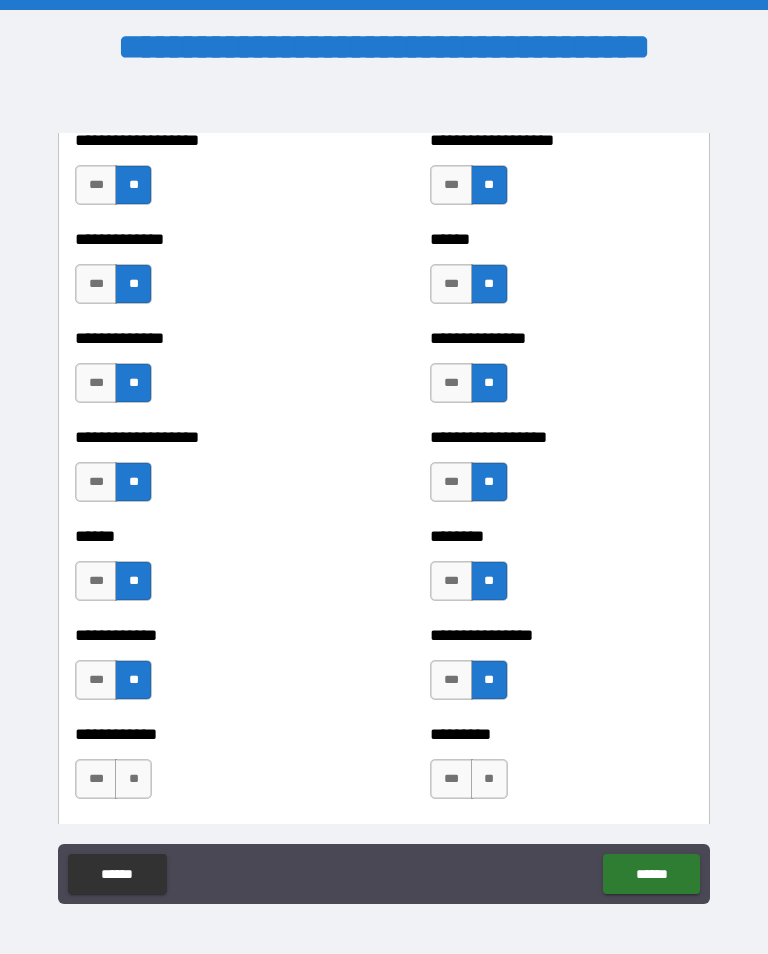 click on "**" at bounding box center [133, 779] 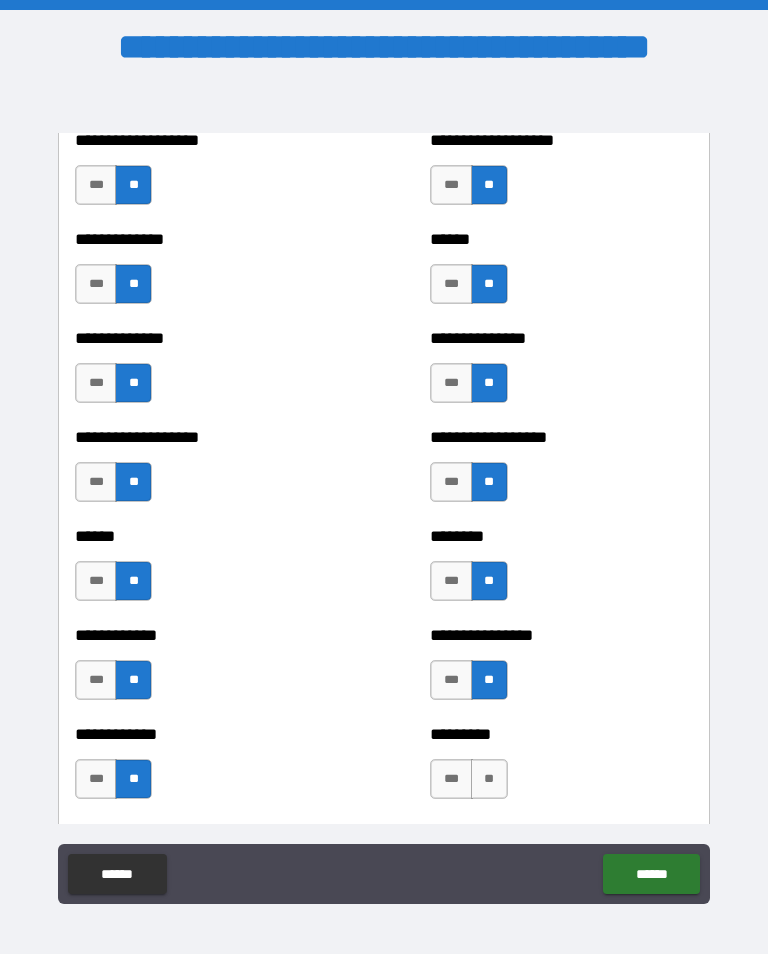 click on "**" at bounding box center [489, 779] 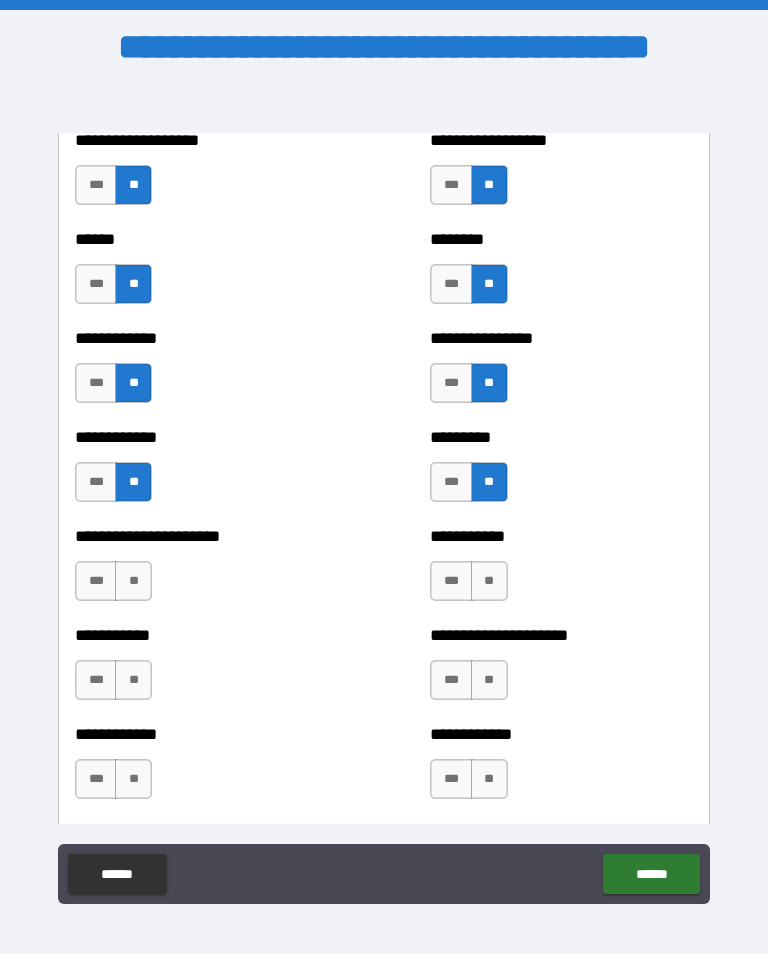 scroll, scrollTop: 5040, scrollLeft: 0, axis: vertical 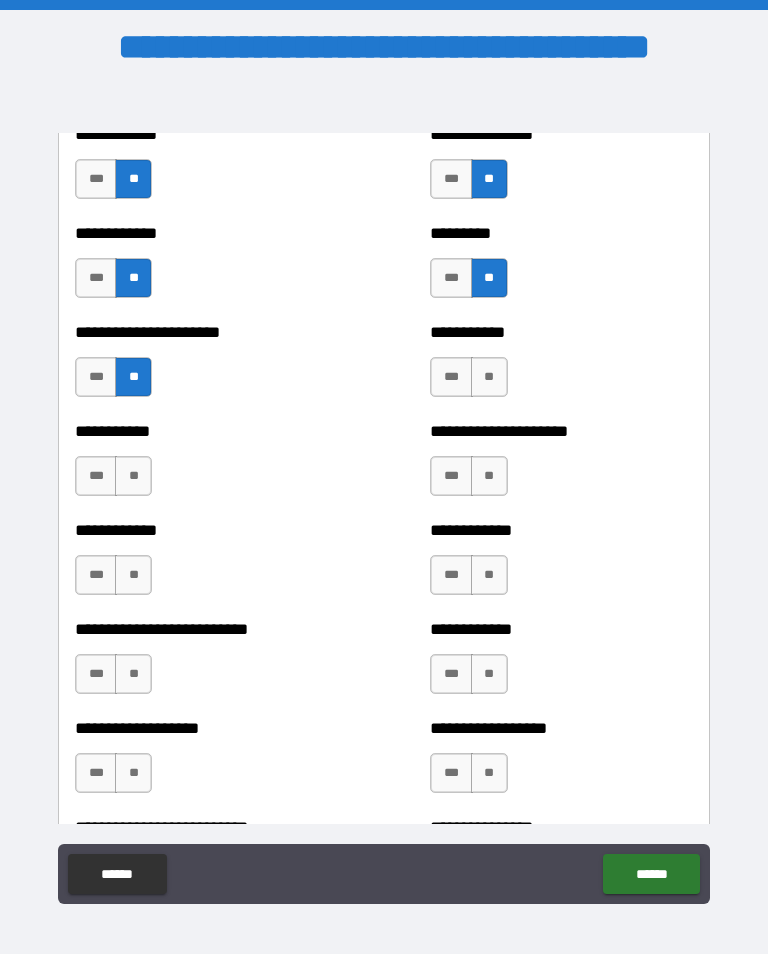 click on "**" at bounding box center (489, 377) 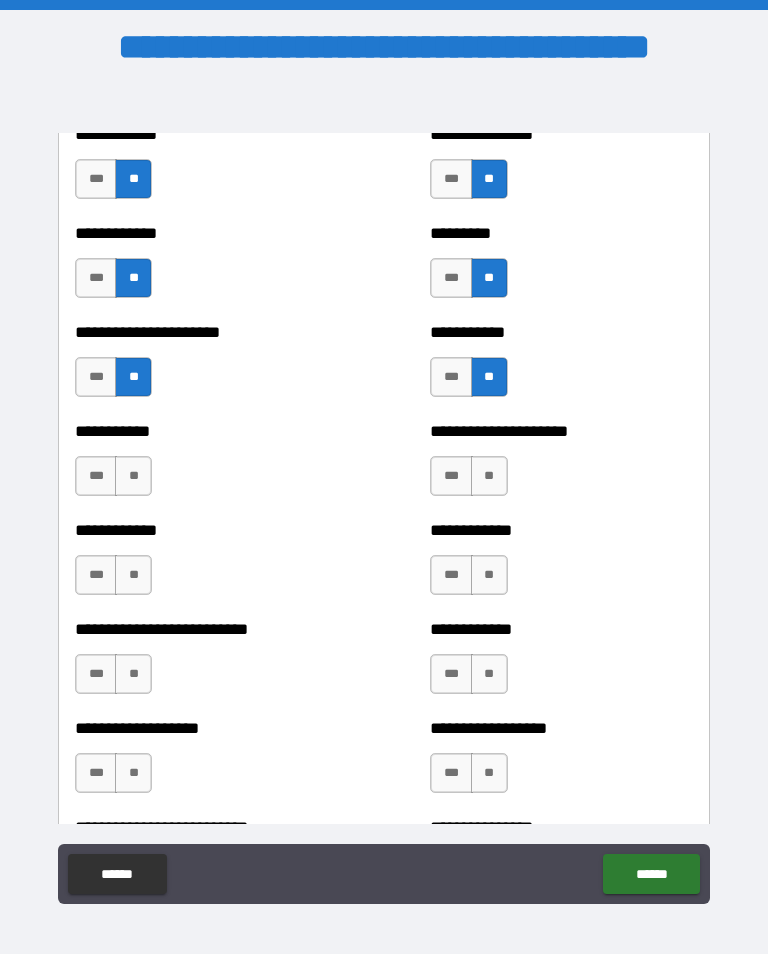 click on "**" at bounding box center (133, 476) 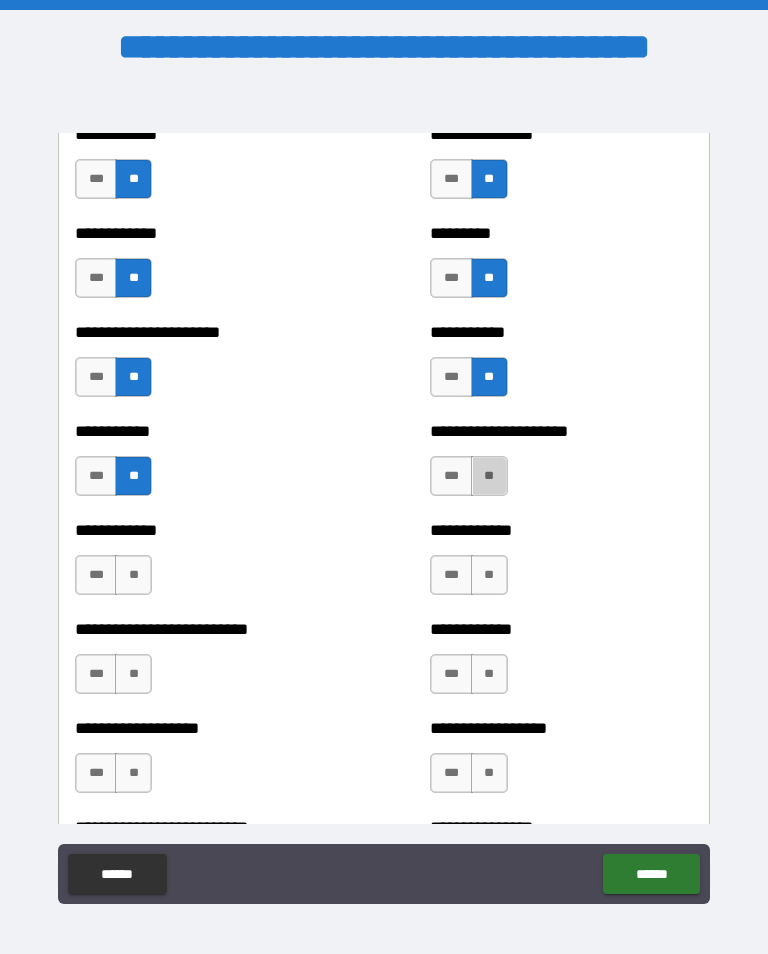 click on "**" at bounding box center [489, 476] 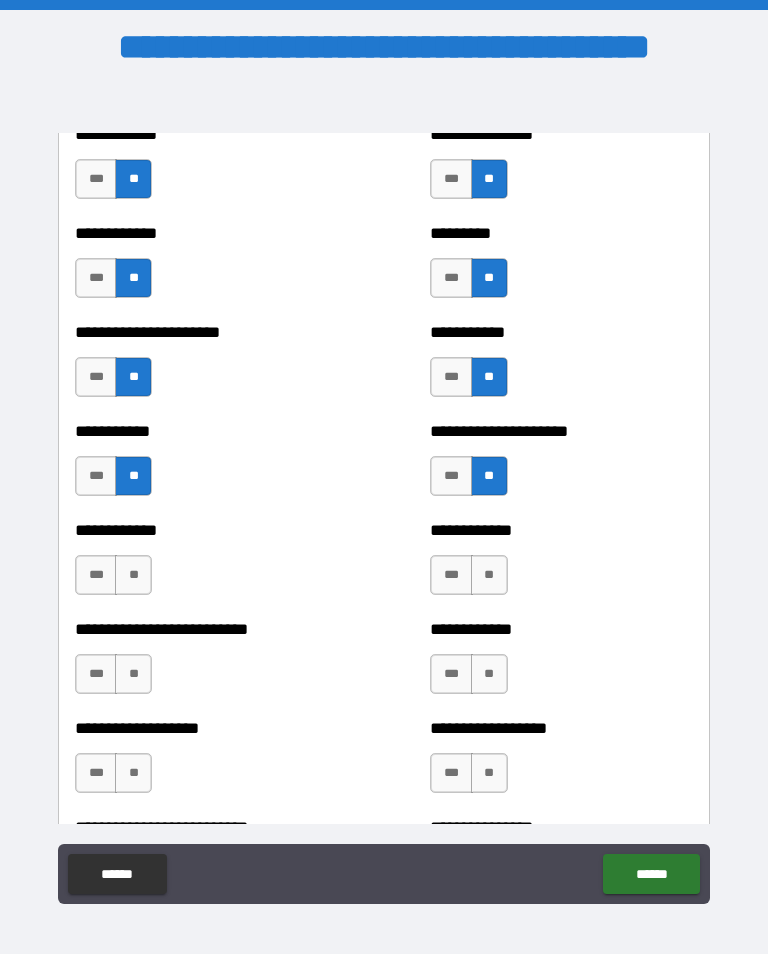 click on "**" at bounding box center (133, 575) 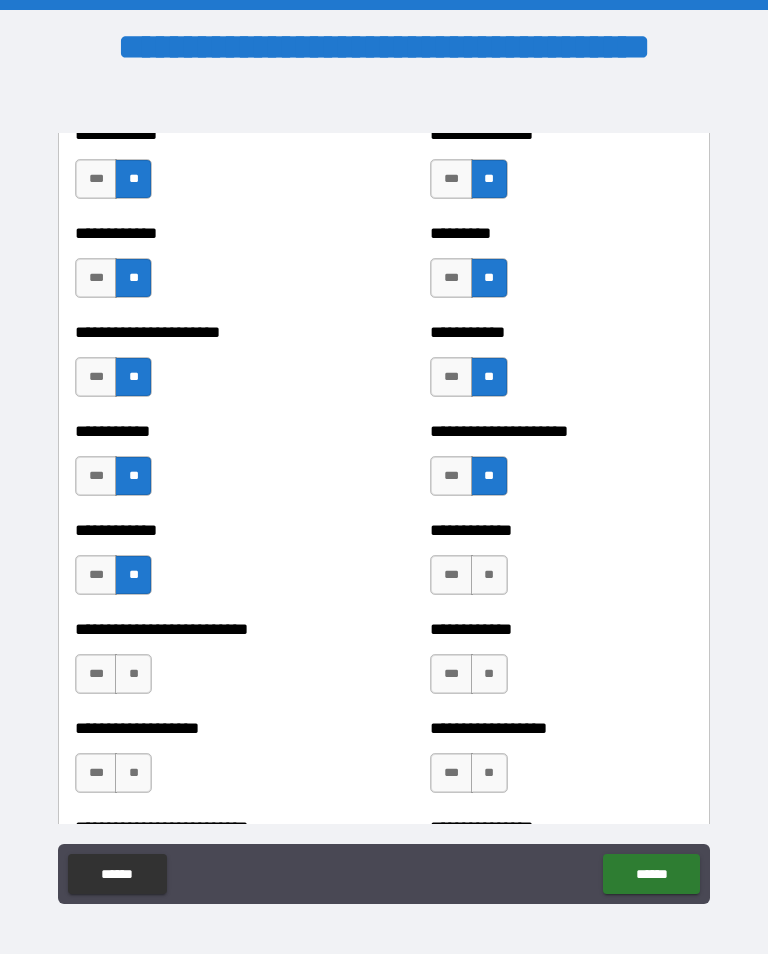 click on "**" at bounding box center [489, 575] 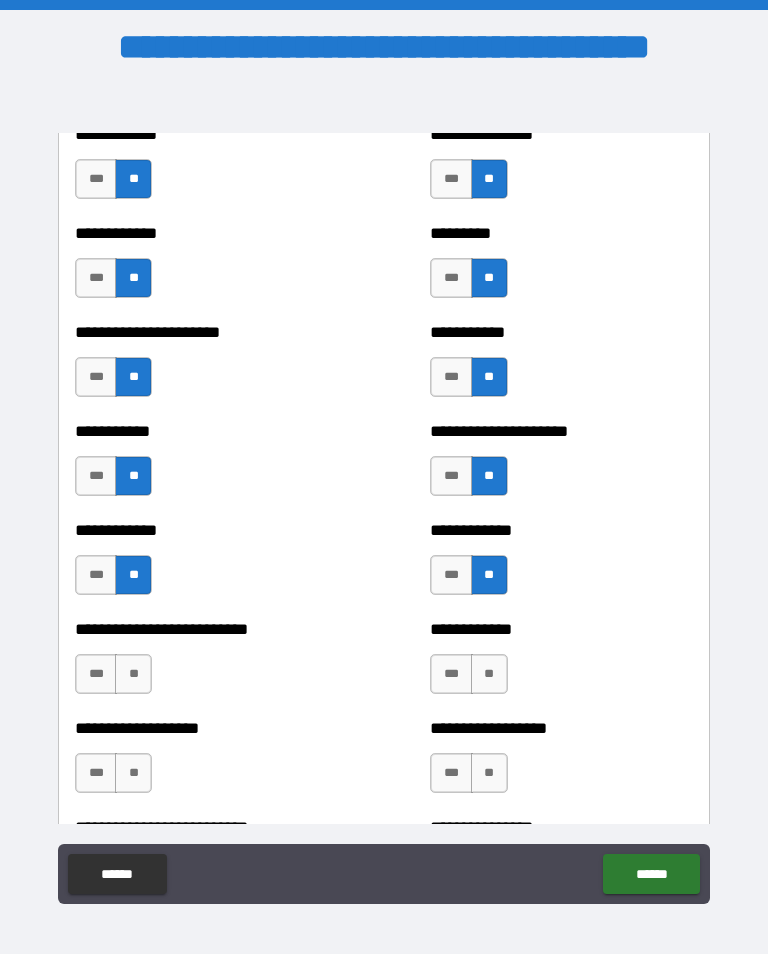 click on "**" at bounding box center [133, 674] 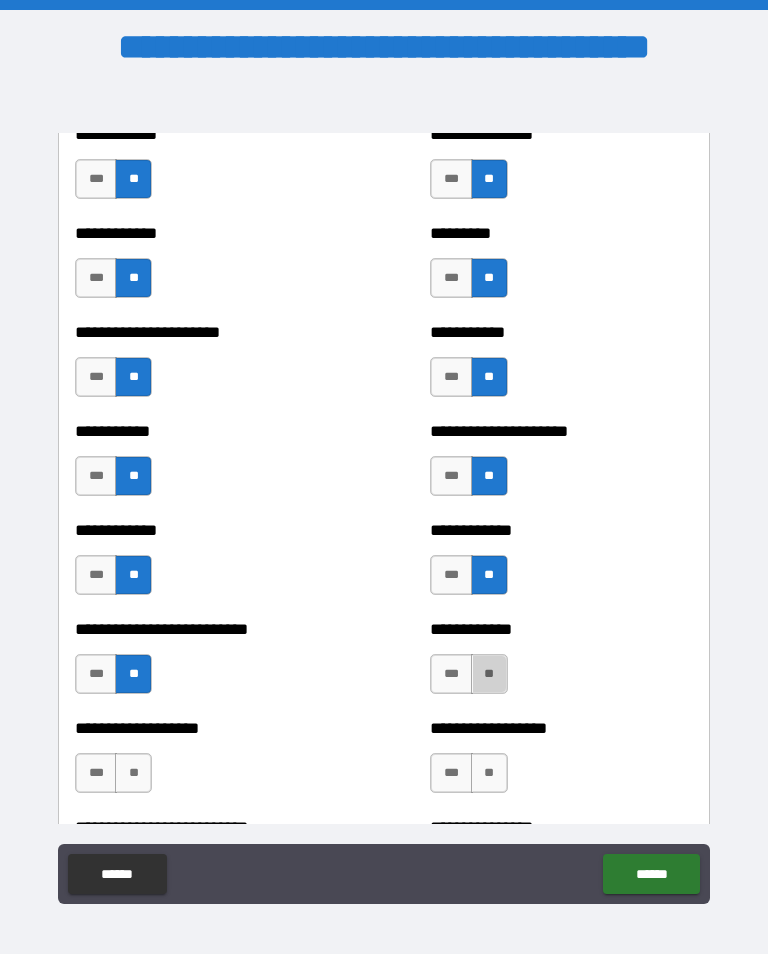 click on "**" at bounding box center (489, 674) 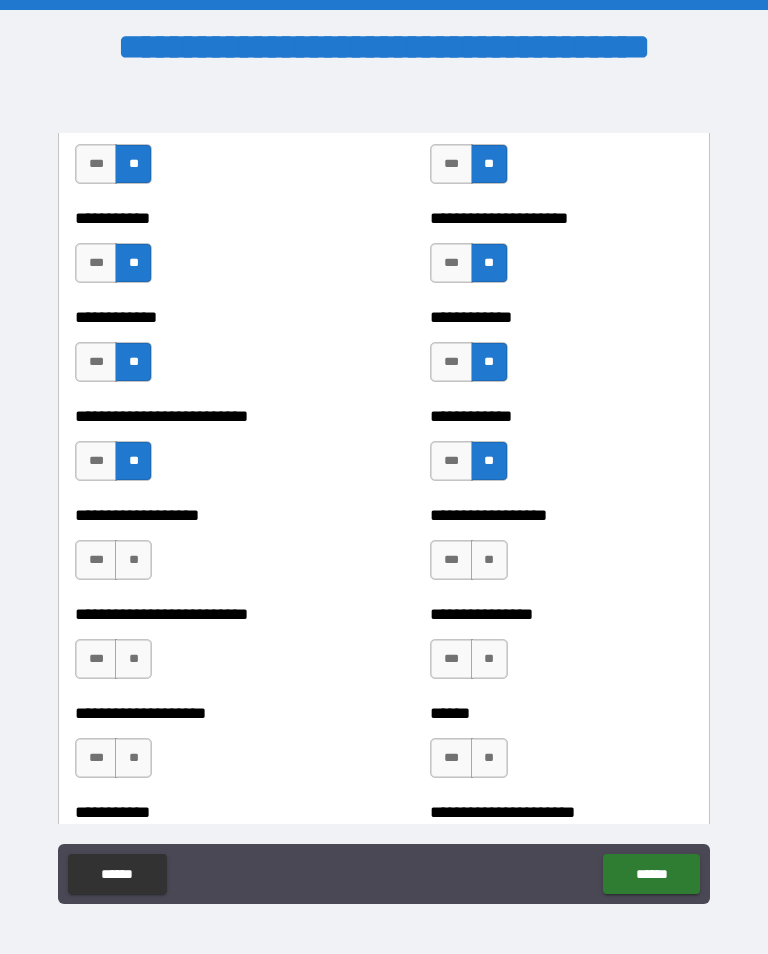 scroll, scrollTop: 5461, scrollLeft: 0, axis: vertical 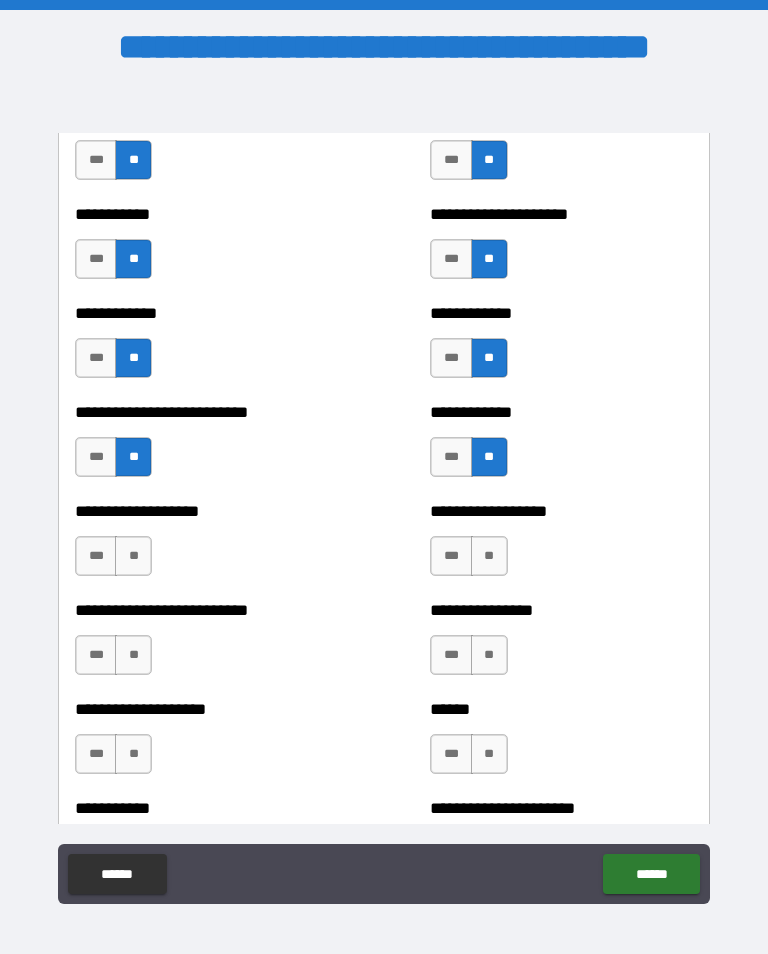 click on "**" at bounding box center (133, 556) 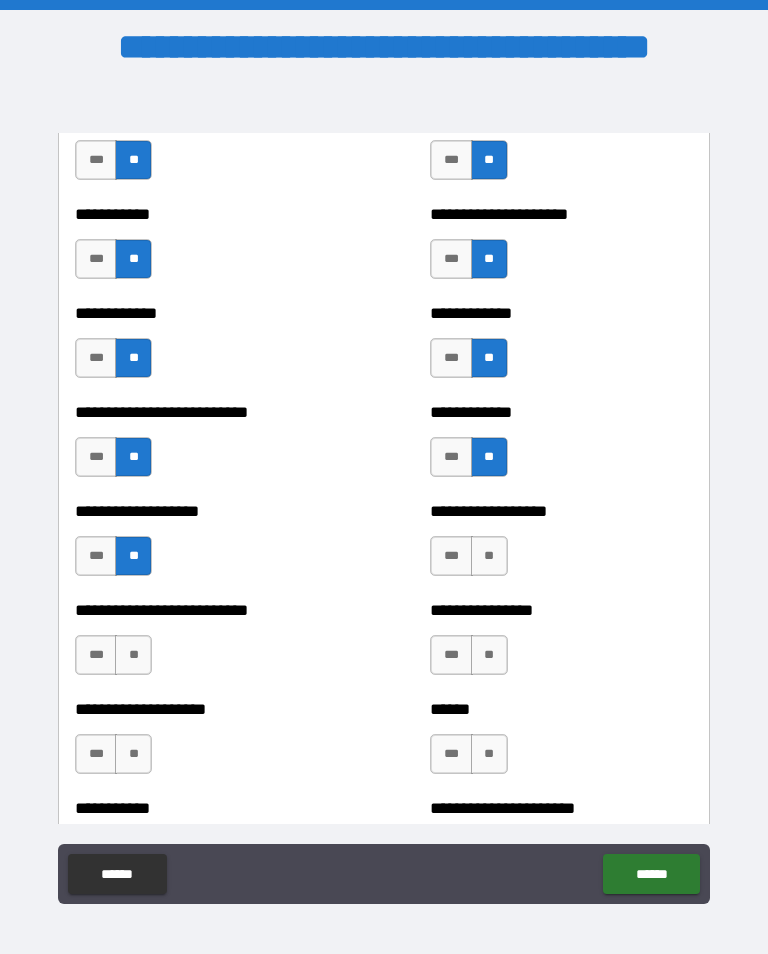 click on "**" at bounding box center (489, 556) 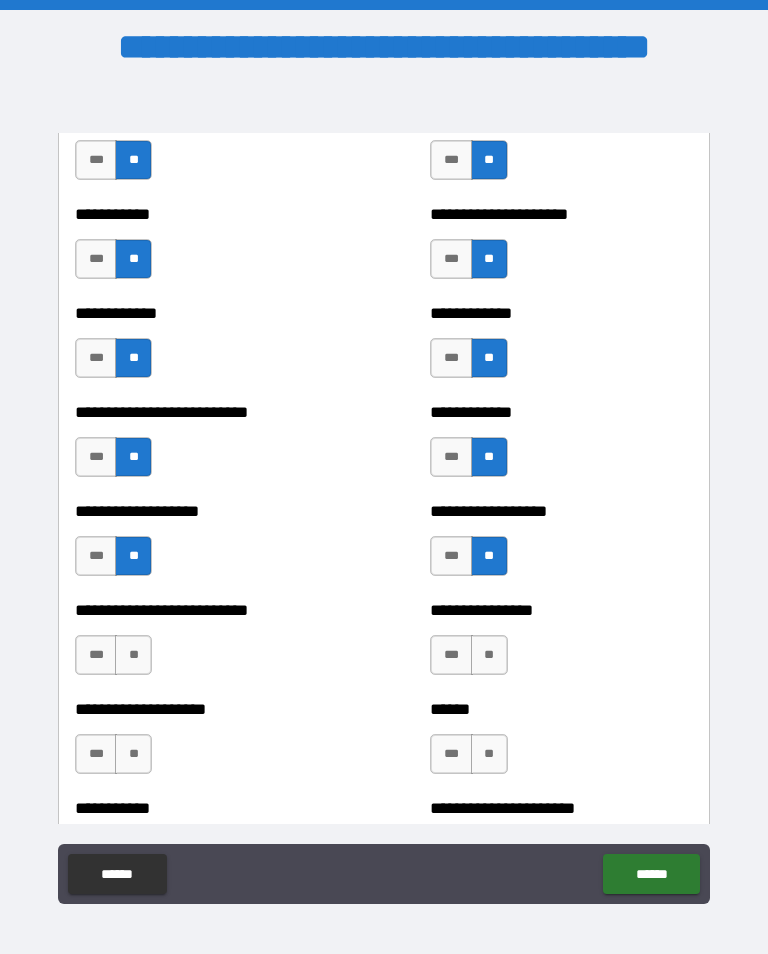 click on "**" at bounding box center [133, 655] 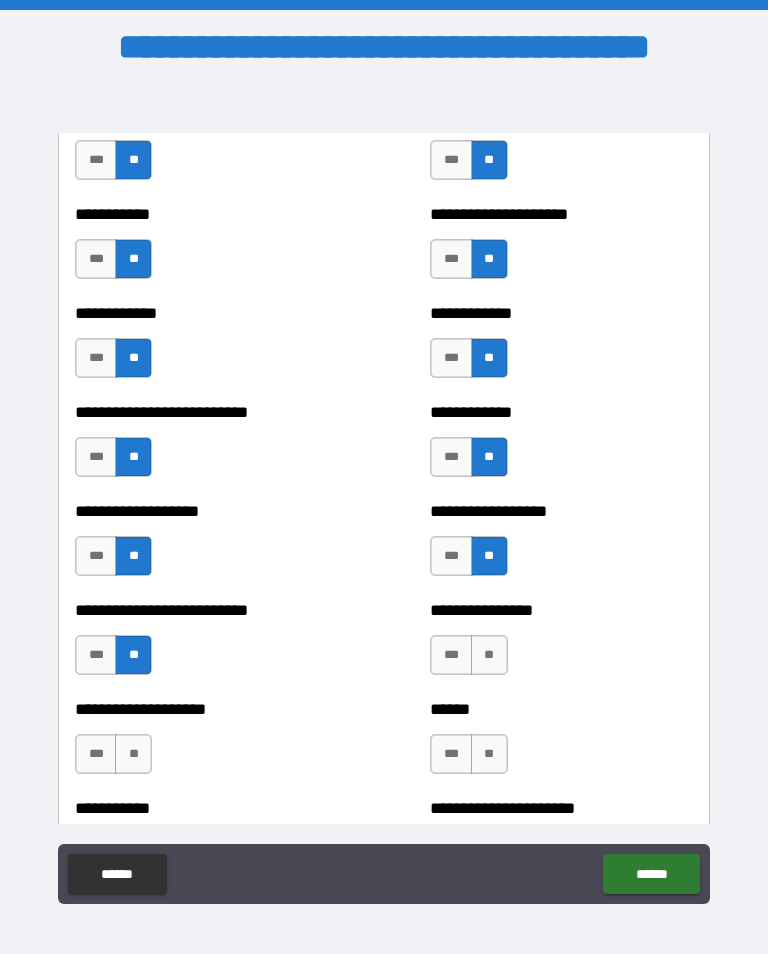 click on "**" at bounding box center [489, 655] 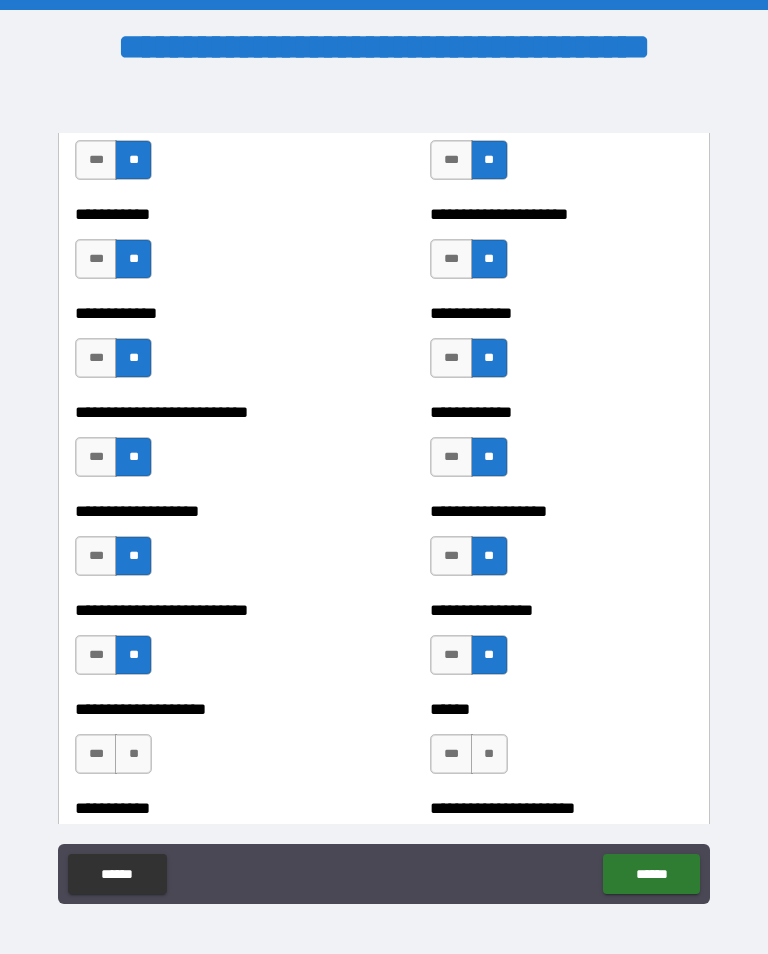 click on "**" at bounding box center (133, 754) 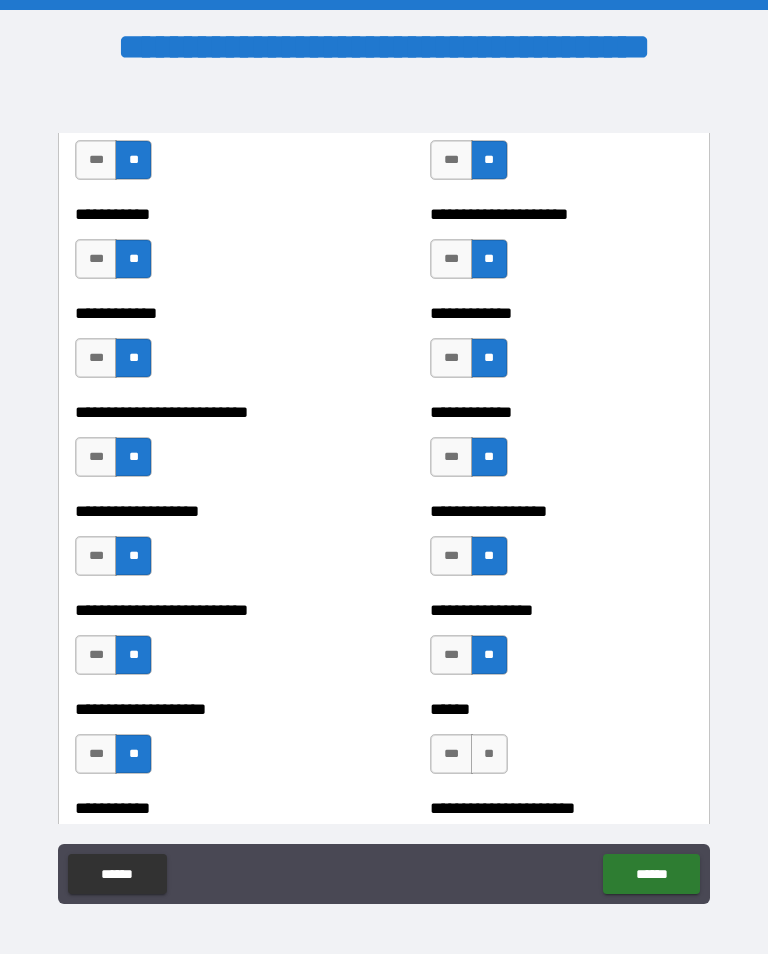 click on "**" at bounding box center (489, 754) 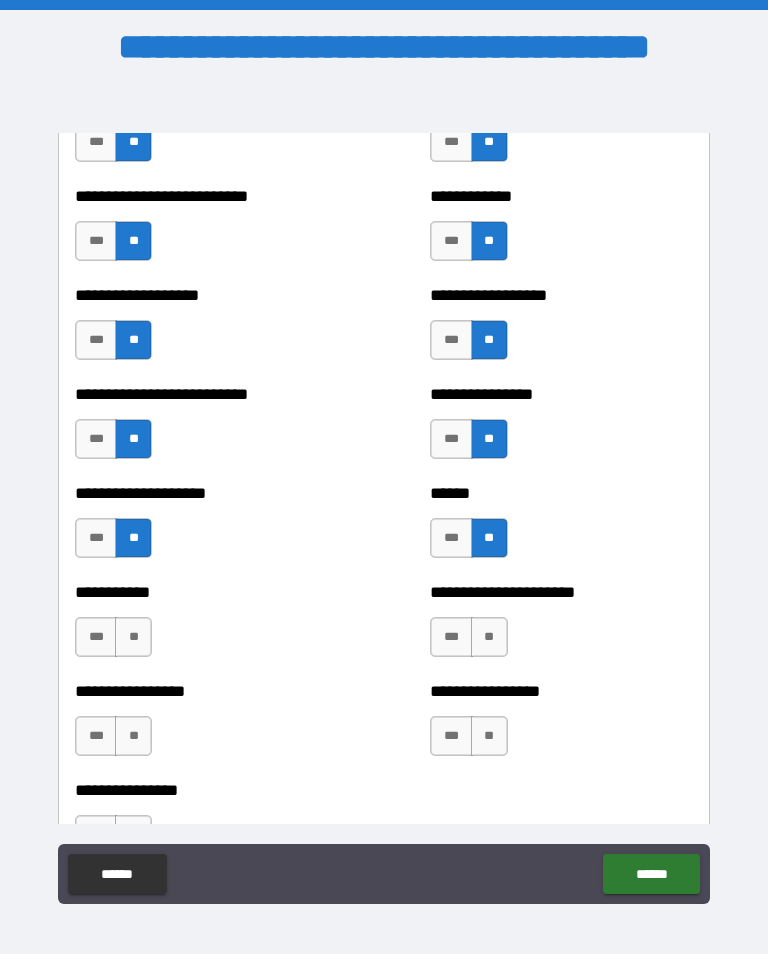 scroll, scrollTop: 5686, scrollLeft: 0, axis: vertical 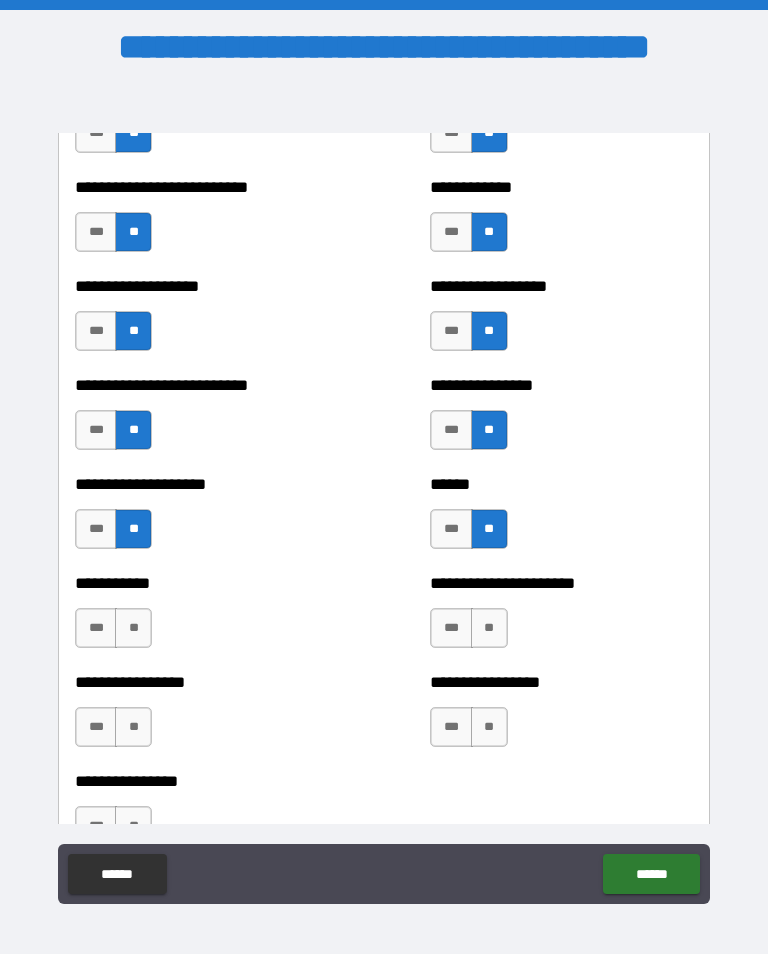 click on "**" at bounding box center [133, 628] 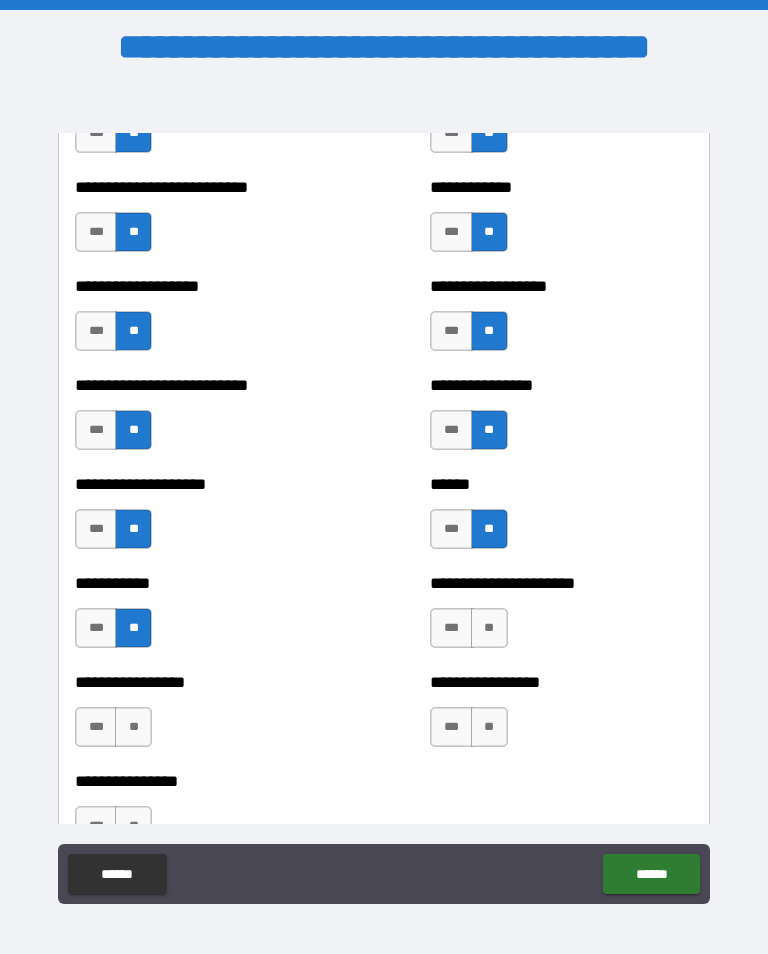 click on "**" at bounding box center (489, 628) 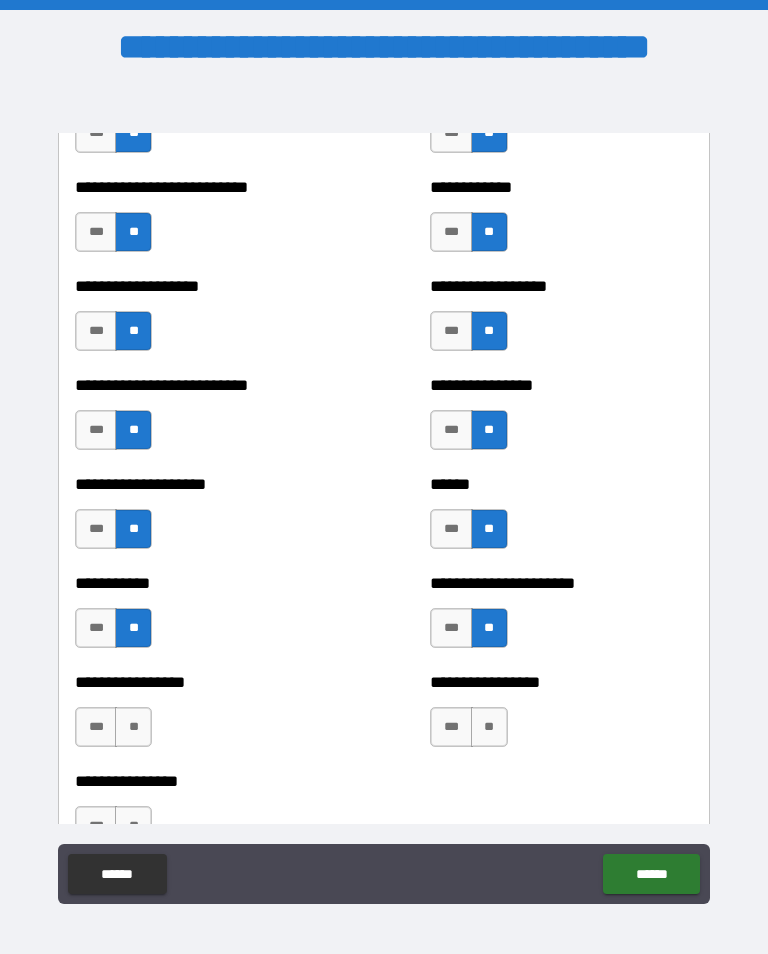 click on "**" at bounding box center (133, 727) 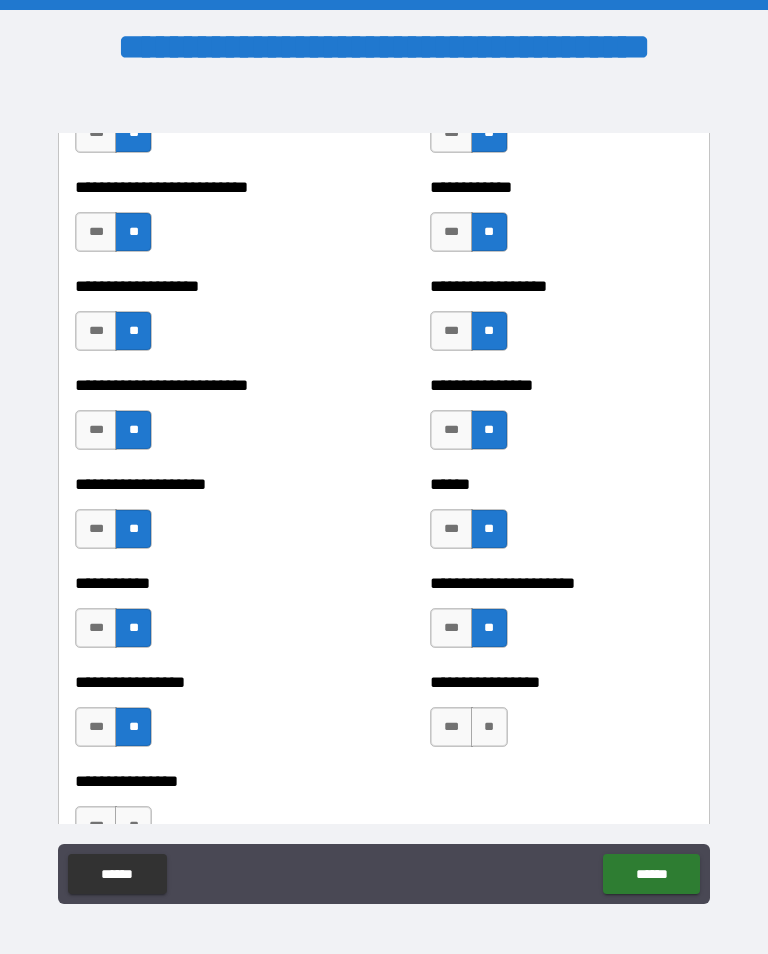 click on "***" at bounding box center [96, 727] 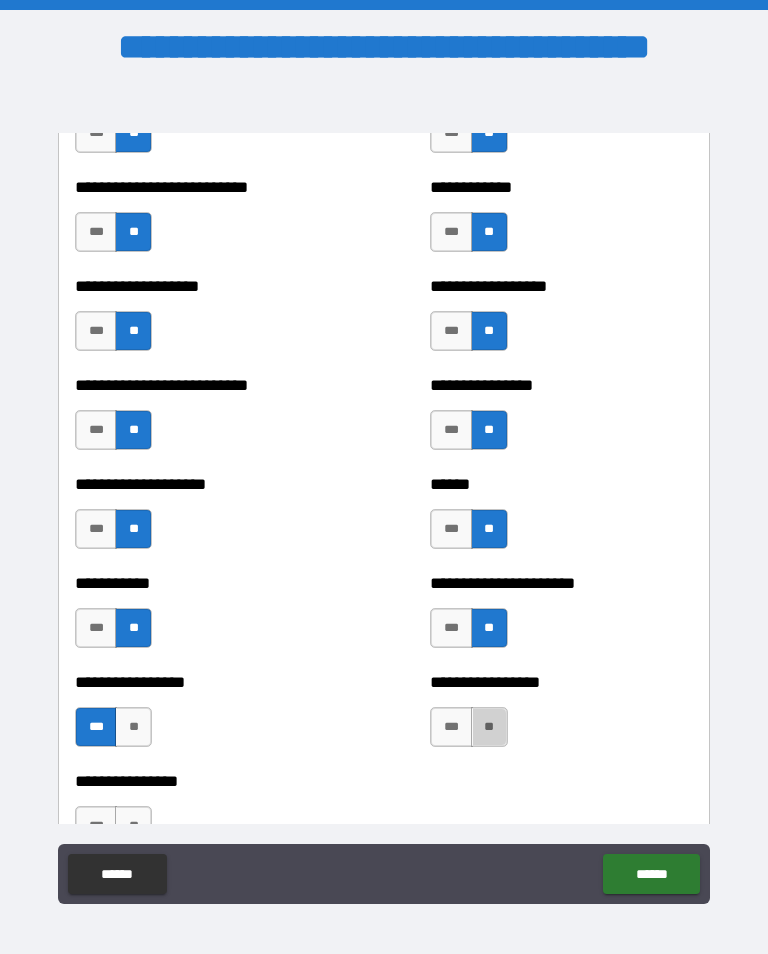 click on "**" at bounding box center [489, 727] 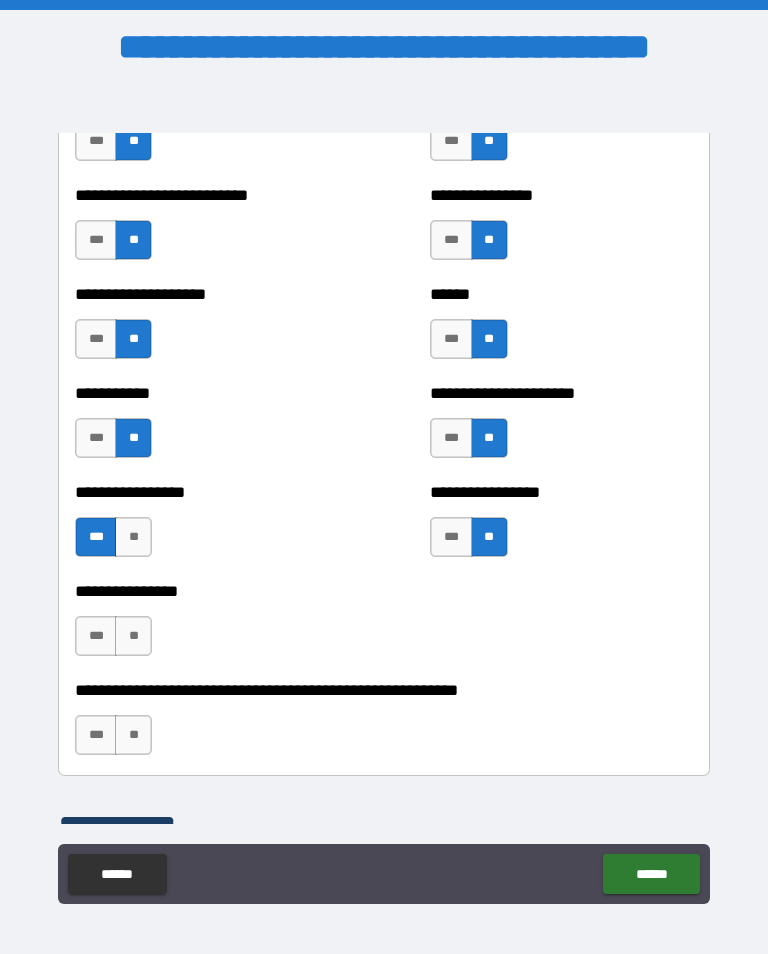 scroll, scrollTop: 5877, scrollLeft: 0, axis: vertical 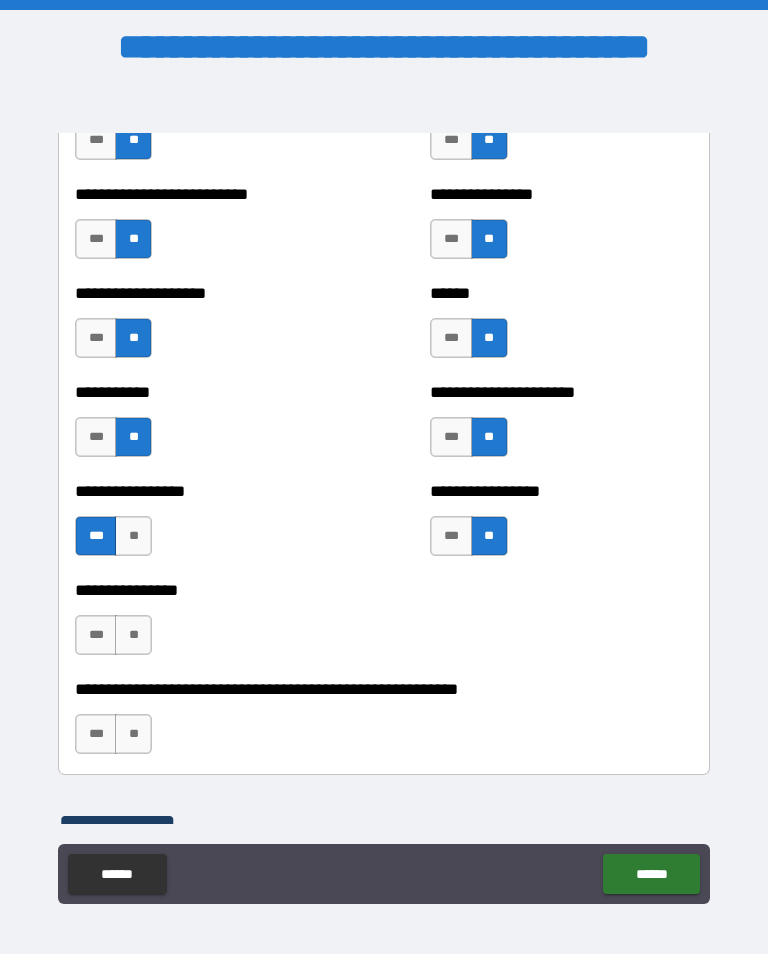 click on "**" at bounding box center (133, 635) 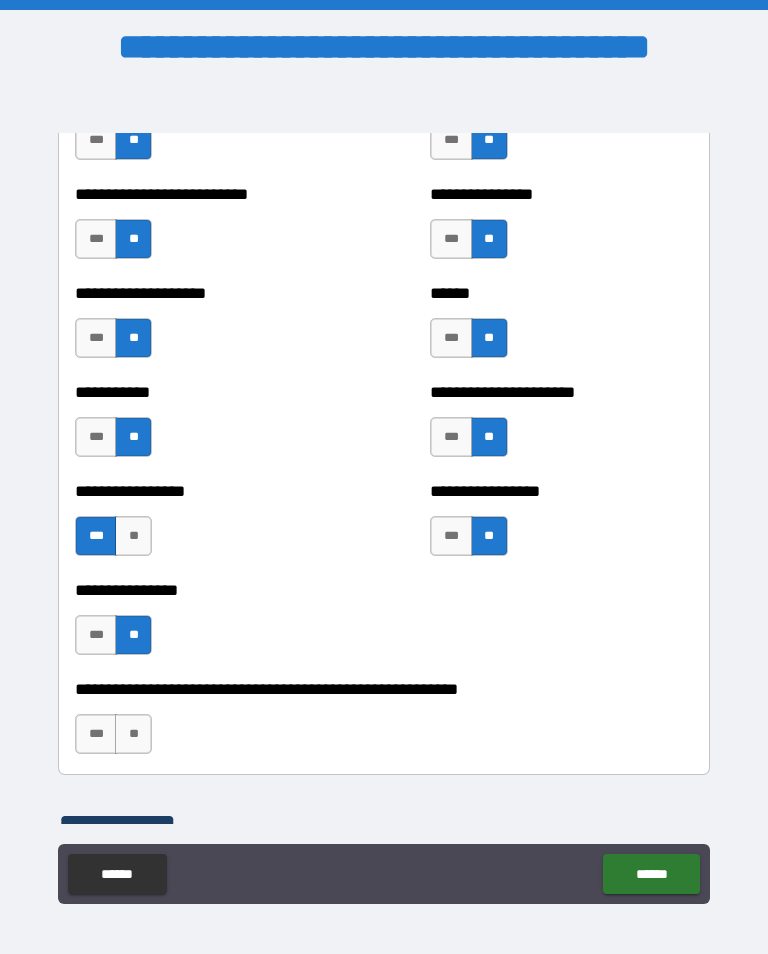 click on "**" at bounding box center [133, 734] 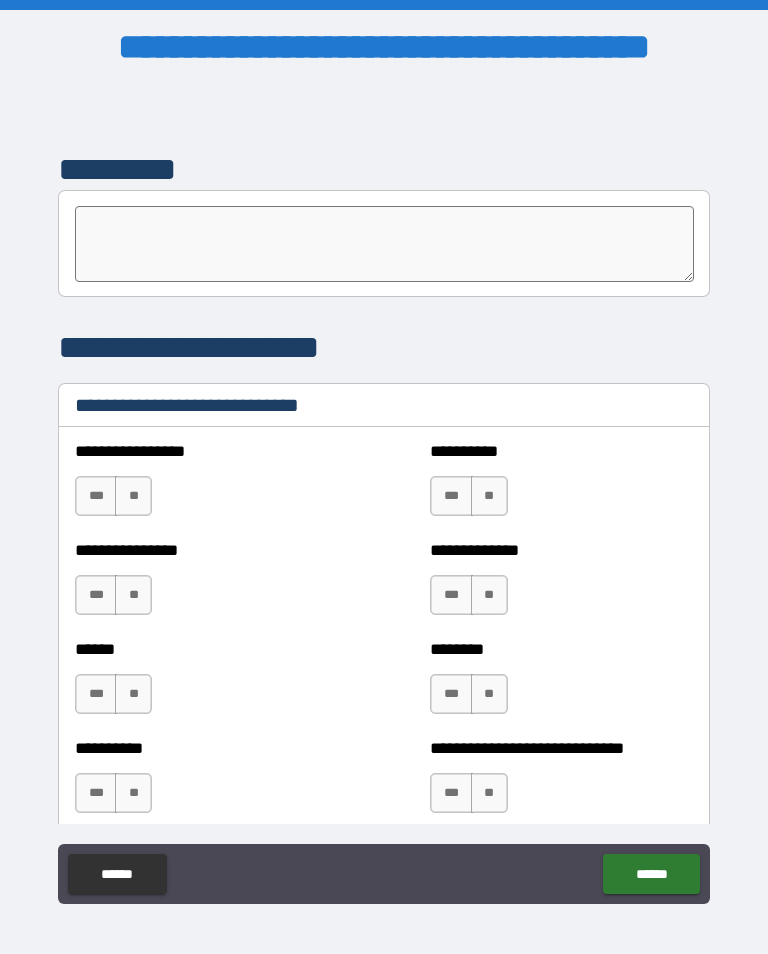 scroll, scrollTop: 6540, scrollLeft: 0, axis: vertical 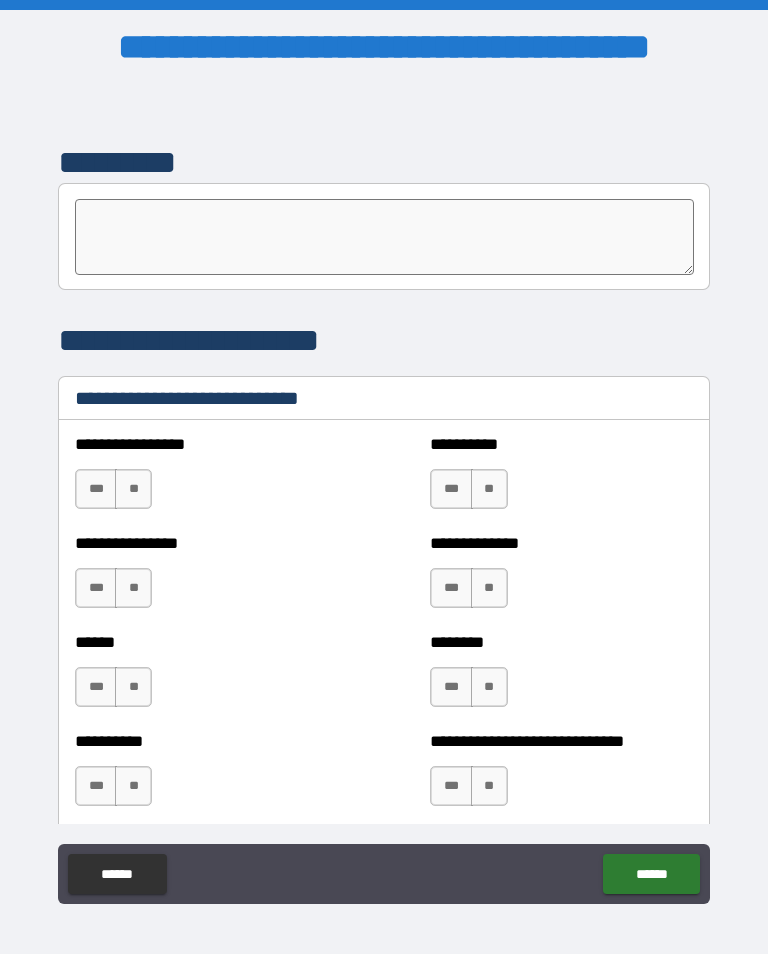 click on "***" at bounding box center [96, 489] 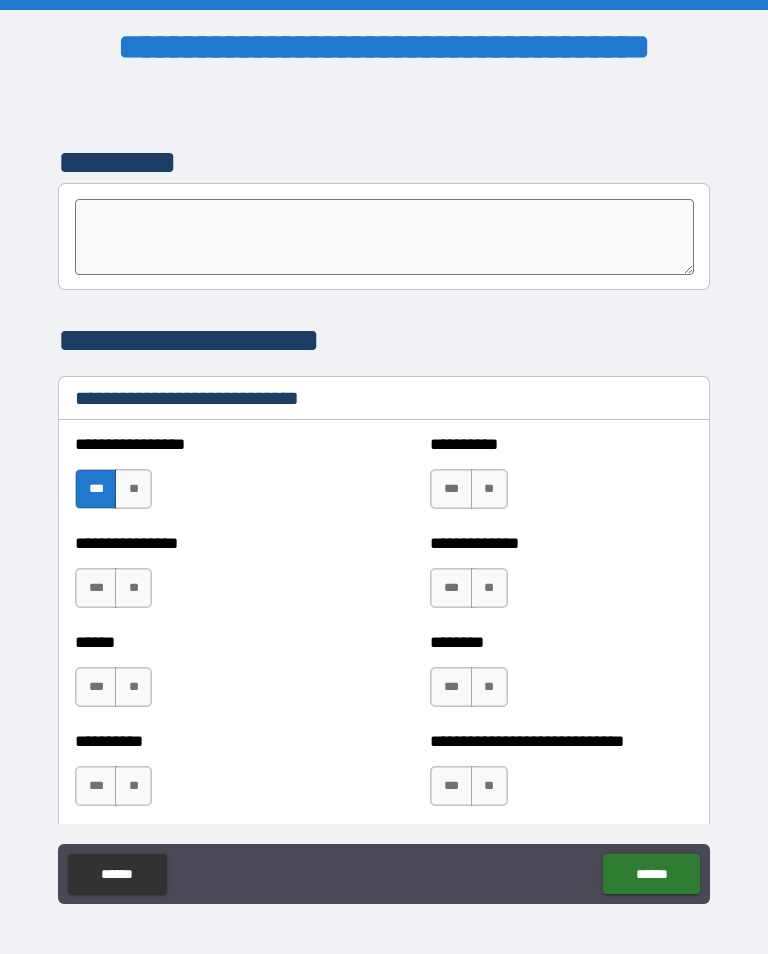 click on "***" at bounding box center (451, 489) 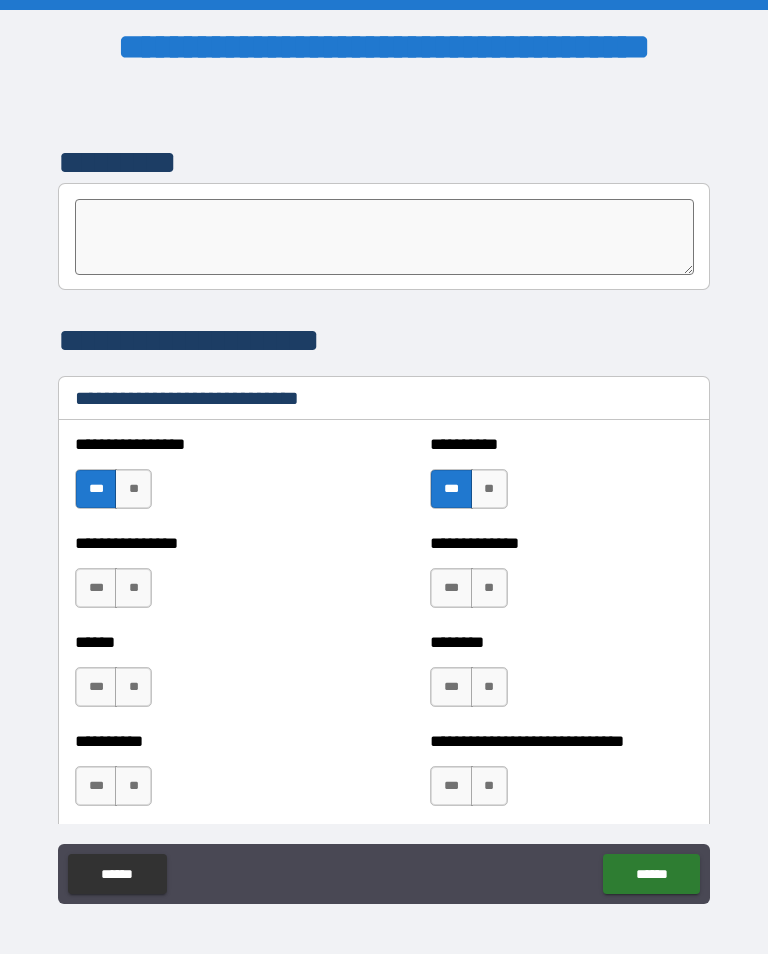 click on "**" at bounding box center [133, 588] 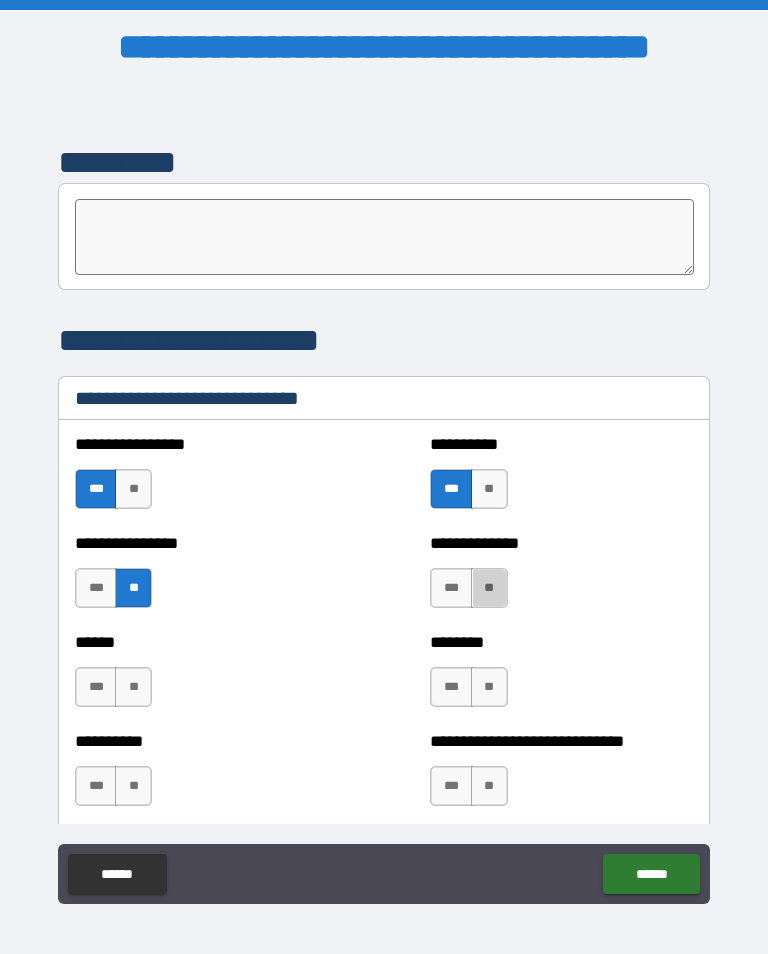 click on "**" at bounding box center (489, 588) 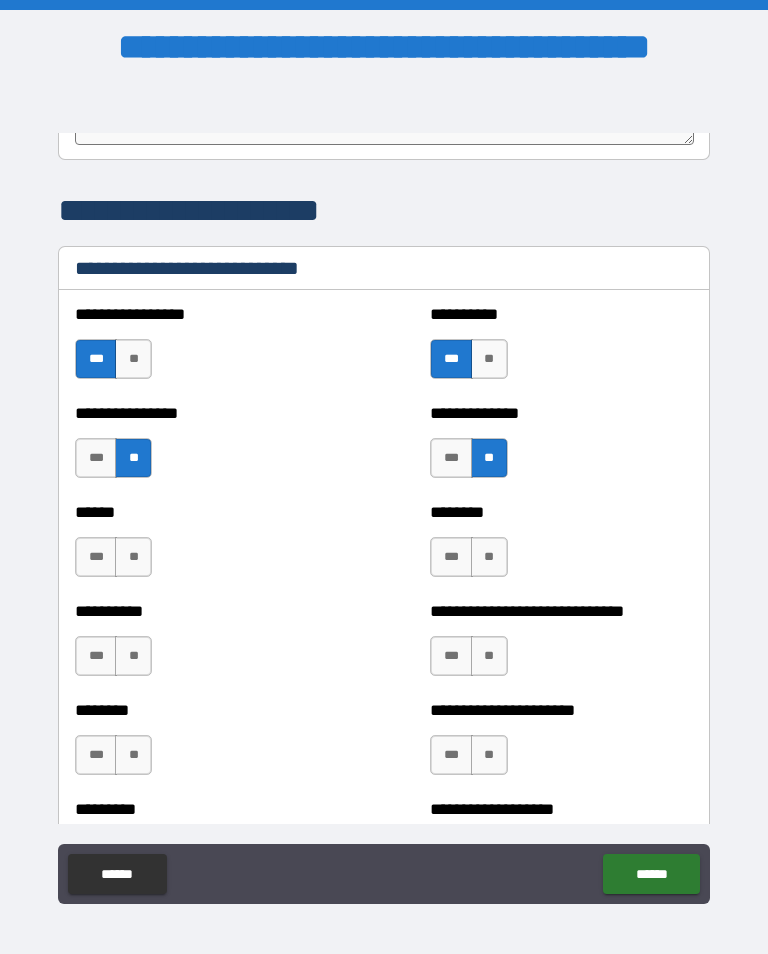 scroll, scrollTop: 6672, scrollLeft: 0, axis: vertical 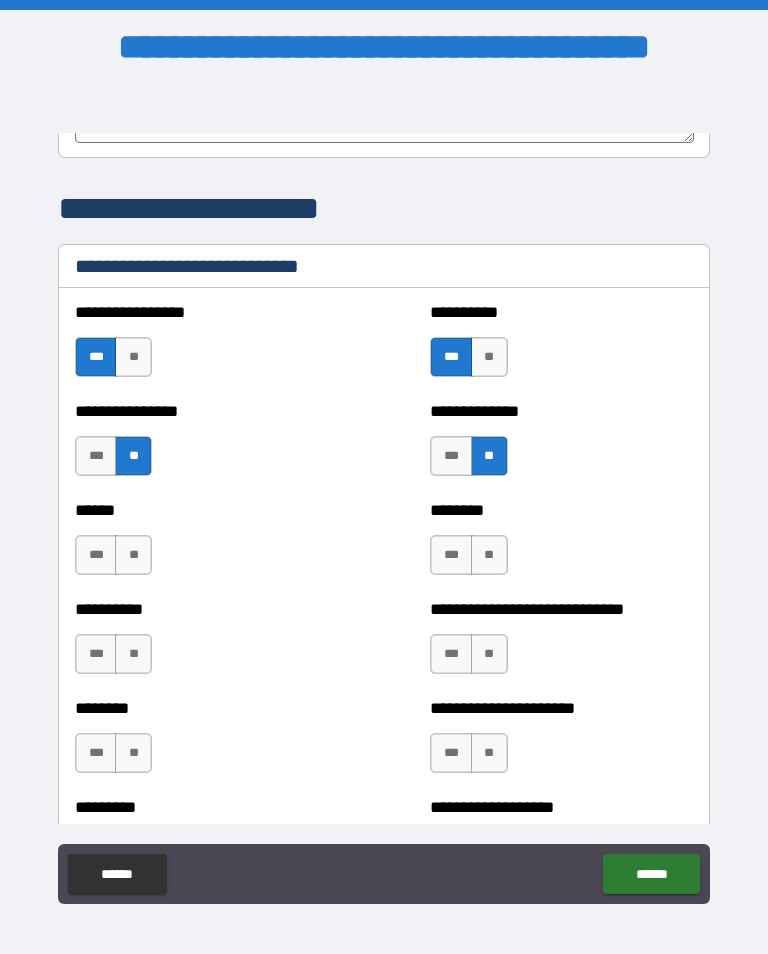 click on "**" at bounding box center [133, 555] 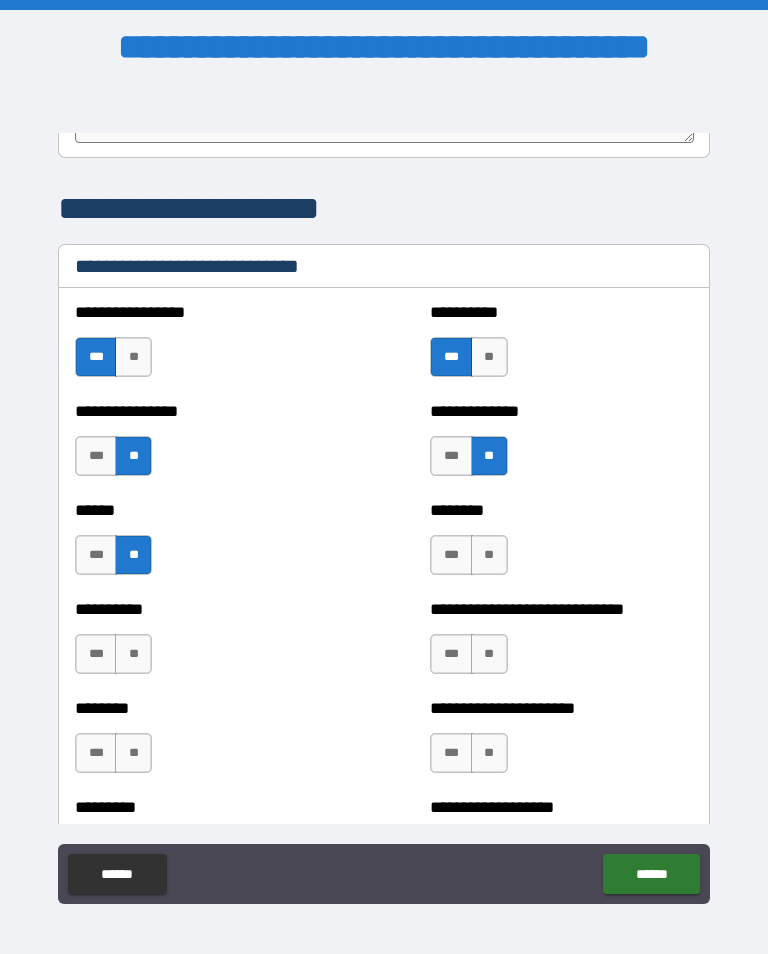 click on "**" at bounding box center [489, 555] 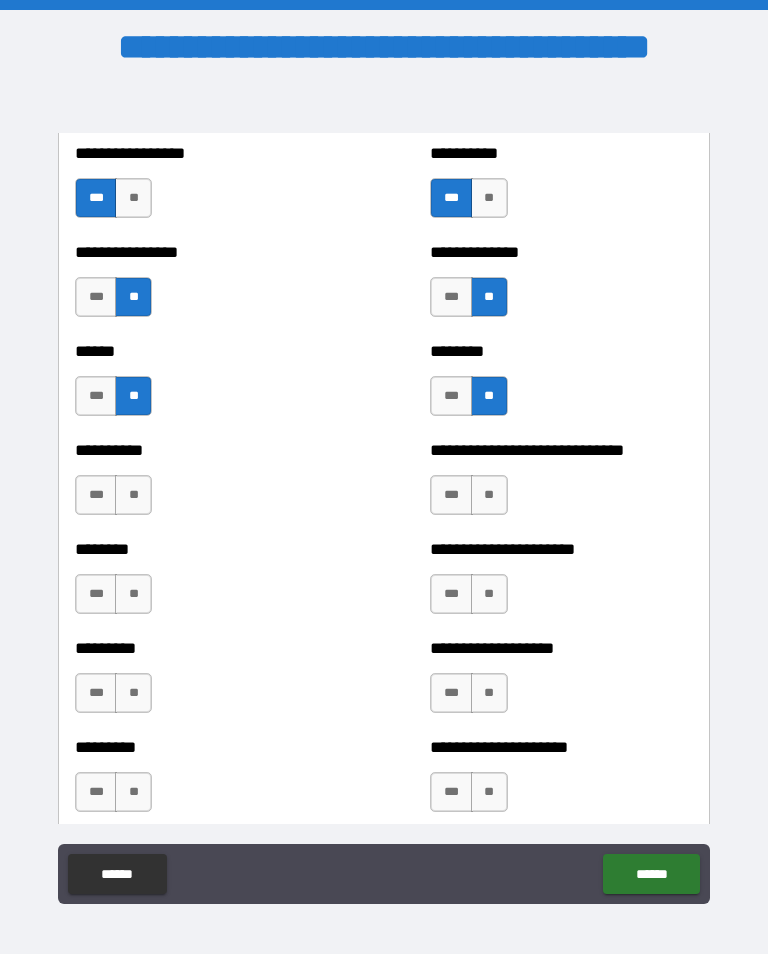 scroll, scrollTop: 6840, scrollLeft: 0, axis: vertical 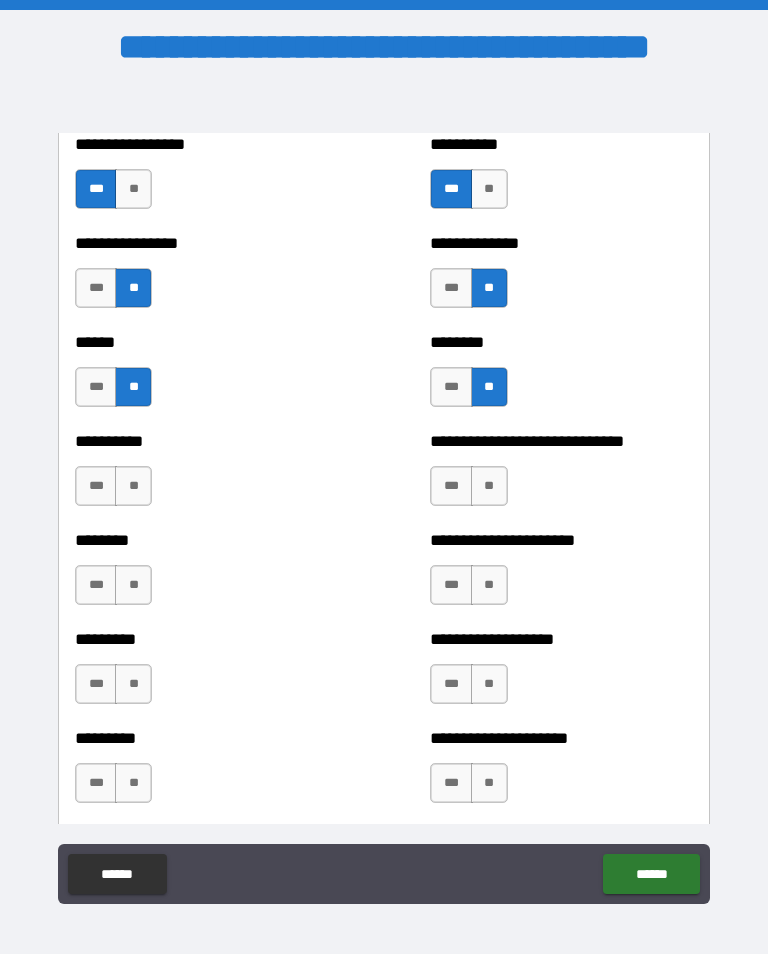 click on "**" at bounding box center [133, 486] 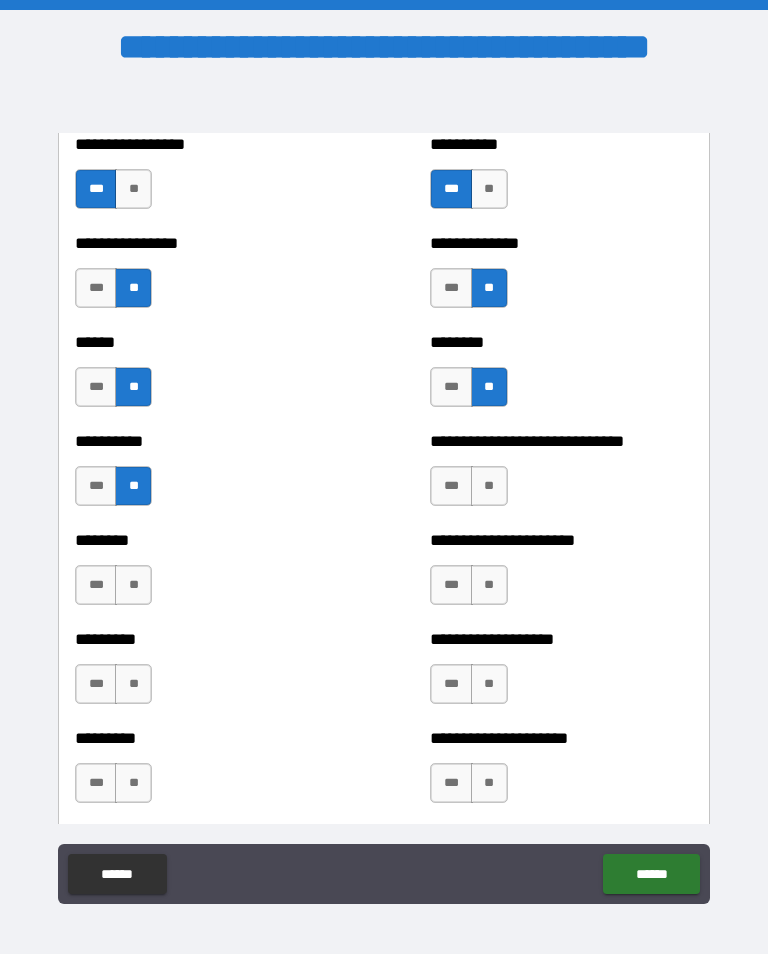 click on "**" at bounding box center [489, 486] 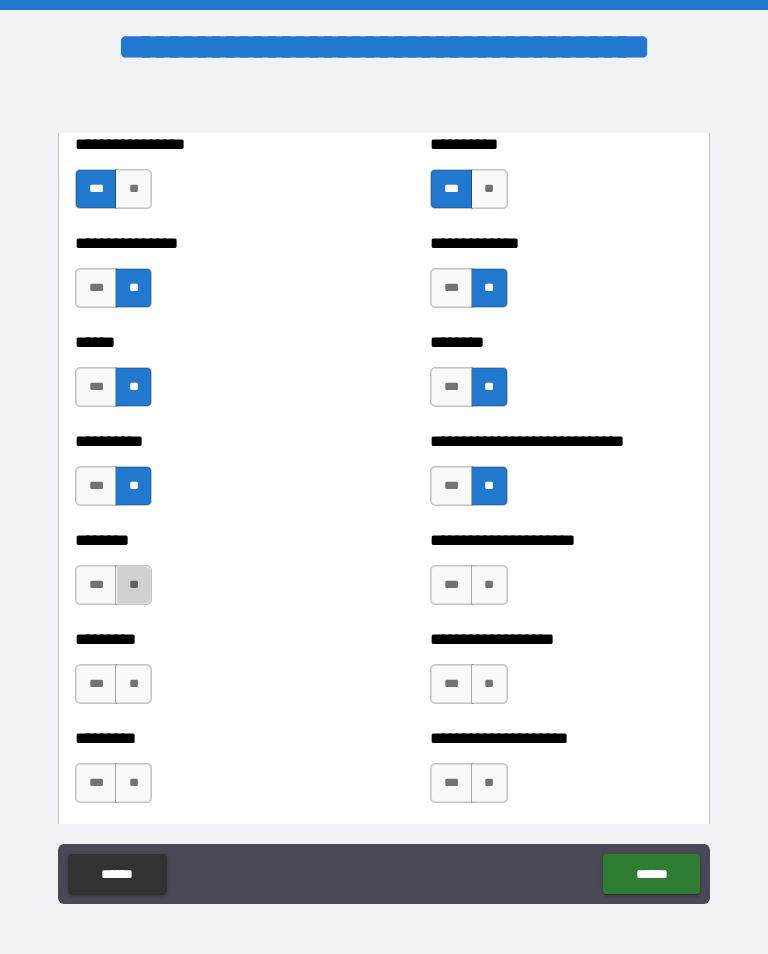 click on "**" at bounding box center (133, 585) 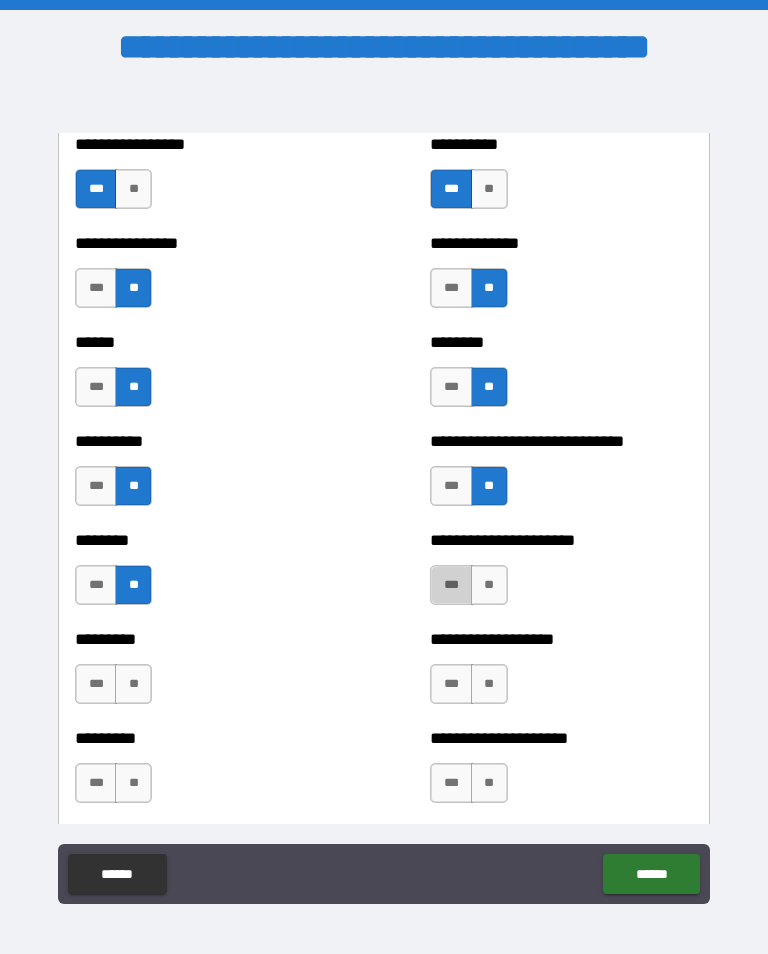 click on "***" at bounding box center (451, 585) 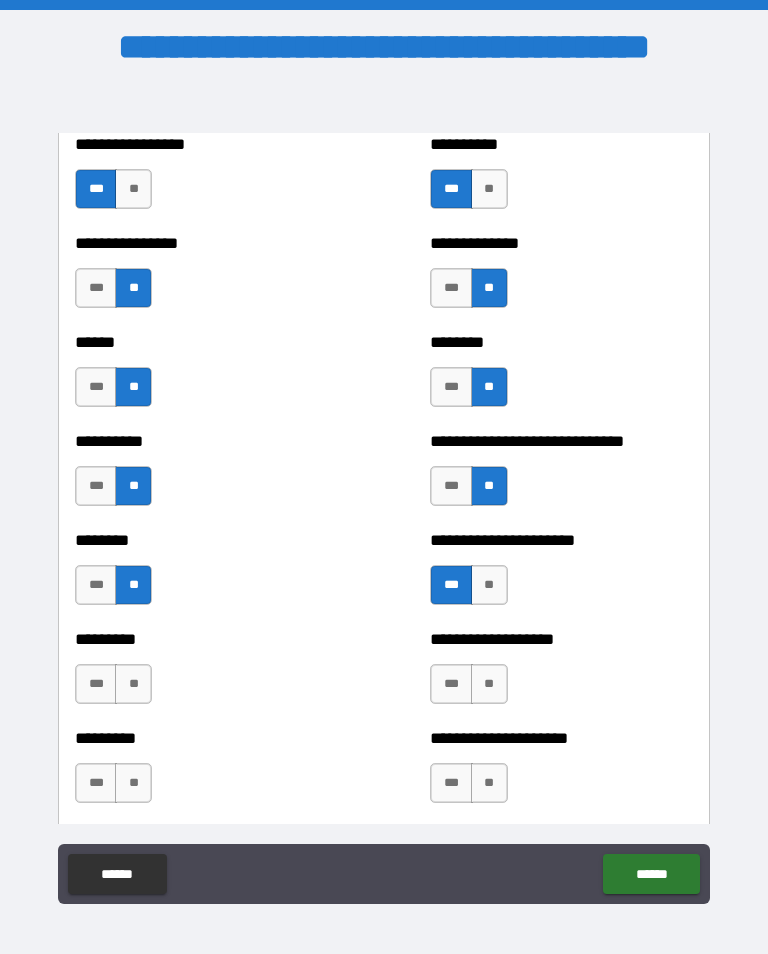 click on "**" at bounding box center [133, 684] 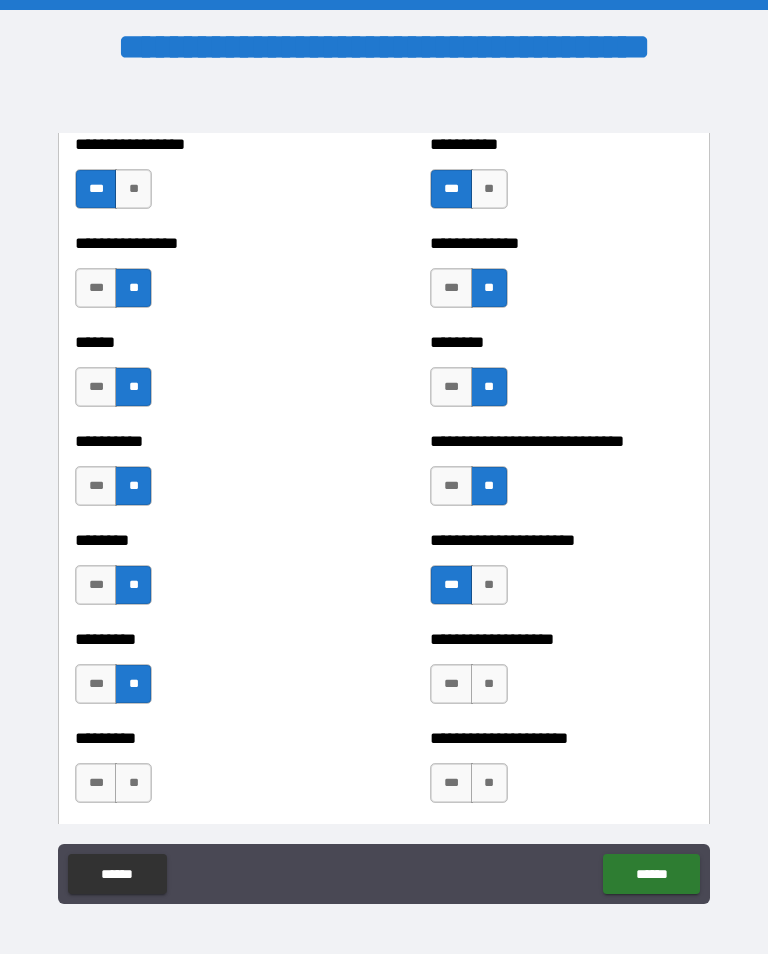 click on "**" at bounding box center (489, 684) 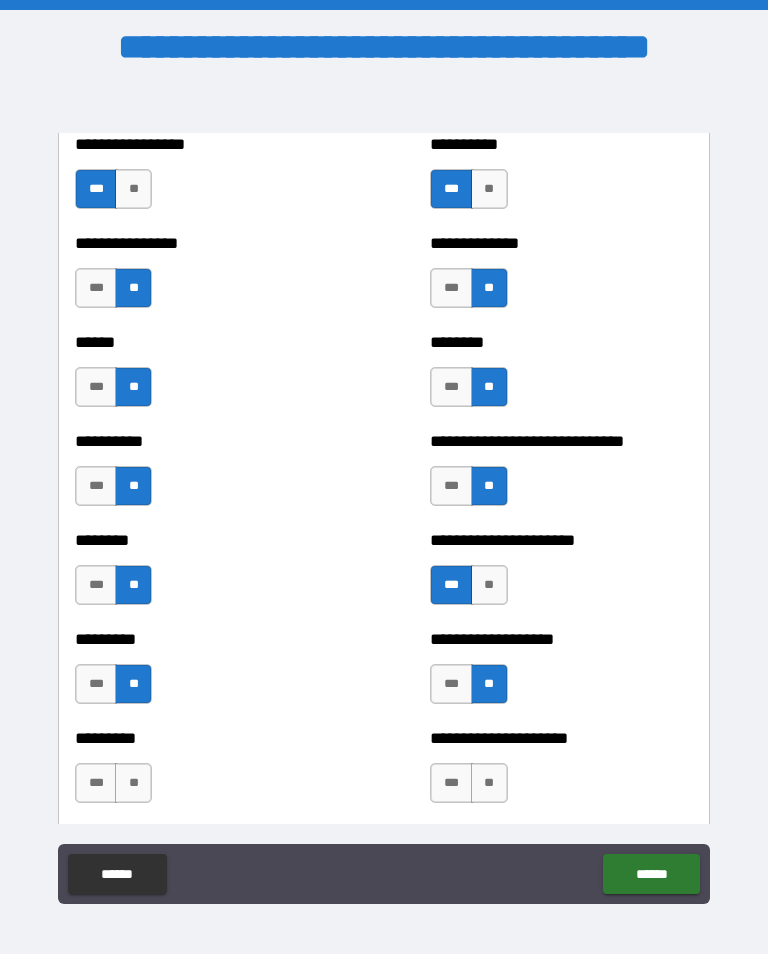 click on "**" at bounding box center (133, 783) 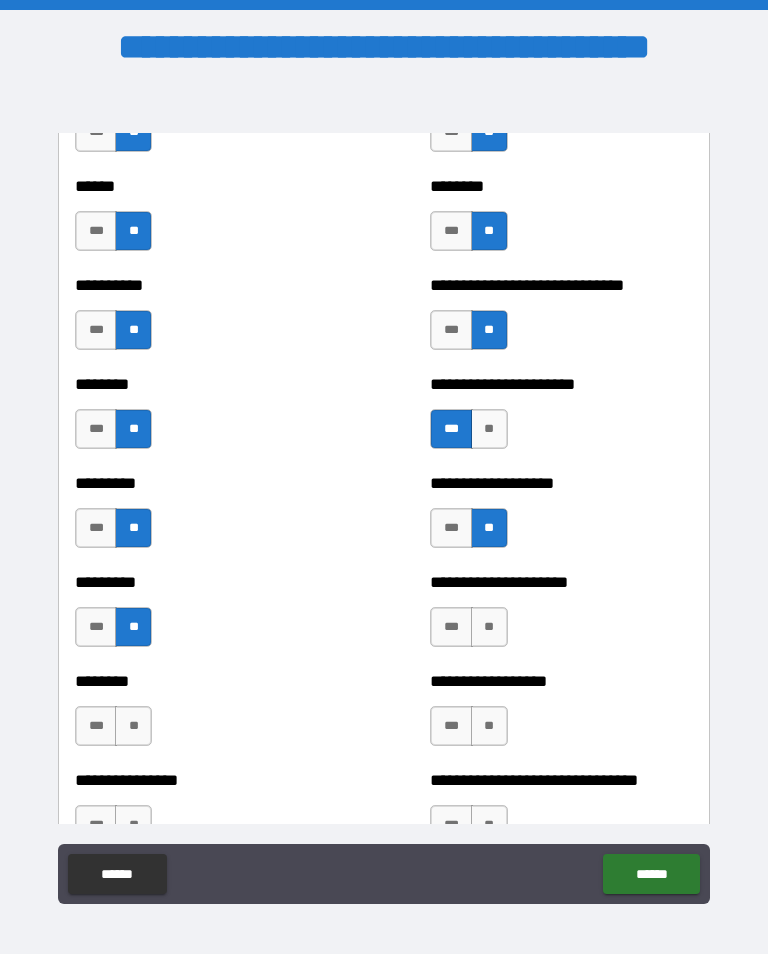 scroll, scrollTop: 6997, scrollLeft: 0, axis: vertical 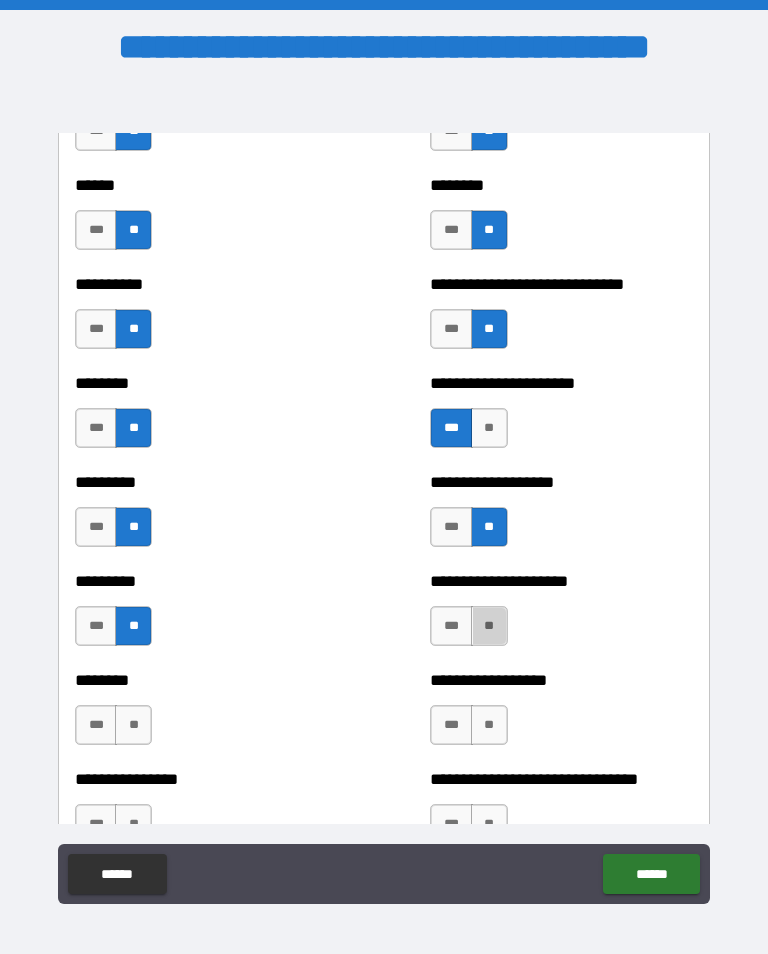 click on "**" at bounding box center (489, 626) 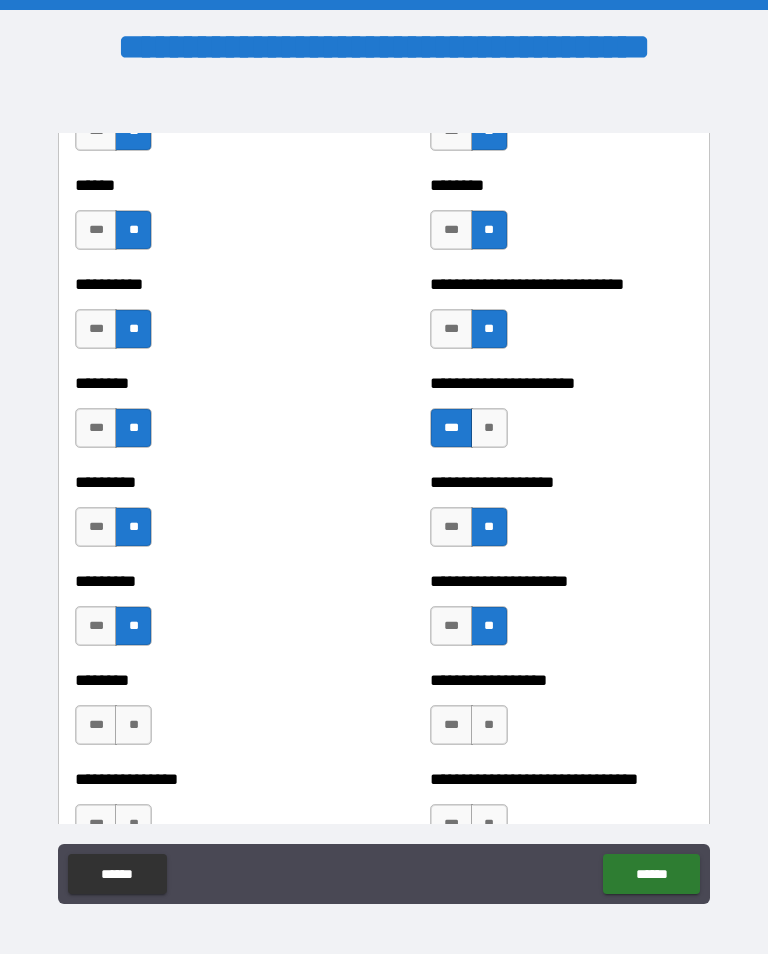 click on "**" at bounding box center (133, 725) 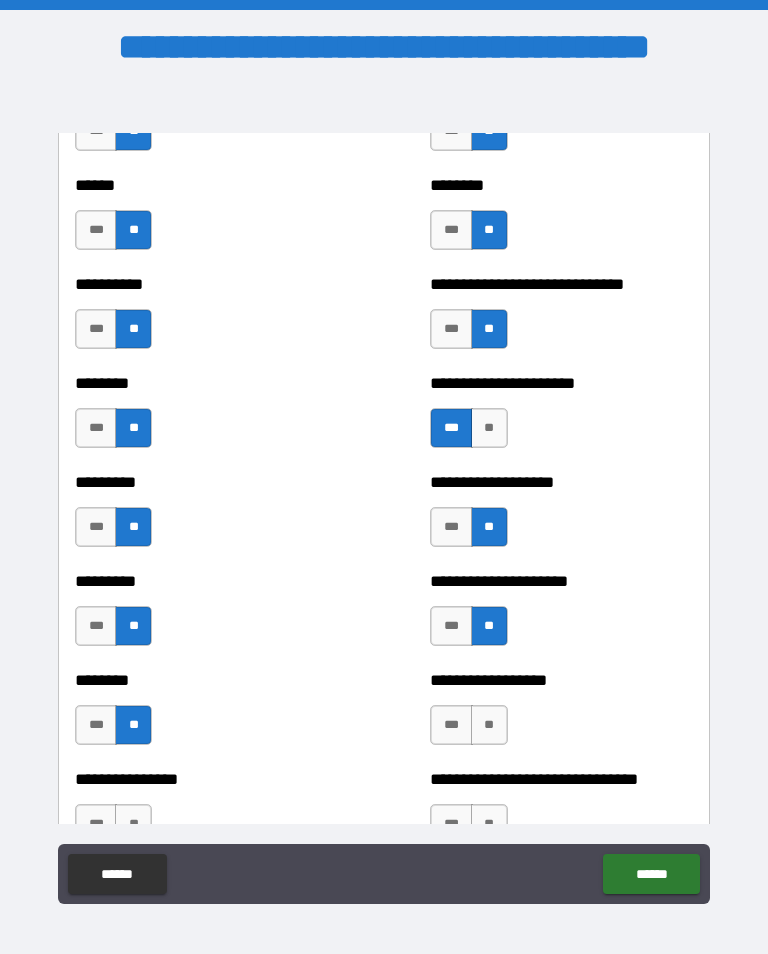 click on "**" at bounding box center [489, 725] 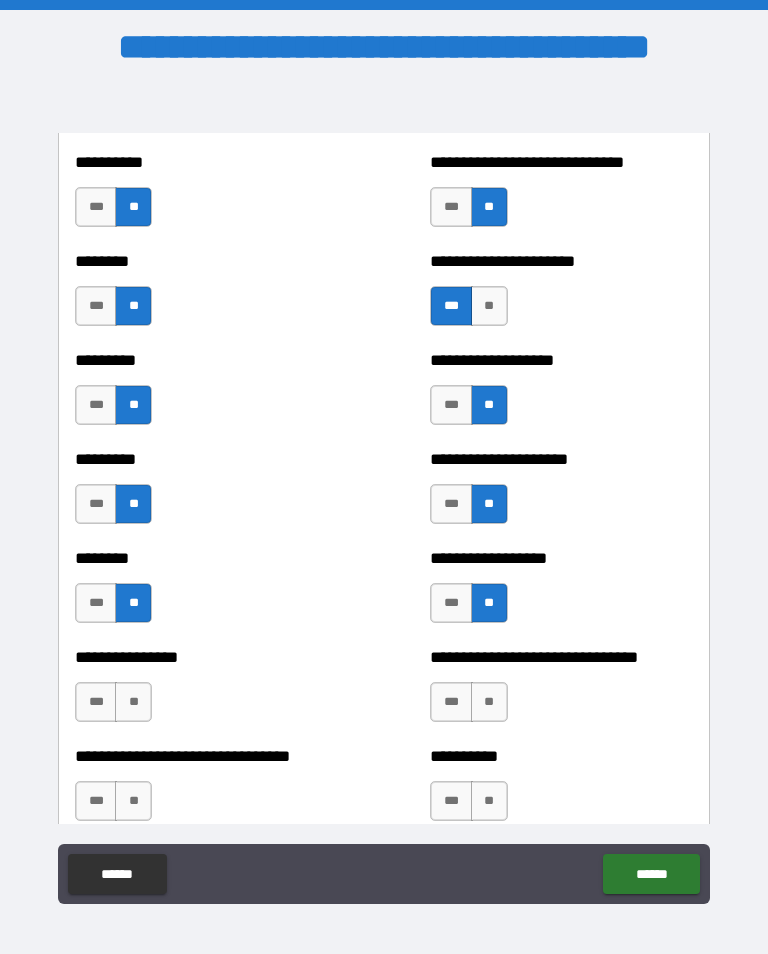 scroll, scrollTop: 7143, scrollLeft: 0, axis: vertical 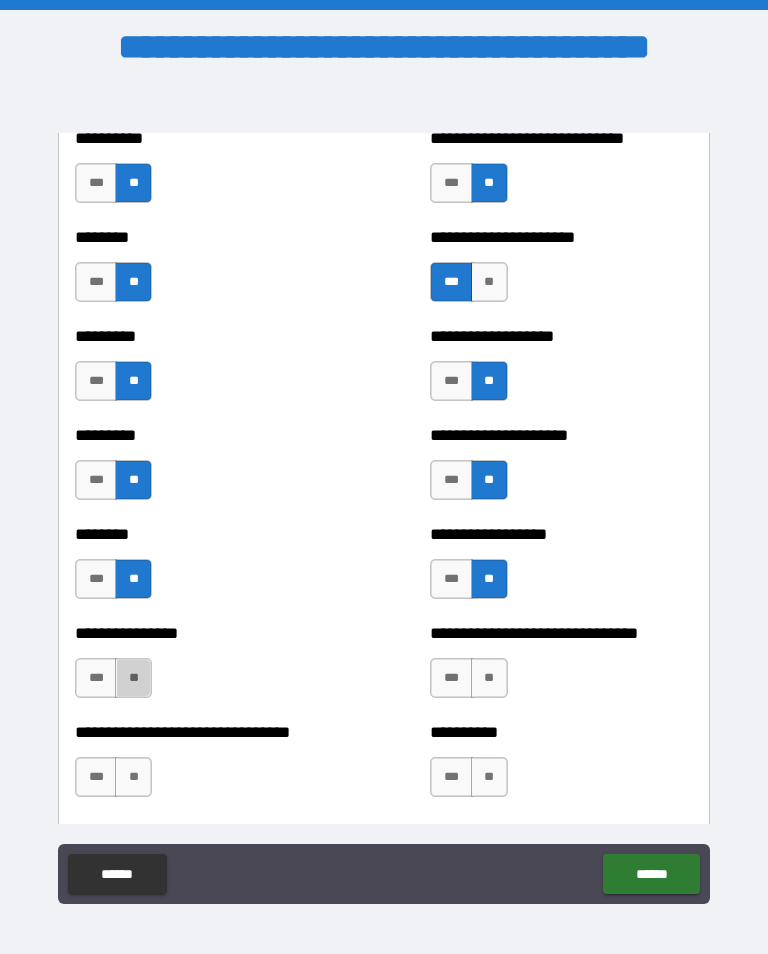 click on "**" at bounding box center [133, 678] 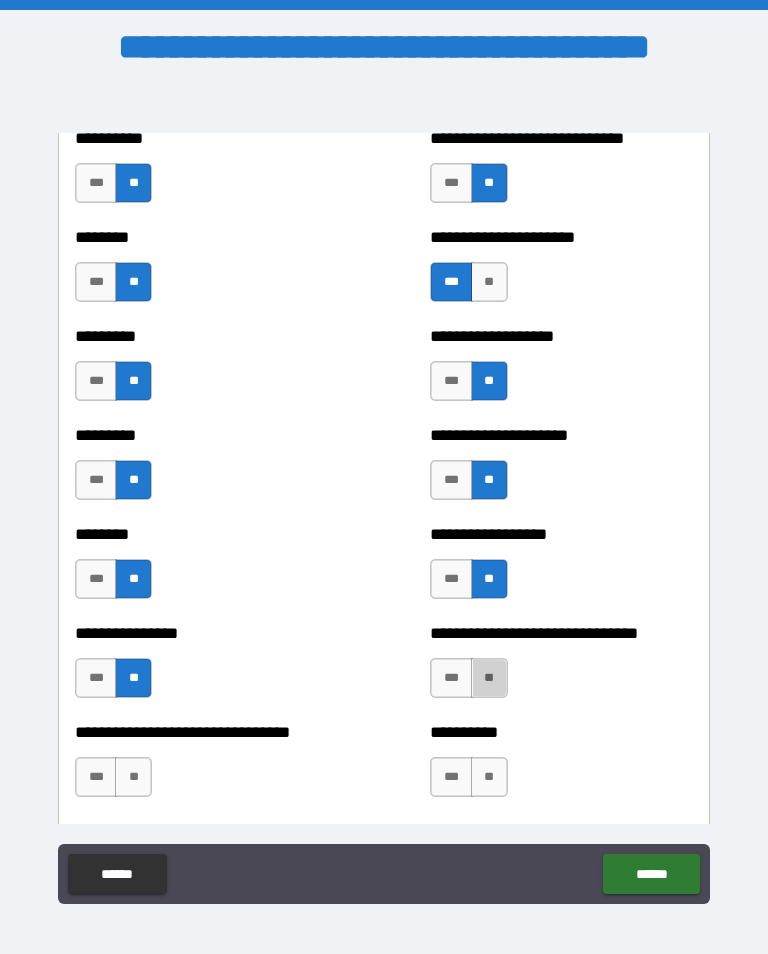 click on "**" at bounding box center [489, 678] 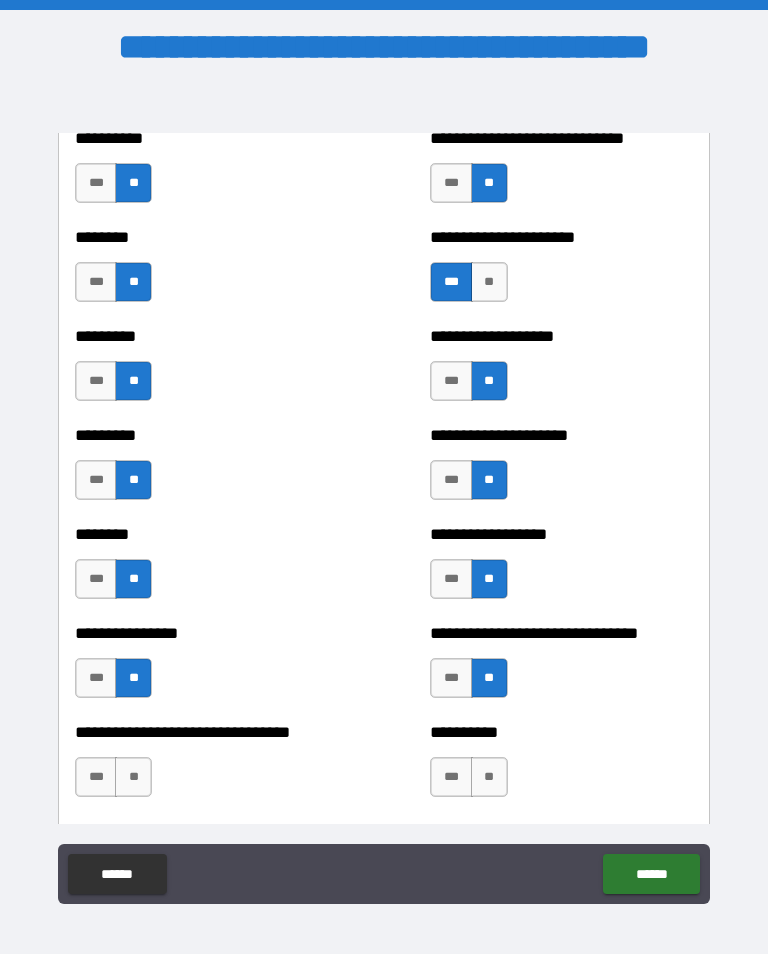 click on "**" at bounding box center (133, 777) 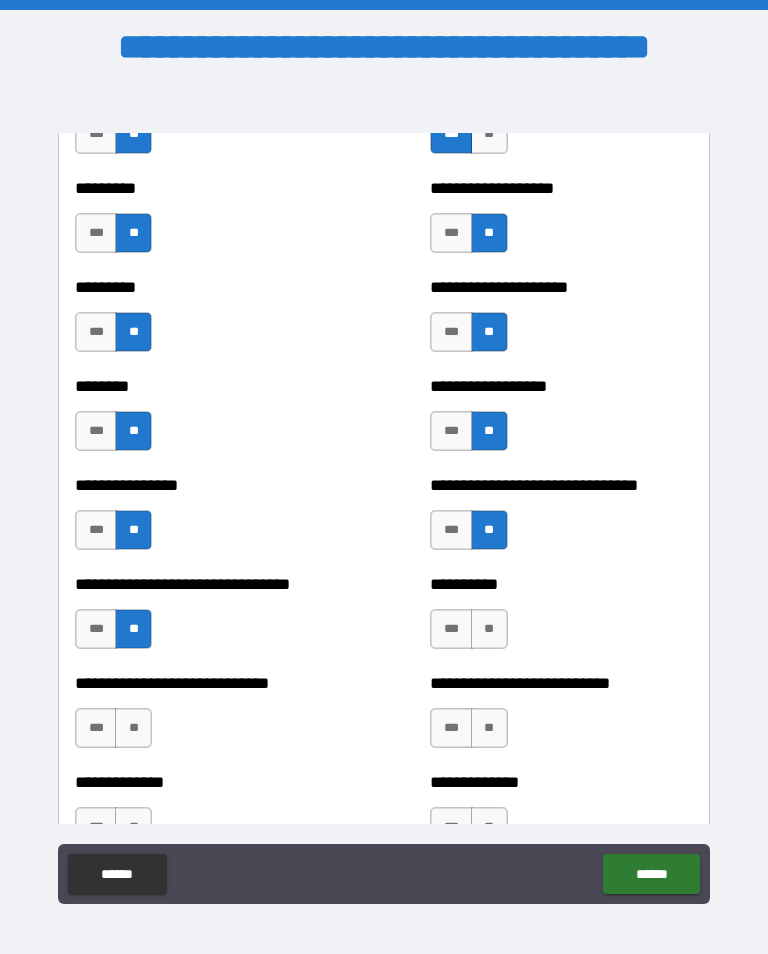 scroll, scrollTop: 7293, scrollLeft: 0, axis: vertical 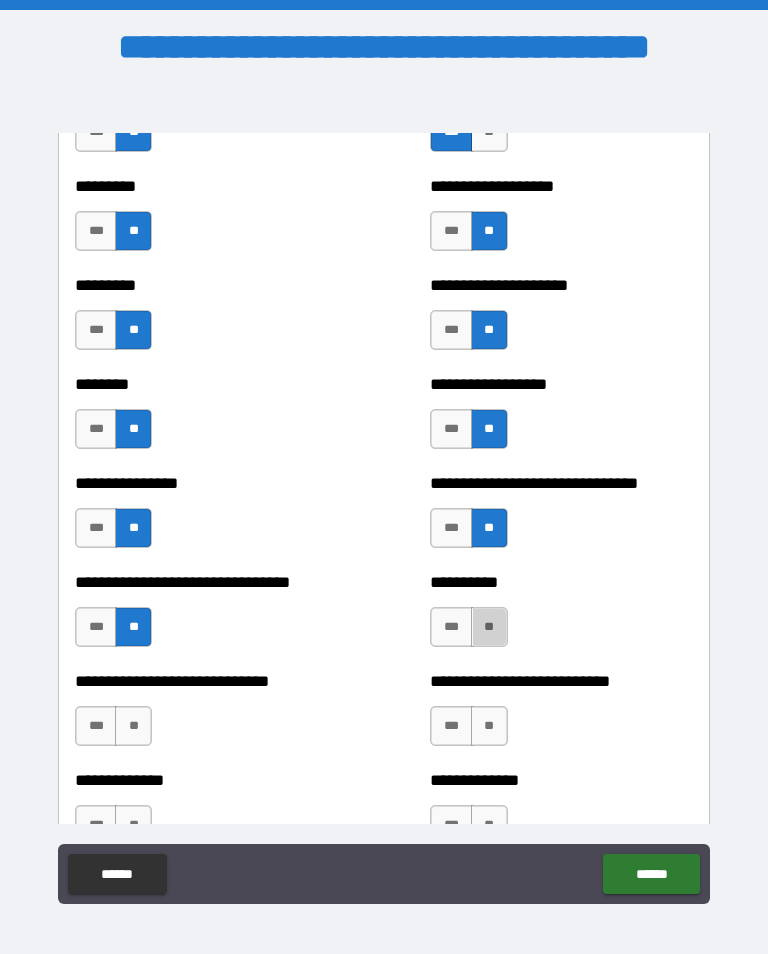 click on "**" at bounding box center [489, 627] 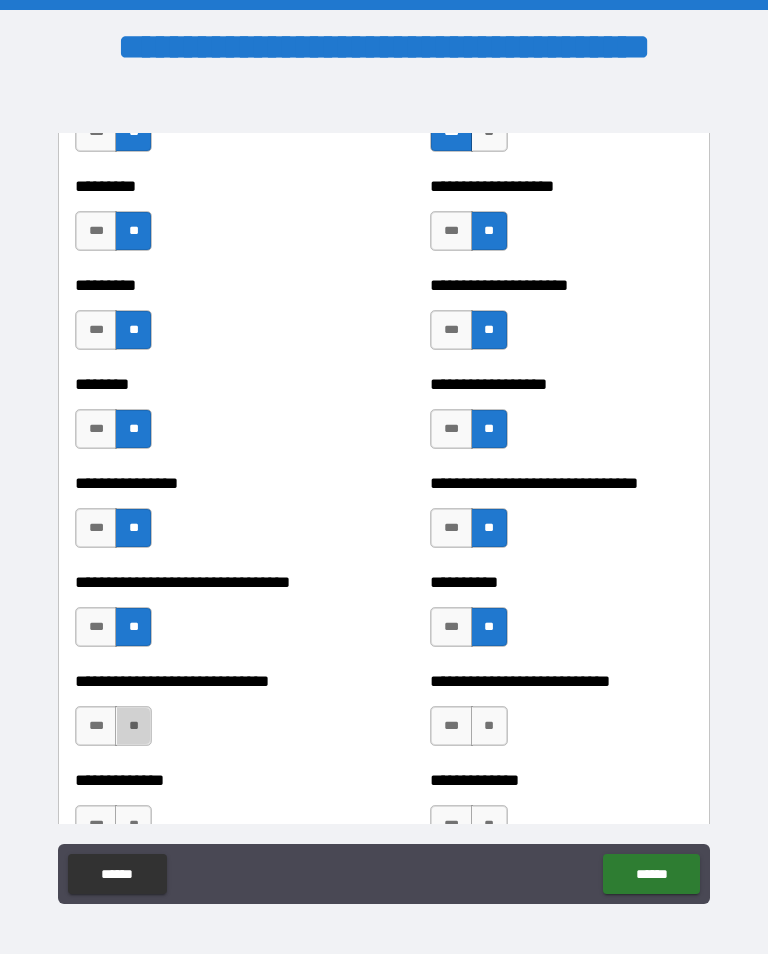 click on "**" at bounding box center (133, 726) 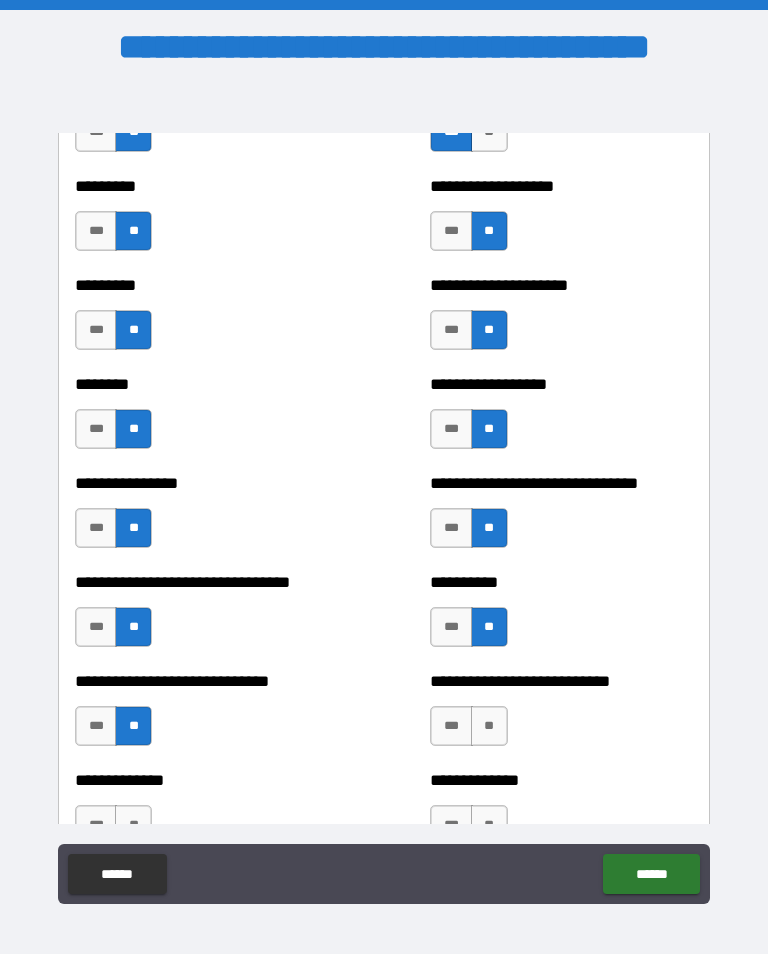 click on "**" at bounding box center [489, 726] 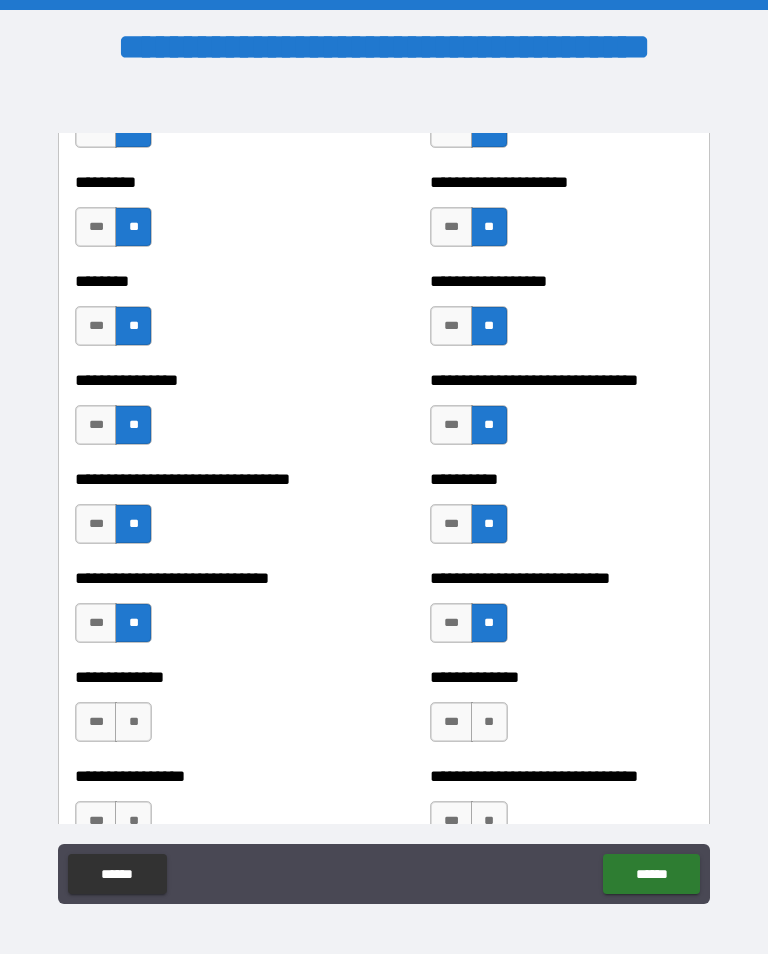 scroll, scrollTop: 7431, scrollLeft: 0, axis: vertical 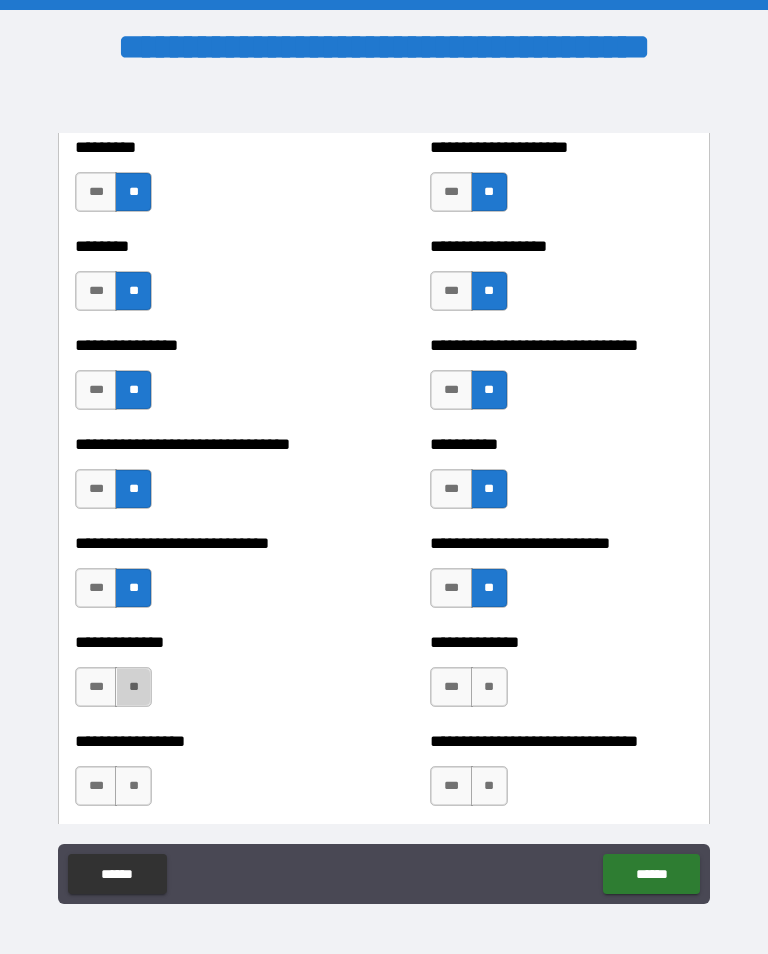 click on "**" at bounding box center (133, 687) 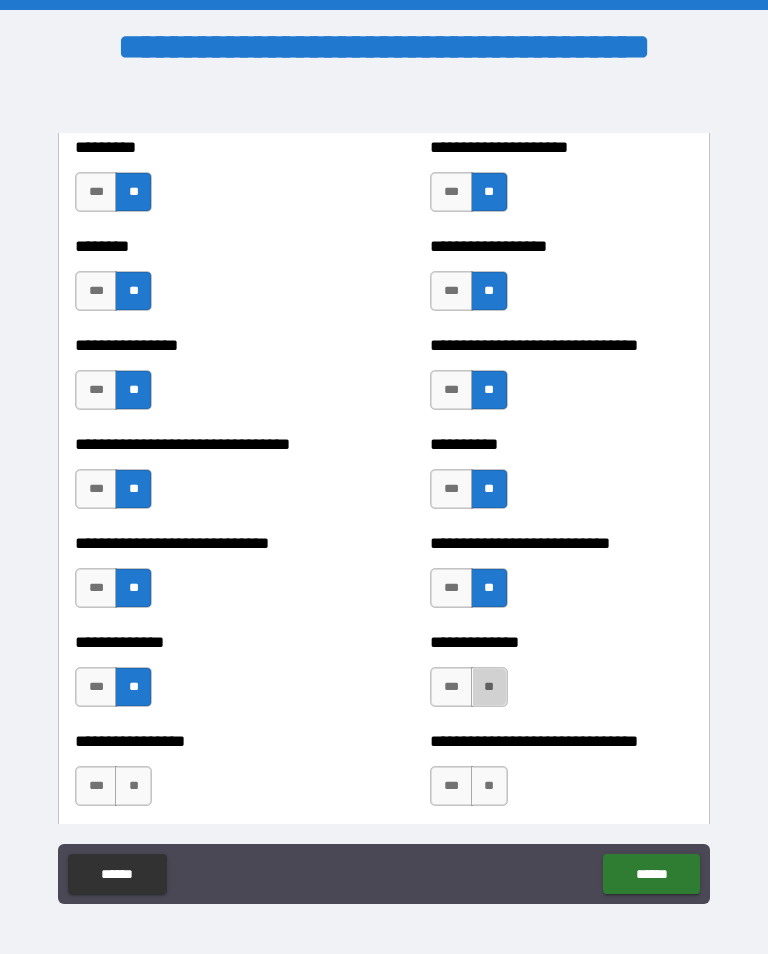 click on "**" at bounding box center (489, 687) 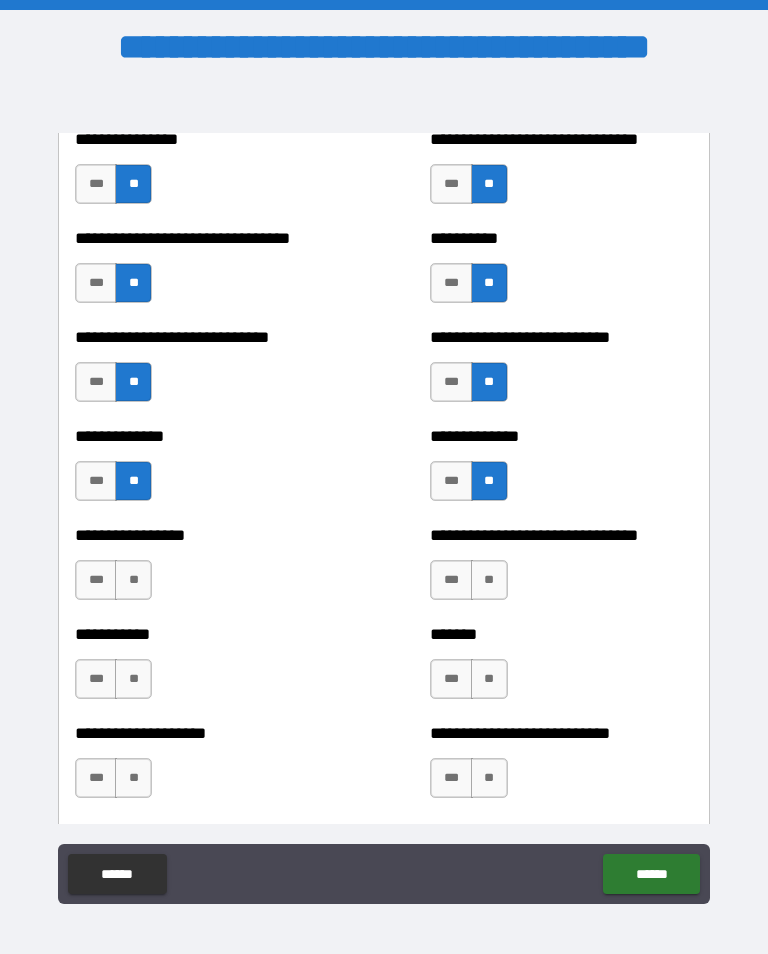 scroll, scrollTop: 7641, scrollLeft: 0, axis: vertical 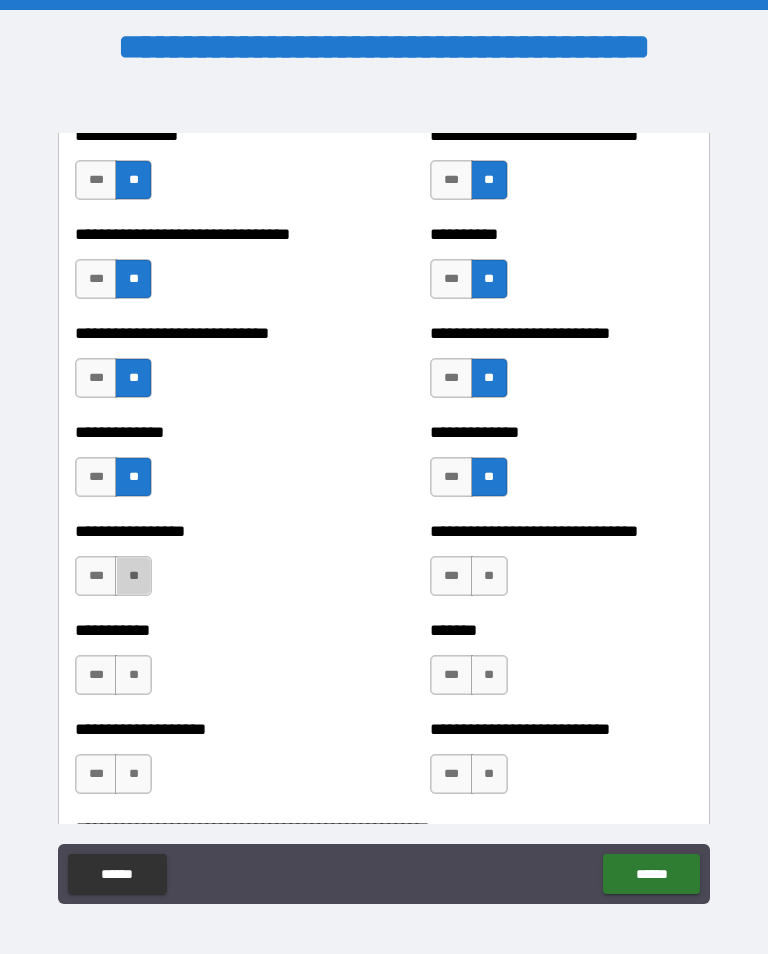 click on "**" at bounding box center [133, 576] 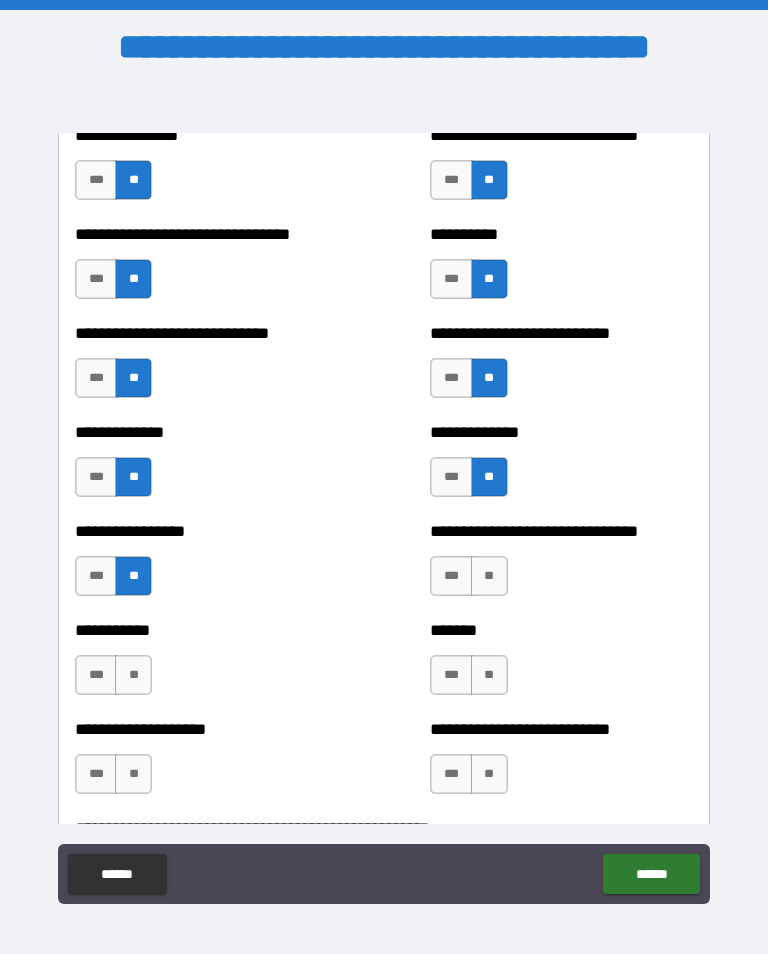 click on "**" at bounding box center (489, 576) 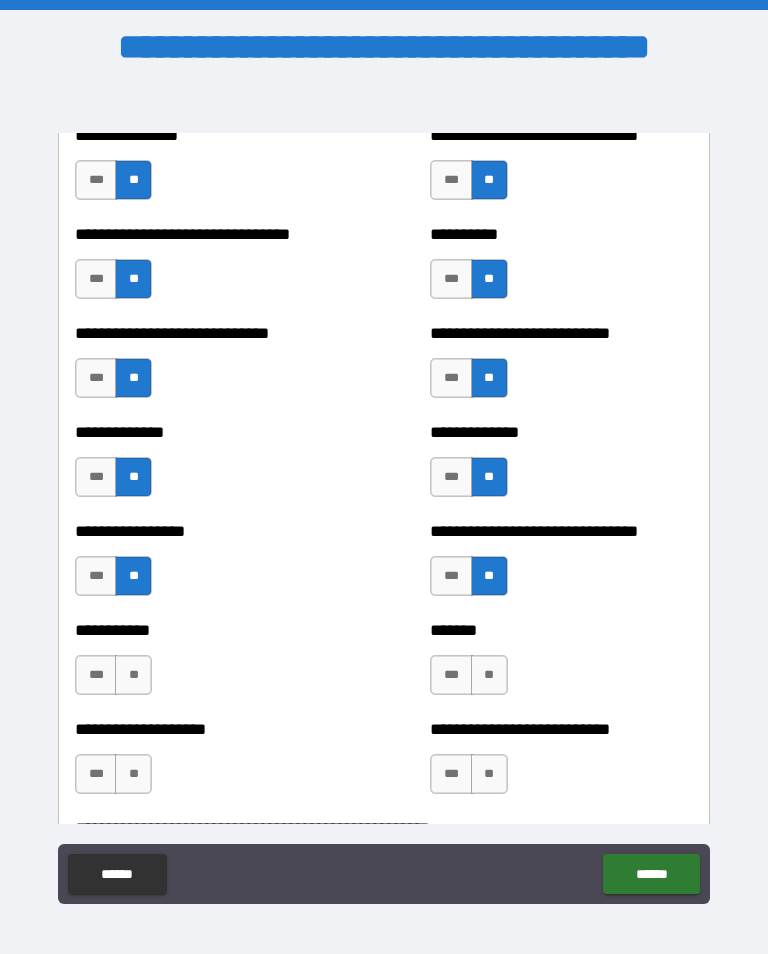click on "**" at bounding box center [133, 675] 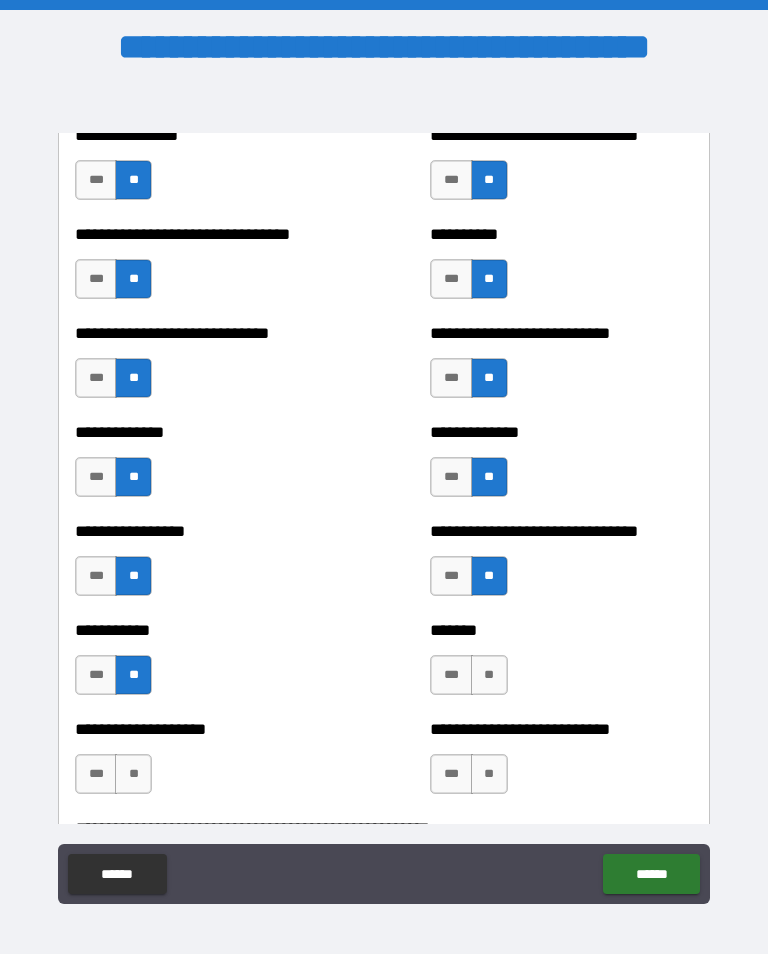 click on "**" at bounding box center (489, 675) 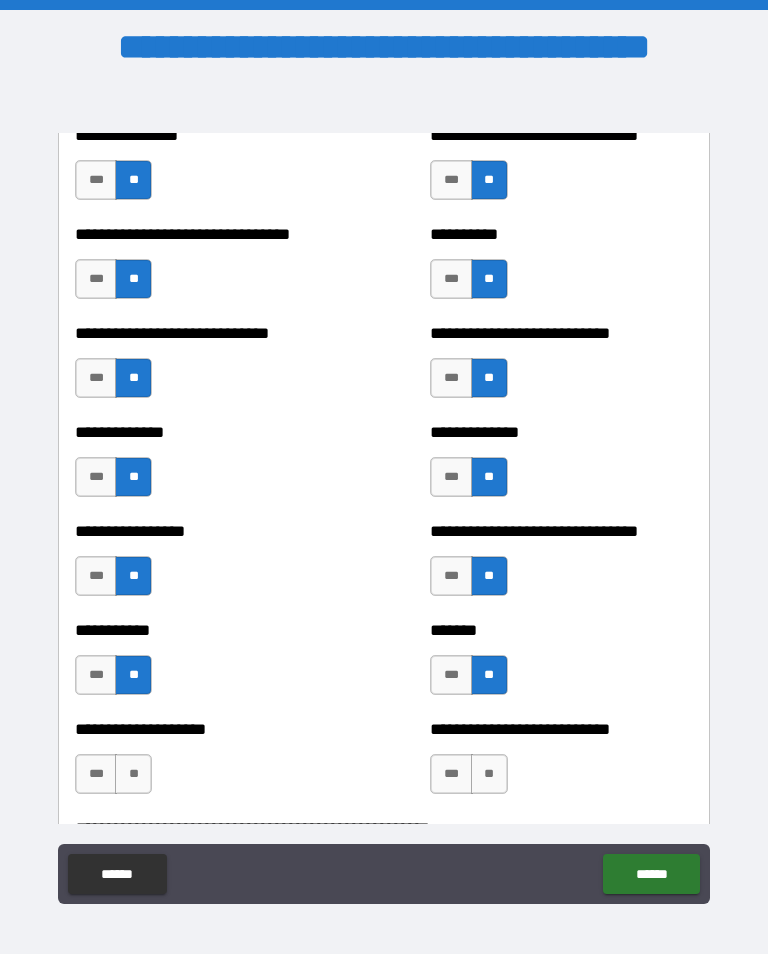 click on "**" at bounding box center (133, 774) 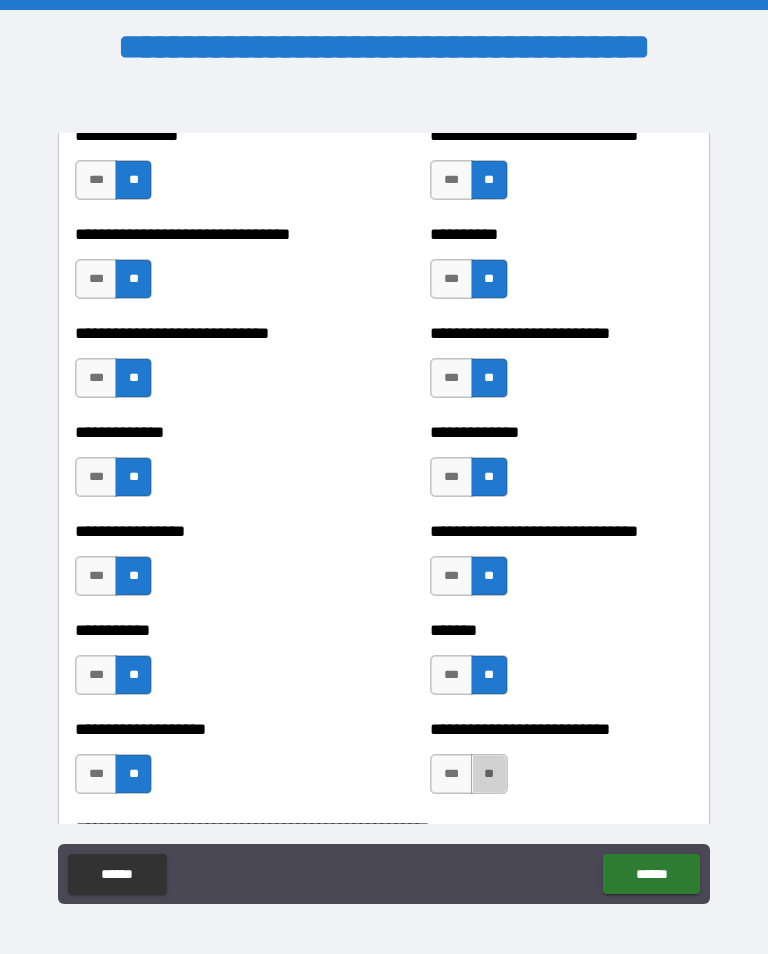 click on "**" at bounding box center (489, 774) 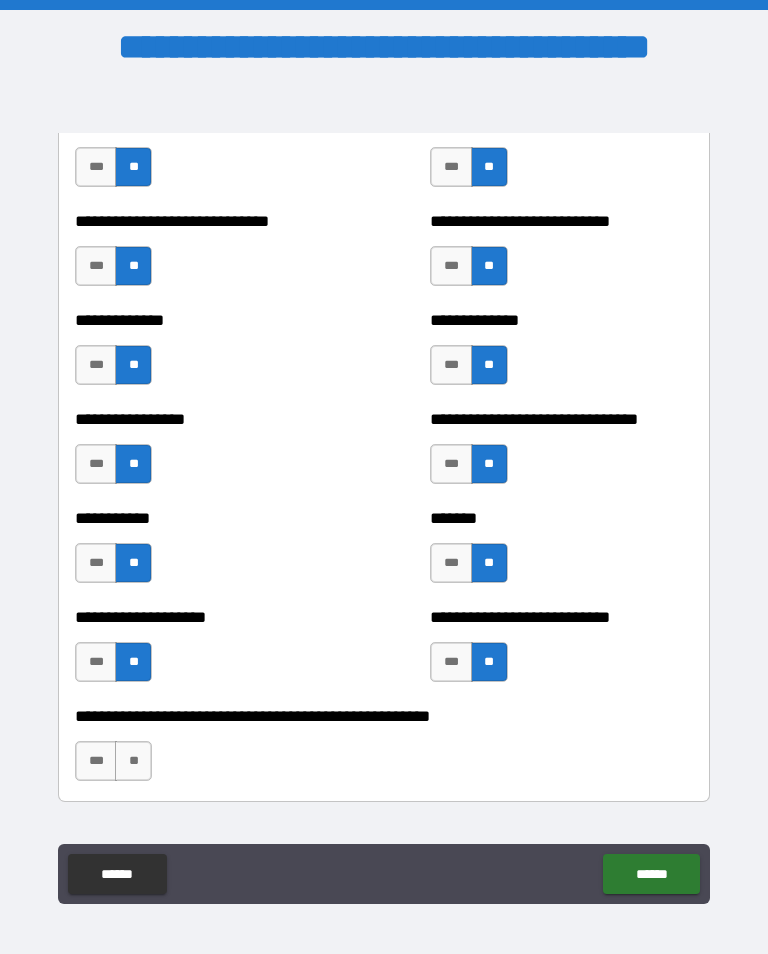 scroll, scrollTop: 7767, scrollLeft: 0, axis: vertical 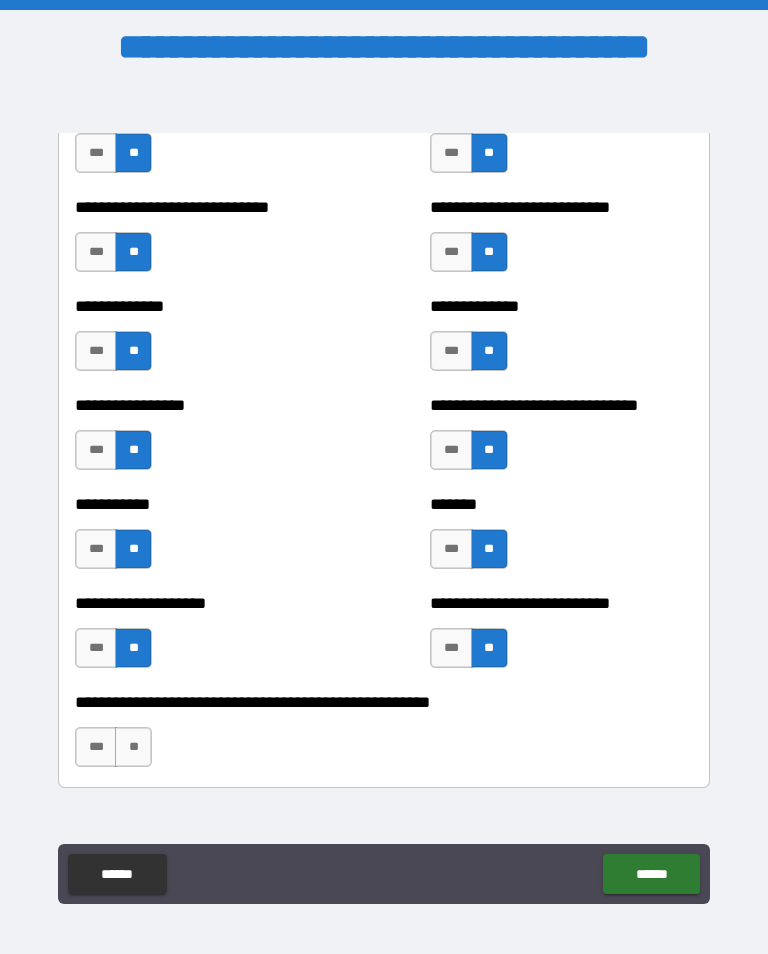 click on "**" at bounding box center [133, 747] 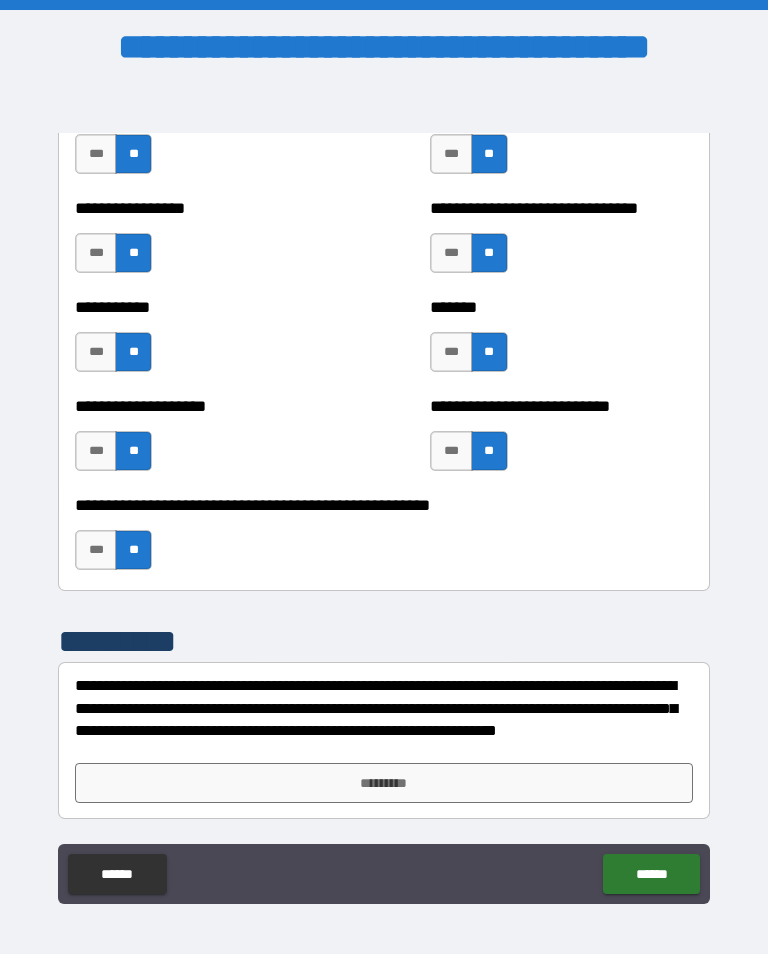 scroll, scrollTop: 7964, scrollLeft: 0, axis: vertical 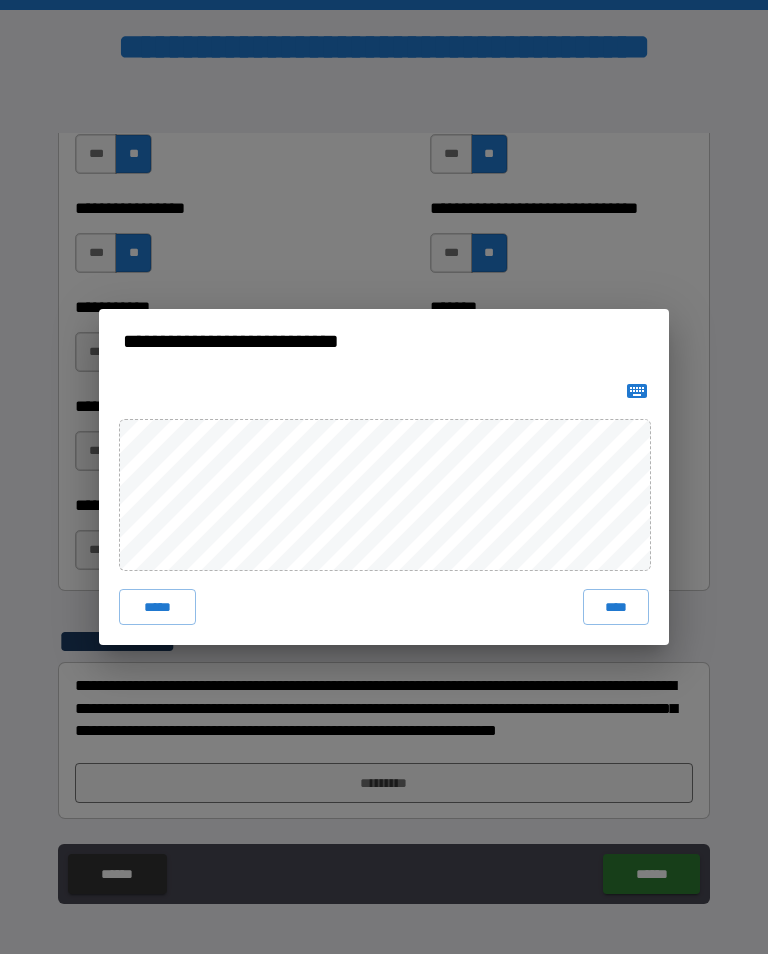 click on "****" at bounding box center (616, 607) 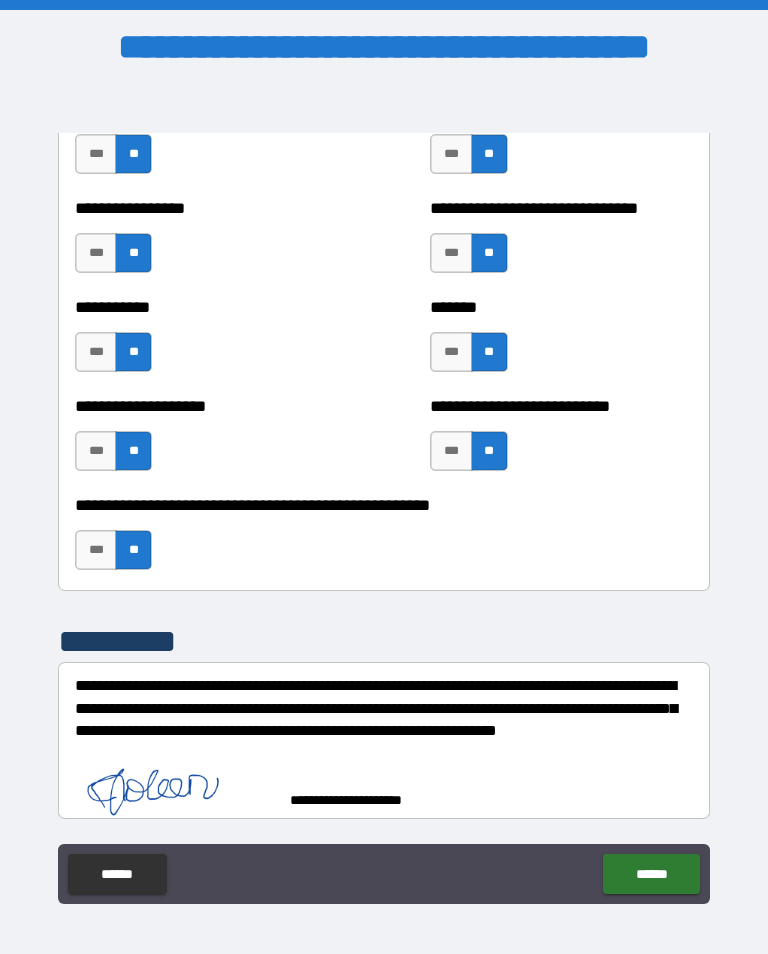 scroll, scrollTop: 7954, scrollLeft: 0, axis: vertical 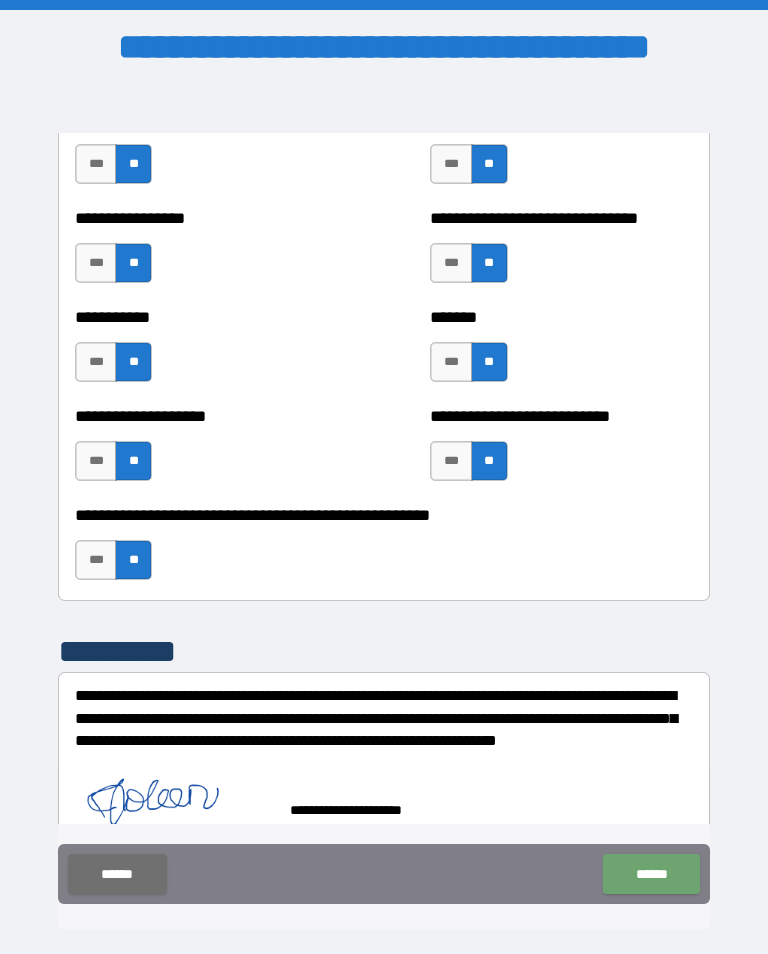 click on "******" at bounding box center [651, 874] 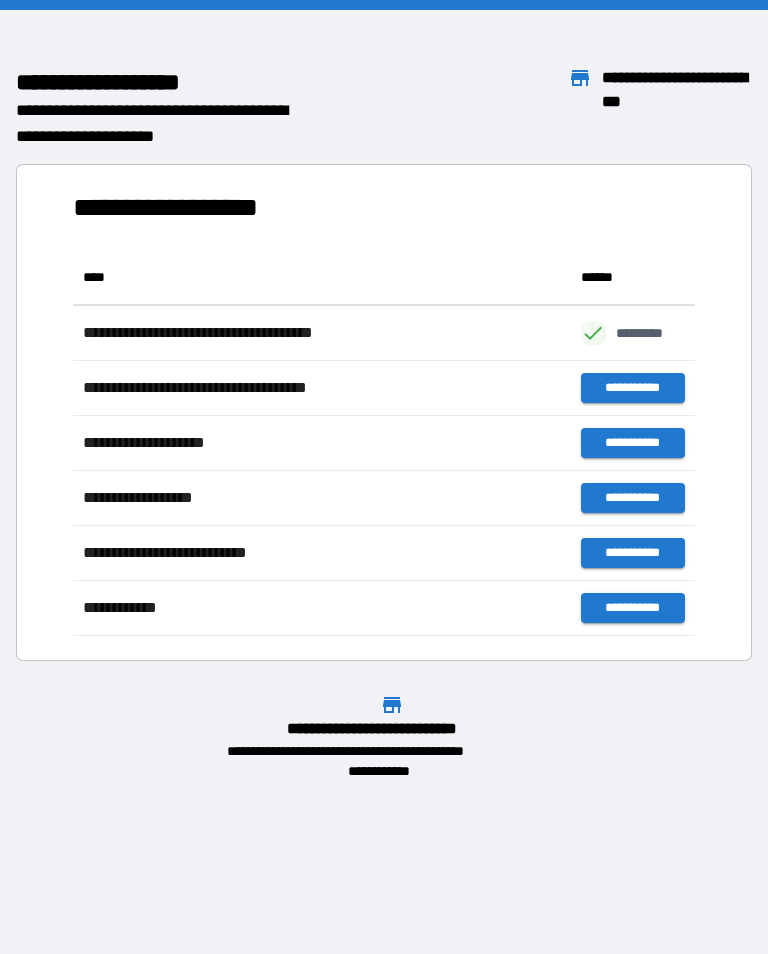 scroll, scrollTop: 1, scrollLeft: 1, axis: both 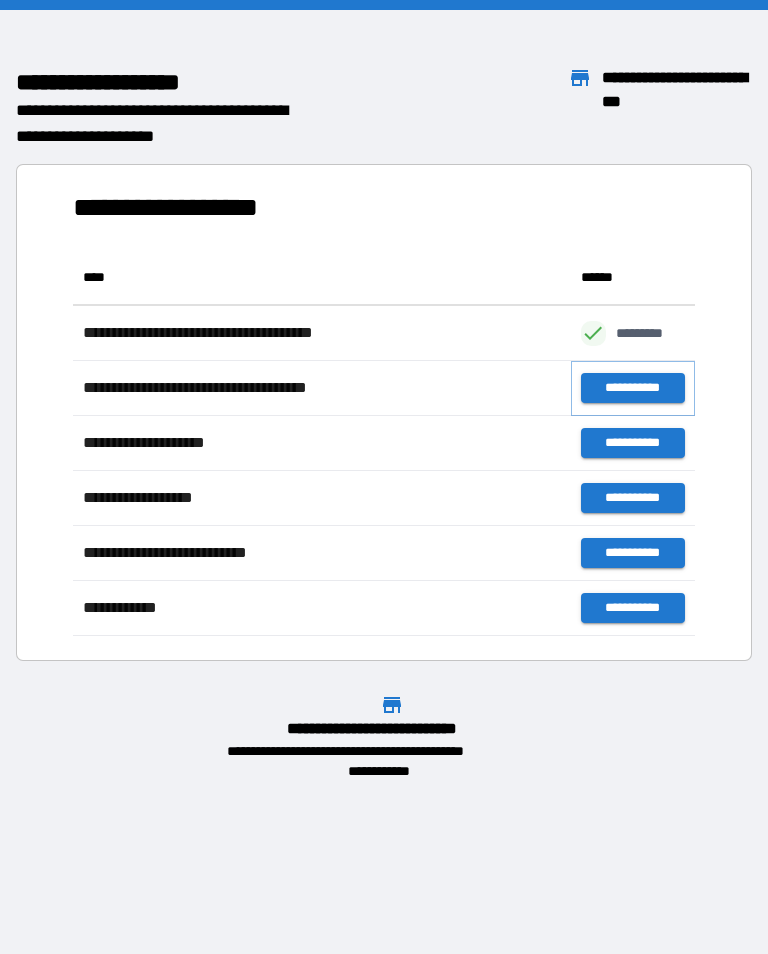 click on "**********" at bounding box center [633, 388] 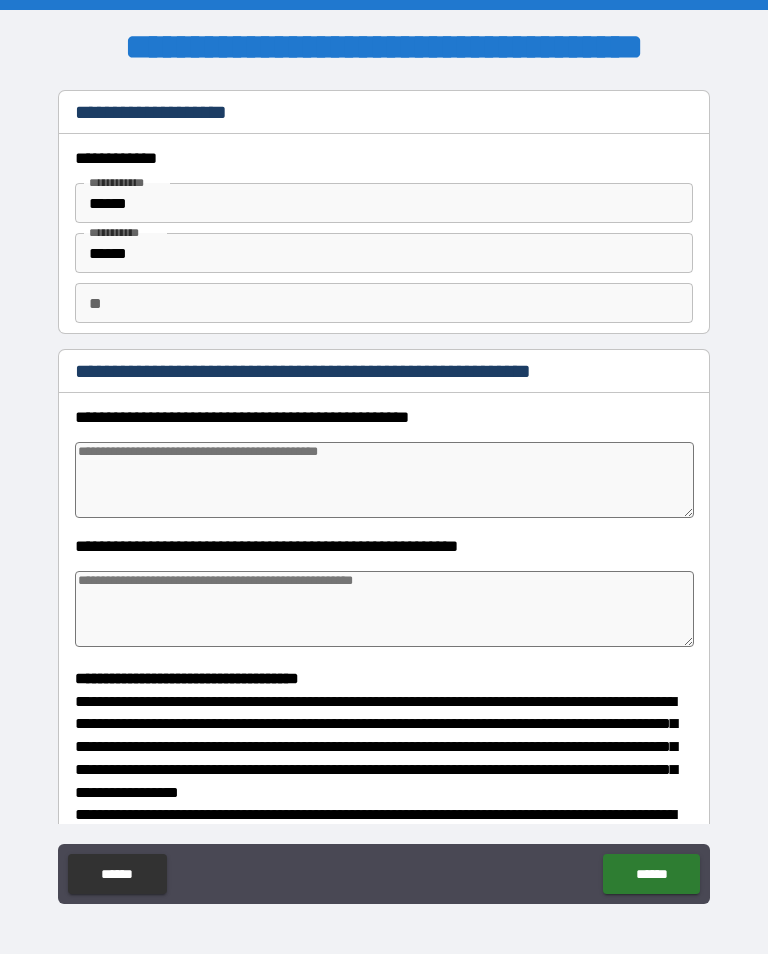 type on "*" 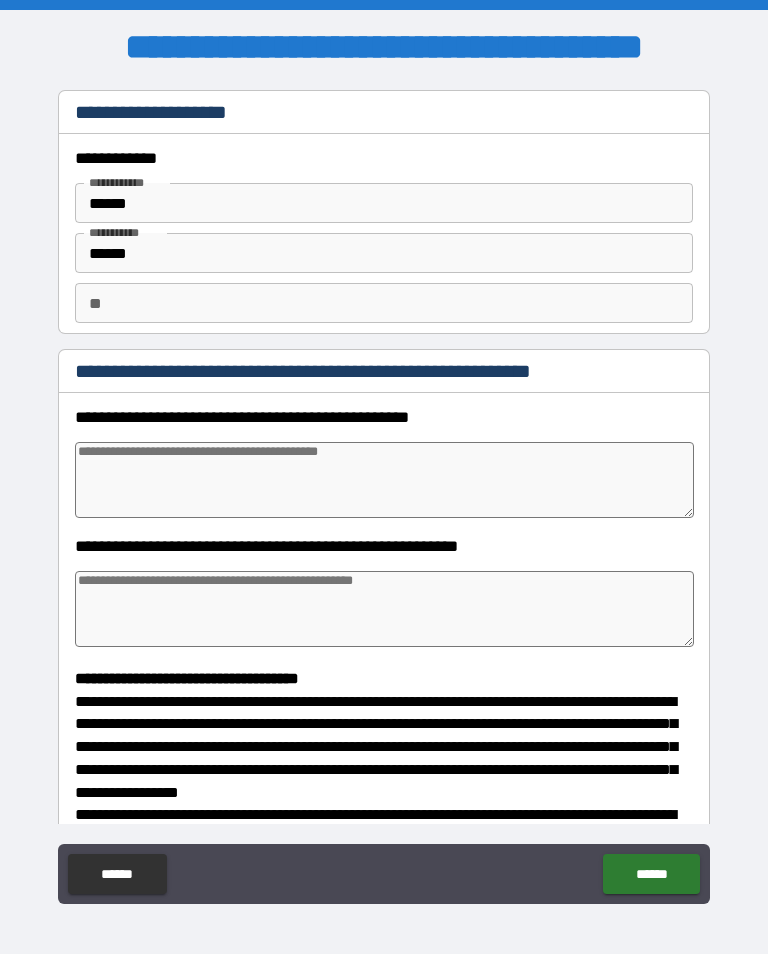 type on "*" 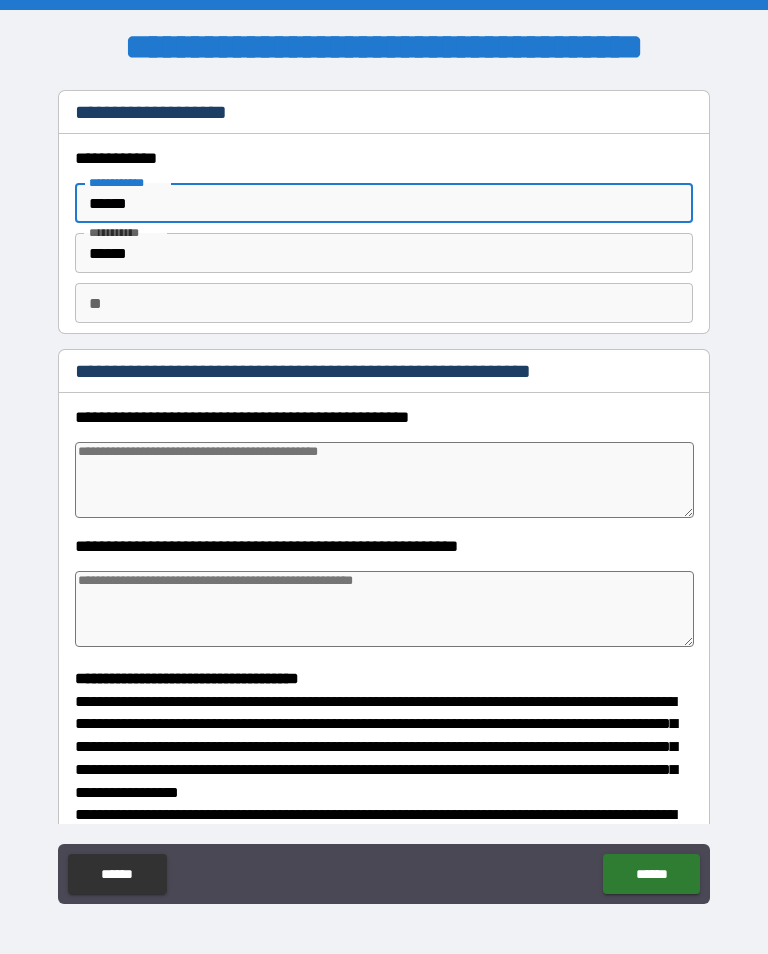 type on "*****" 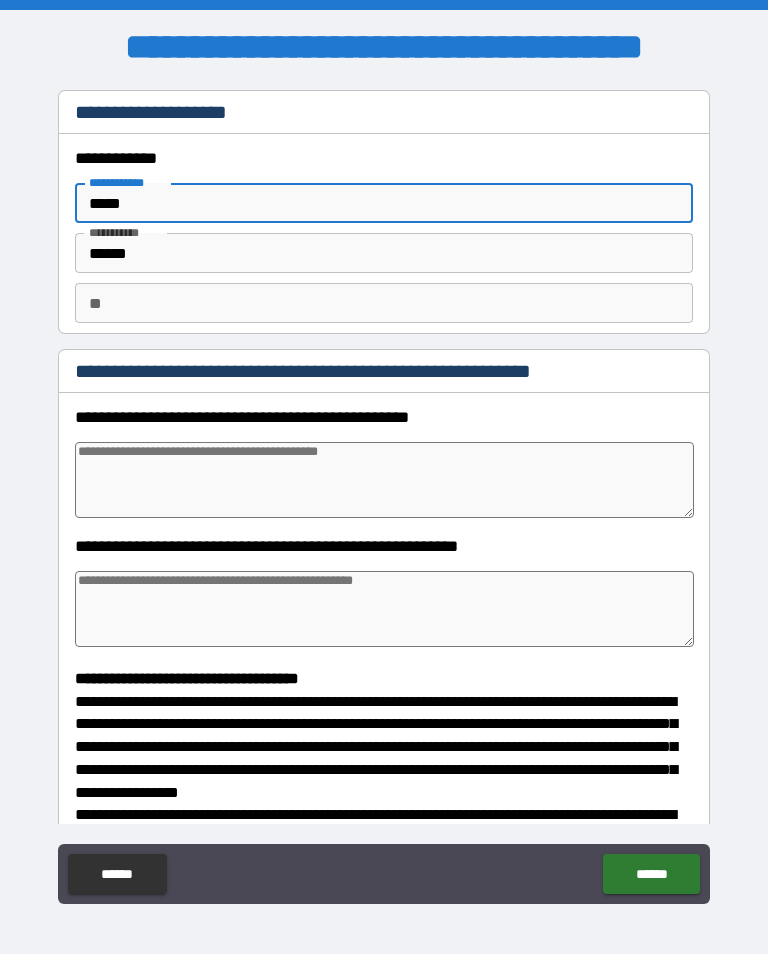 type on "*" 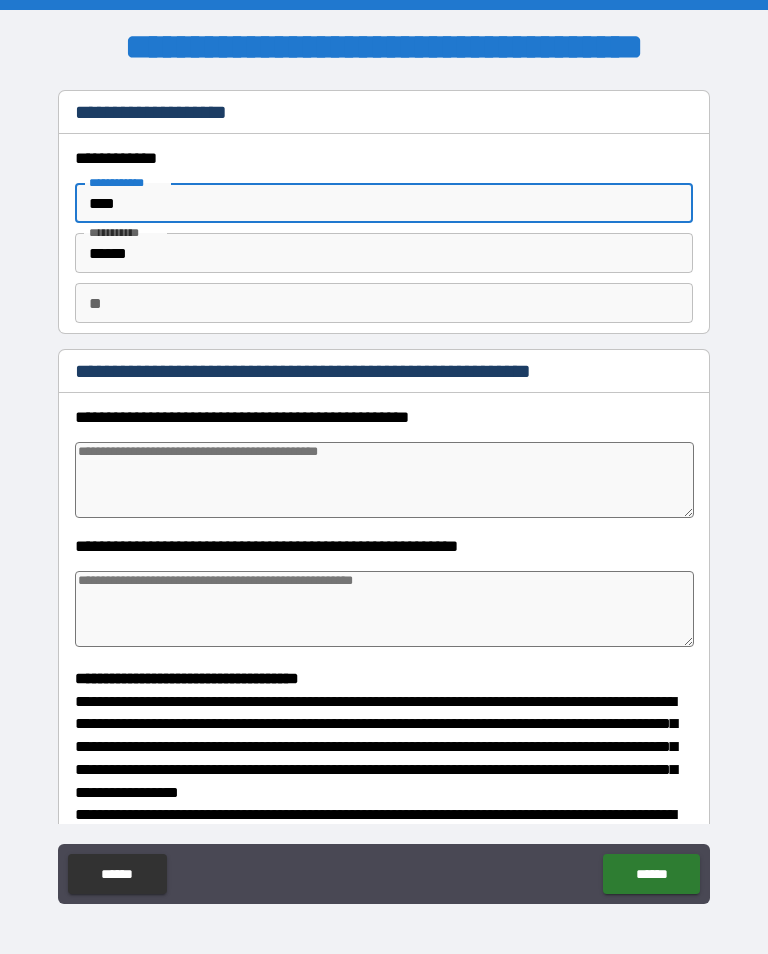 type on "*" 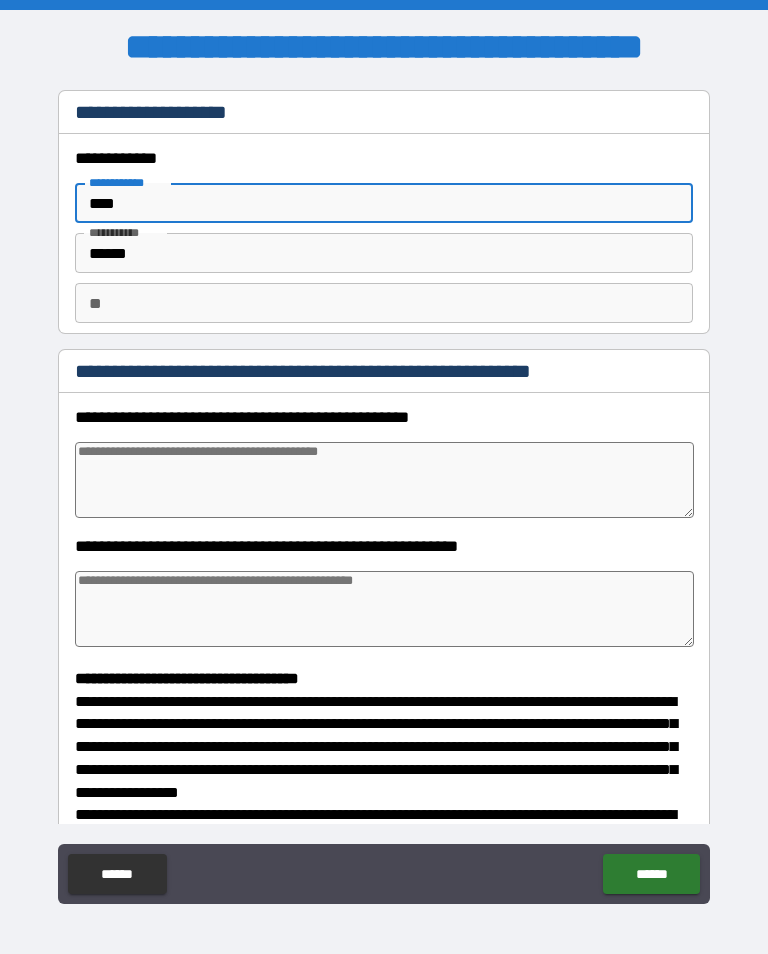 type on "*****" 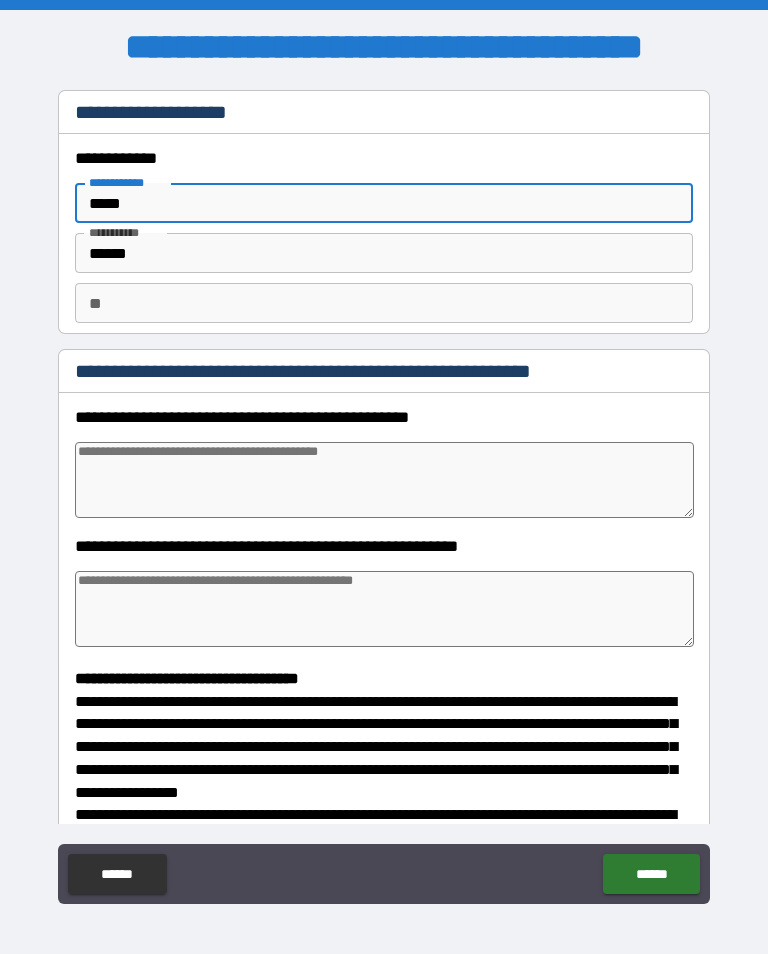 type on "*" 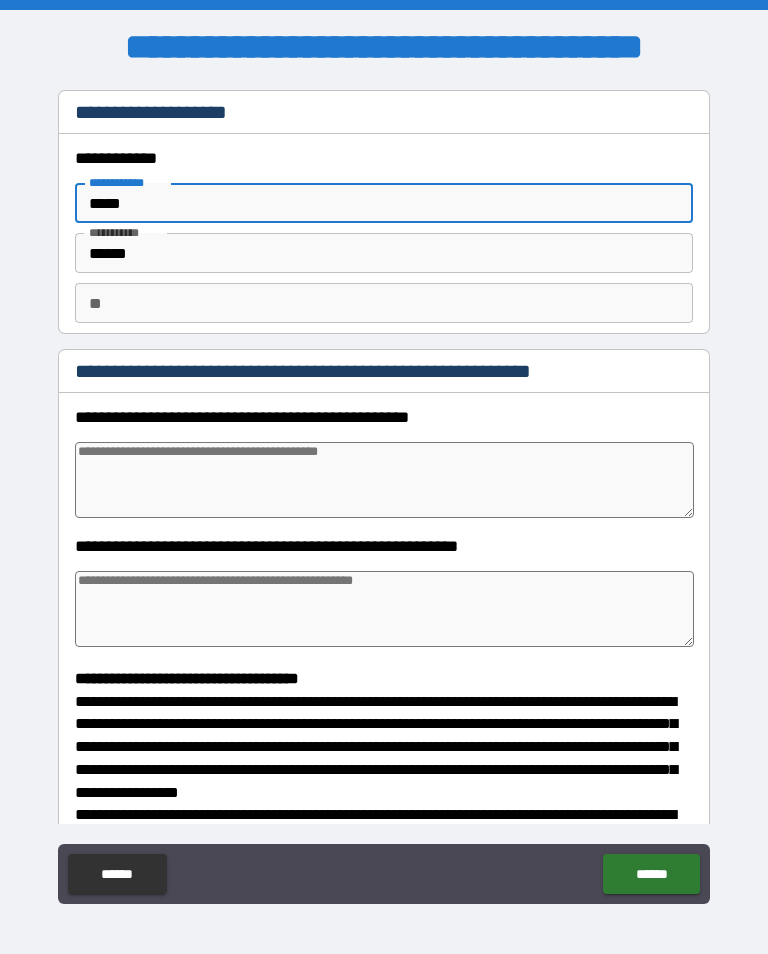 type on "******" 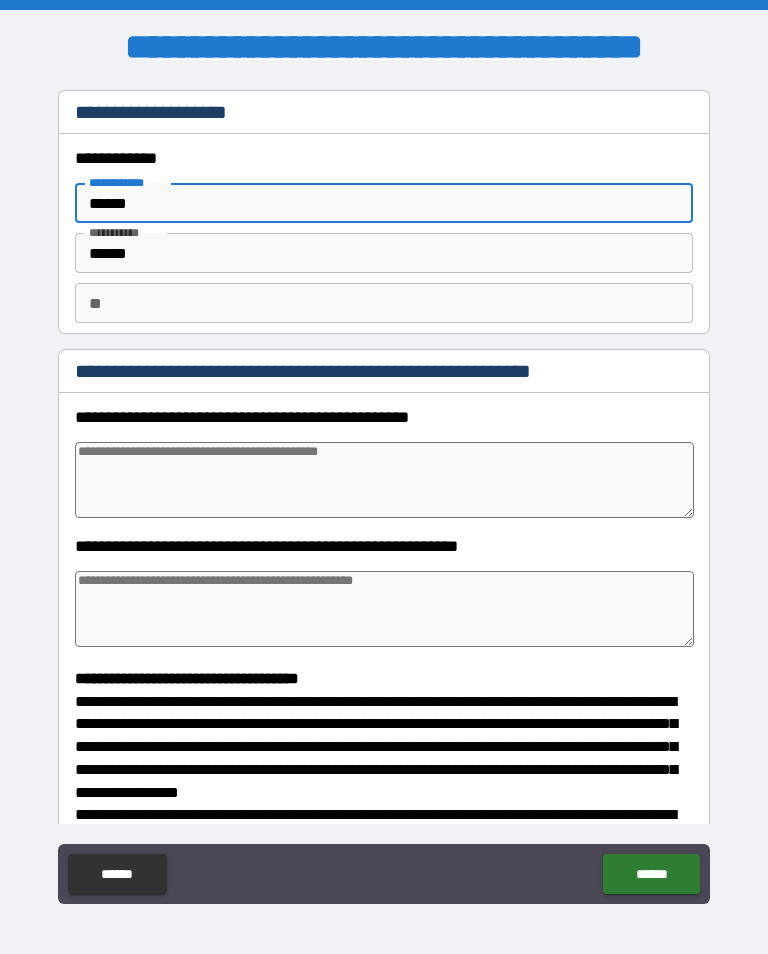 type on "*" 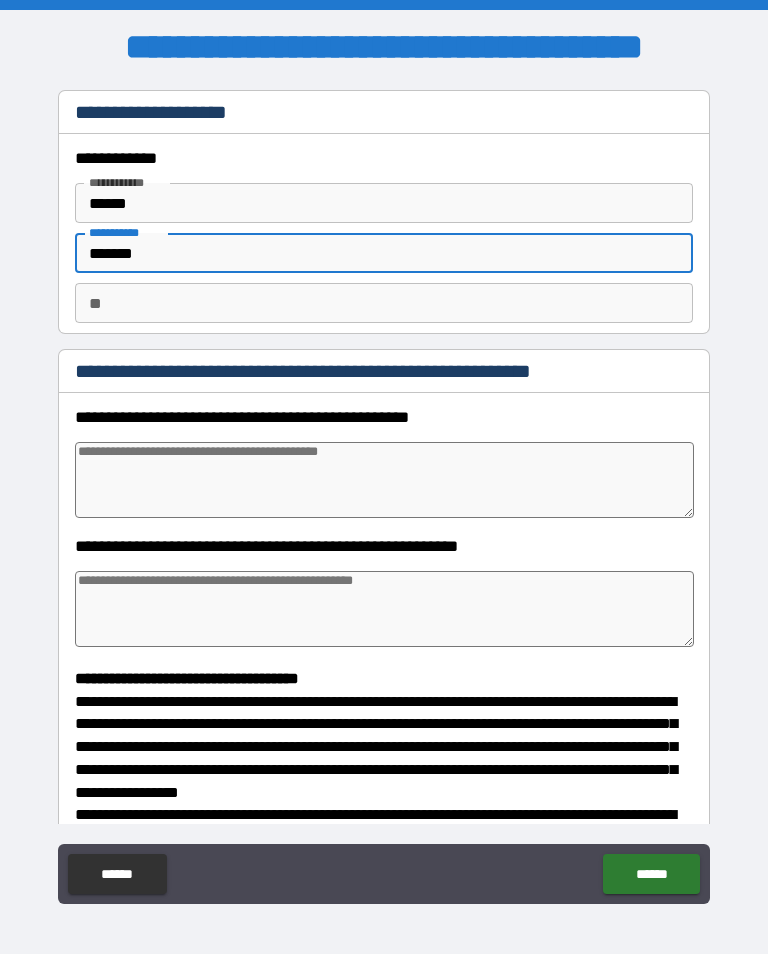 type on "*******" 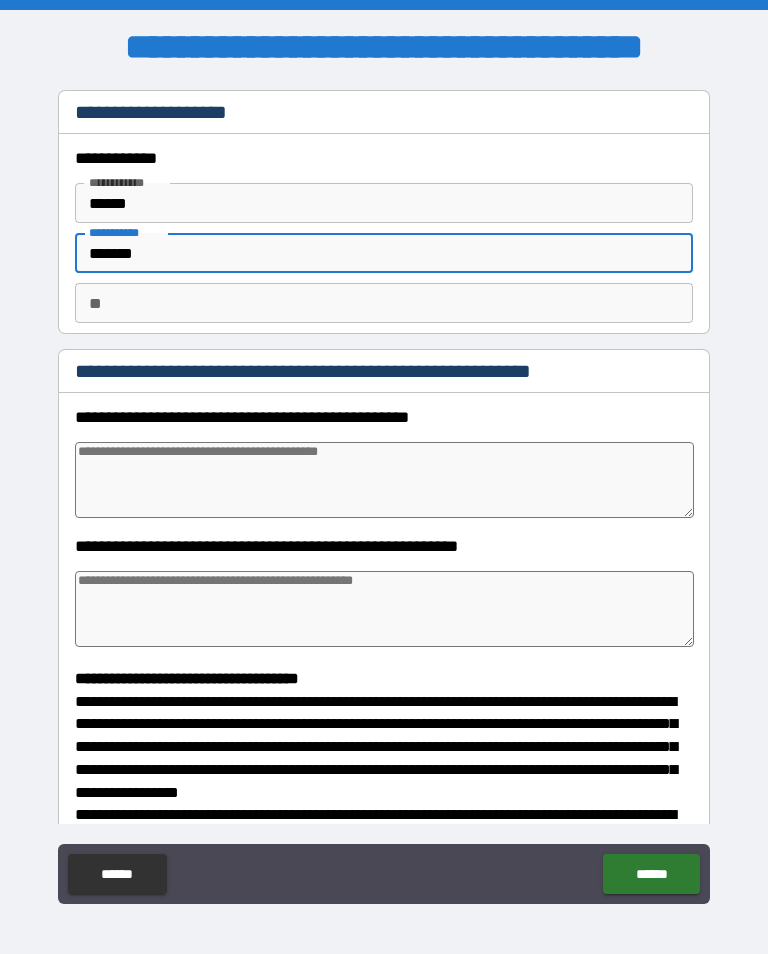 type on "*" 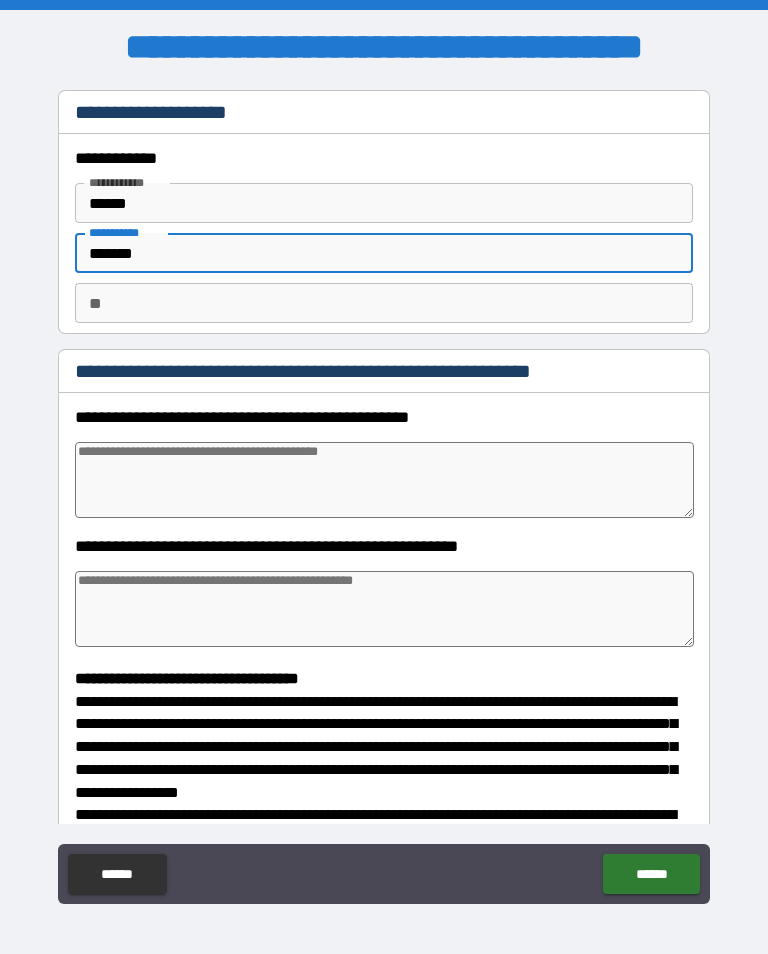 type on "********" 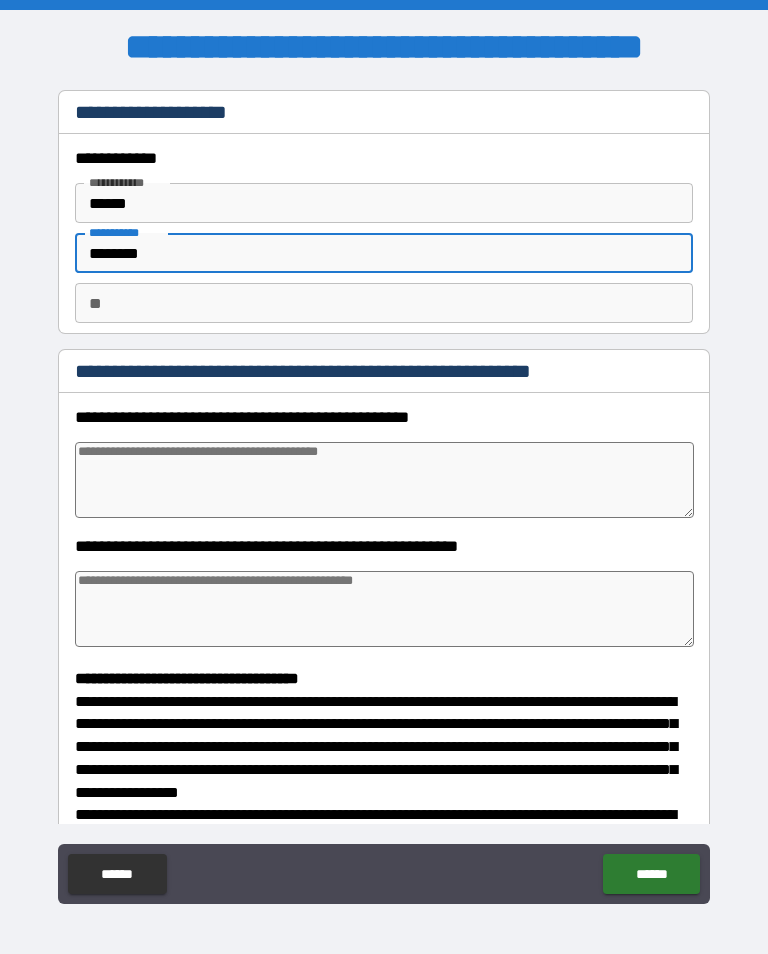 type on "*" 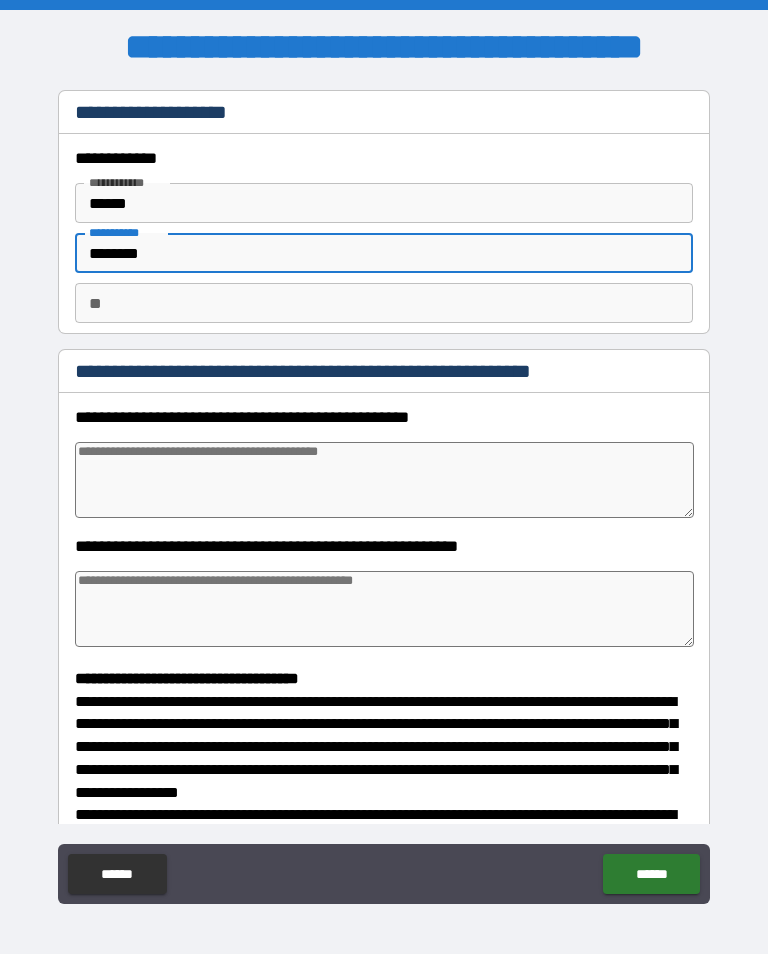 type on "*********" 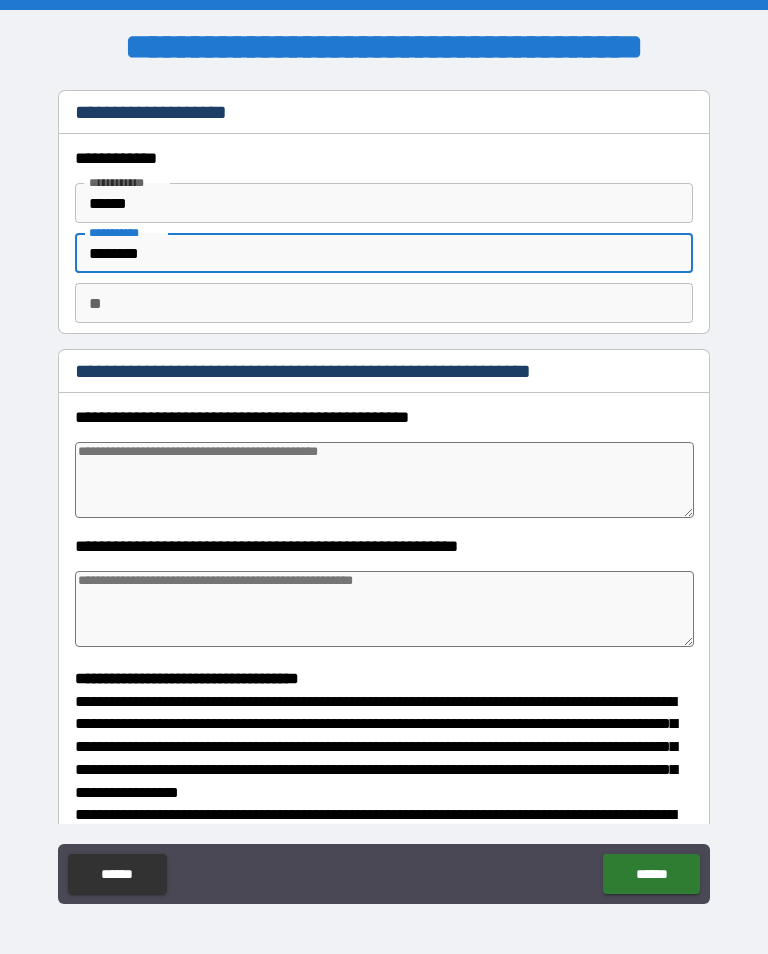 type on "*" 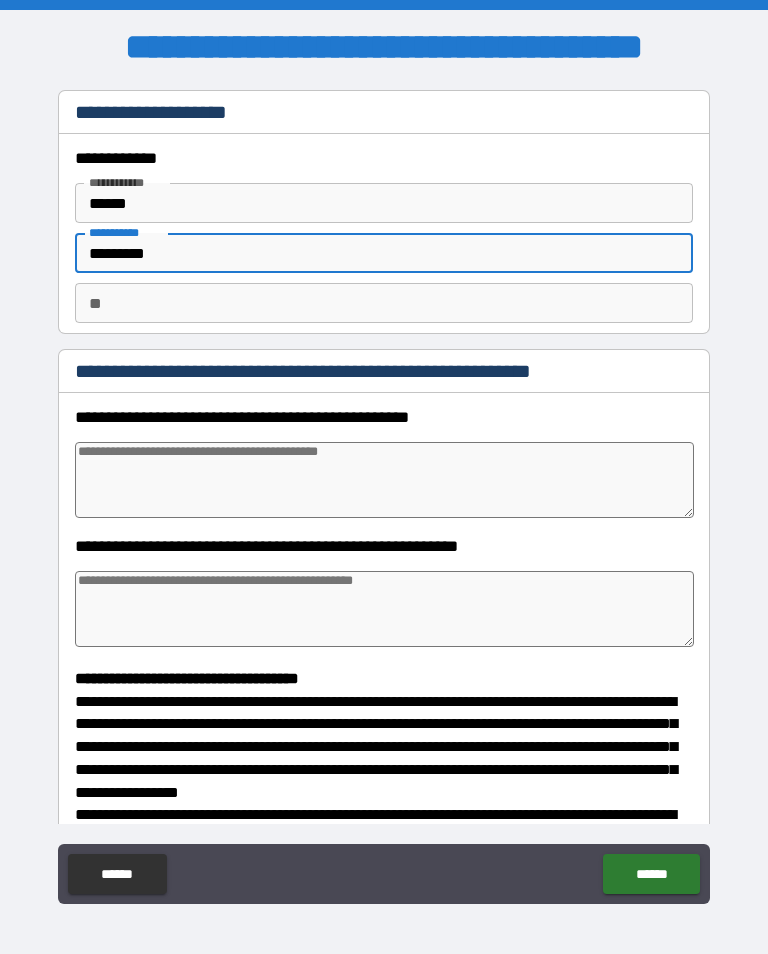 type on "*" 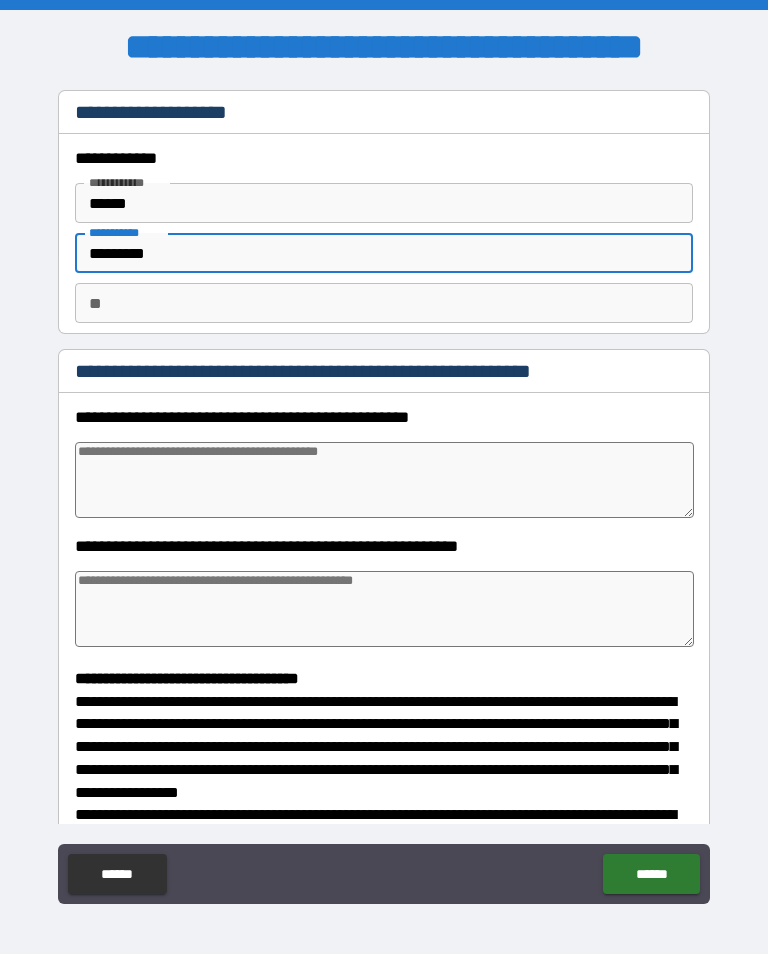 type on "**********" 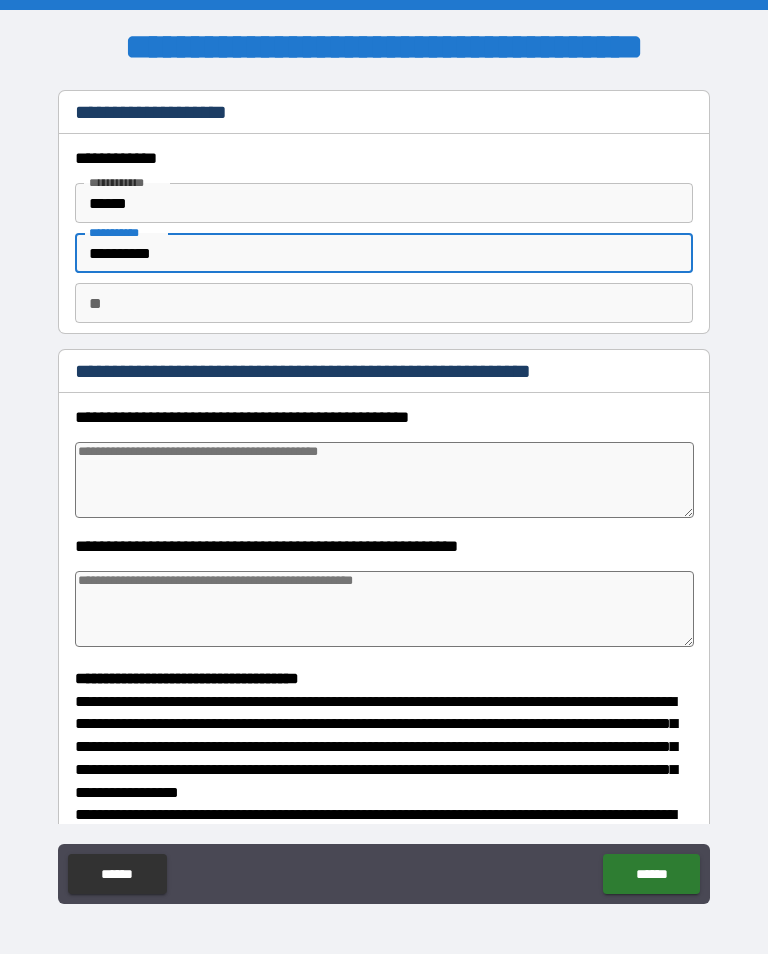 type on "*" 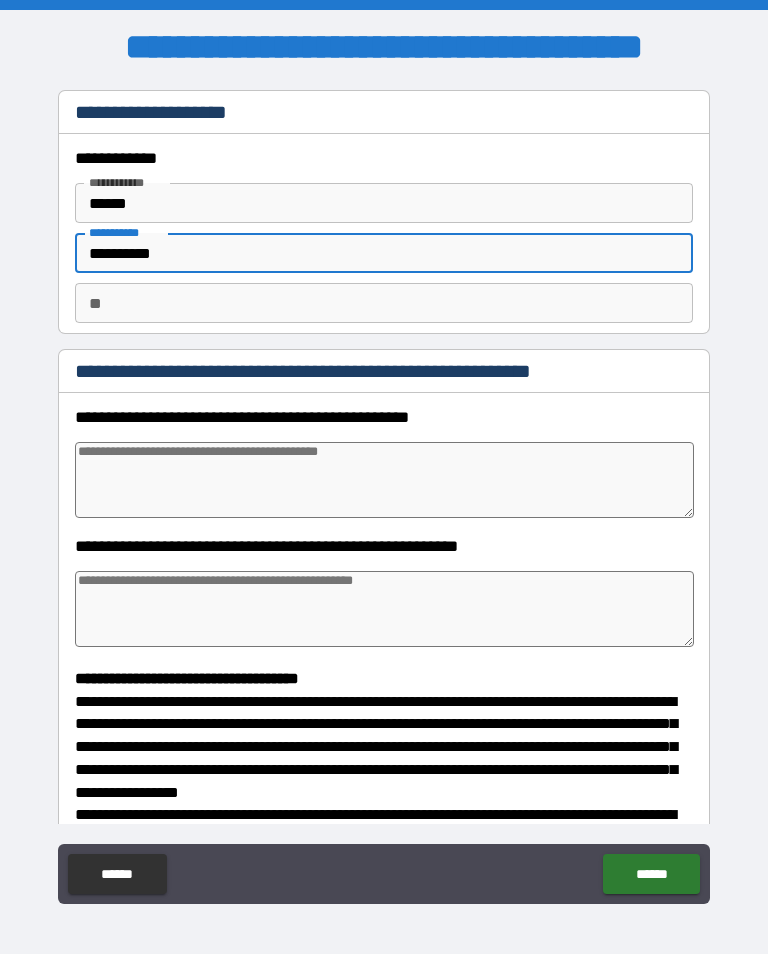 type on "**********" 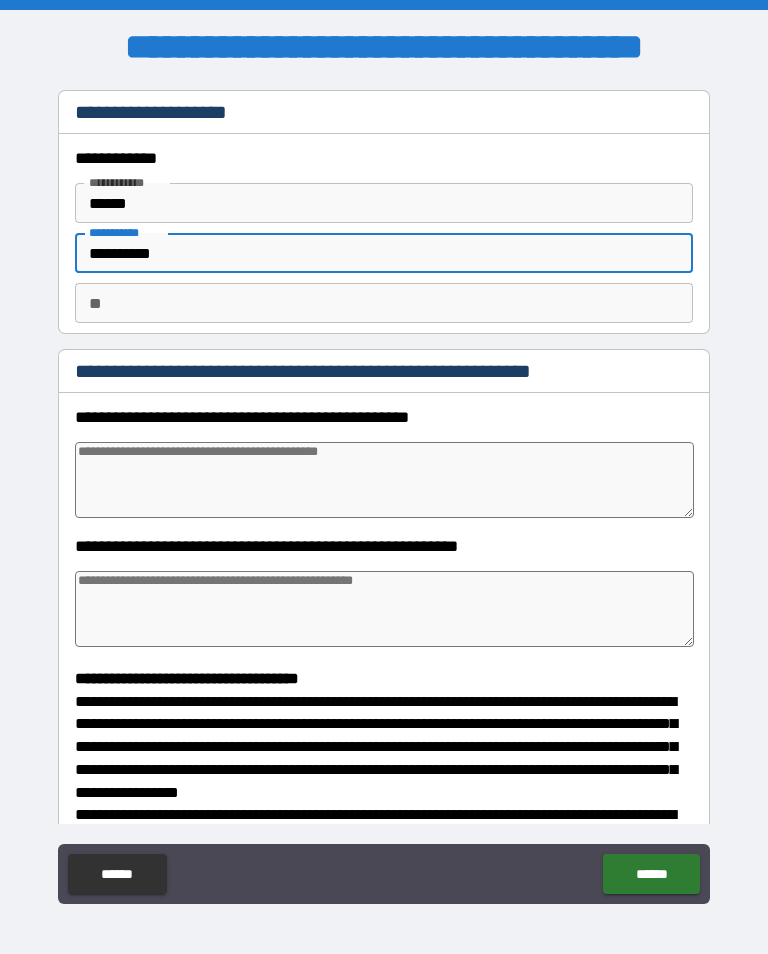 type on "*" 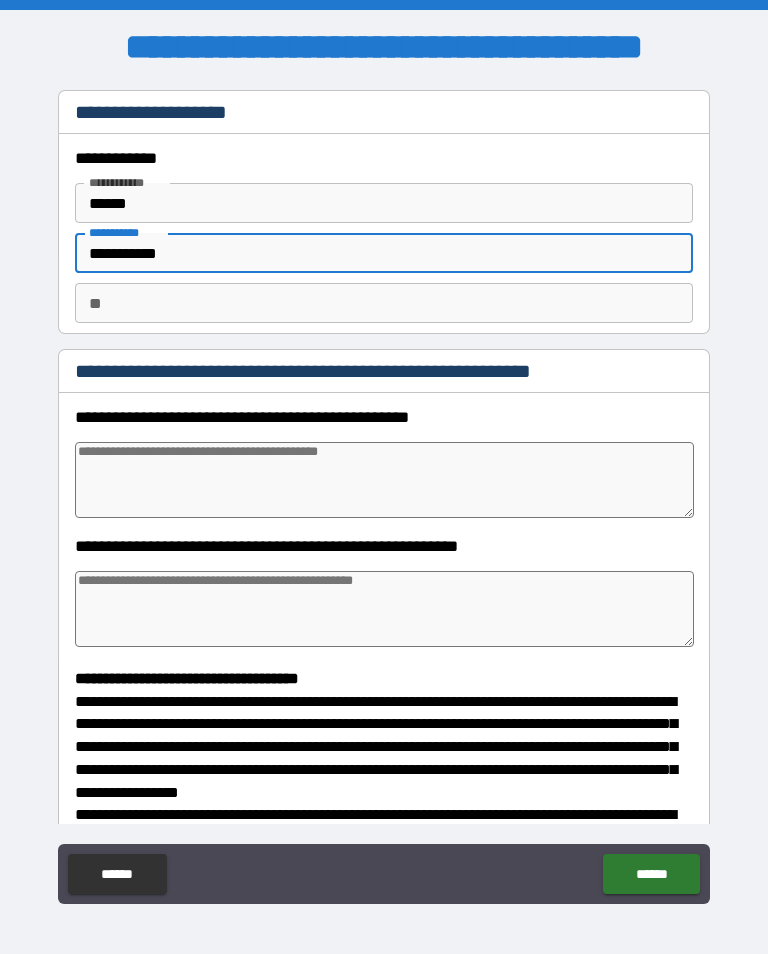 type on "*" 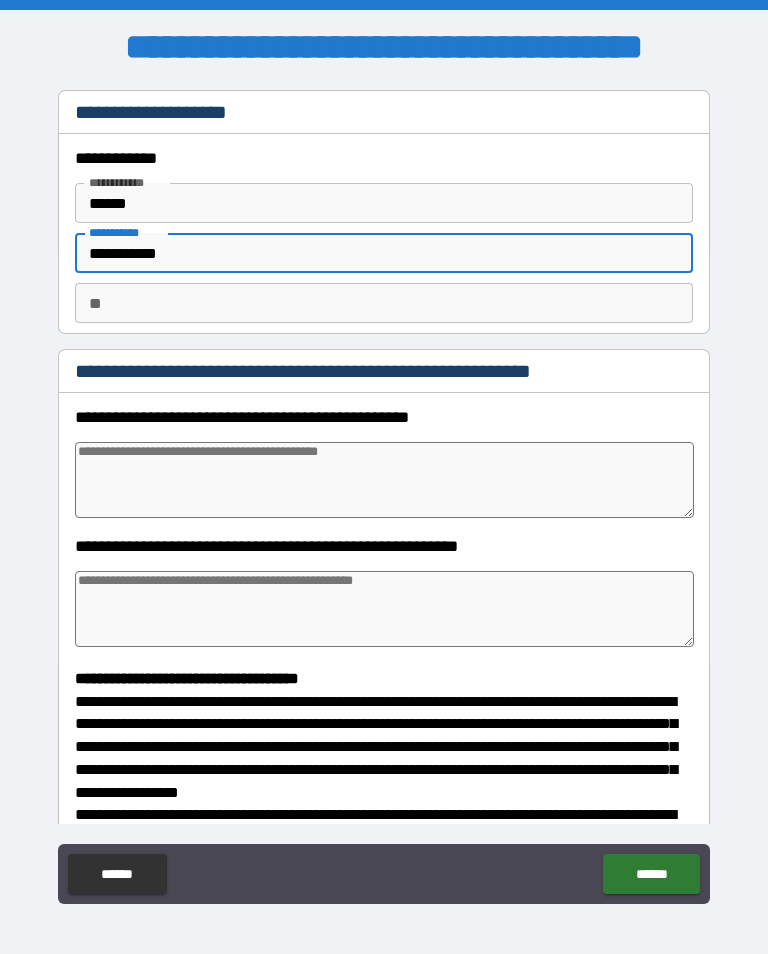 type on "**********" 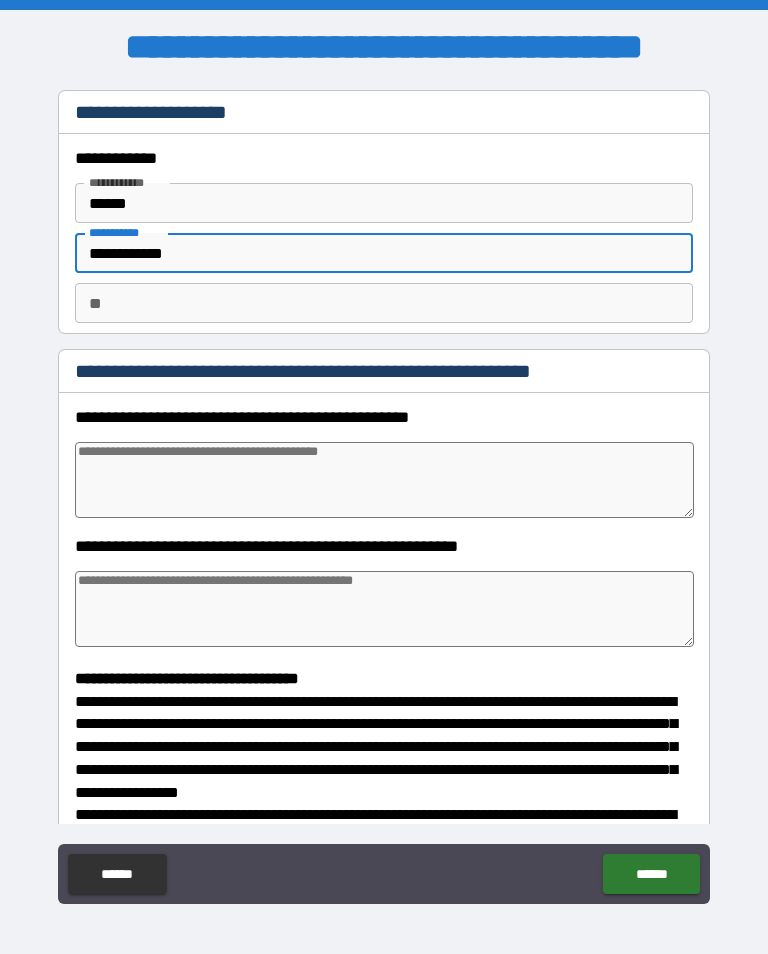 type on "*" 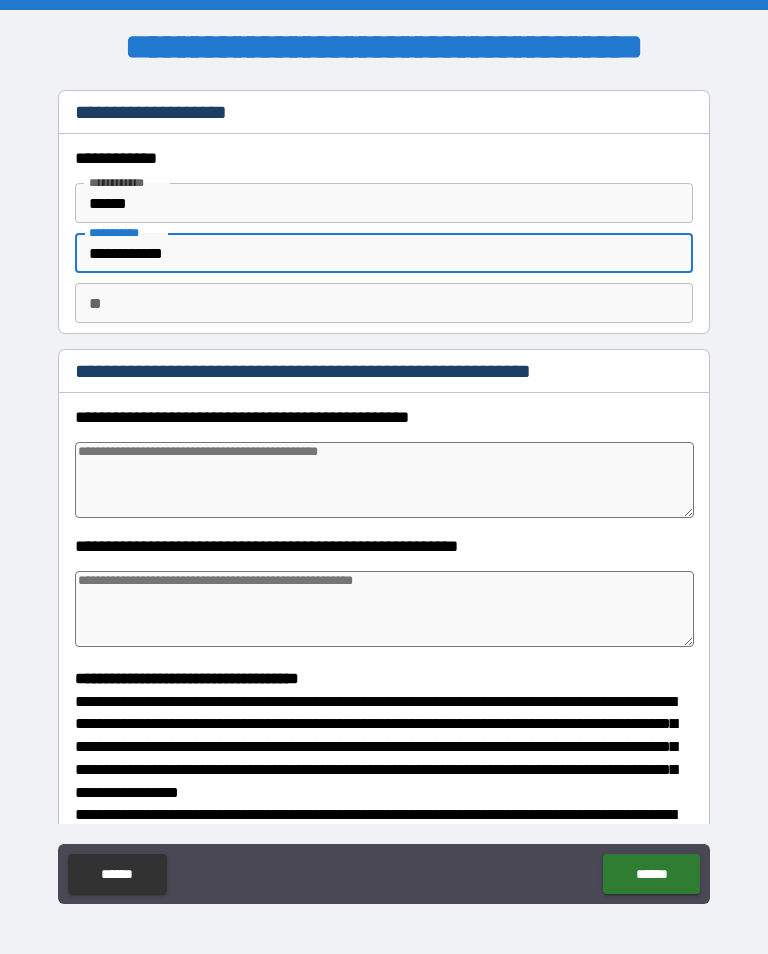 type on "**********" 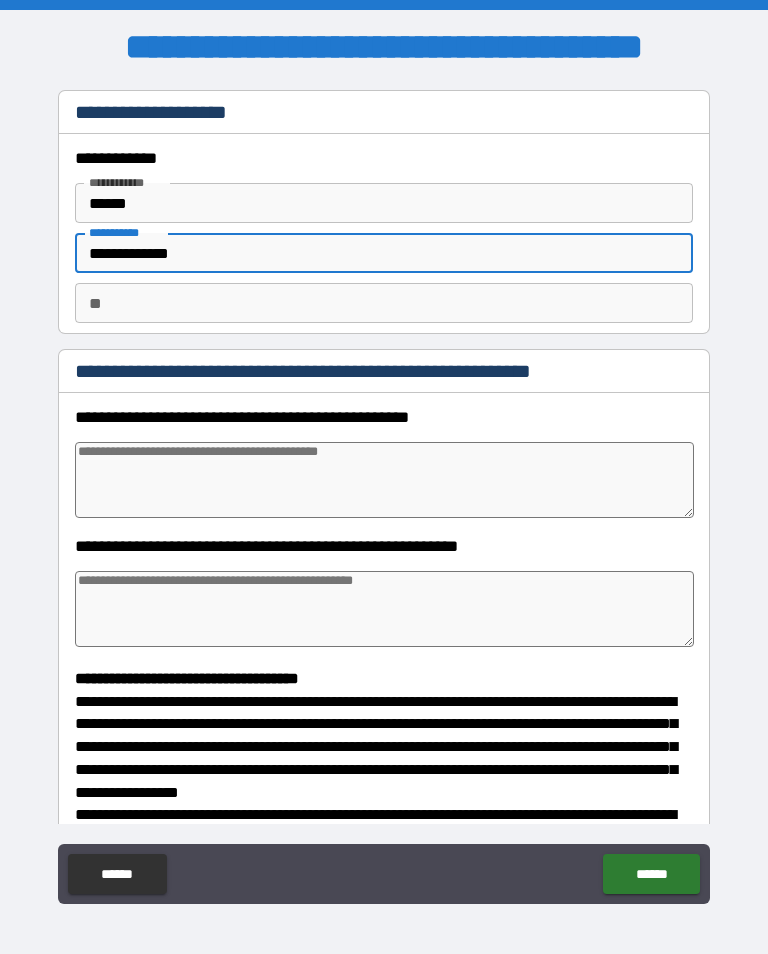 type on "*" 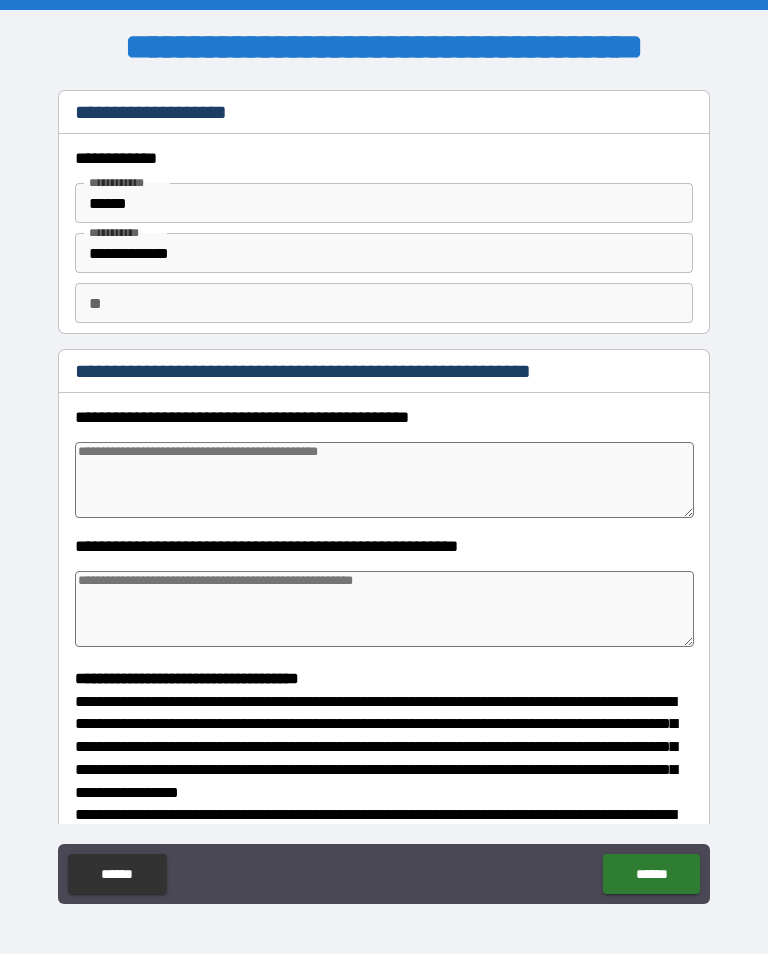 type on "*" 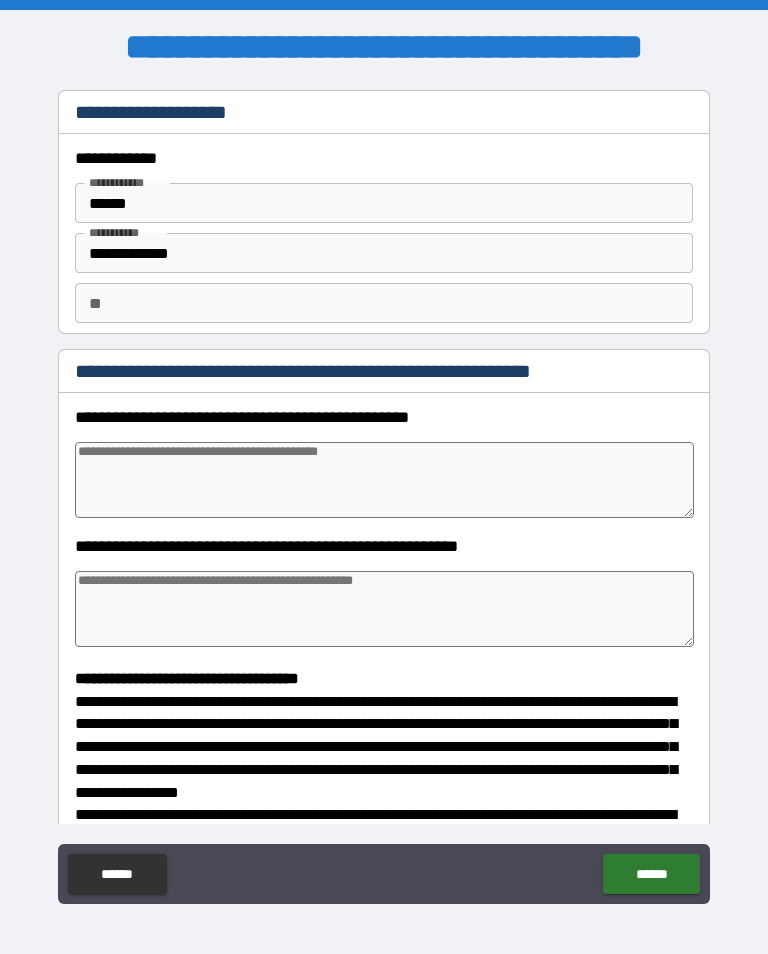type on "*" 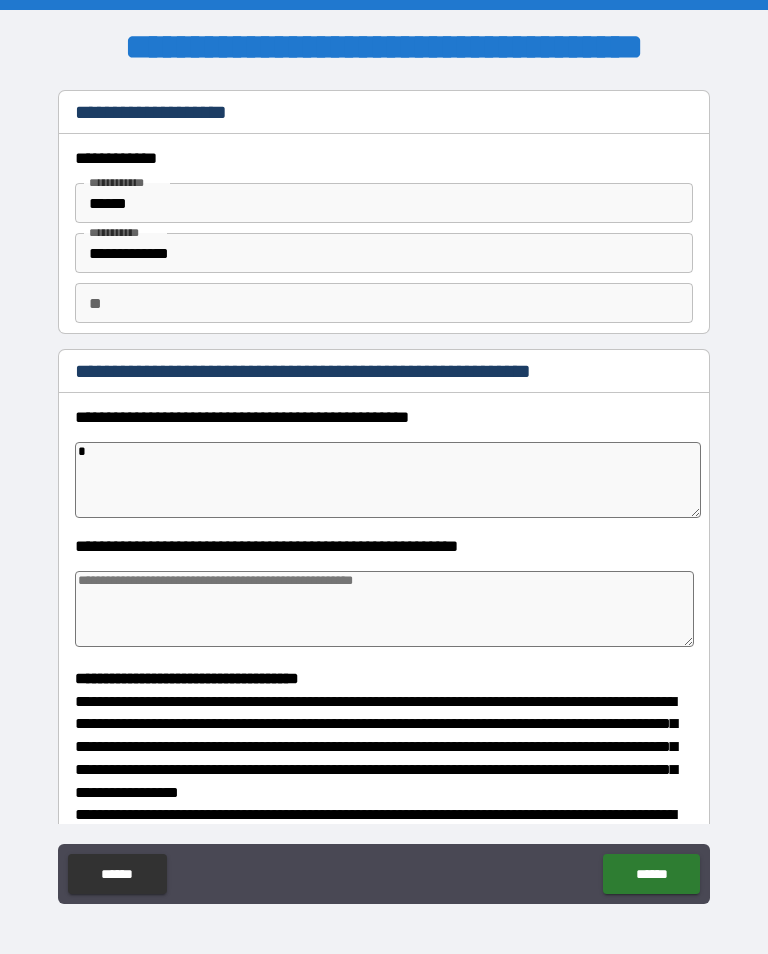type on "*" 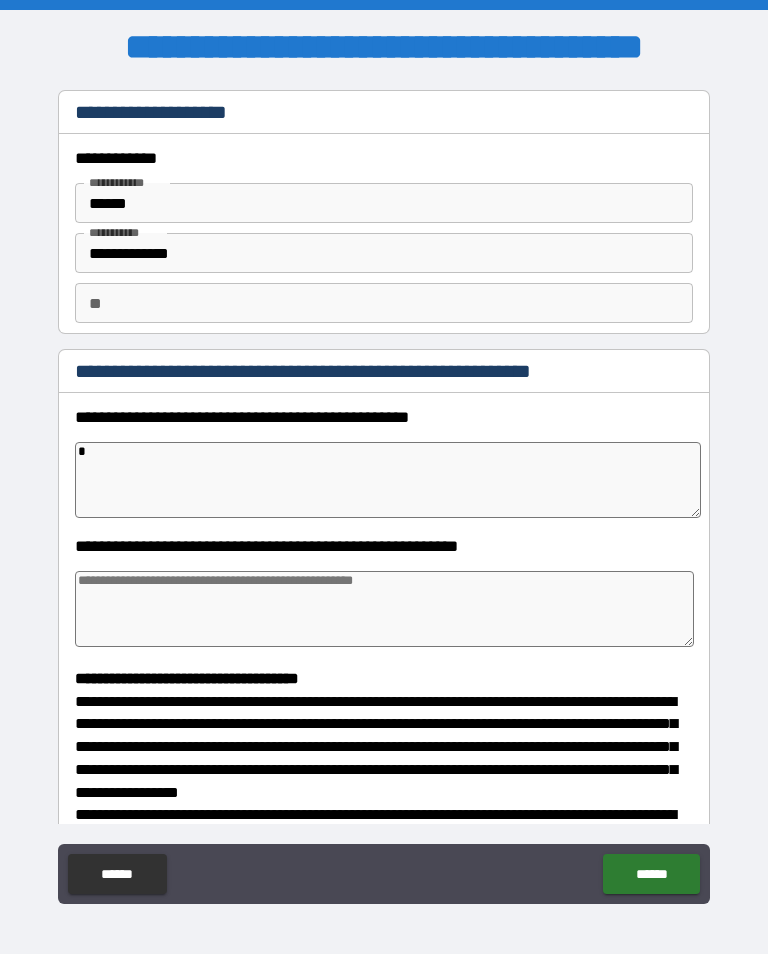 type on "*" 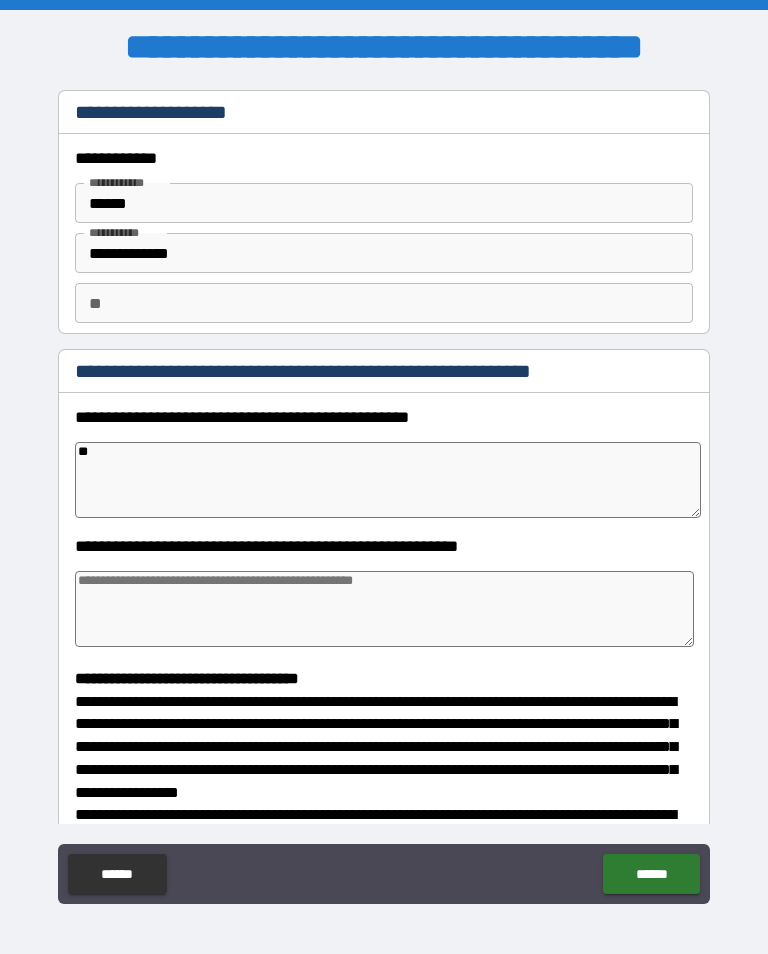 type on "*" 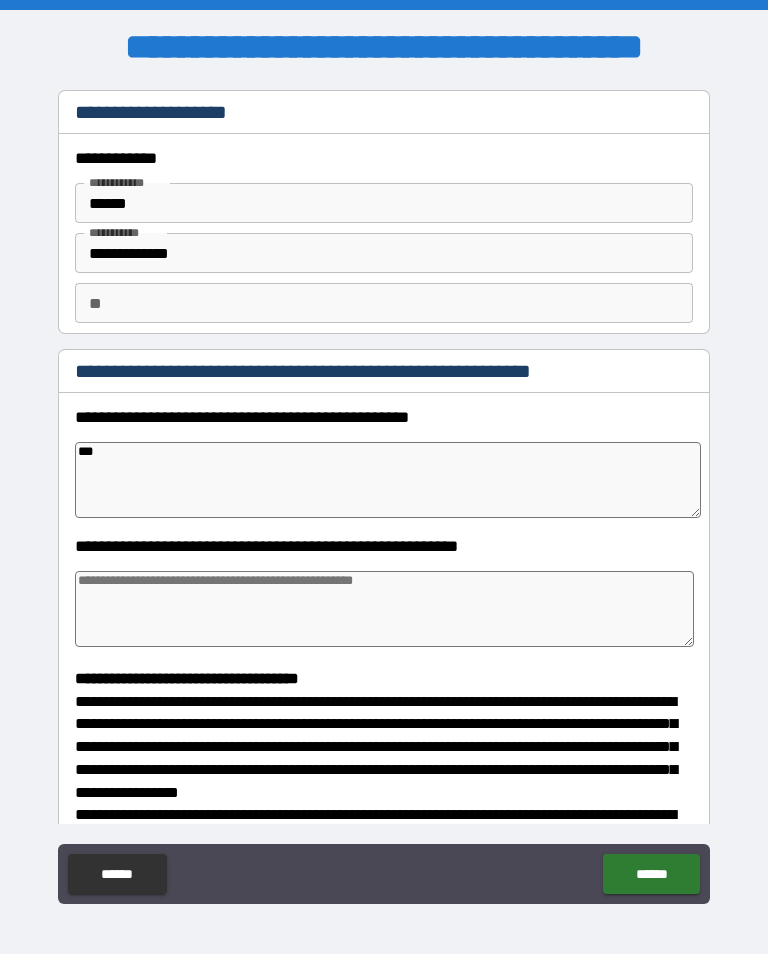 type on "*" 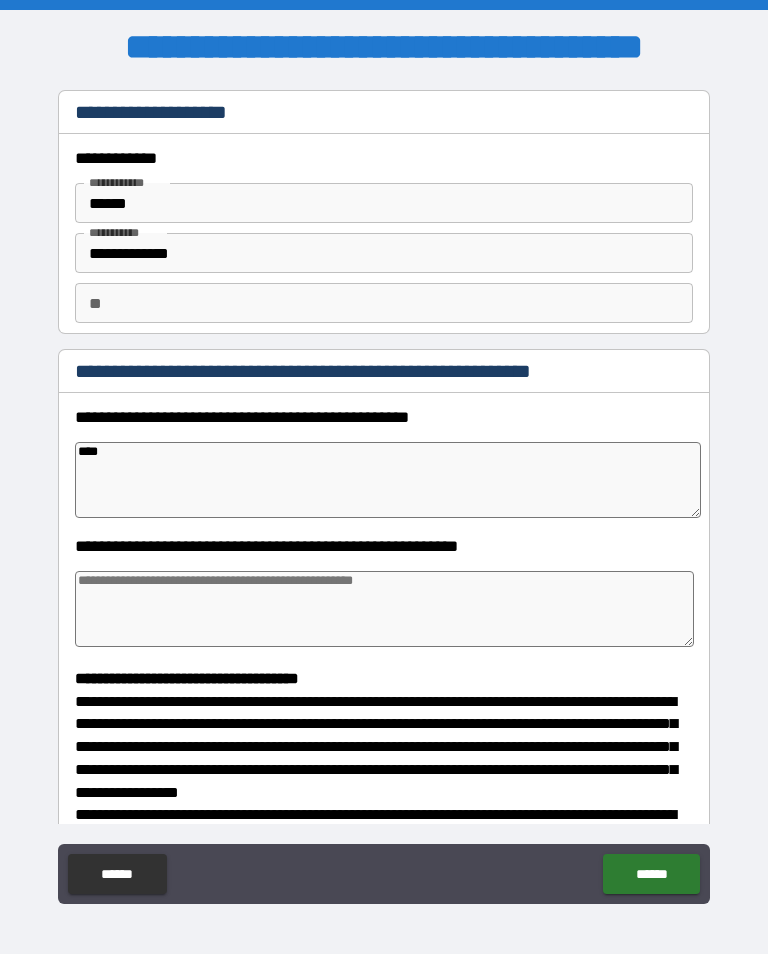 type on "*" 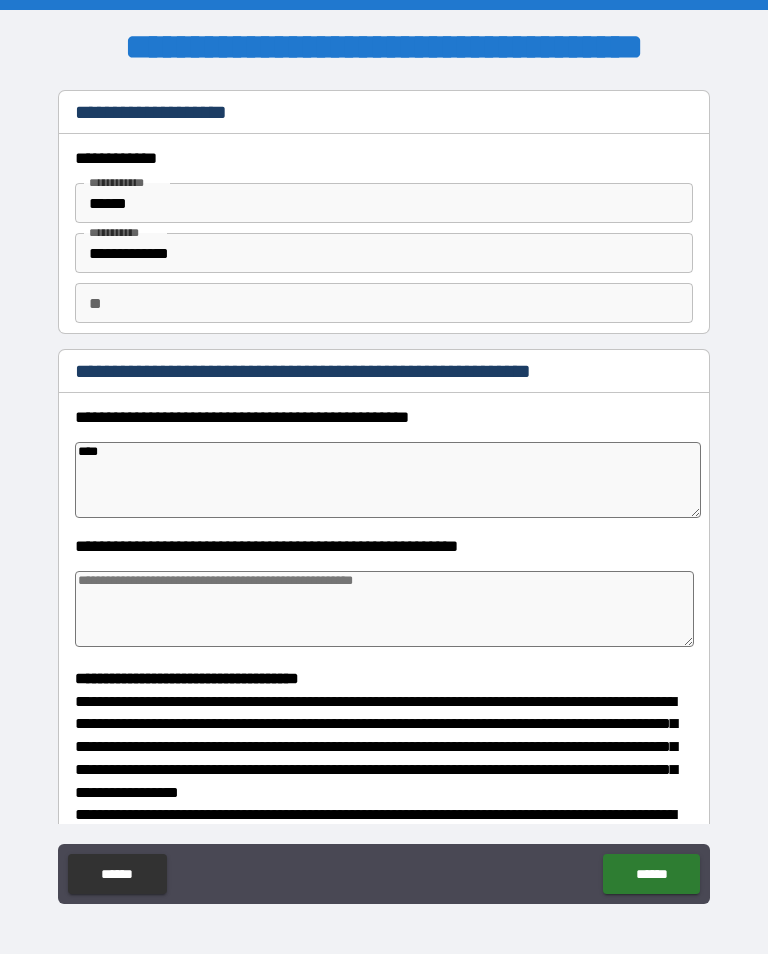 type on "*****" 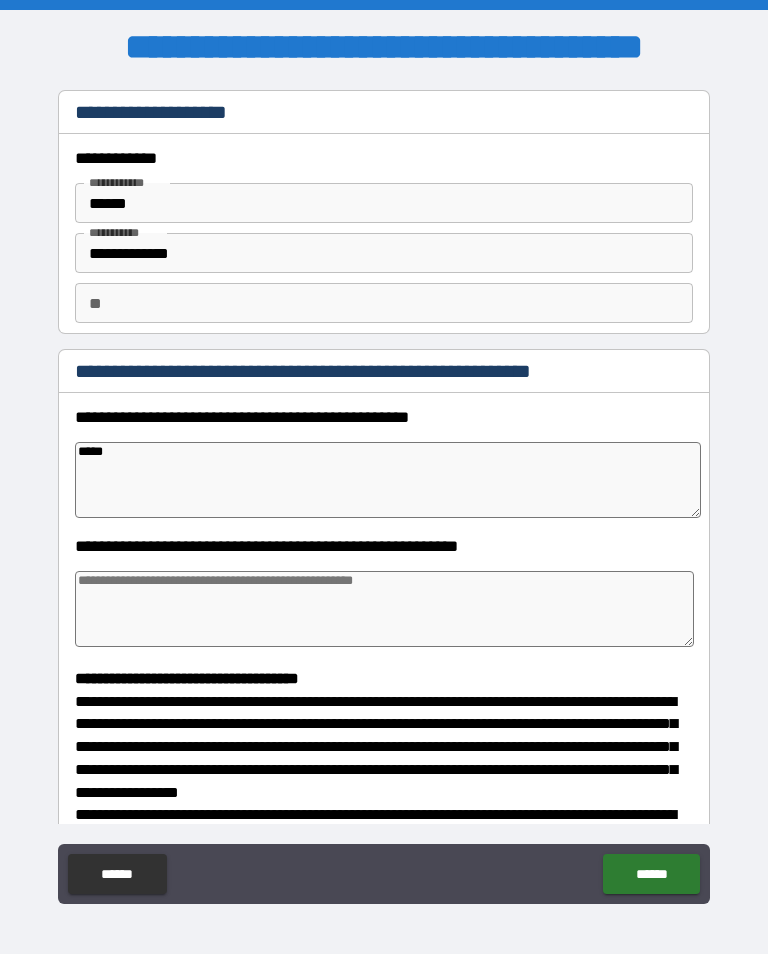 type on "*" 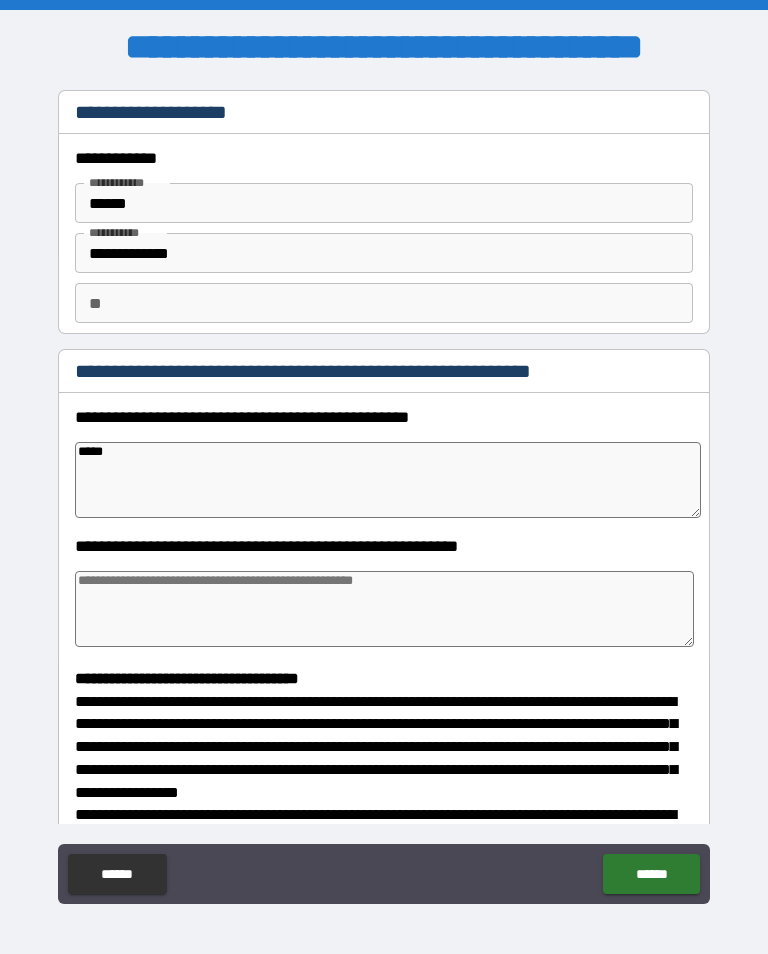 type on "*****" 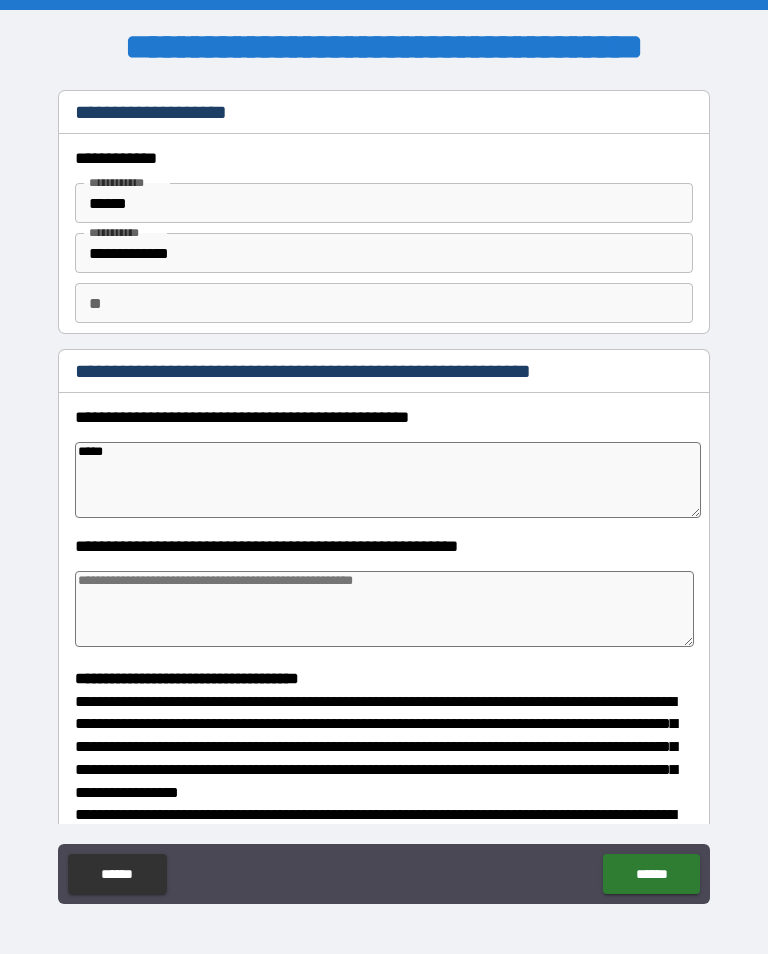 type on "*" 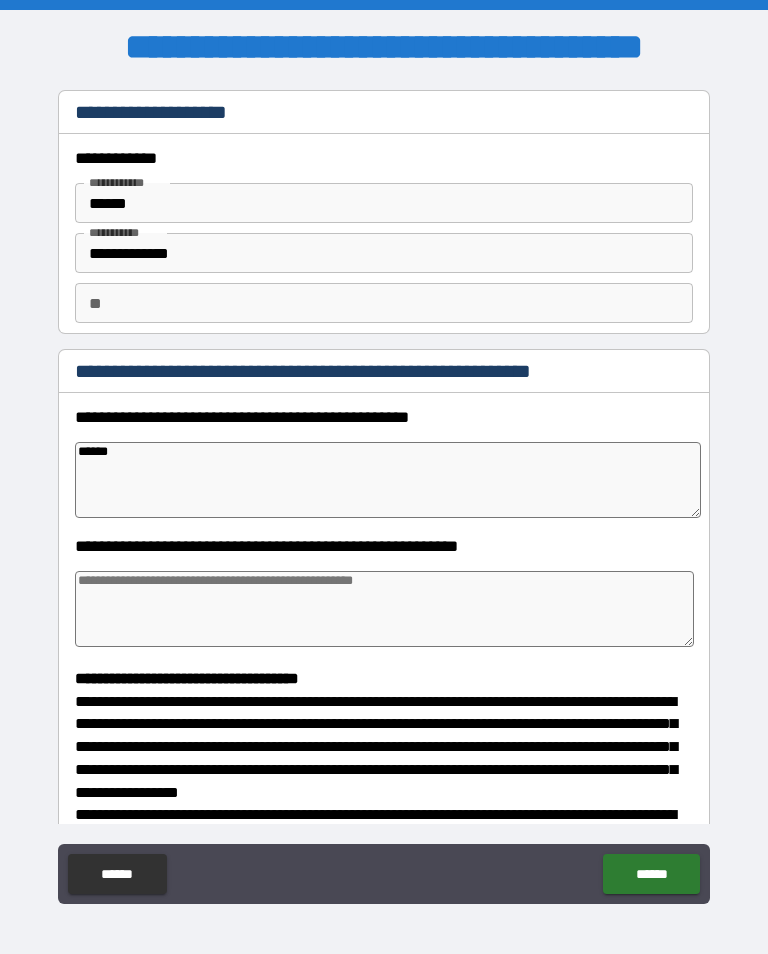 type on "*" 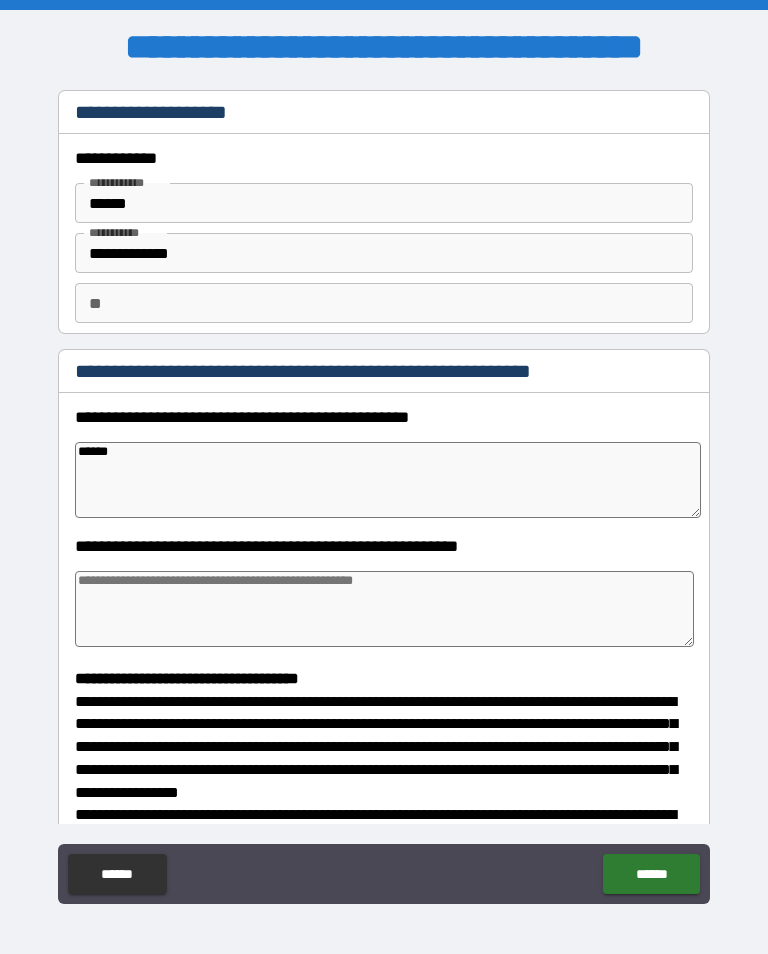 type on "*****" 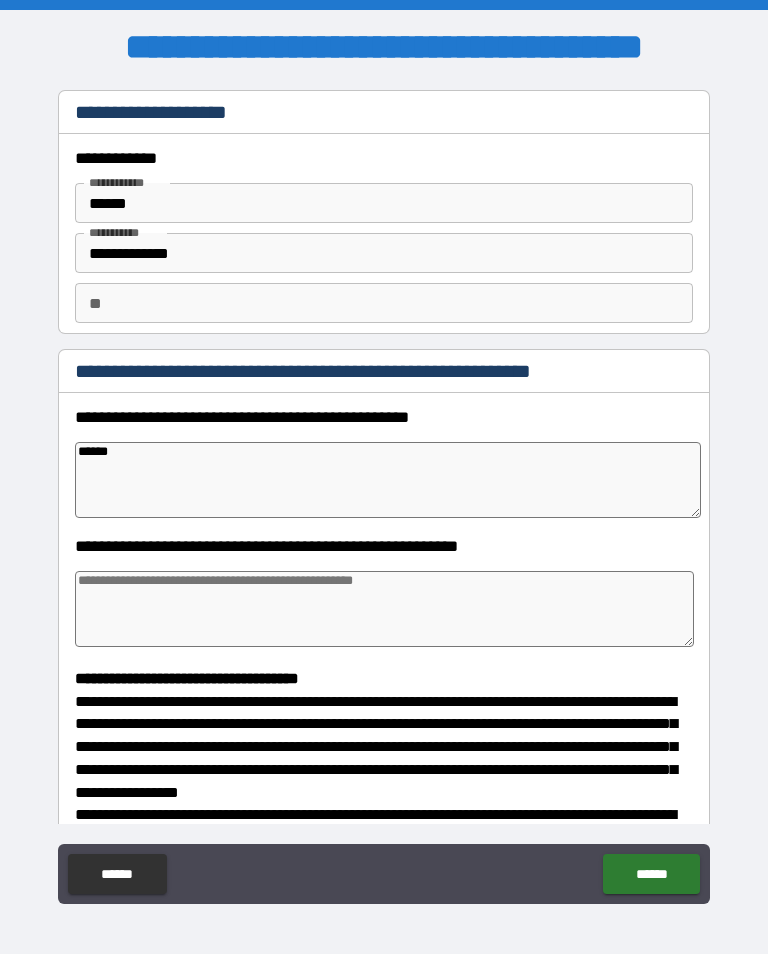 type on "*" 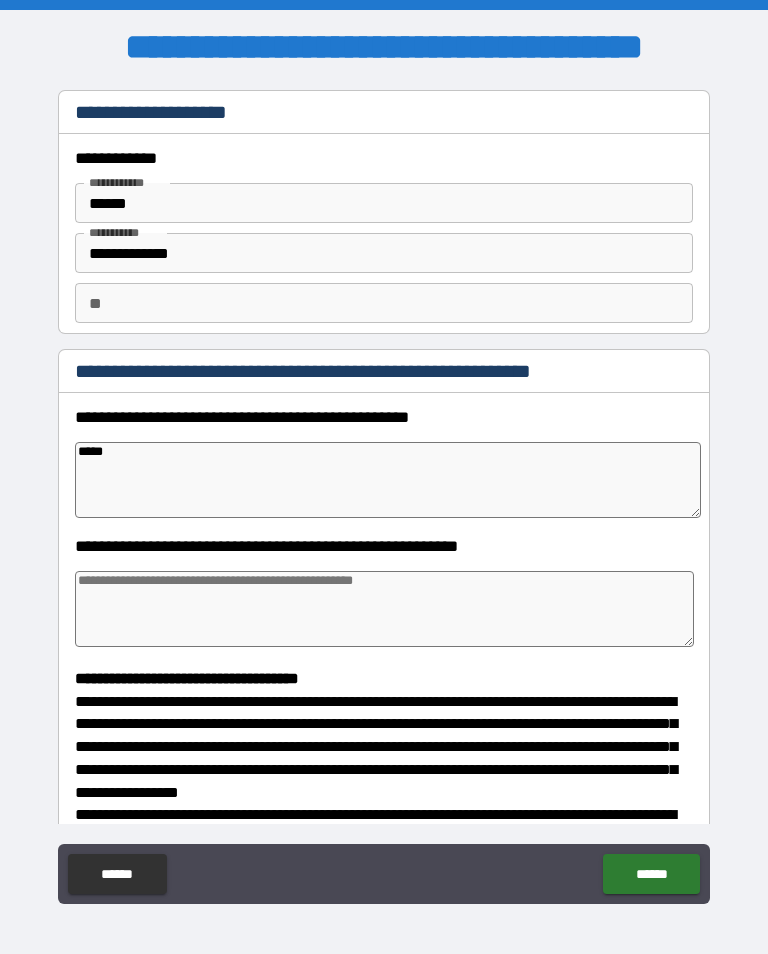 type on "****" 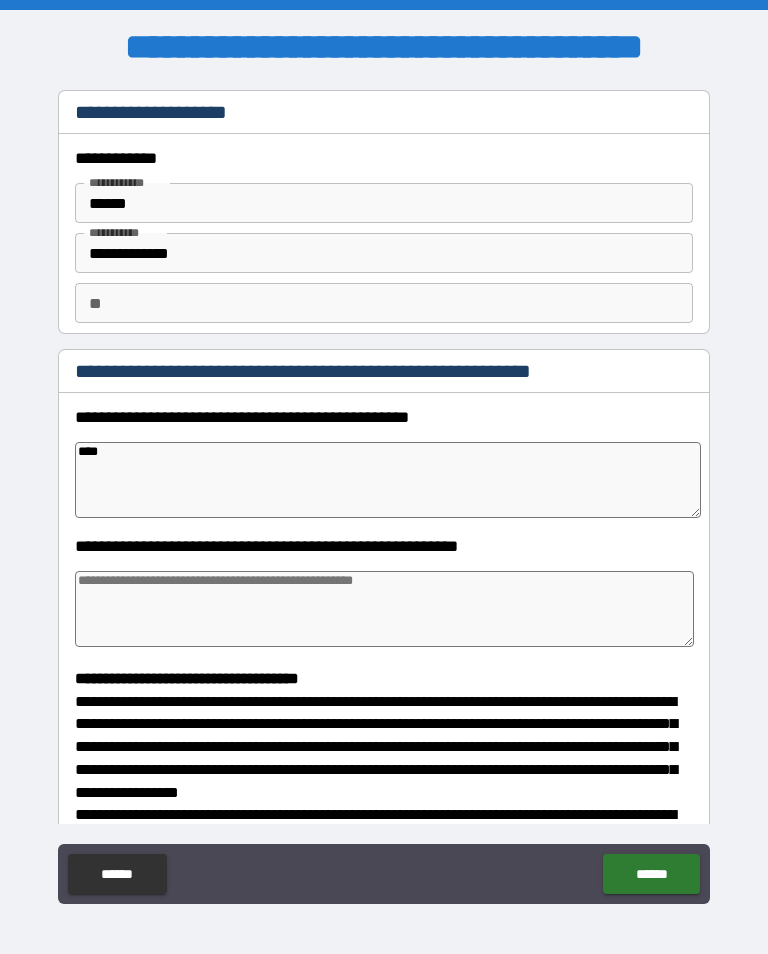 type on "*" 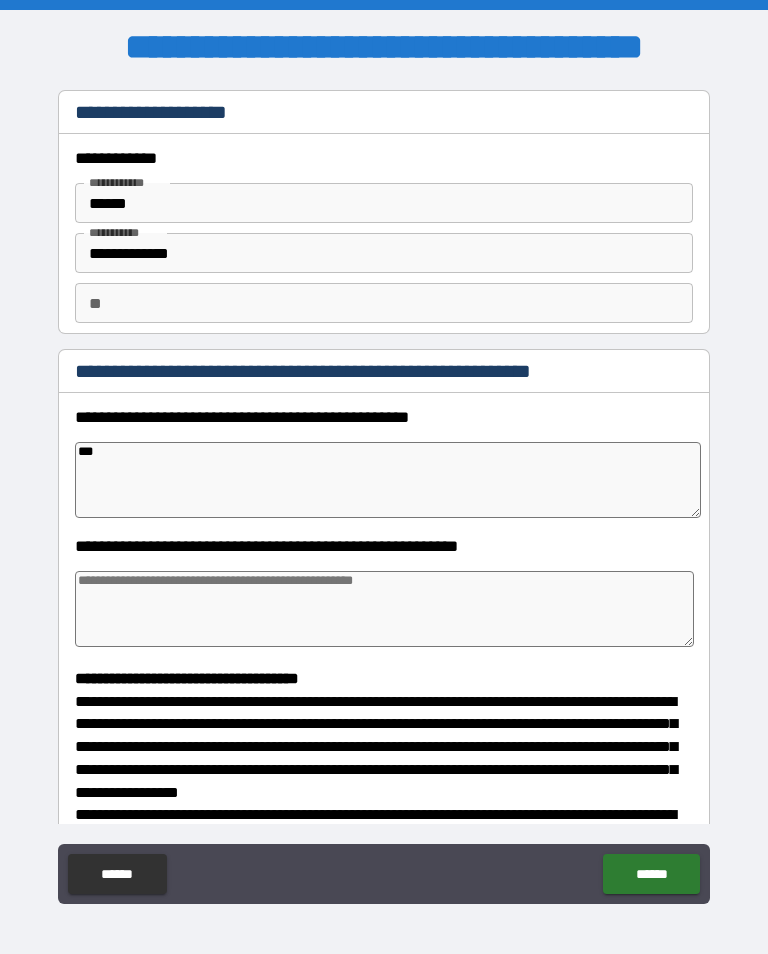 type on "*" 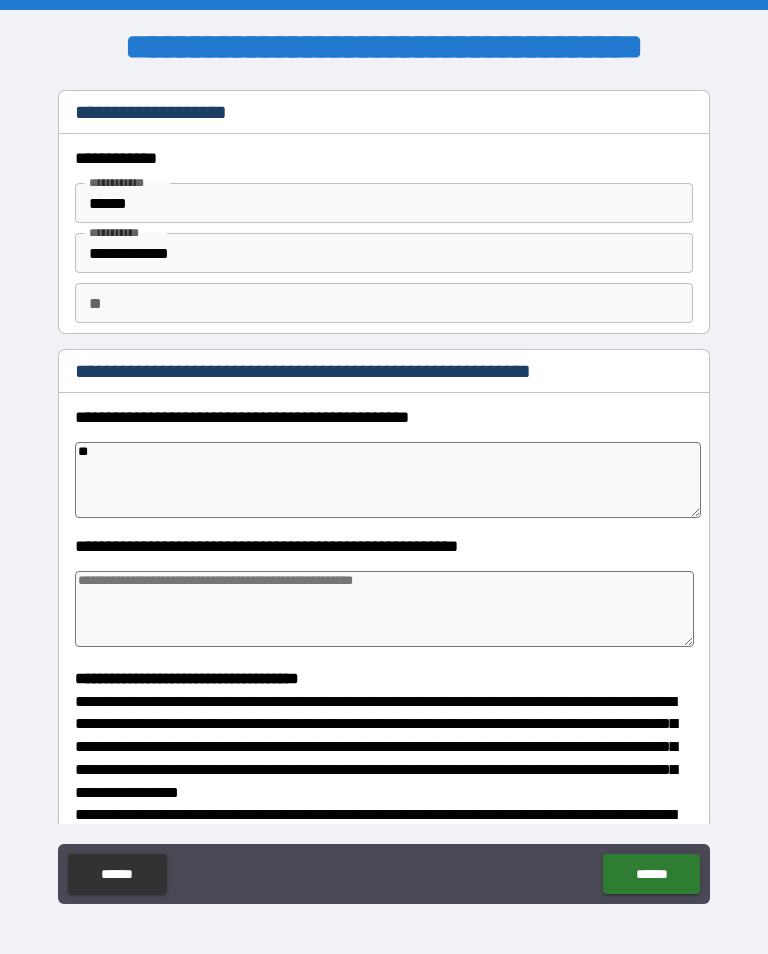 type on "*" 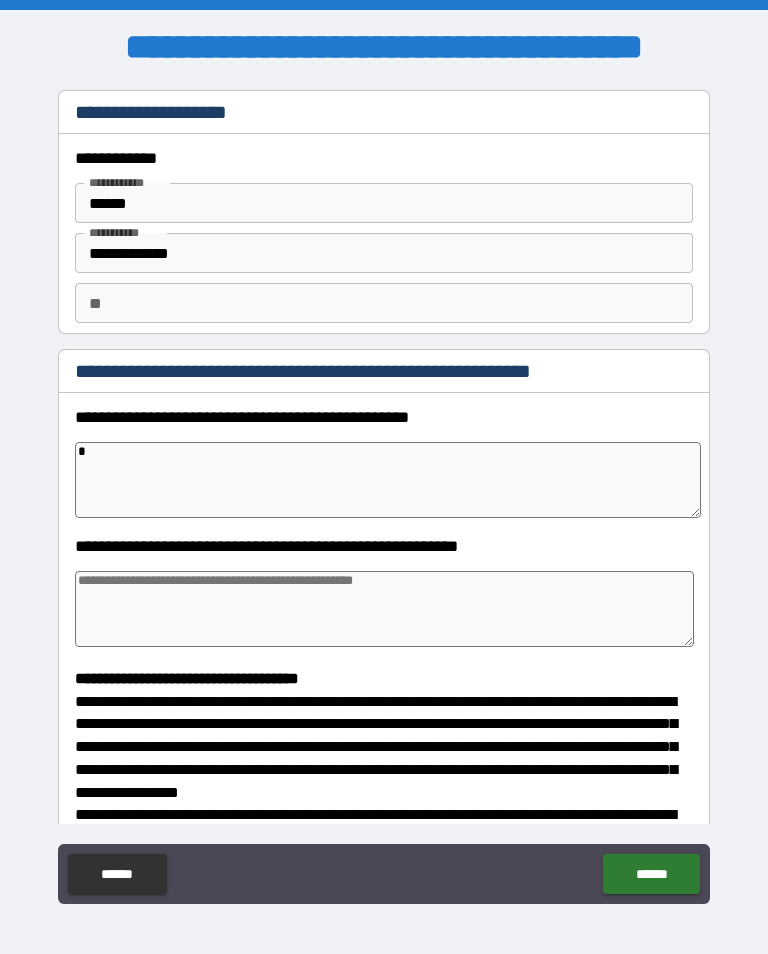 type on "*" 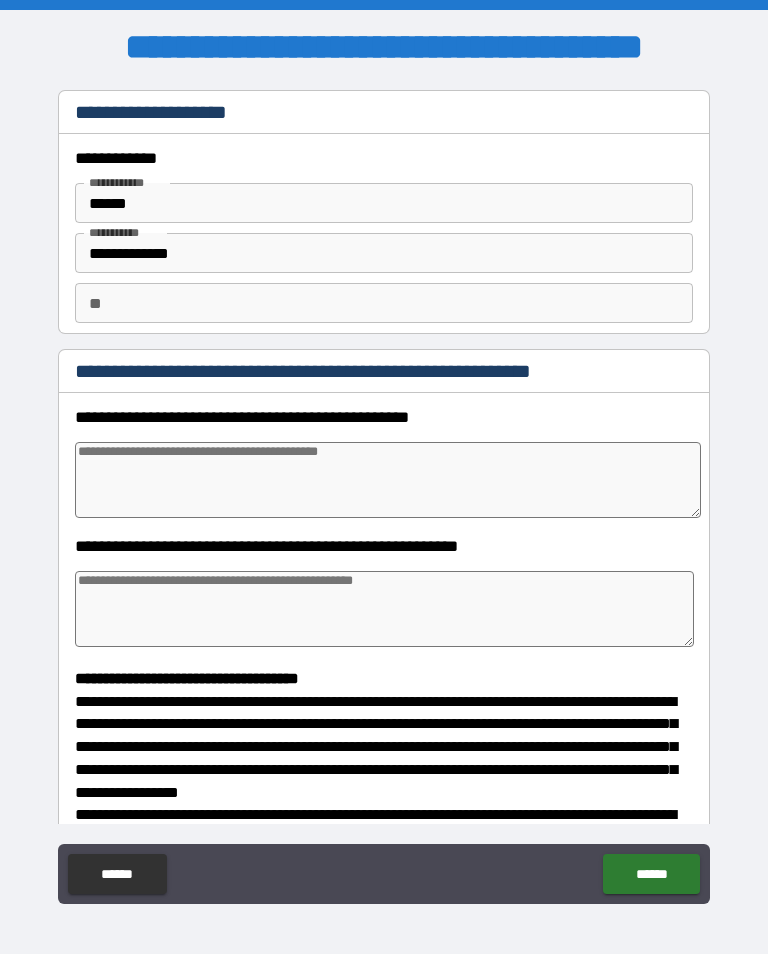 type on "*" 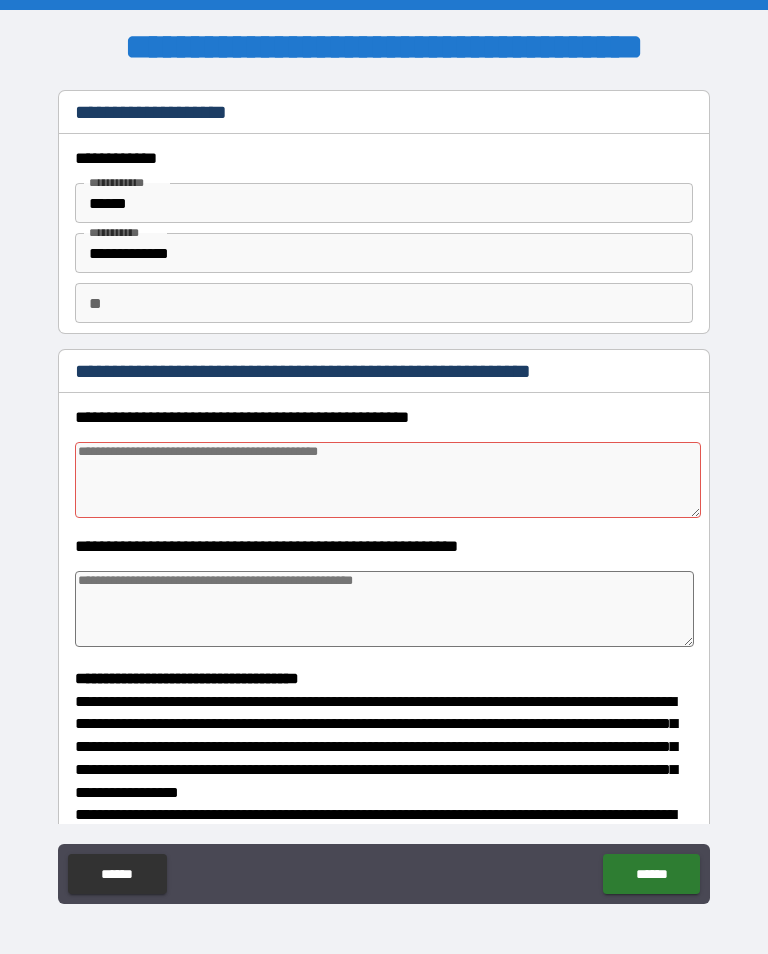 type on "*" 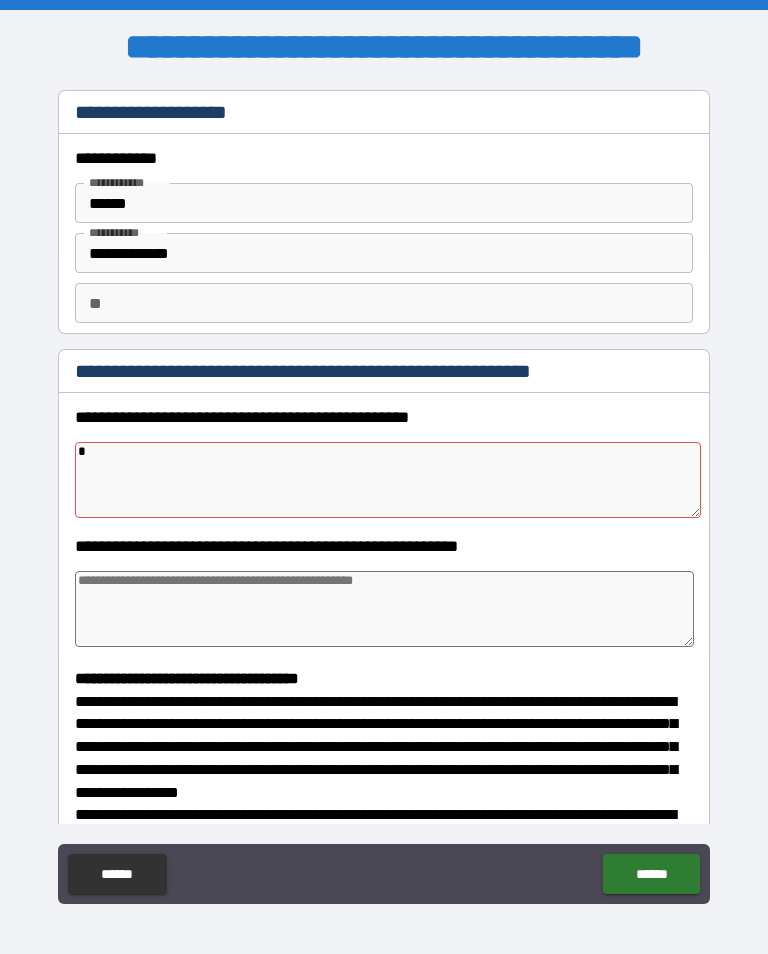 type on "*" 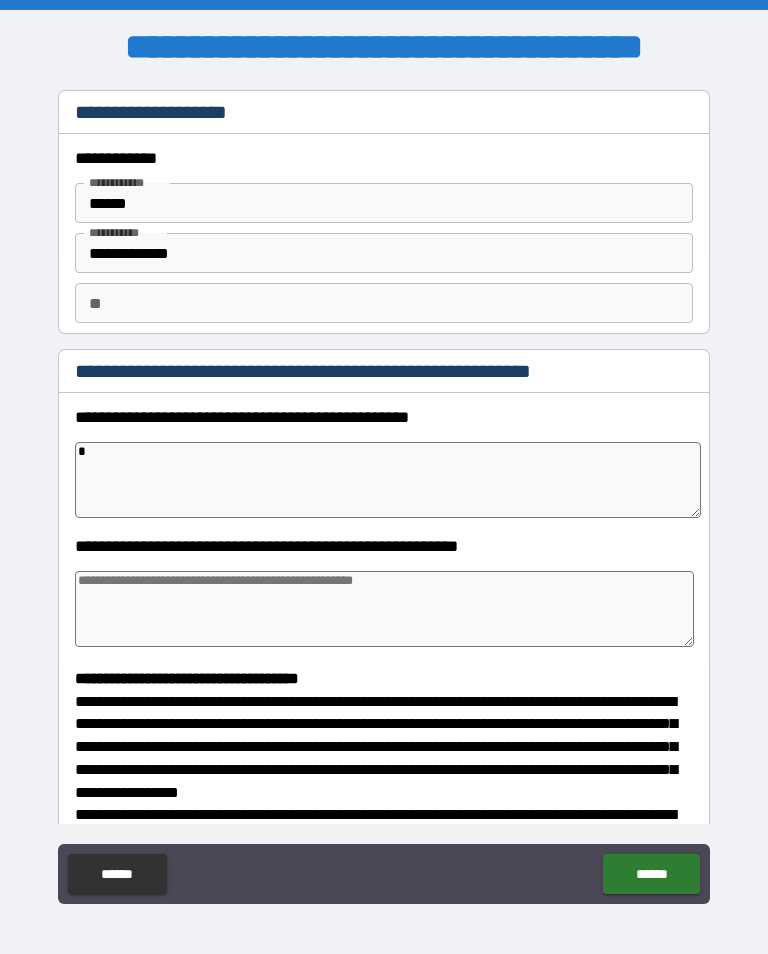 type on "*" 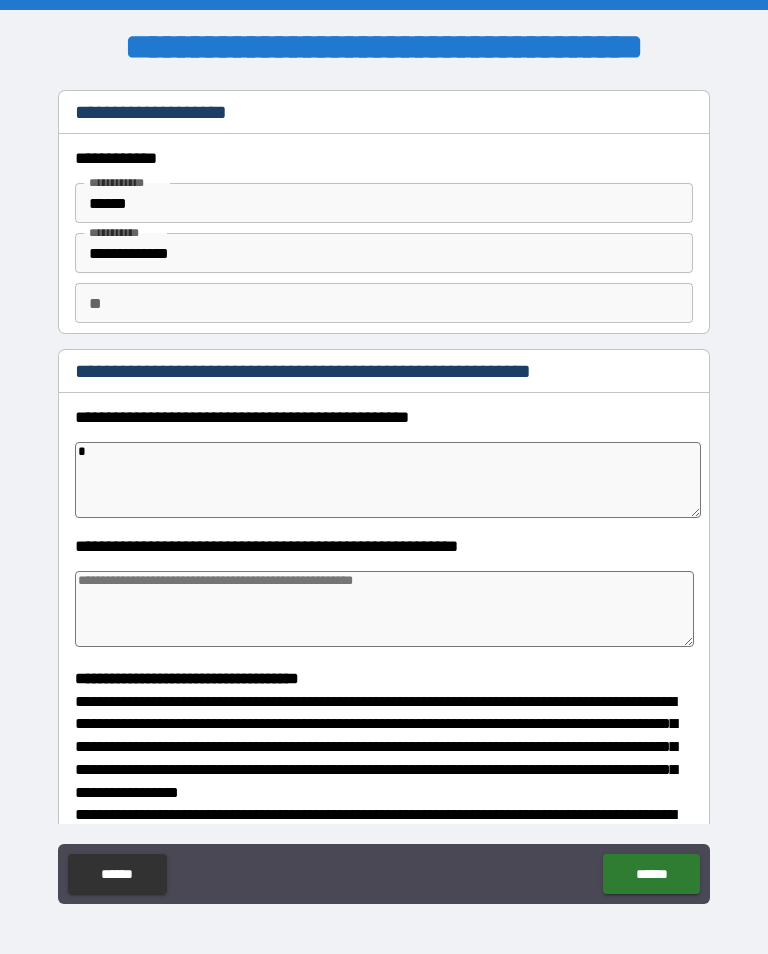 type on "*" 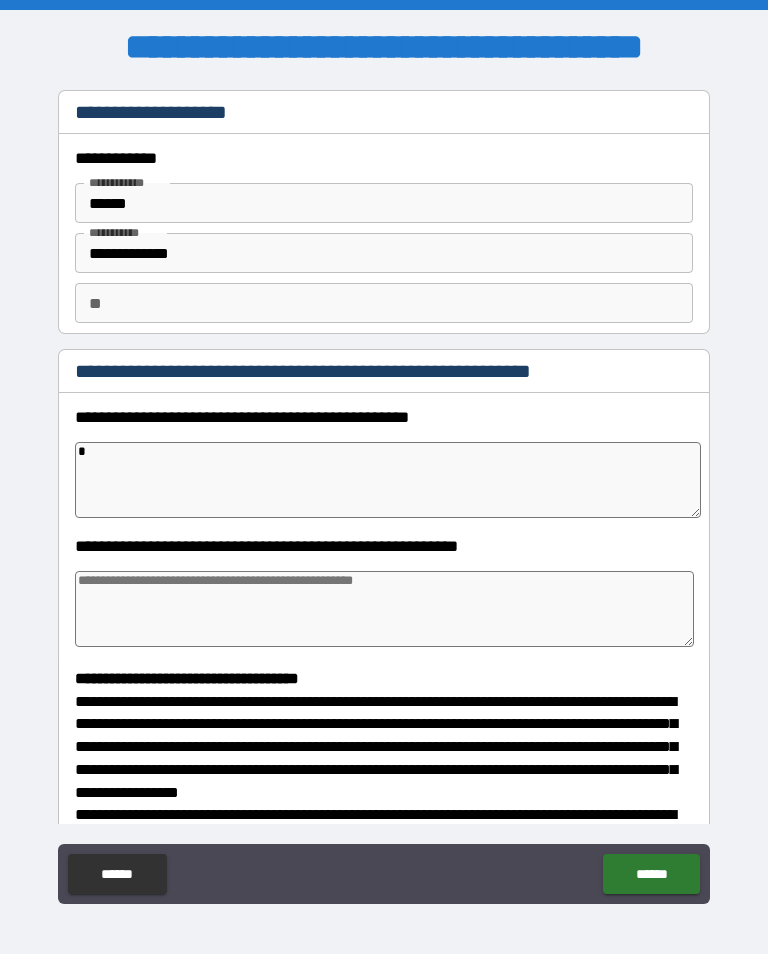 type on "**" 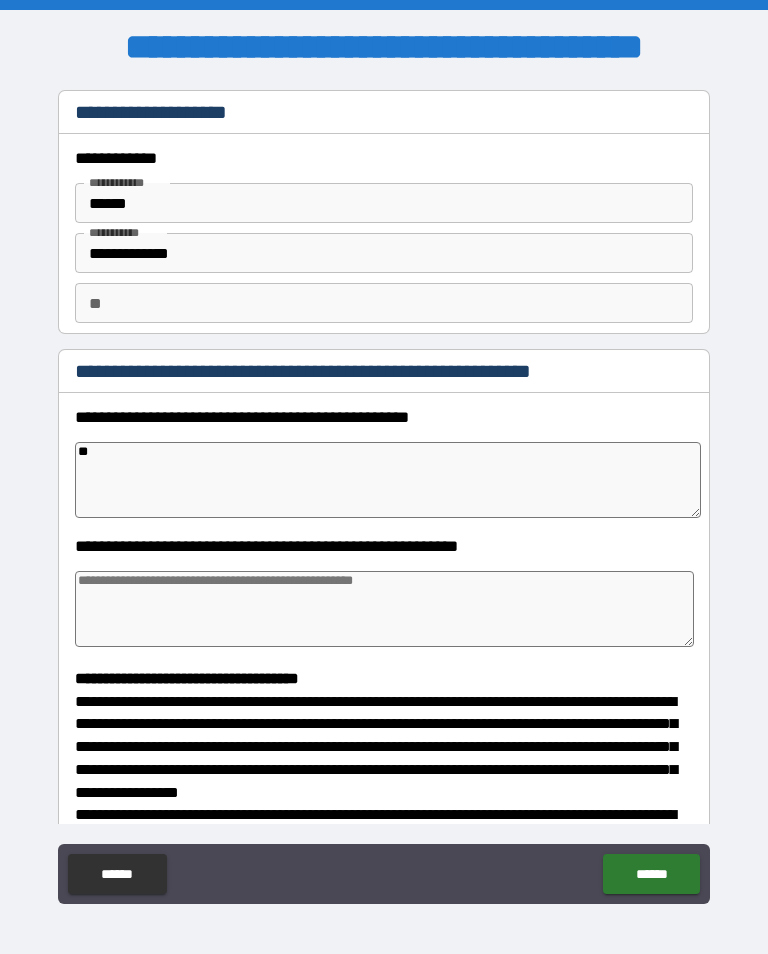 type on "*" 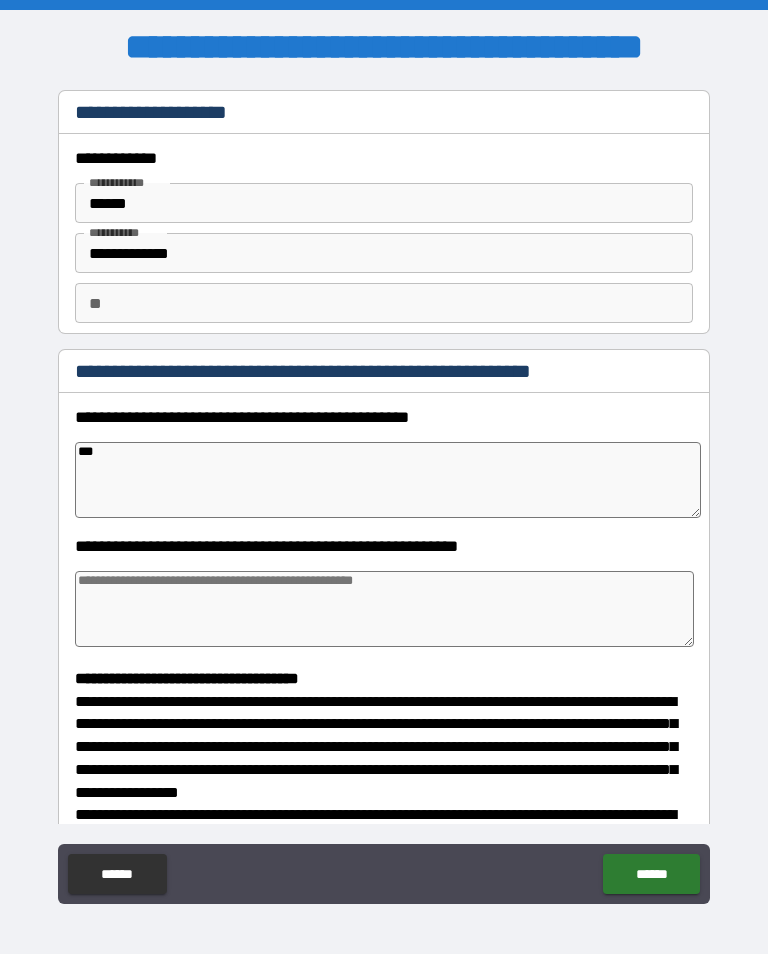 type on "*" 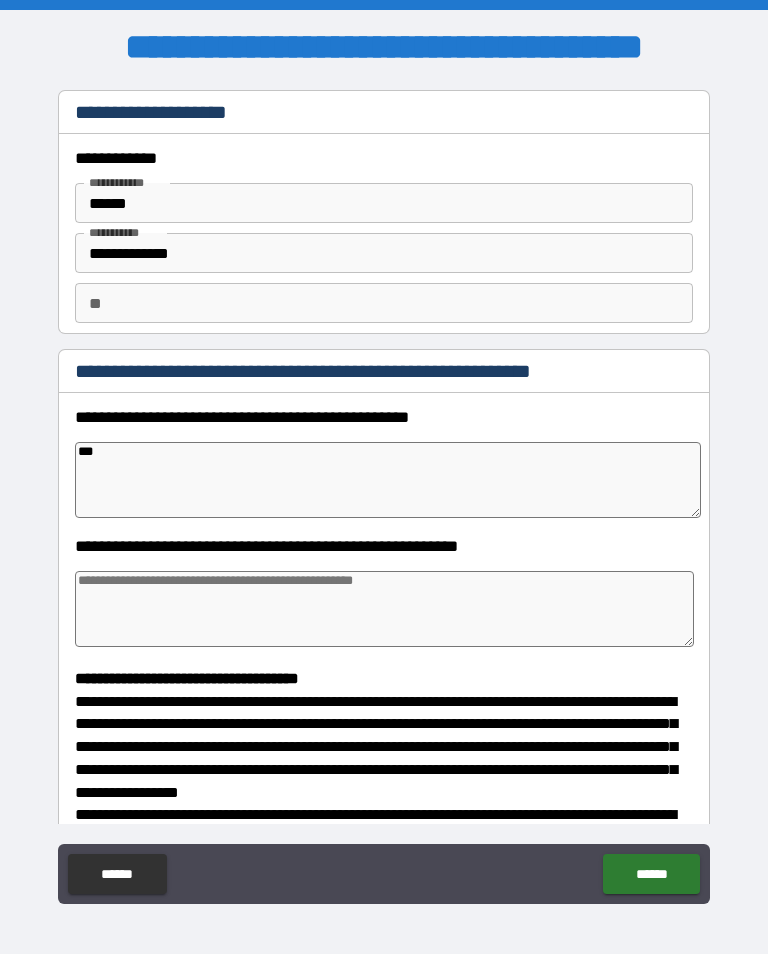 type on "****" 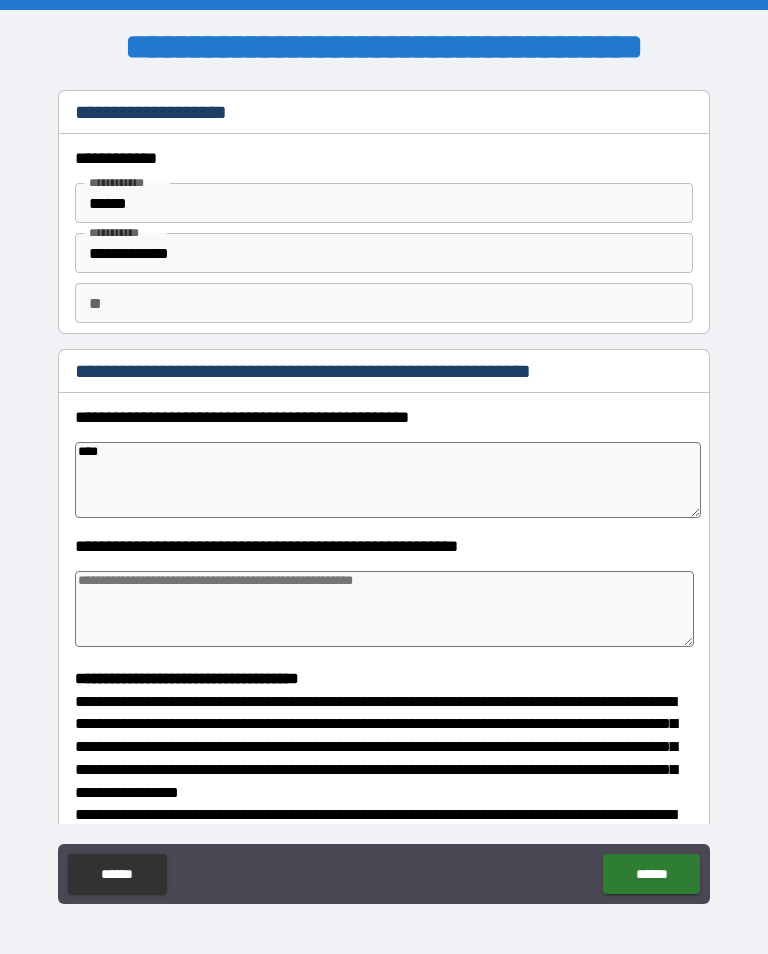 type on "*" 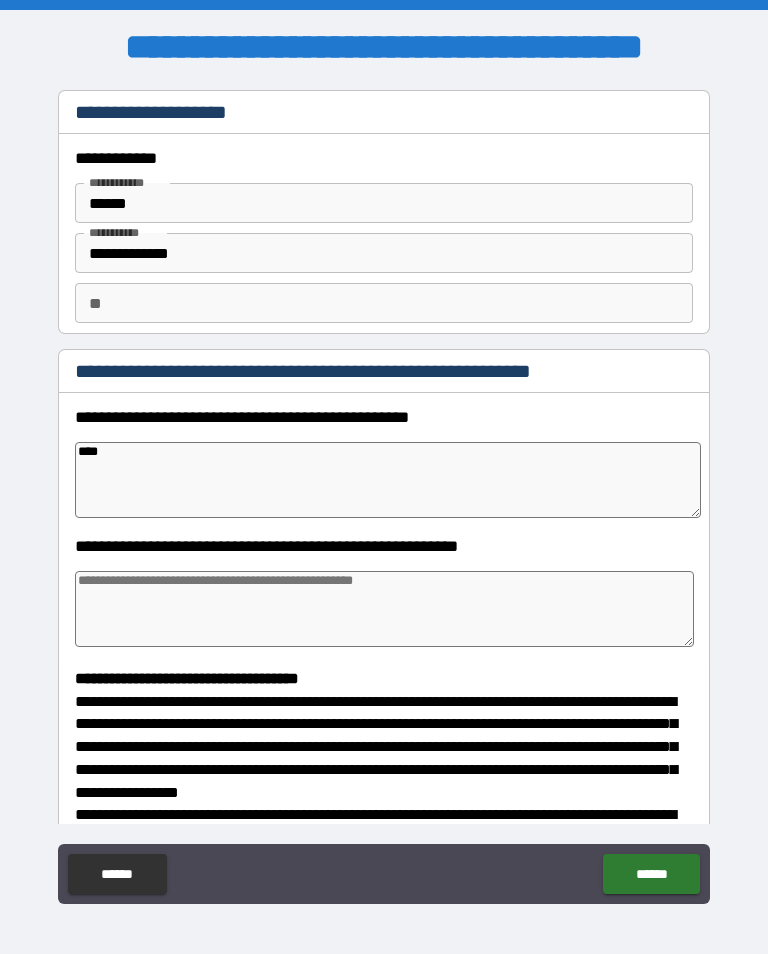 type on "*****" 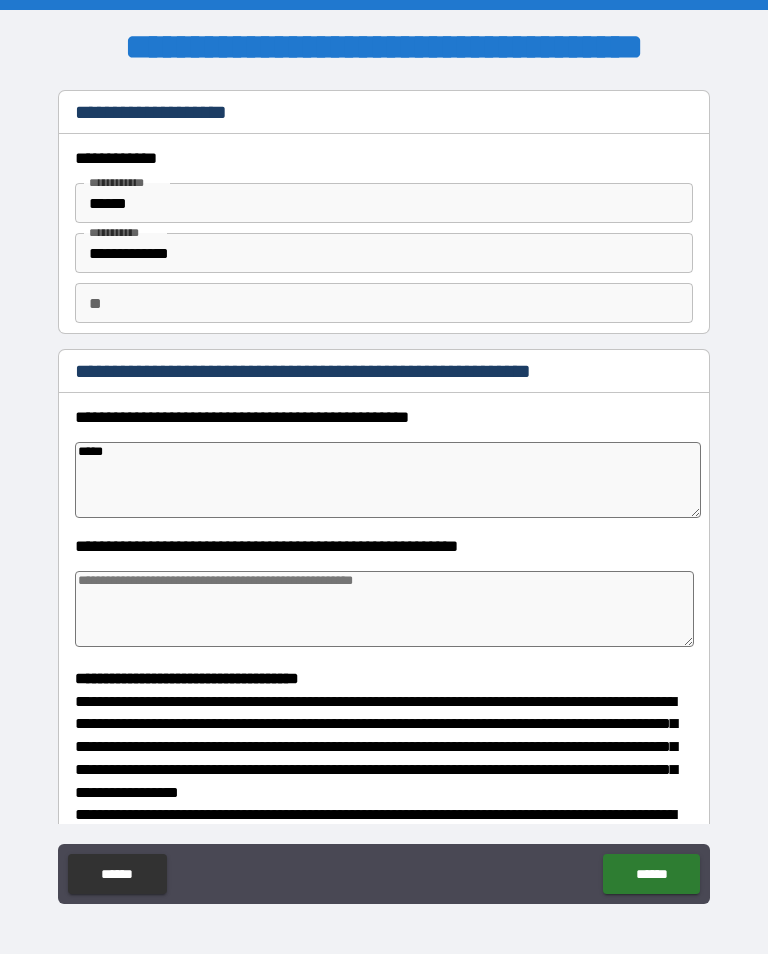 type on "*" 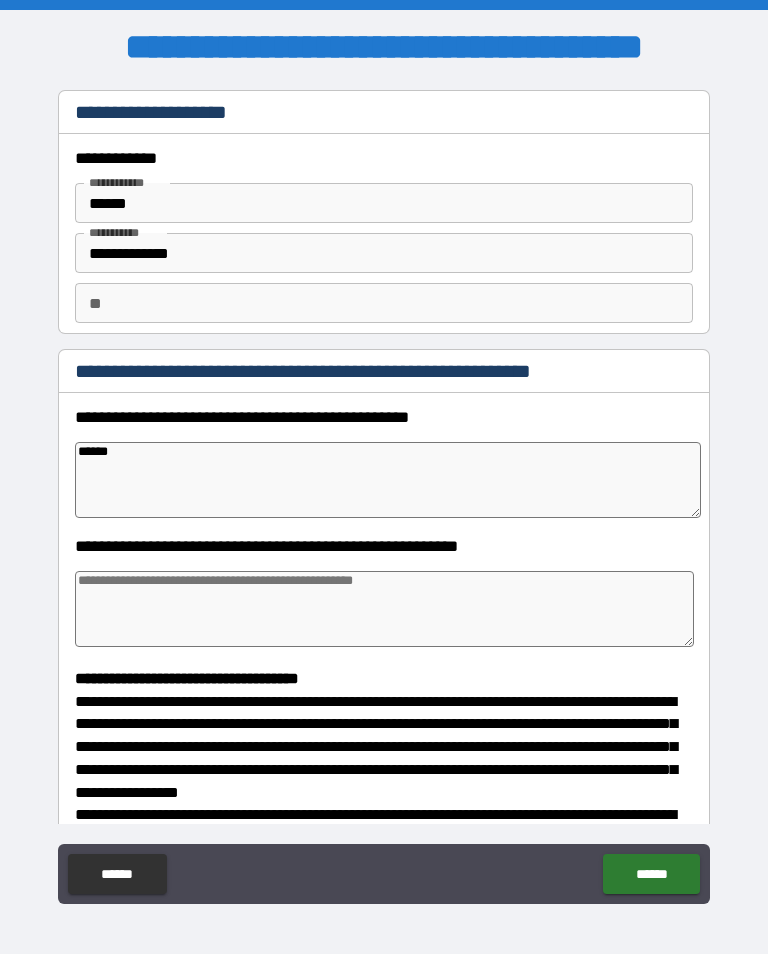 type on "*" 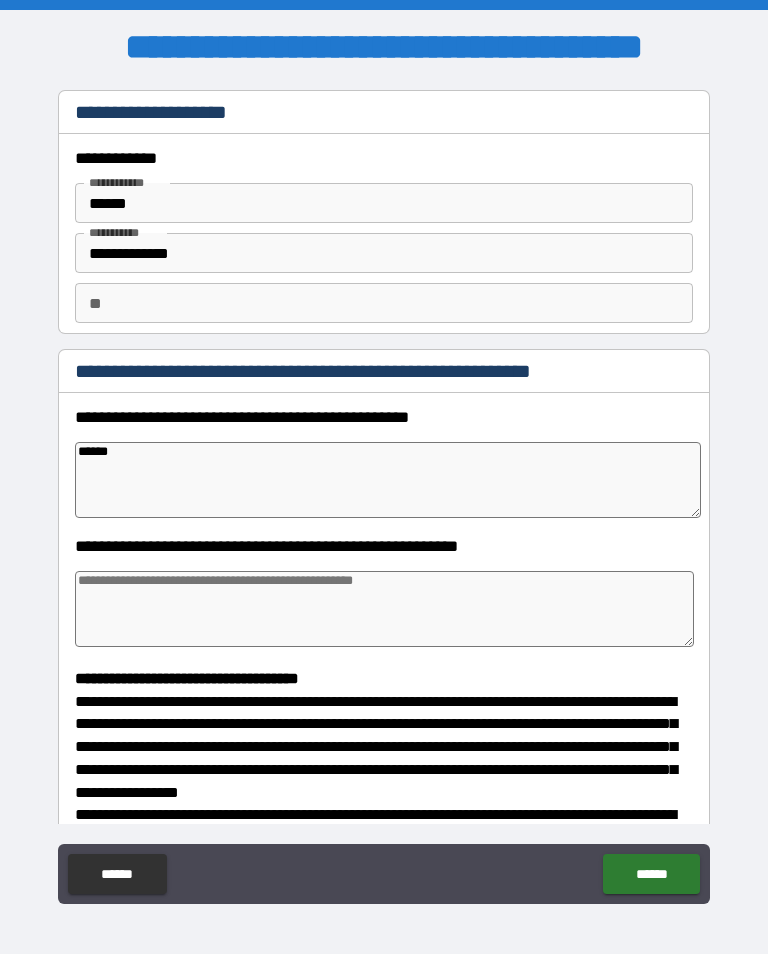 type on "*******" 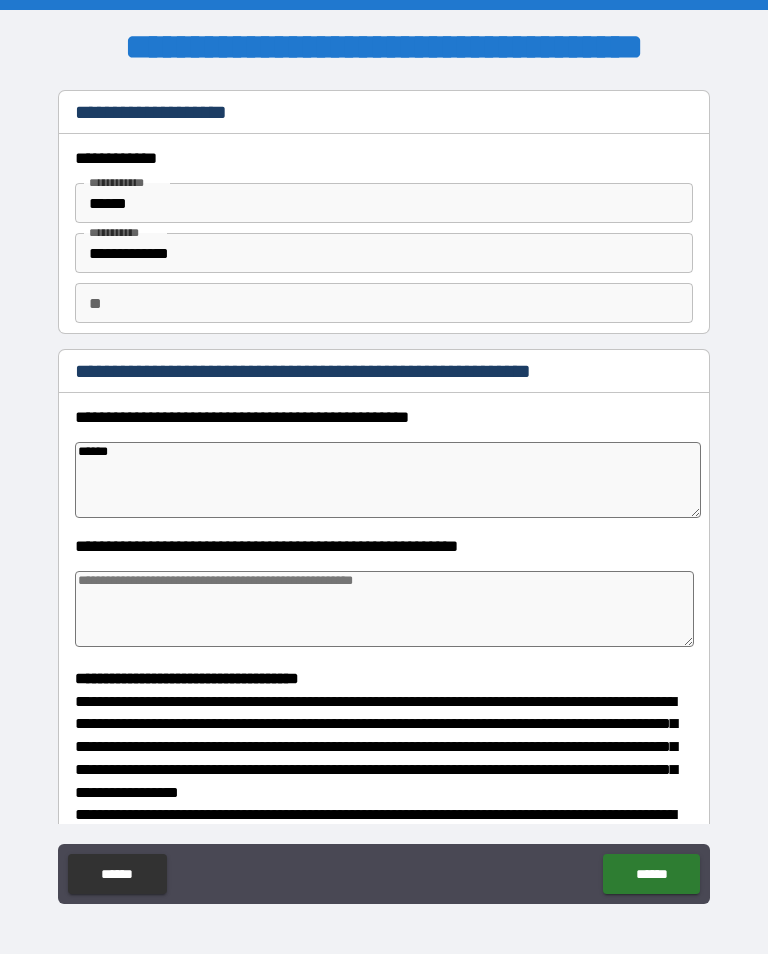 type on "*" 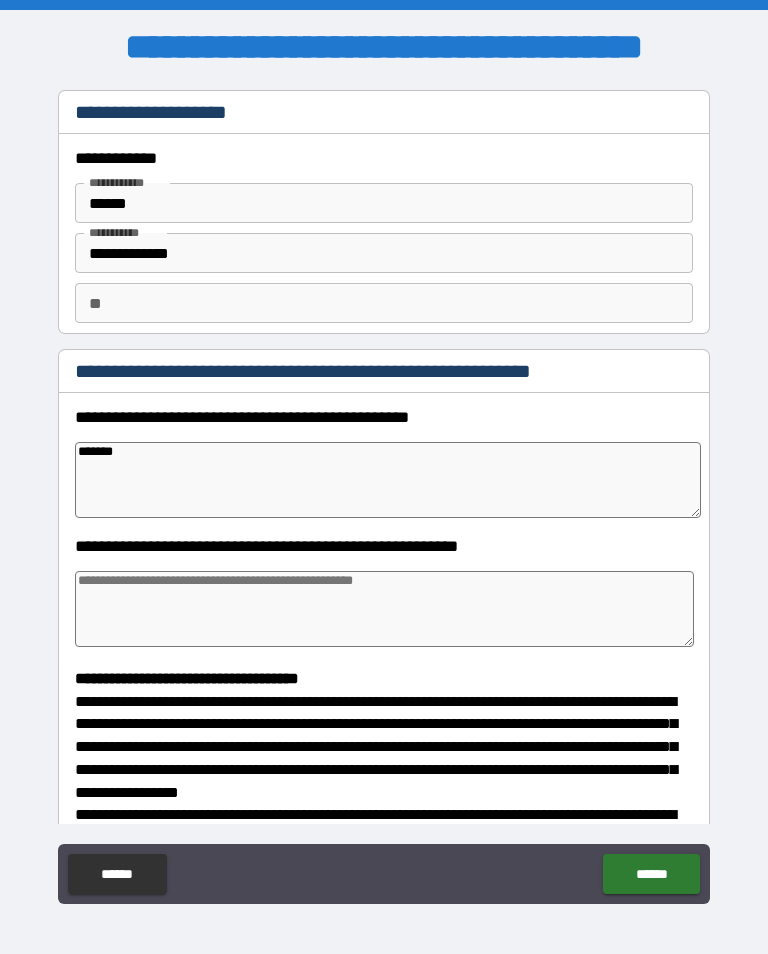 type on "*" 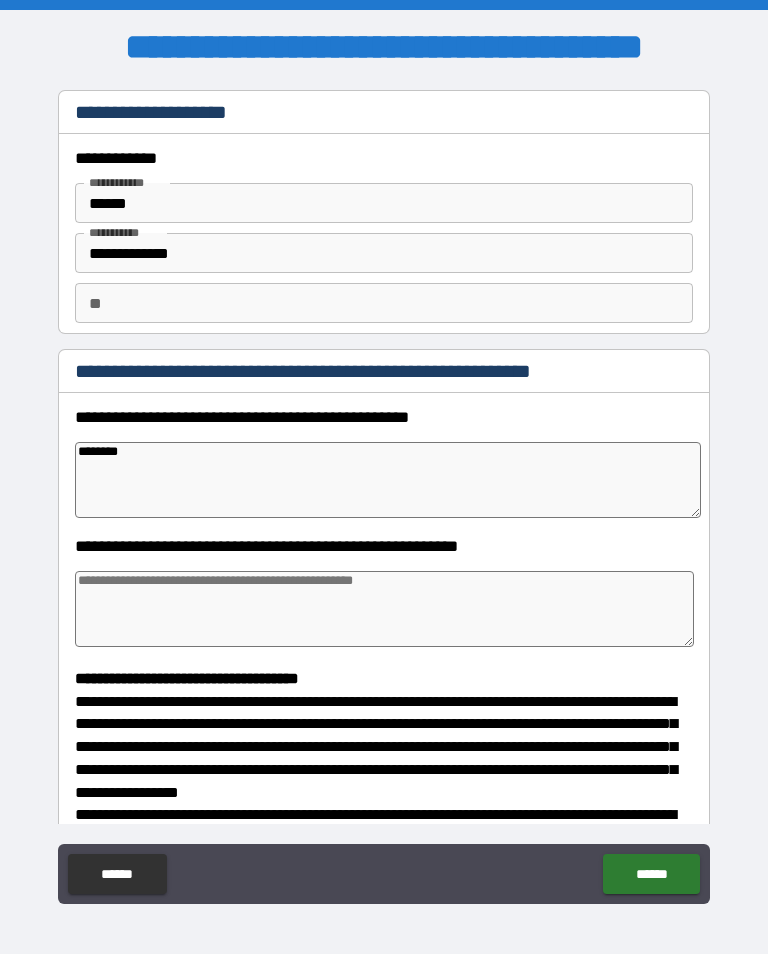type on "*" 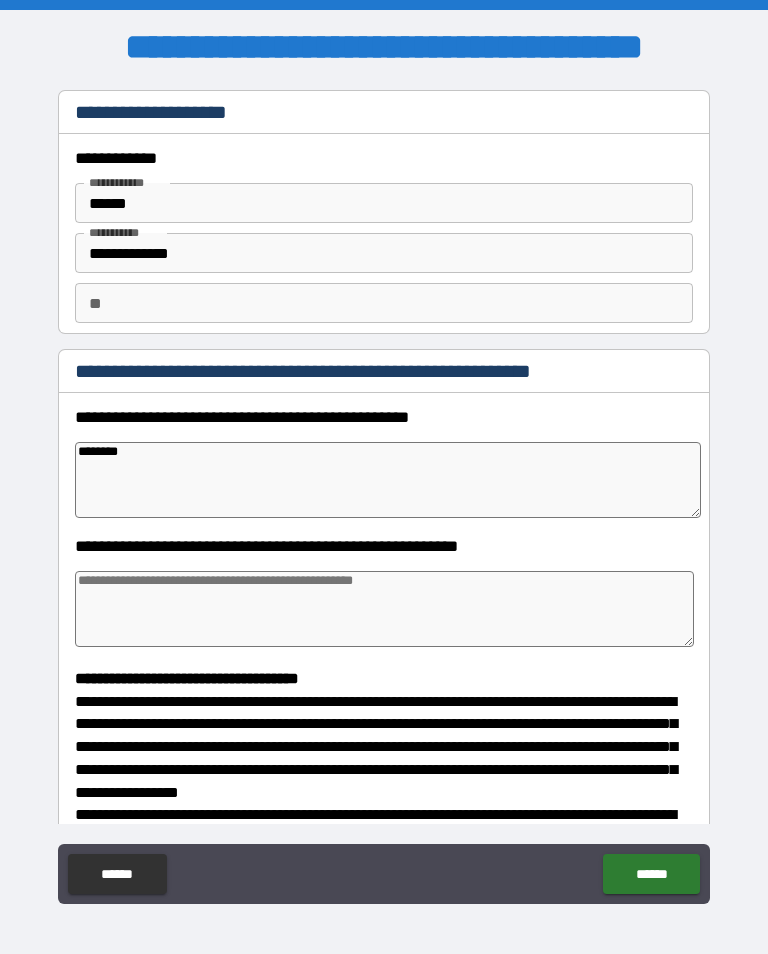 type on "*********" 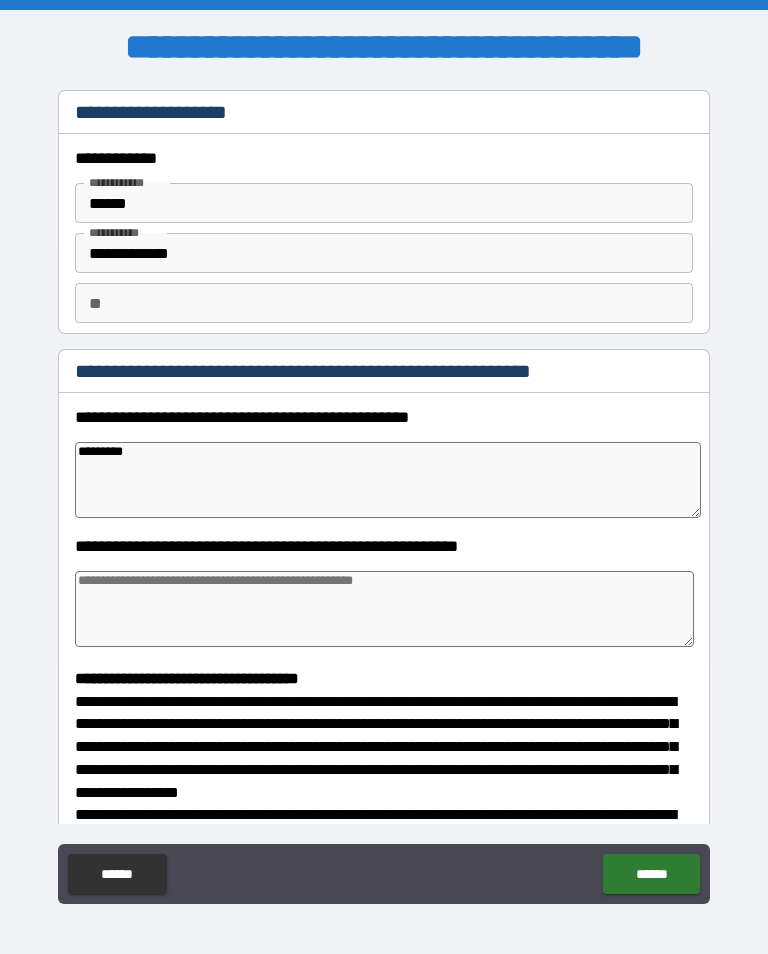 type on "*" 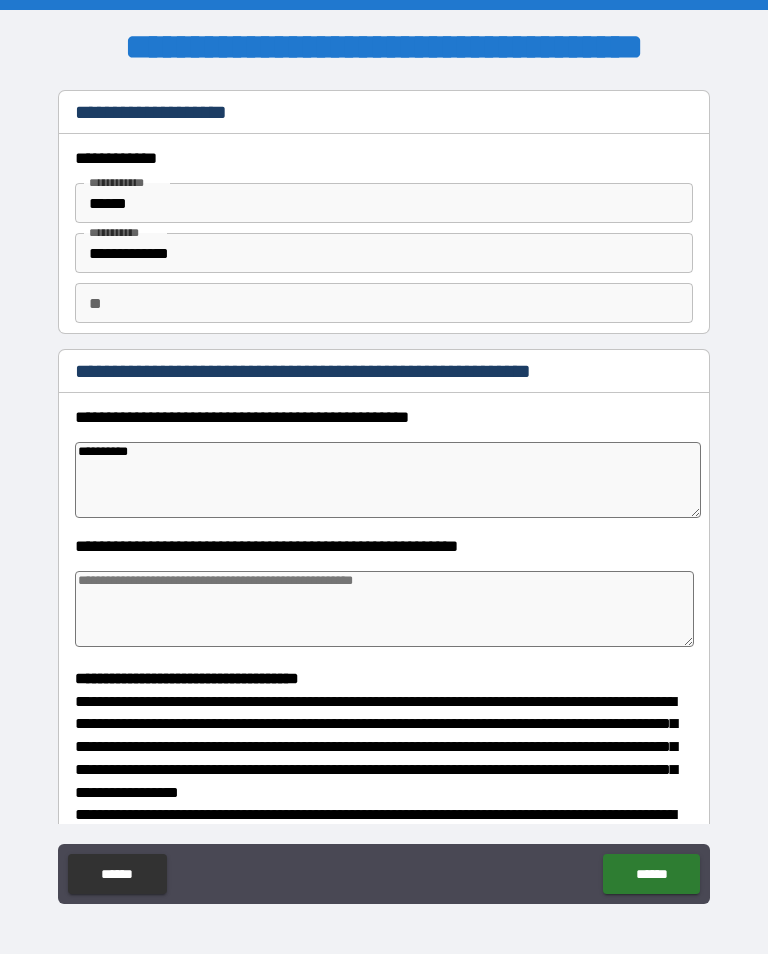 type on "*" 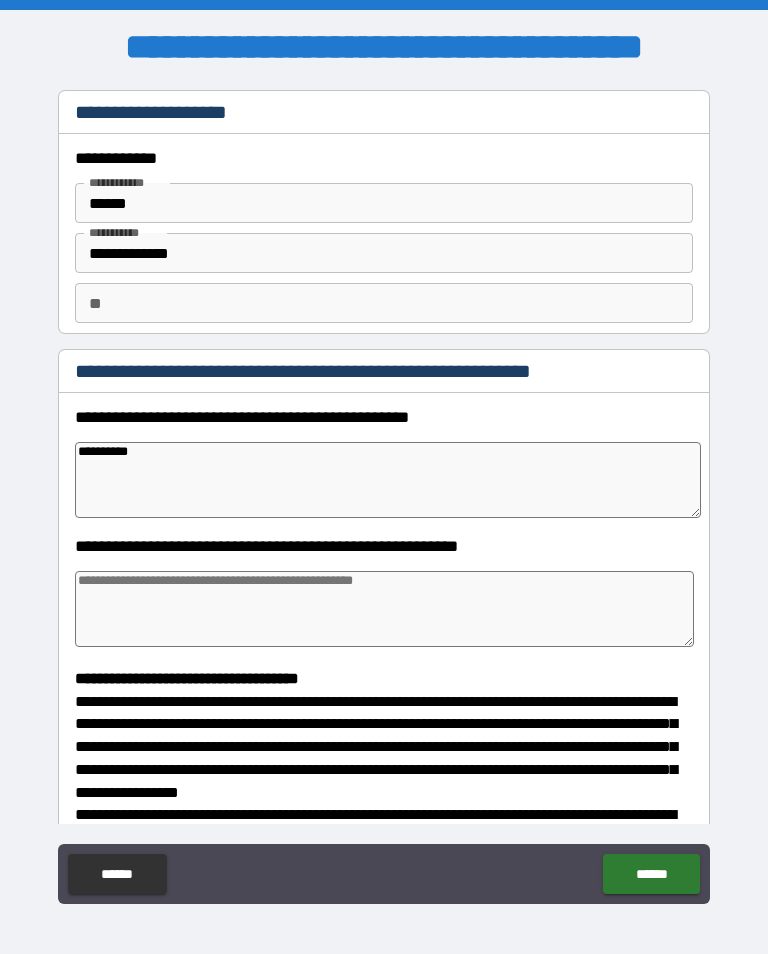 type on "**********" 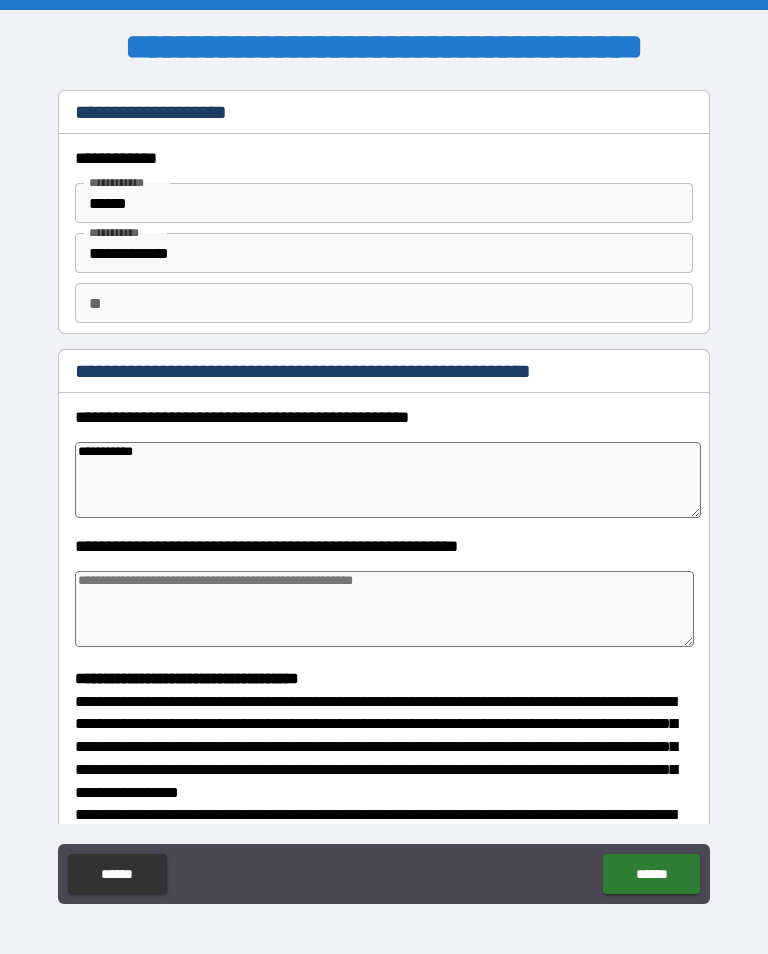 type on "*" 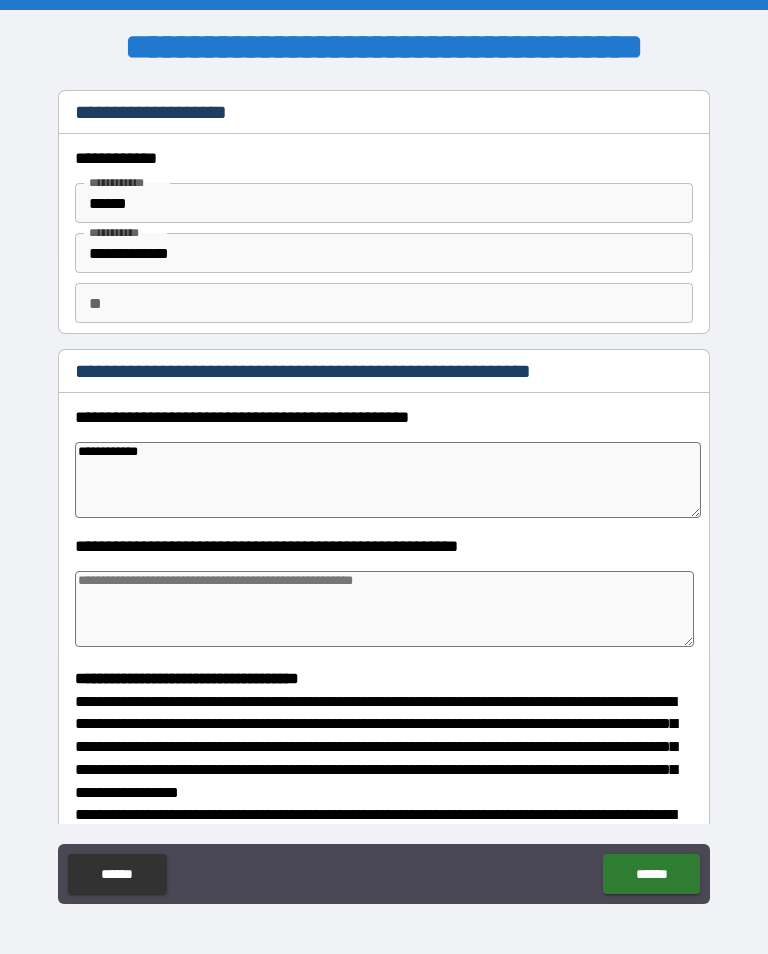 type on "*" 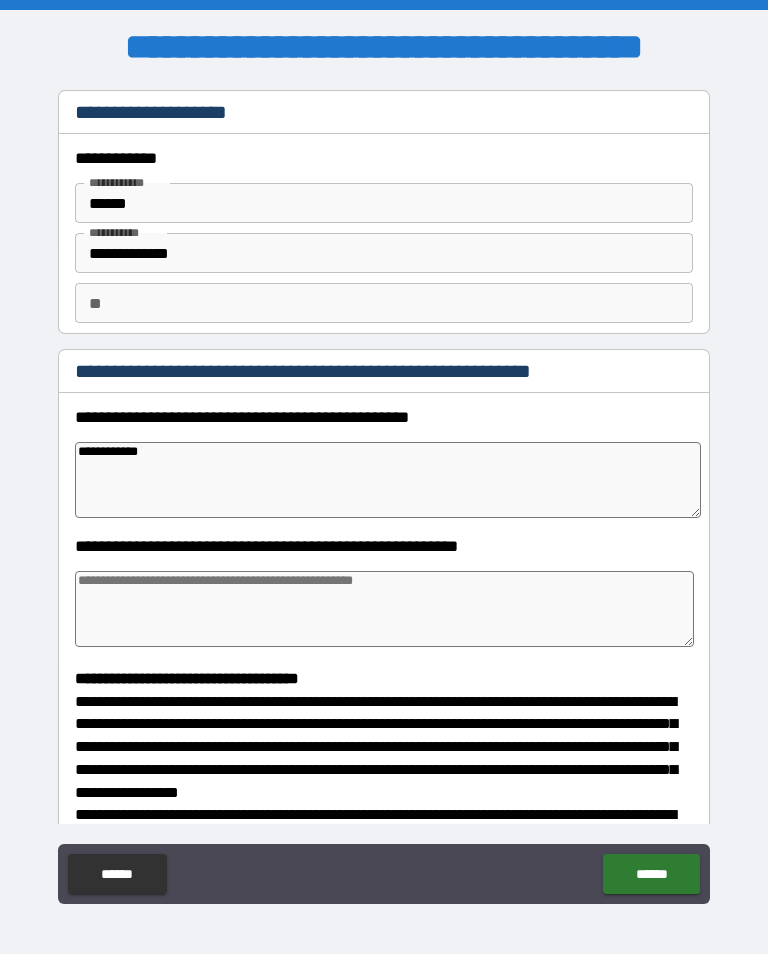 type on "**********" 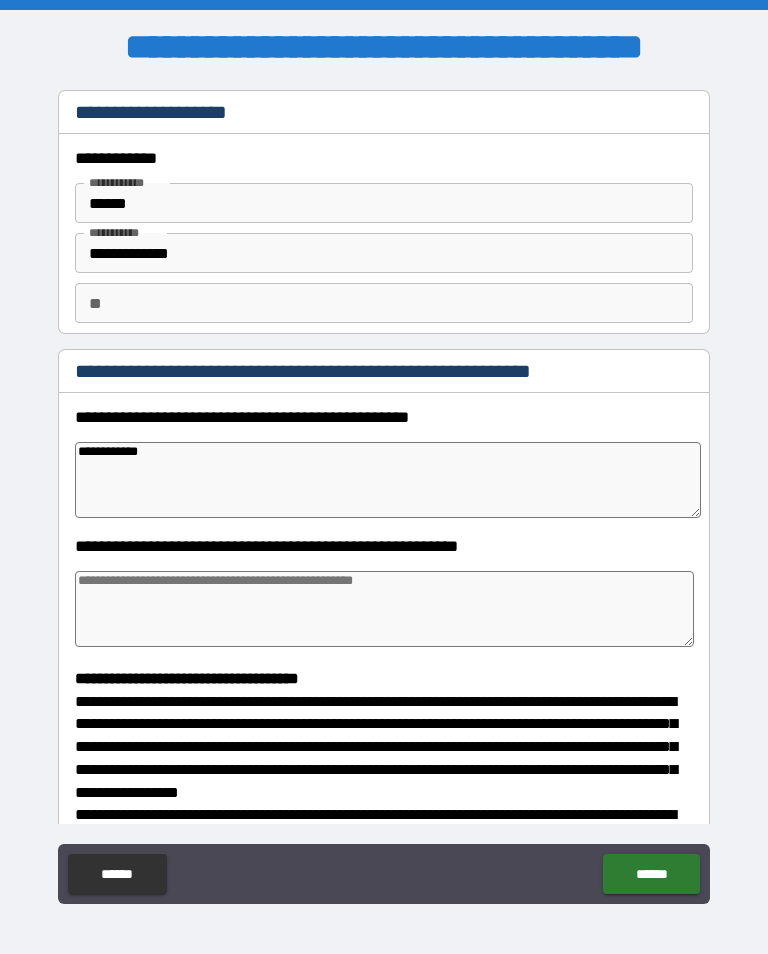 type on "*" 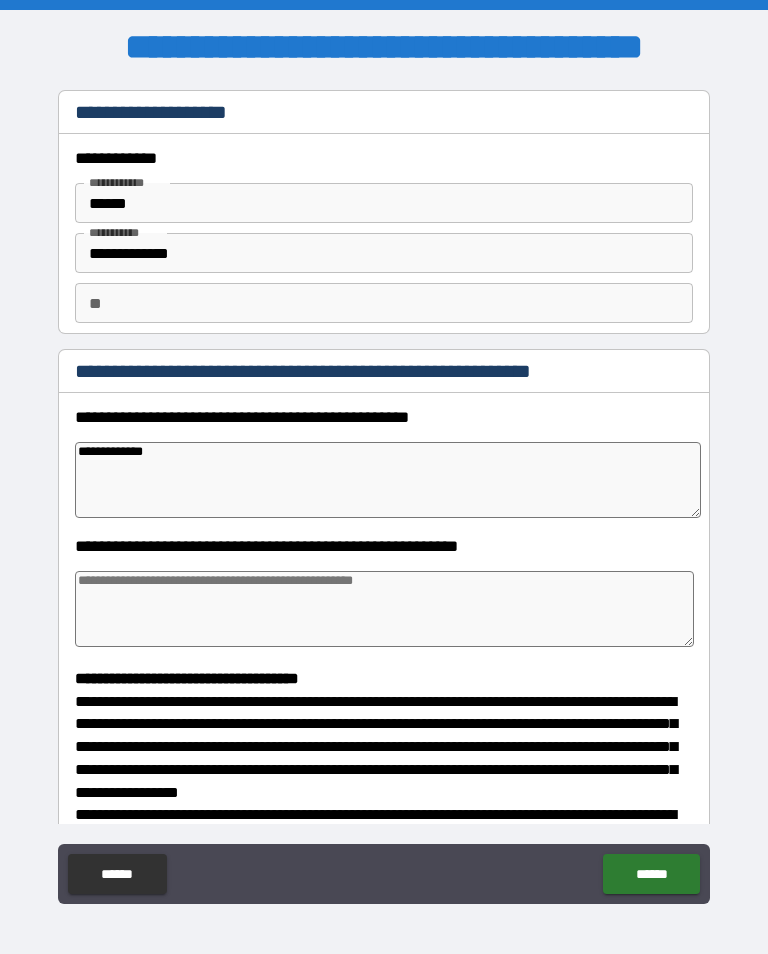type on "*" 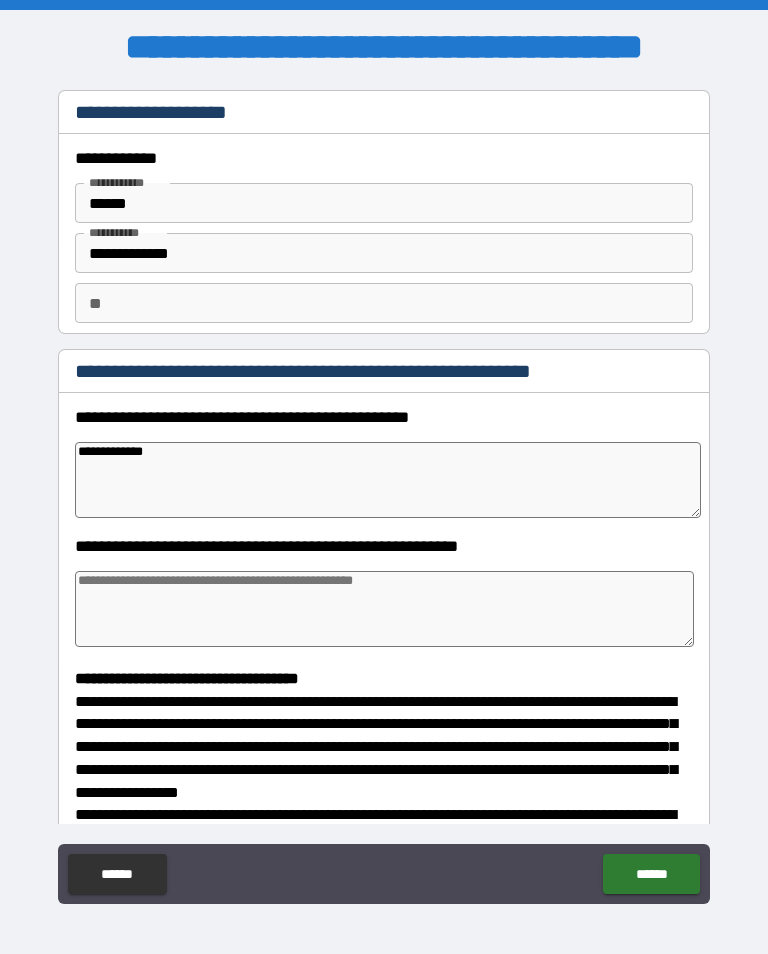 type on "**********" 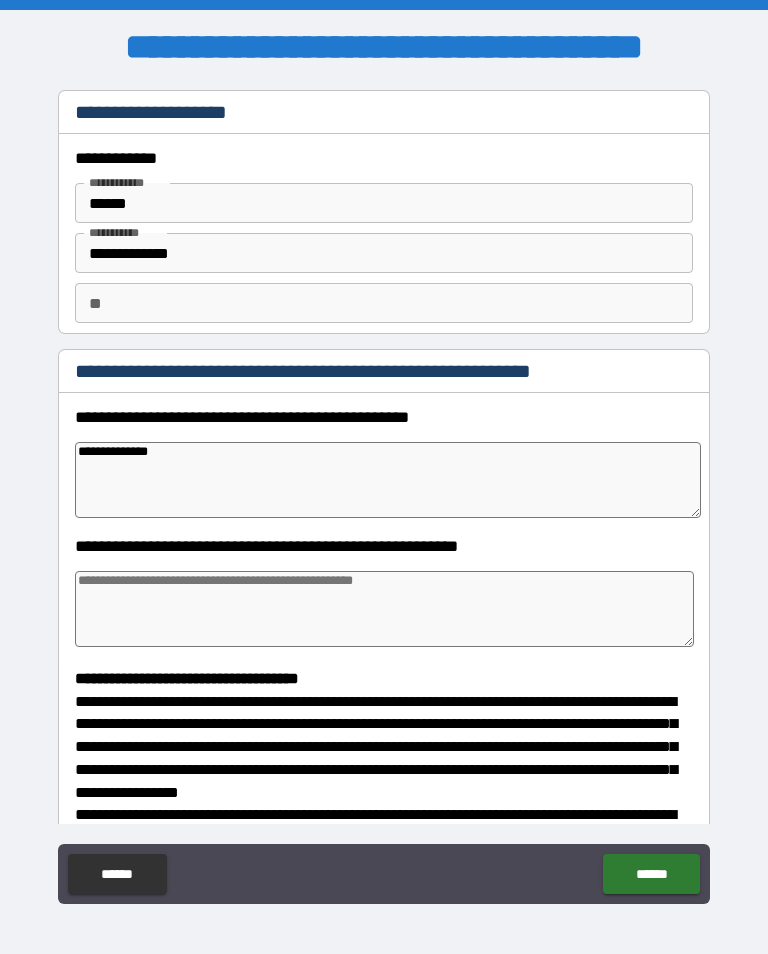 type on "*" 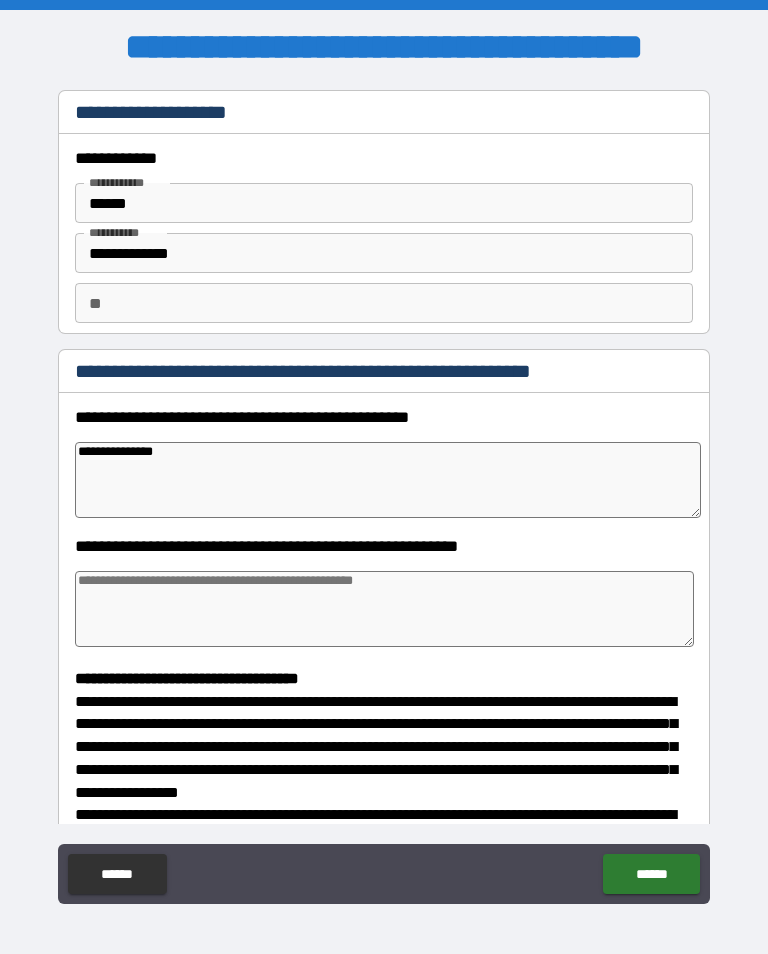 type on "*" 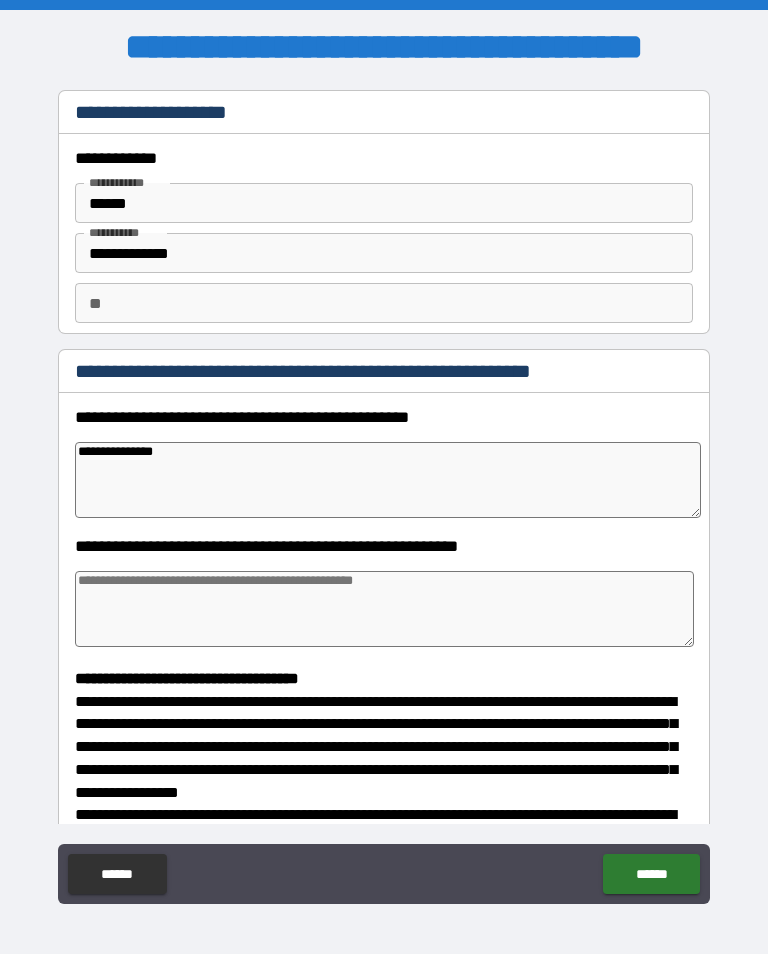 type 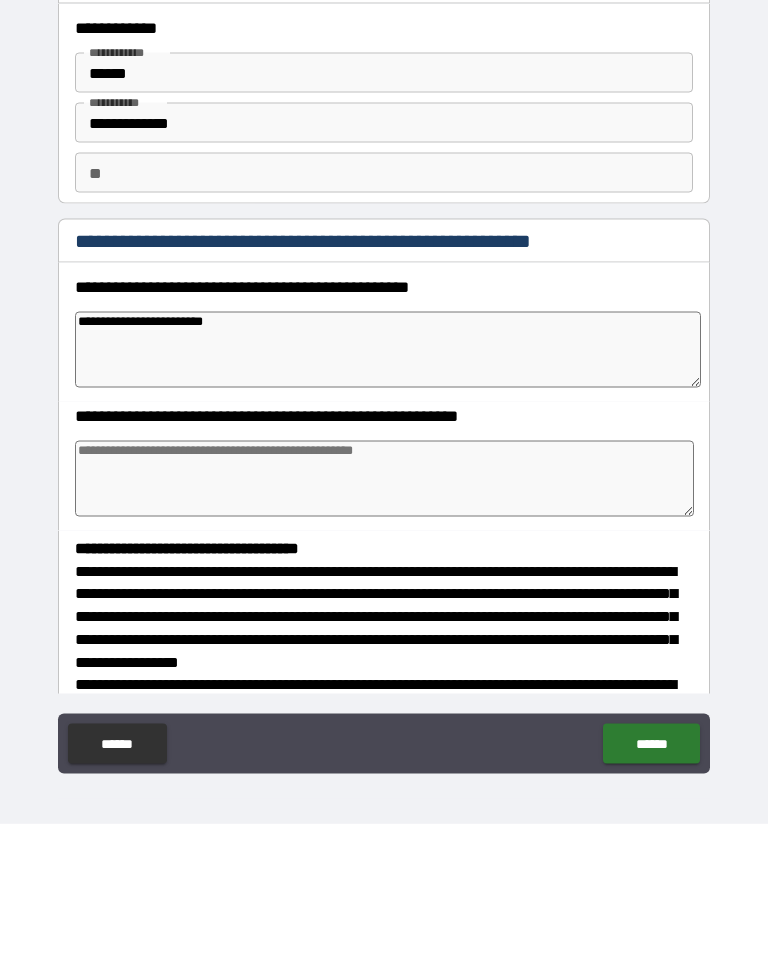 click at bounding box center (384, 609) 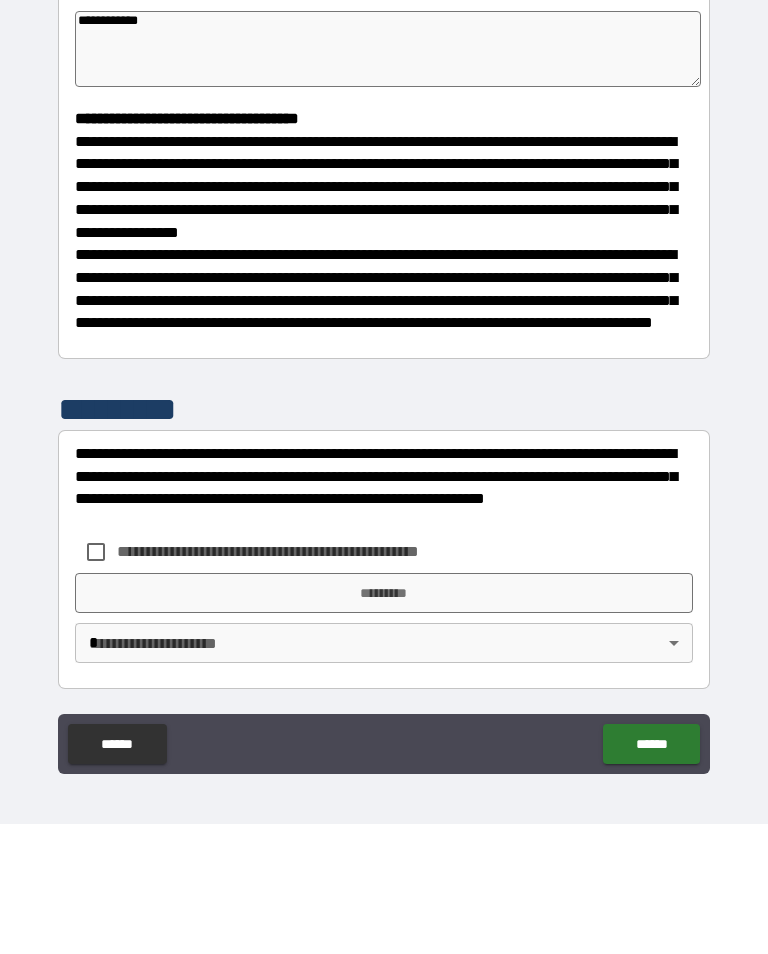 scroll, scrollTop: 444, scrollLeft: 0, axis: vertical 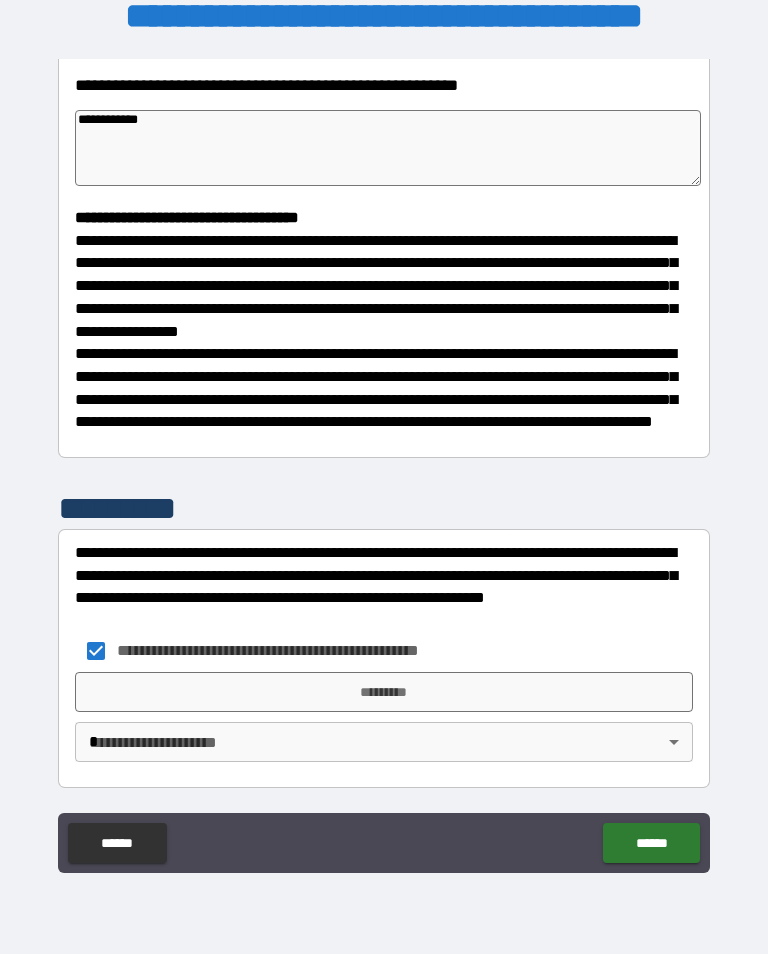 click on "*********" at bounding box center [384, 692] 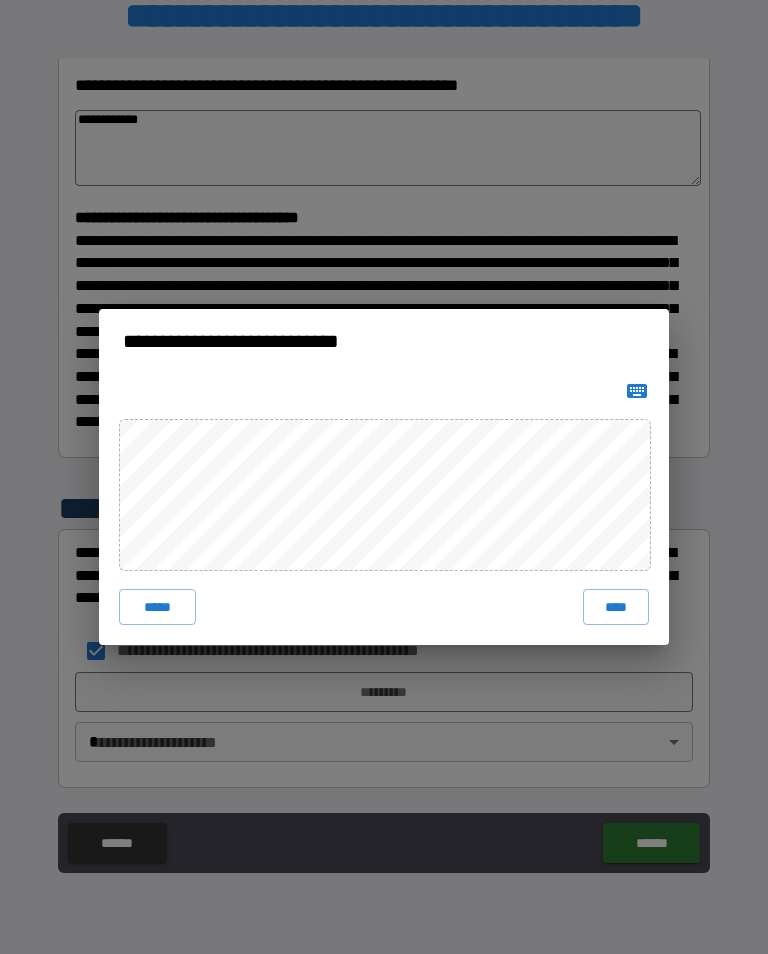 click on "****" at bounding box center (616, 607) 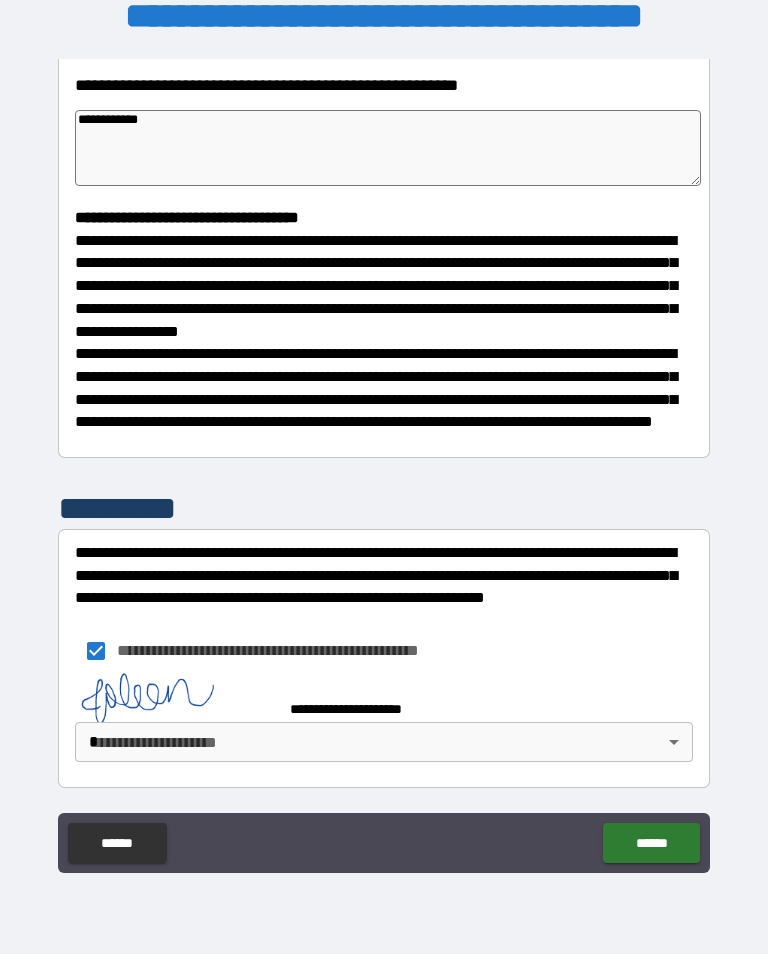 scroll, scrollTop: 434, scrollLeft: 0, axis: vertical 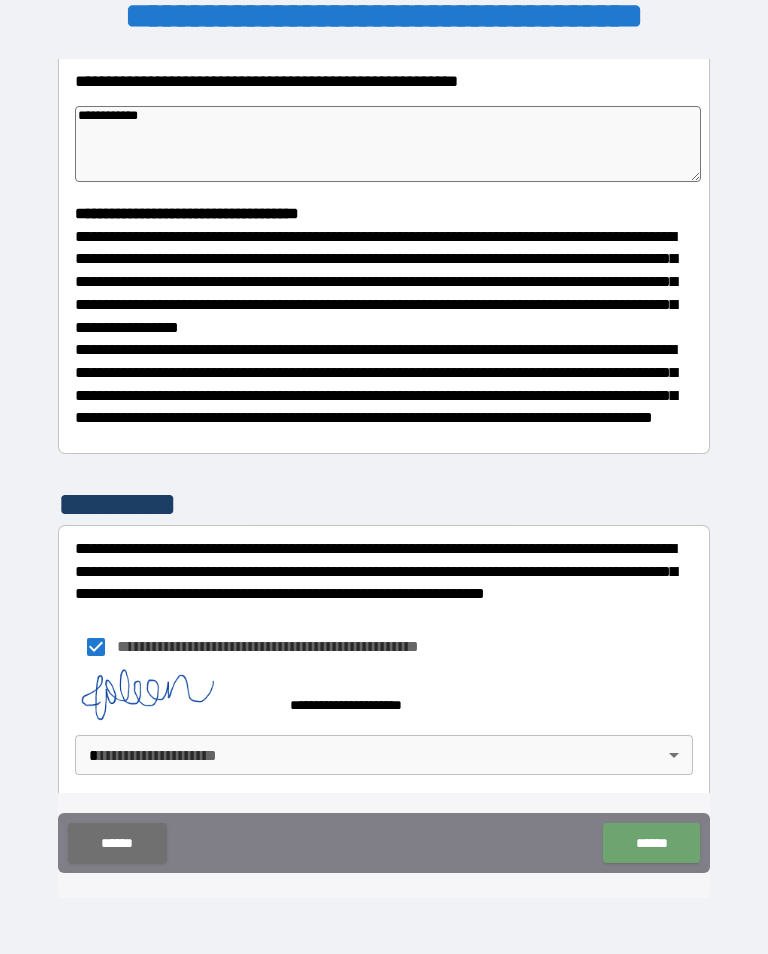 click on "******" at bounding box center [651, 843] 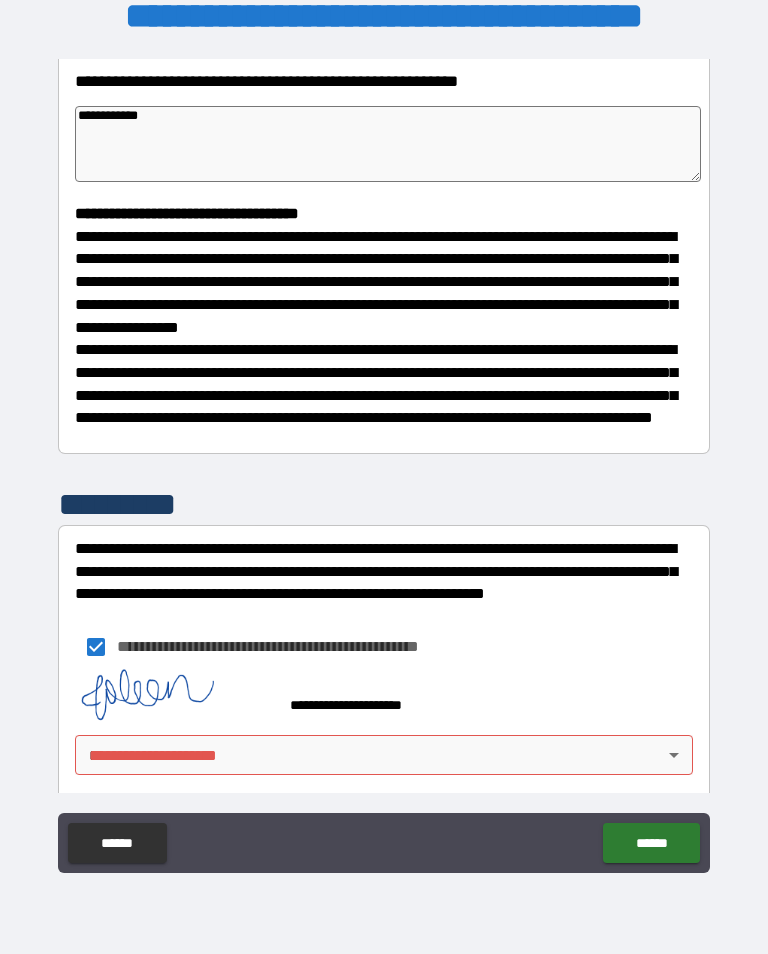 click on "**********" at bounding box center [384, 461] 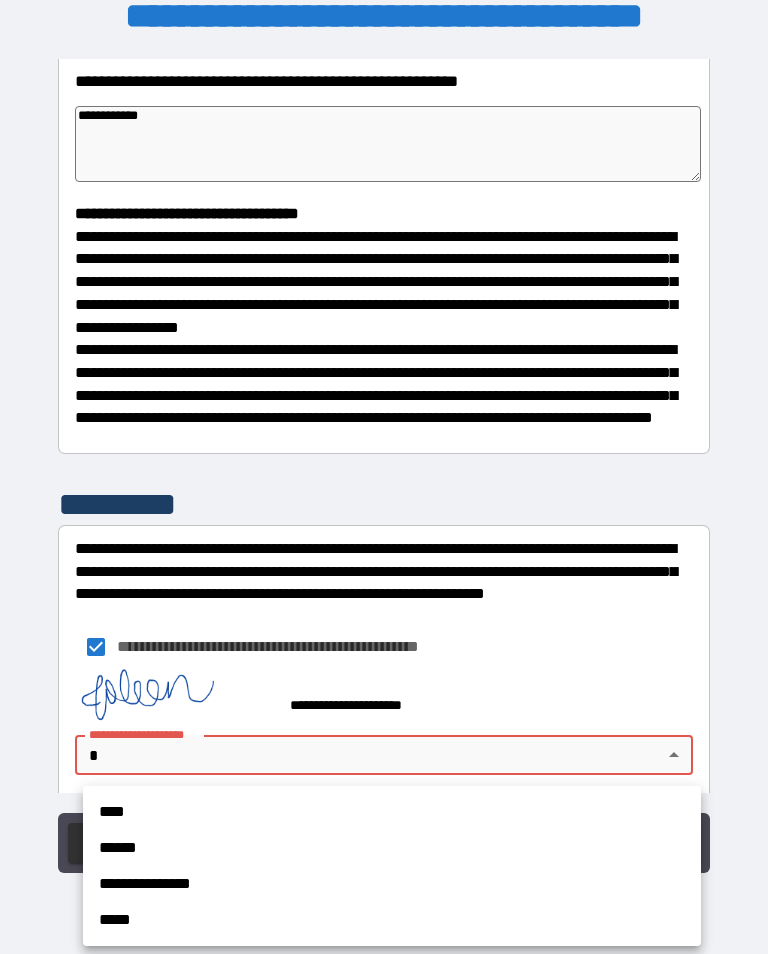 click on "****" at bounding box center [392, 812] 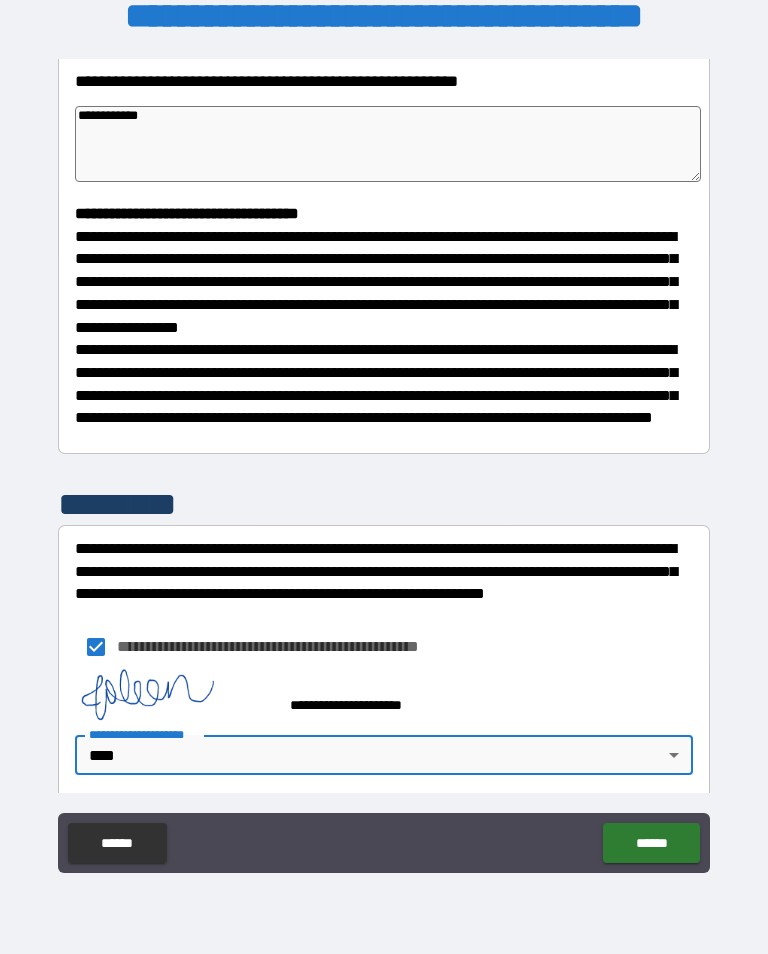 click on "******" at bounding box center [651, 843] 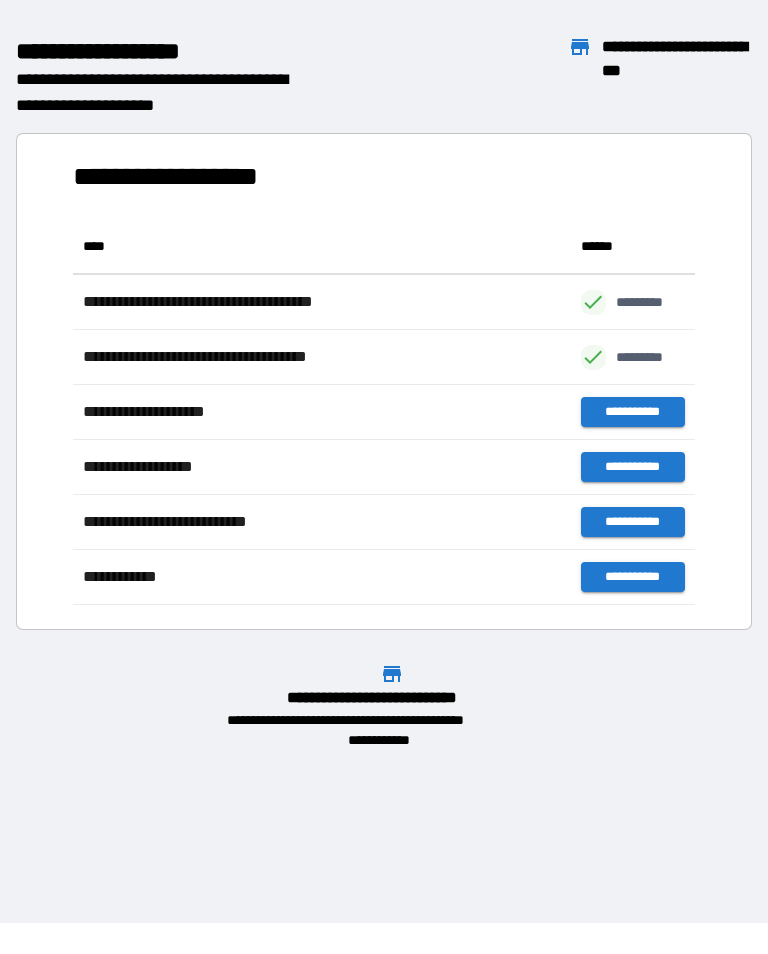 scroll, scrollTop: 1, scrollLeft: 1, axis: both 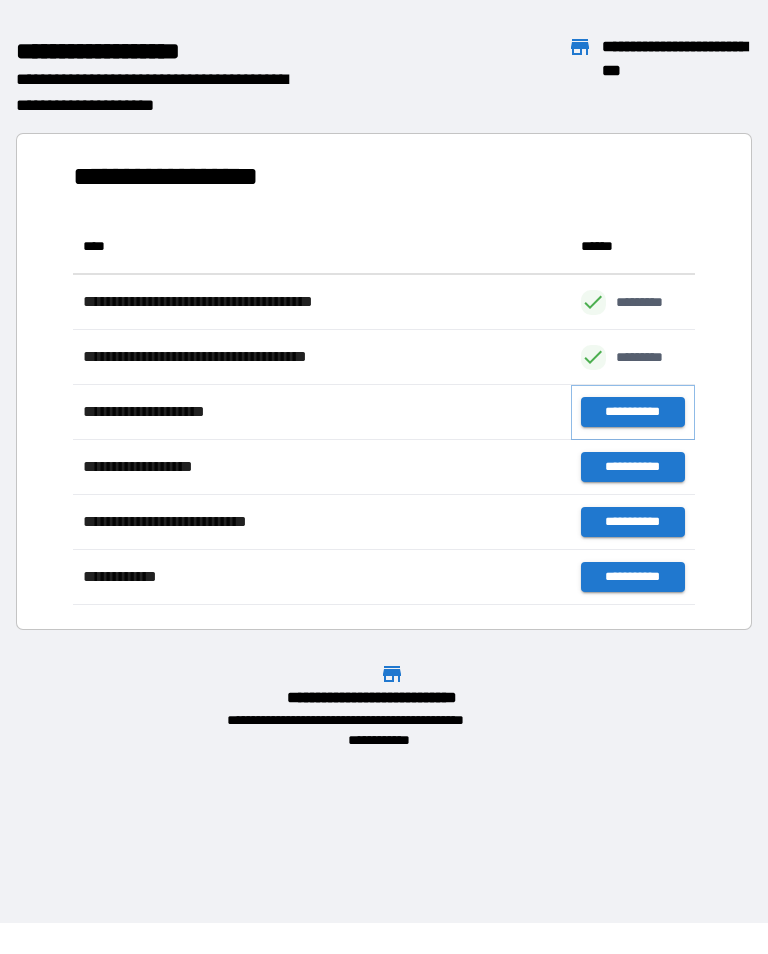 click on "**********" at bounding box center [633, 412] 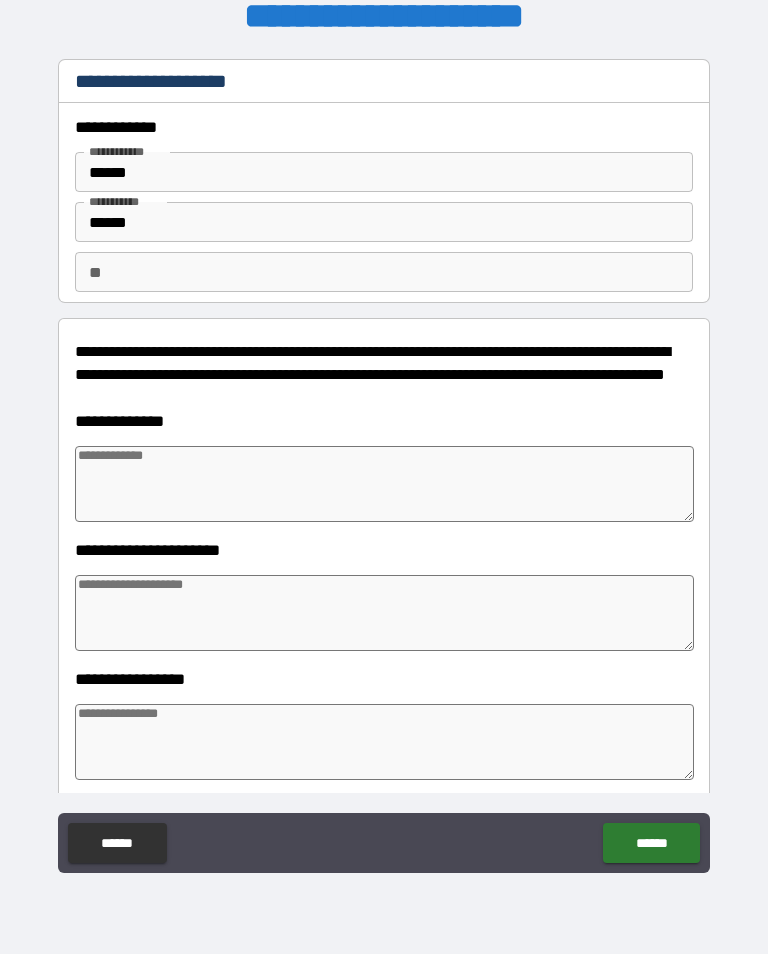 click on "******" at bounding box center [384, 172] 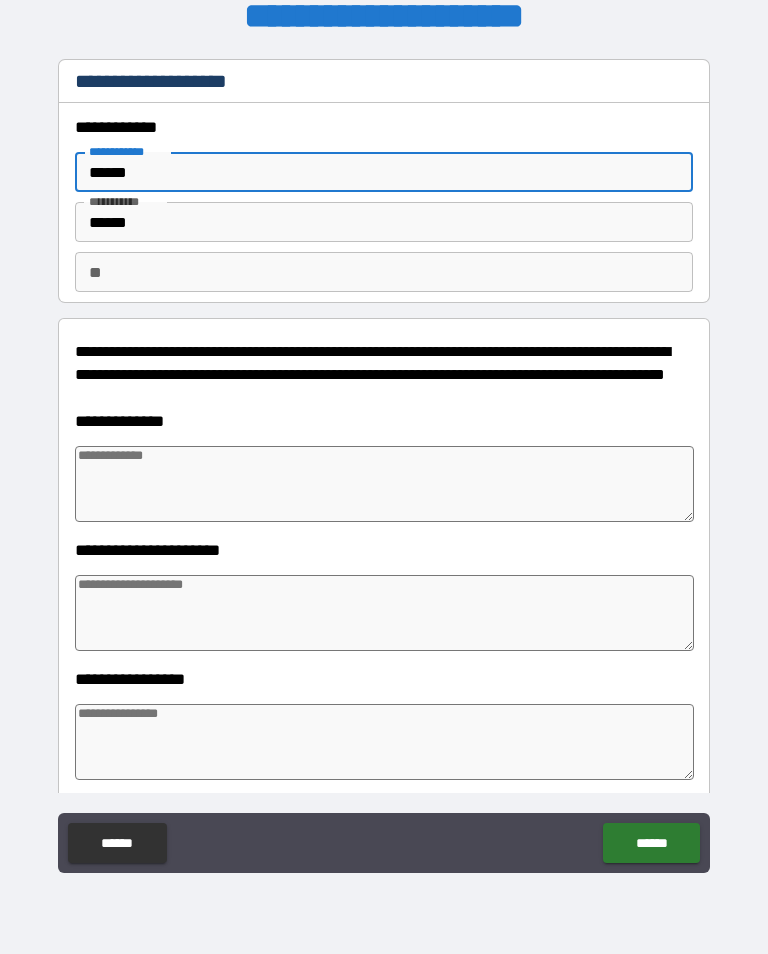click on "******" at bounding box center [384, 222] 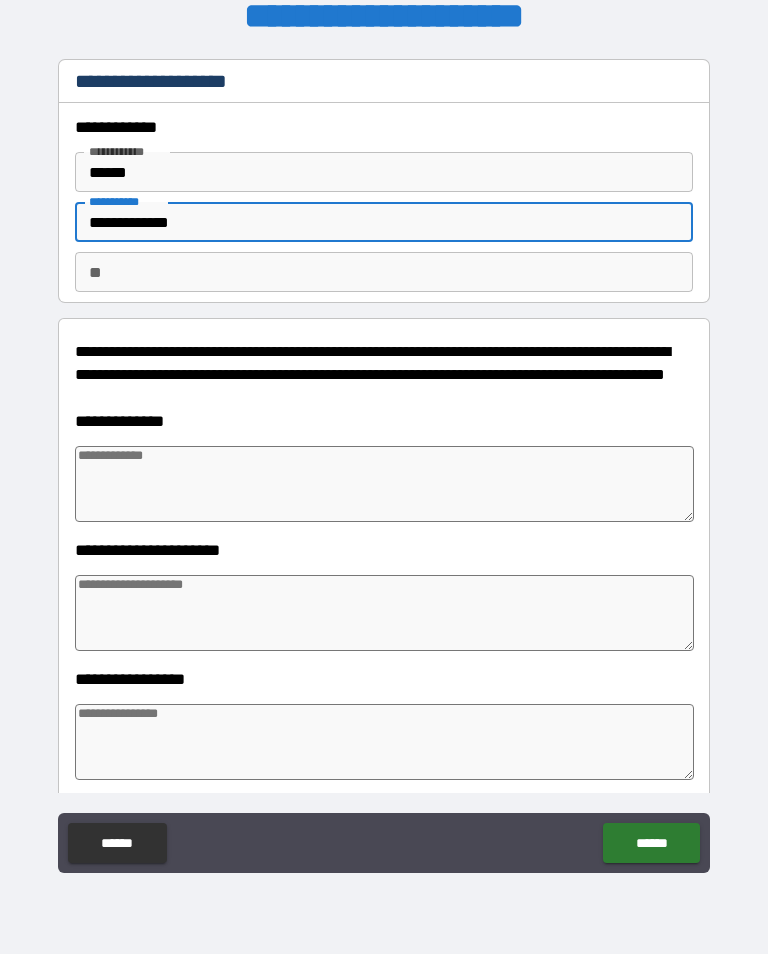 click at bounding box center [384, 484] 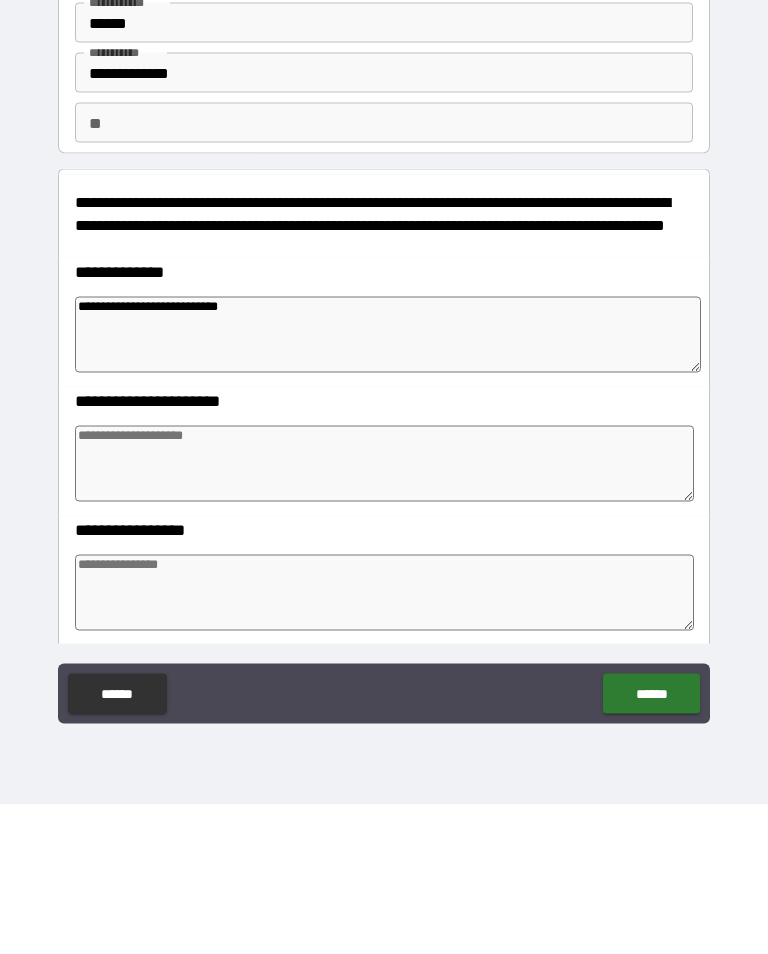 click at bounding box center [384, 613] 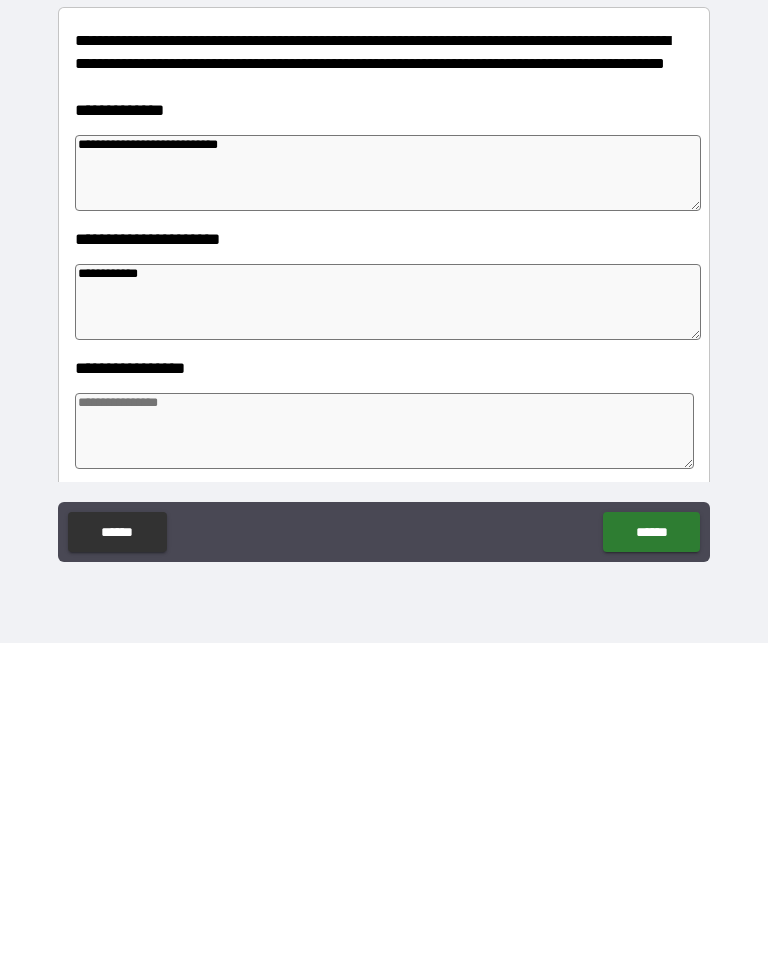 click at bounding box center [384, 742] 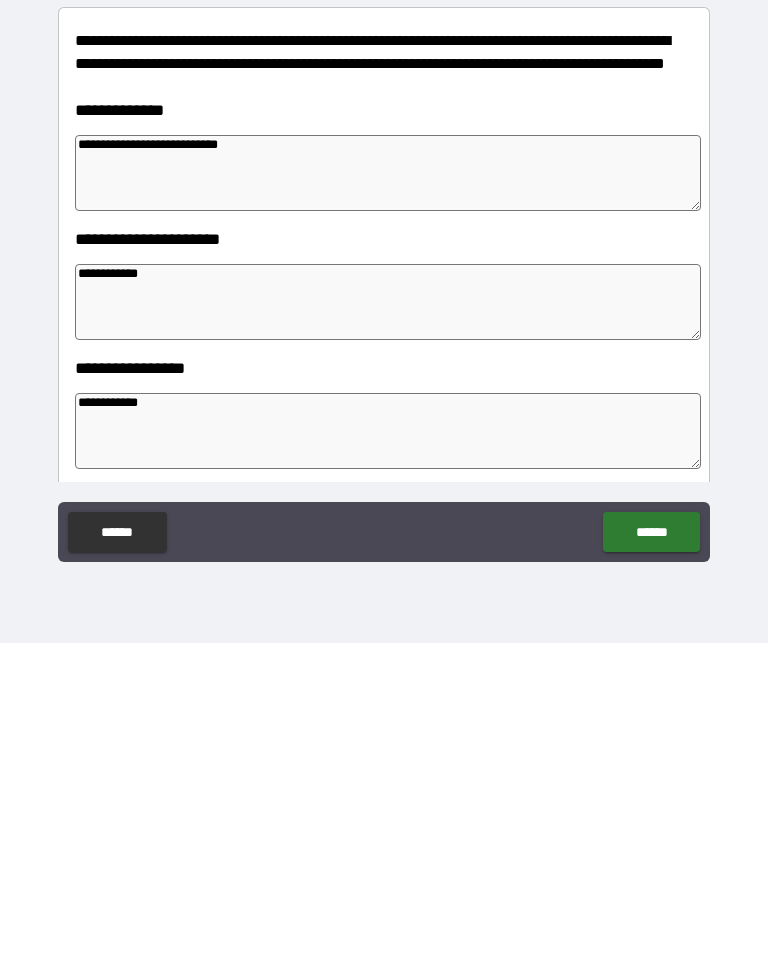 click on "******" at bounding box center [651, 843] 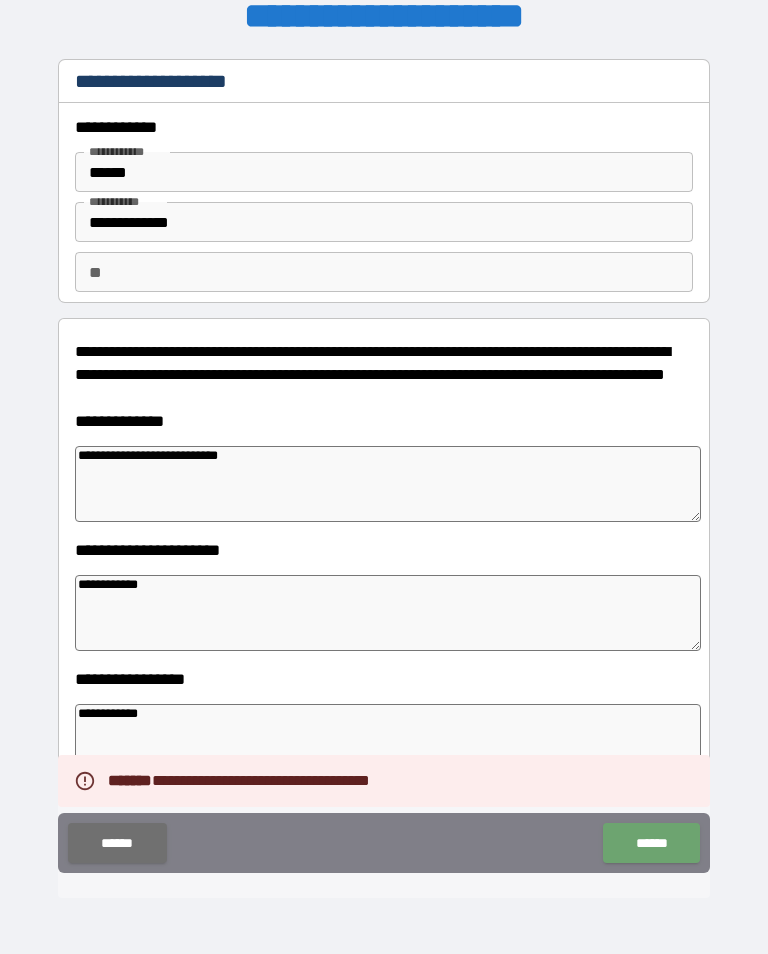 click on "******" at bounding box center [651, 843] 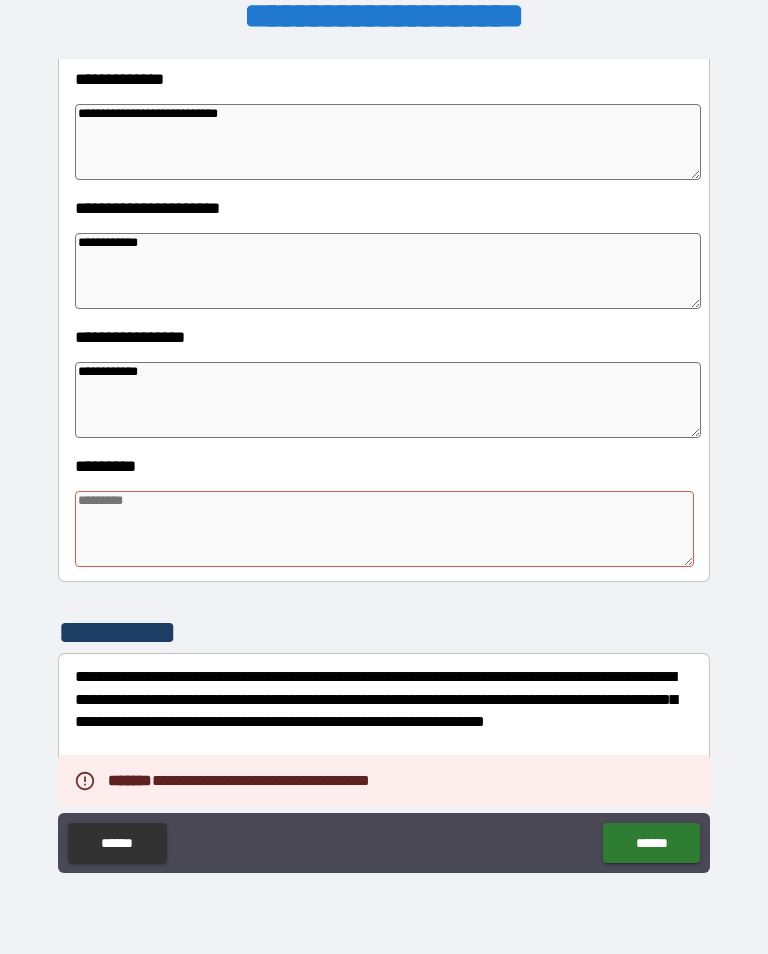 scroll, scrollTop: 343, scrollLeft: 0, axis: vertical 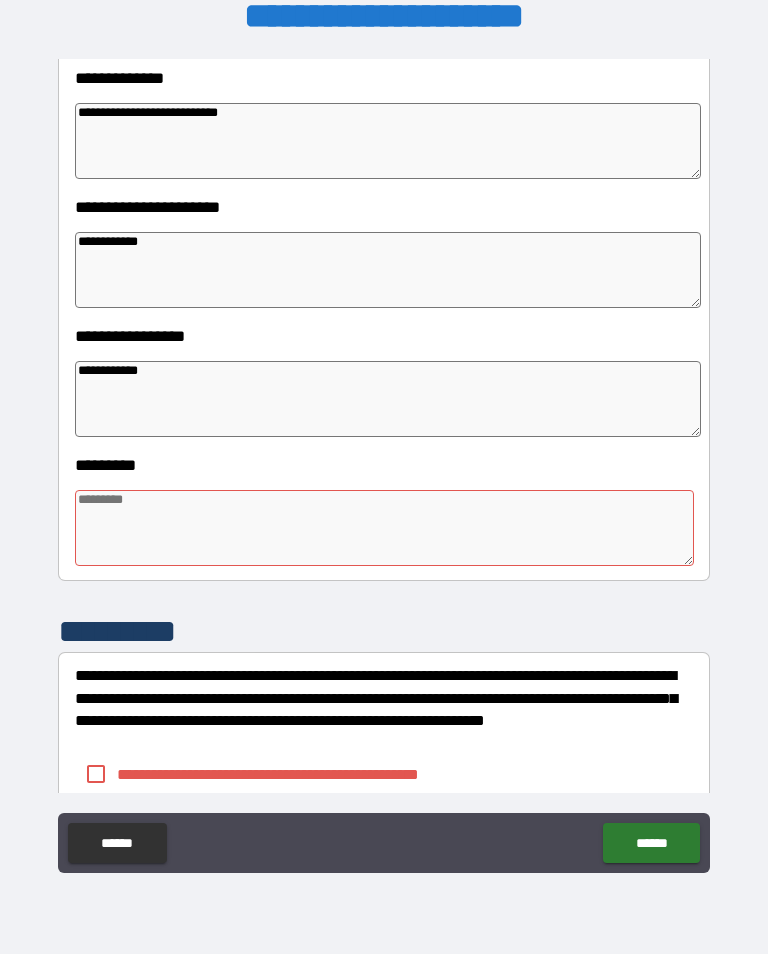 click at bounding box center [384, 528] 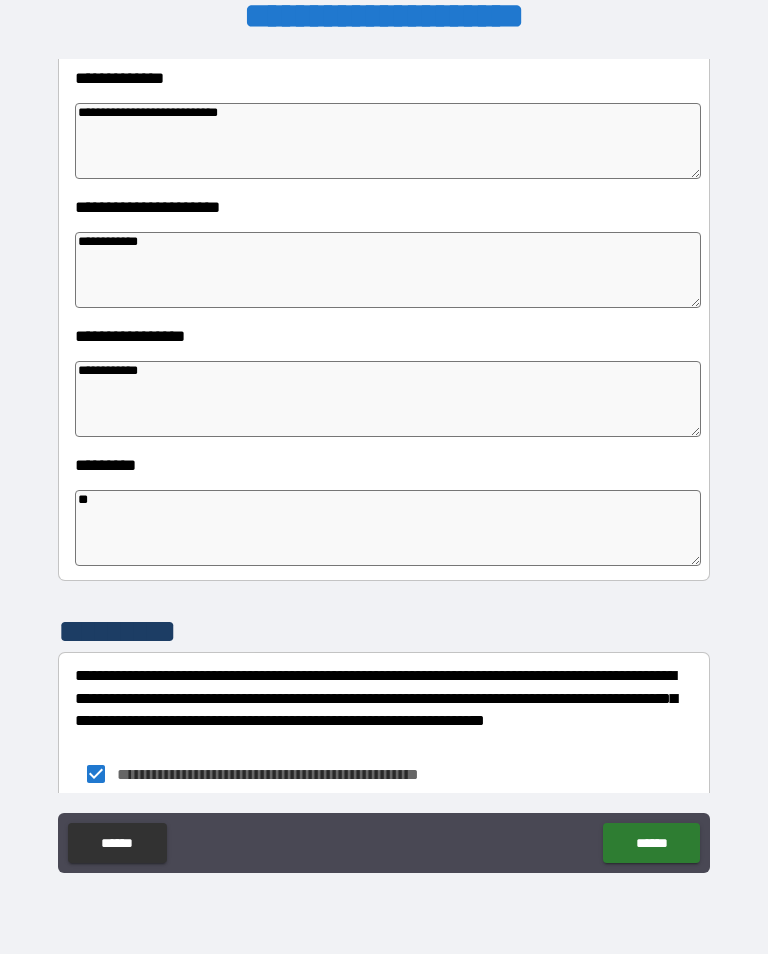 click on "******" at bounding box center (651, 843) 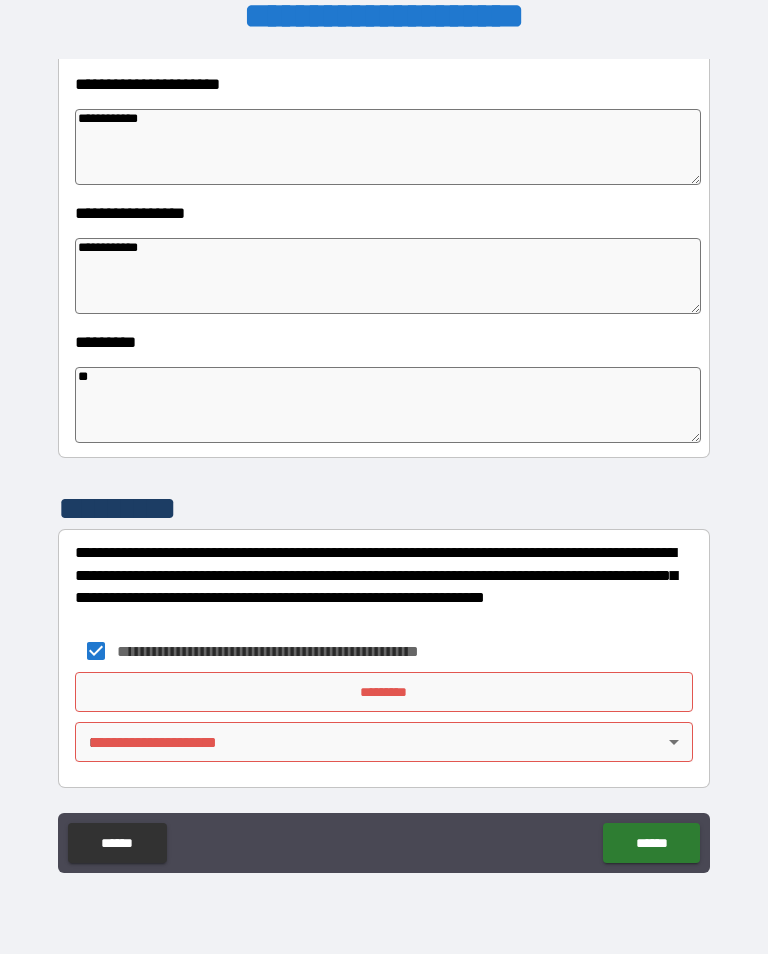 scroll, scrollTop: 466, scrollLeft: 0, axis: vertical 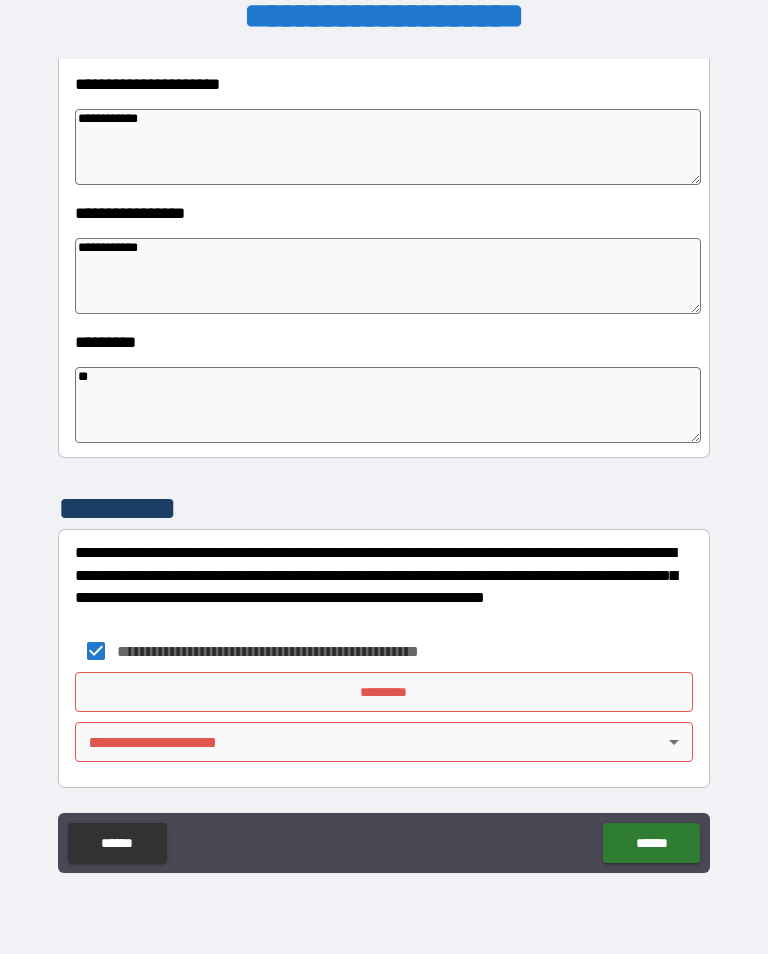 click on "*********" at bounding box center [384, 692] 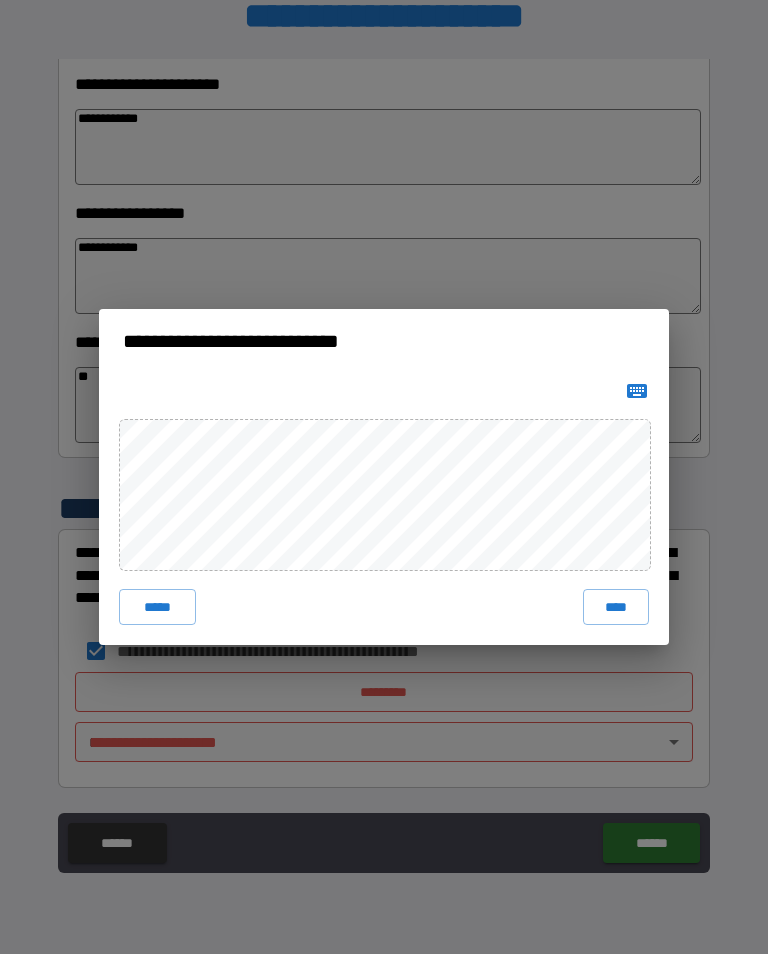 click on "****" at bounding box center [616, 607] 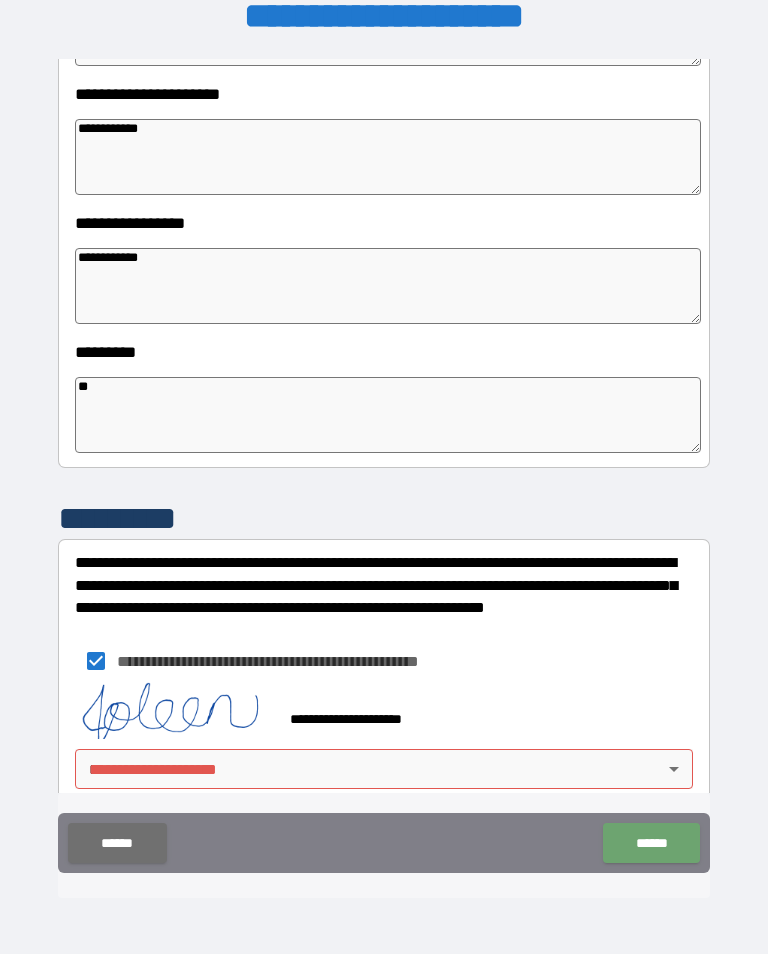 click on "******" at bounding box center (651, 843) 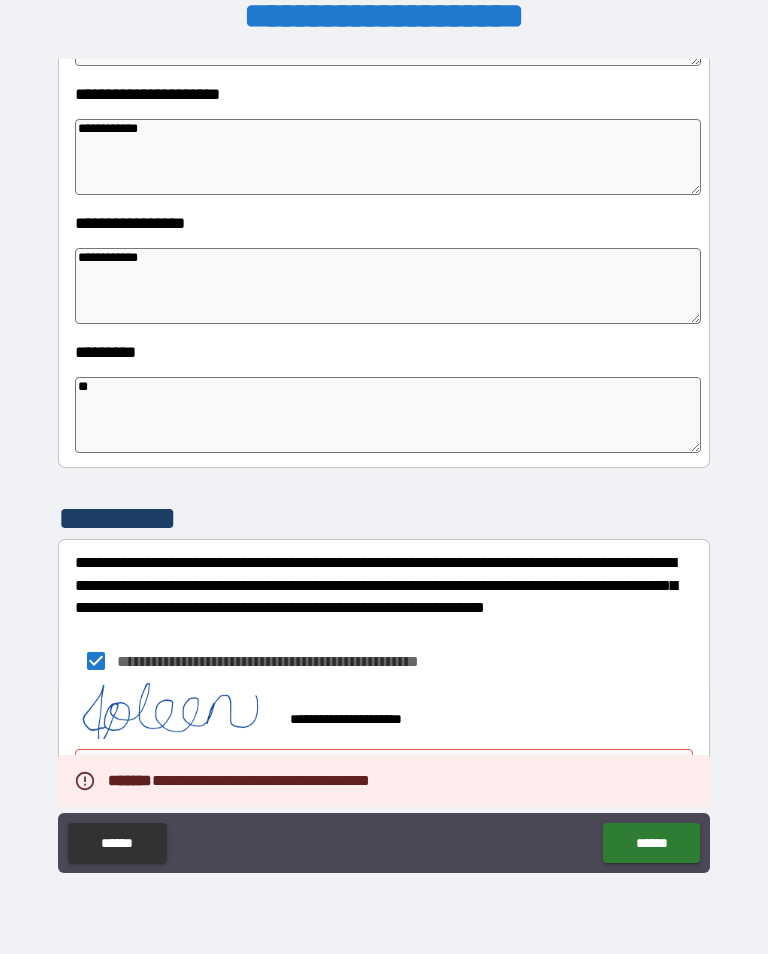 click on "******" at bounding box center (651, 843) 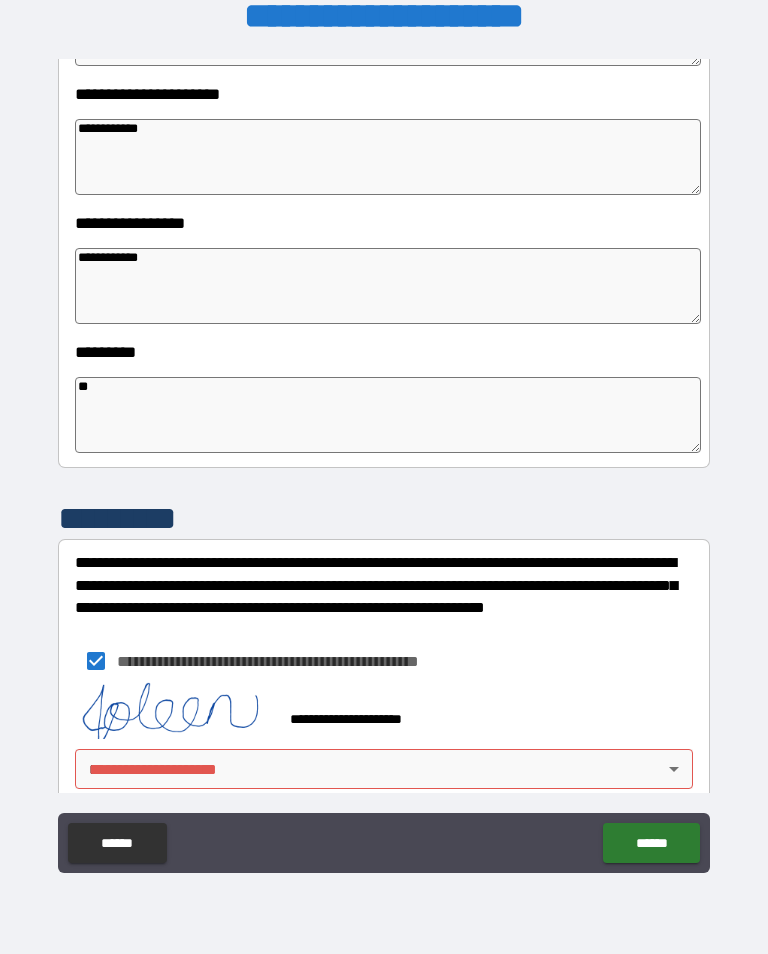 click on "******" at bounding box center (651, 843) 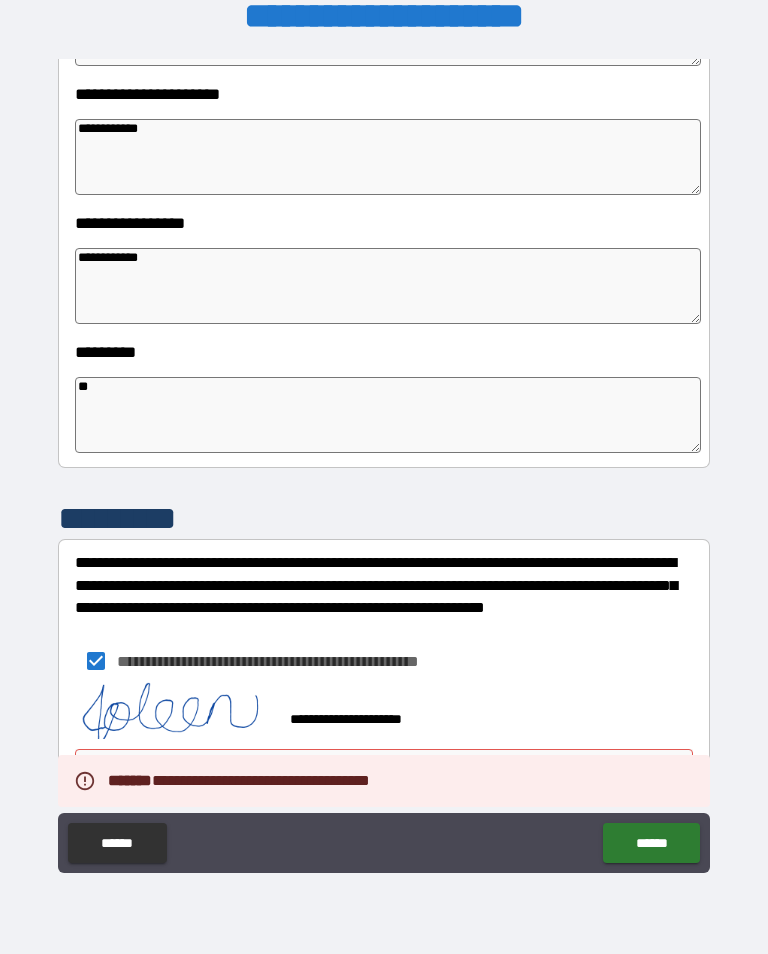 click on "******" at bounding box center [651, 843] 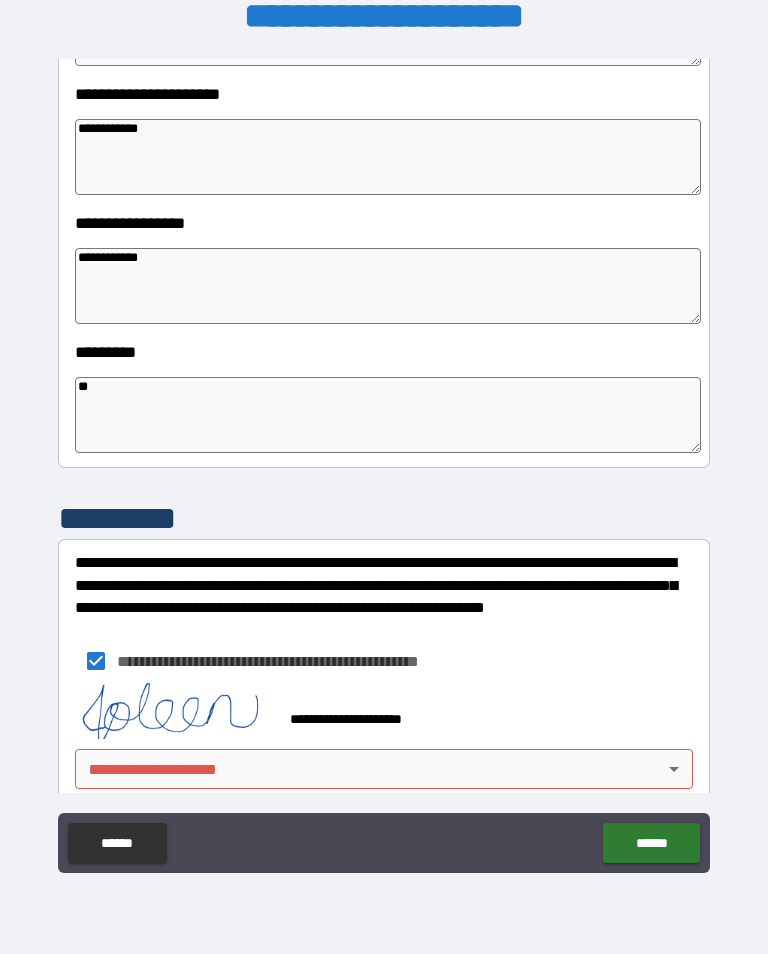 click on "**********" at bounding box center [384, 461] 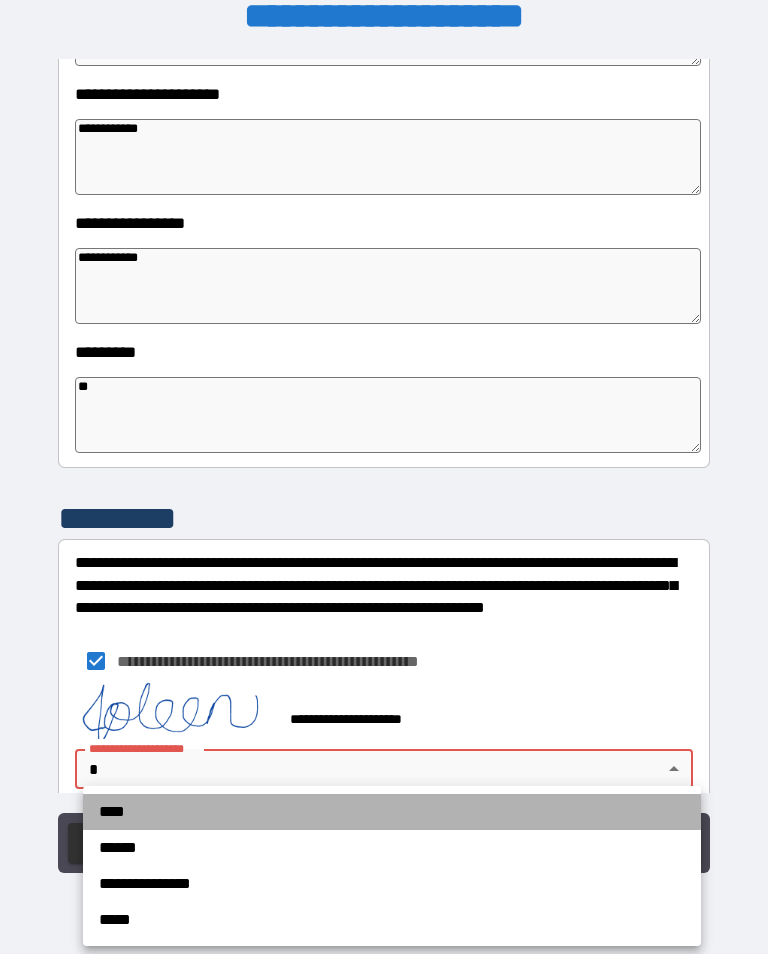 click on "****" at bounding box center (392, 812) 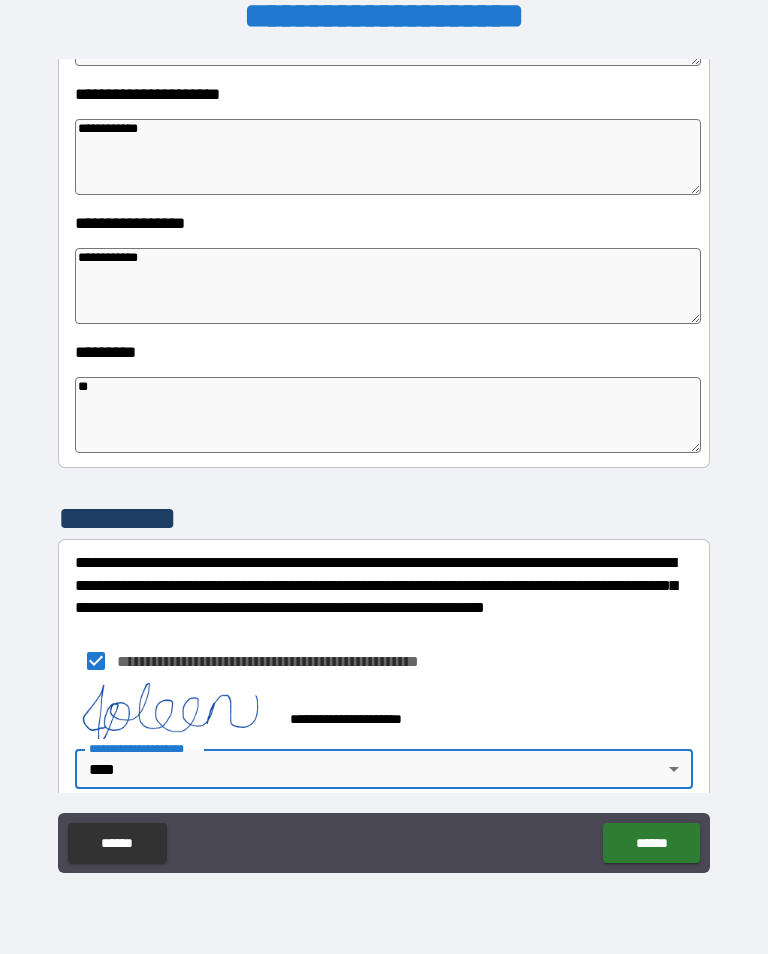 click on "******" at bounding box center [651, 843] 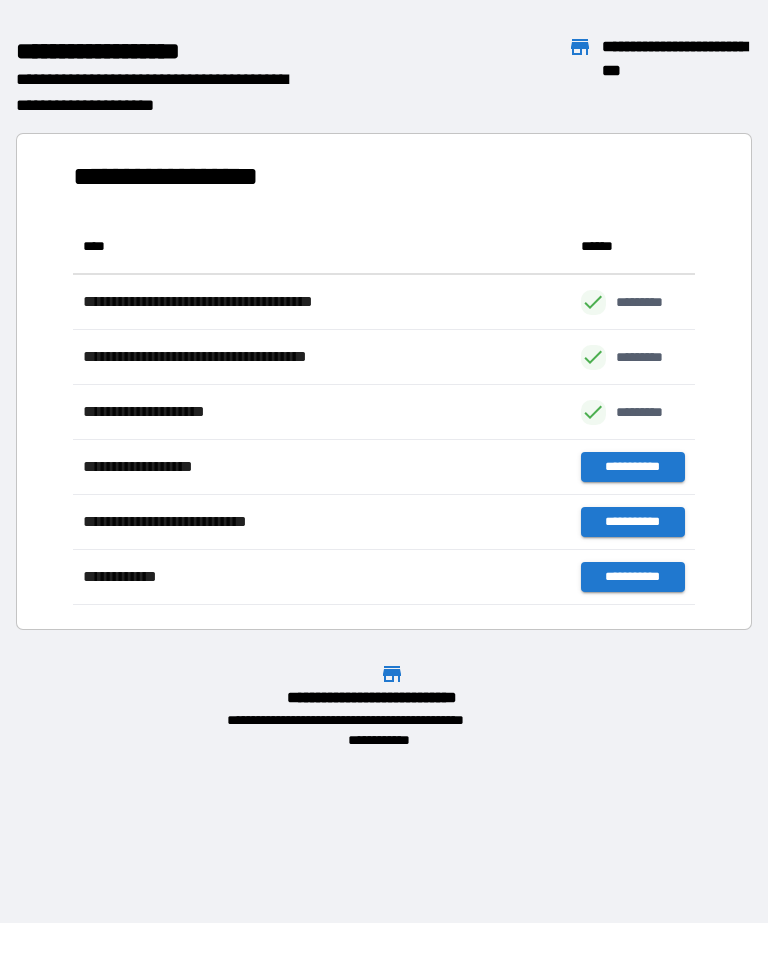 scroll, scrollTop: 1, scrollLeft: 1, axis: both 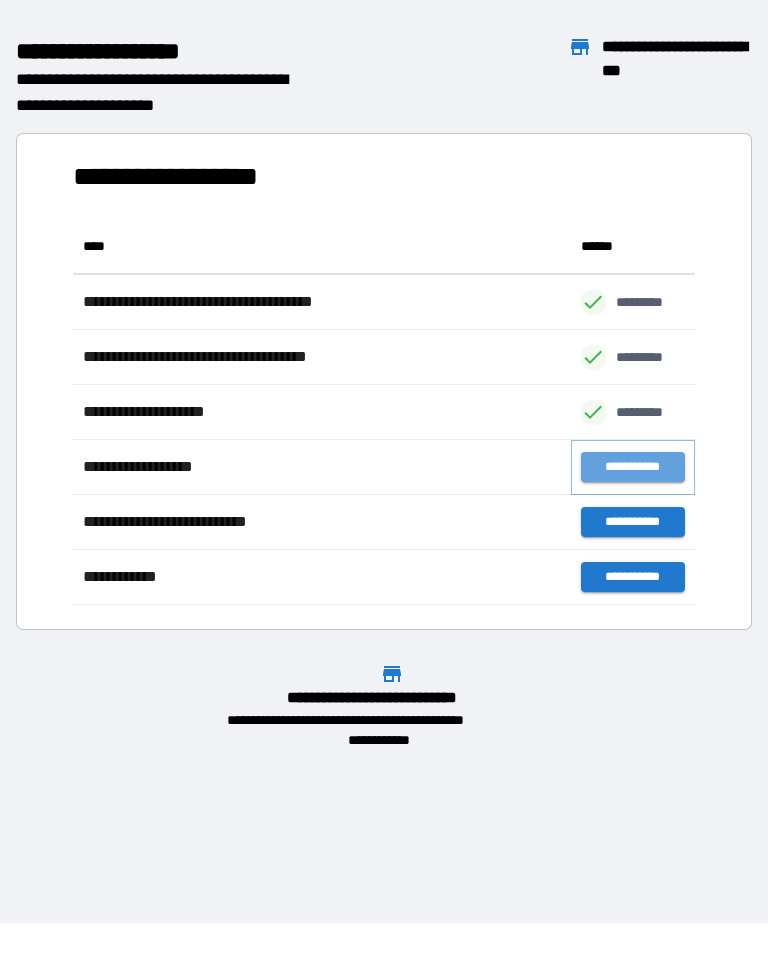 click on "**********" at bounding box center [633, 467] 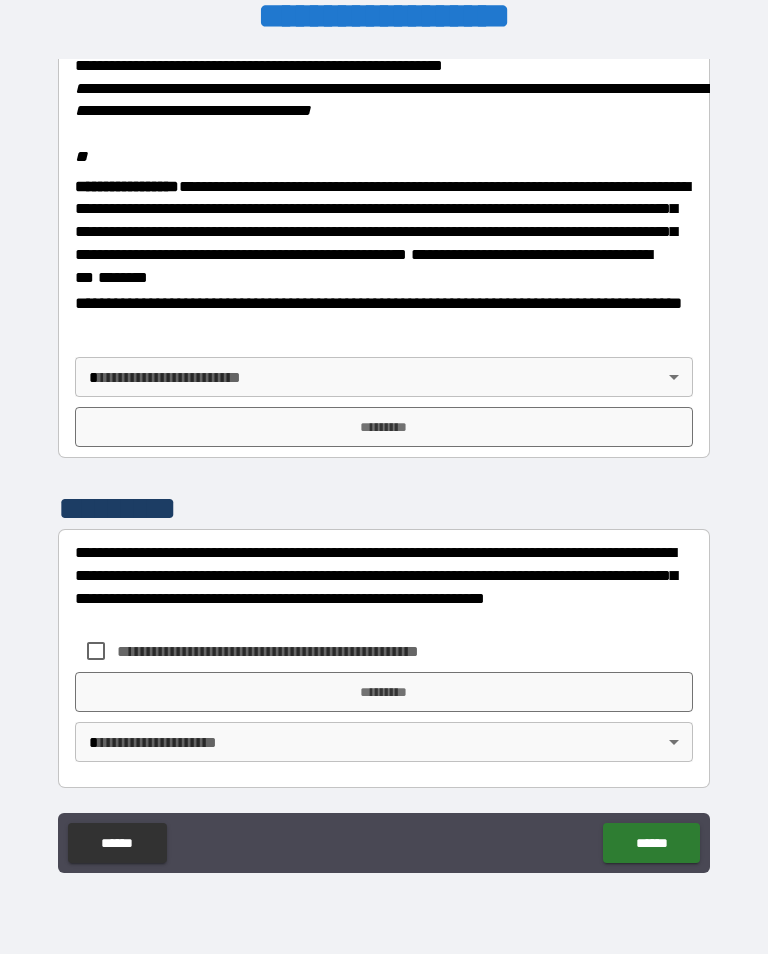 scroll, scrollTop: 2470, scrollLeft: 0, axis: vertical 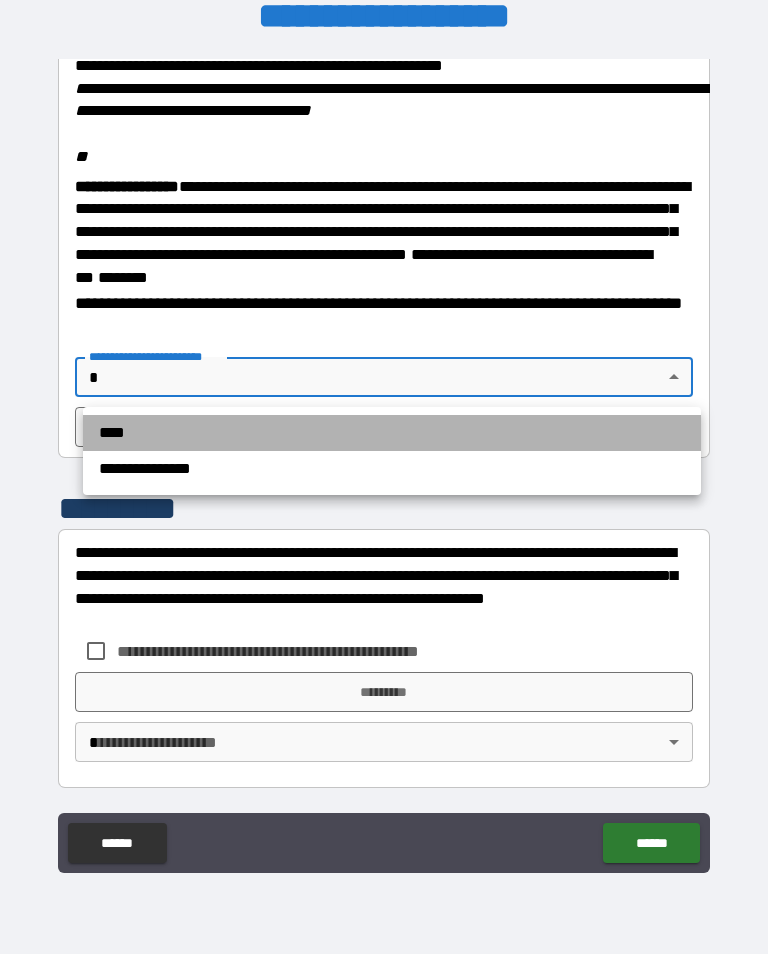 click on "****" at bounding box center [392, 433] 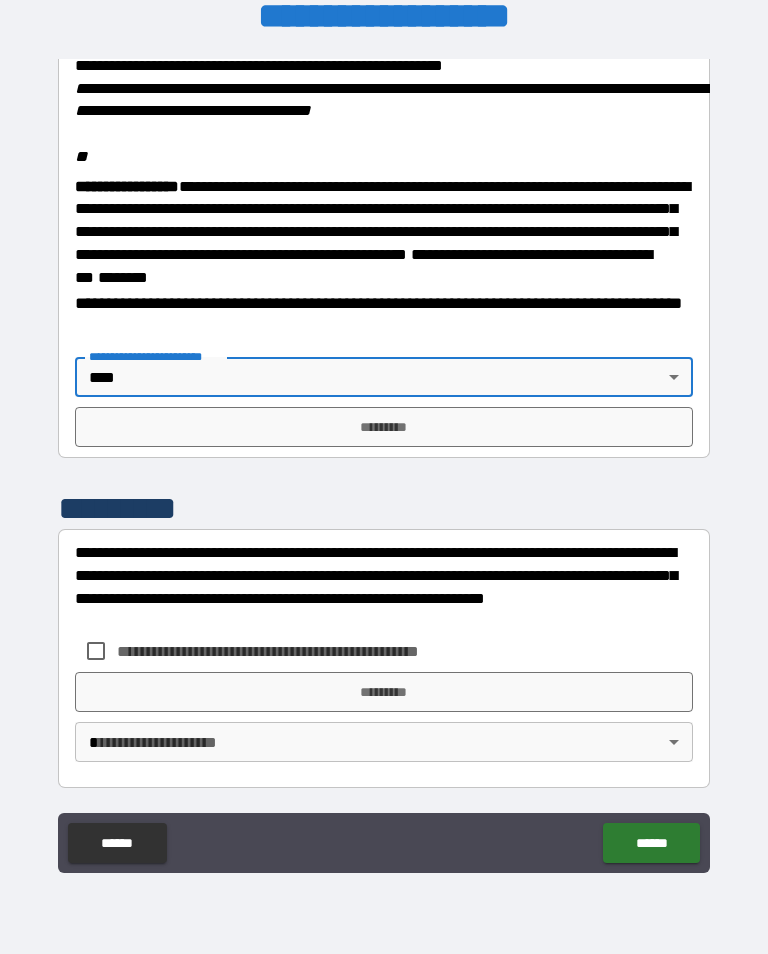 click on "*********" at bounding box center (384, 427) 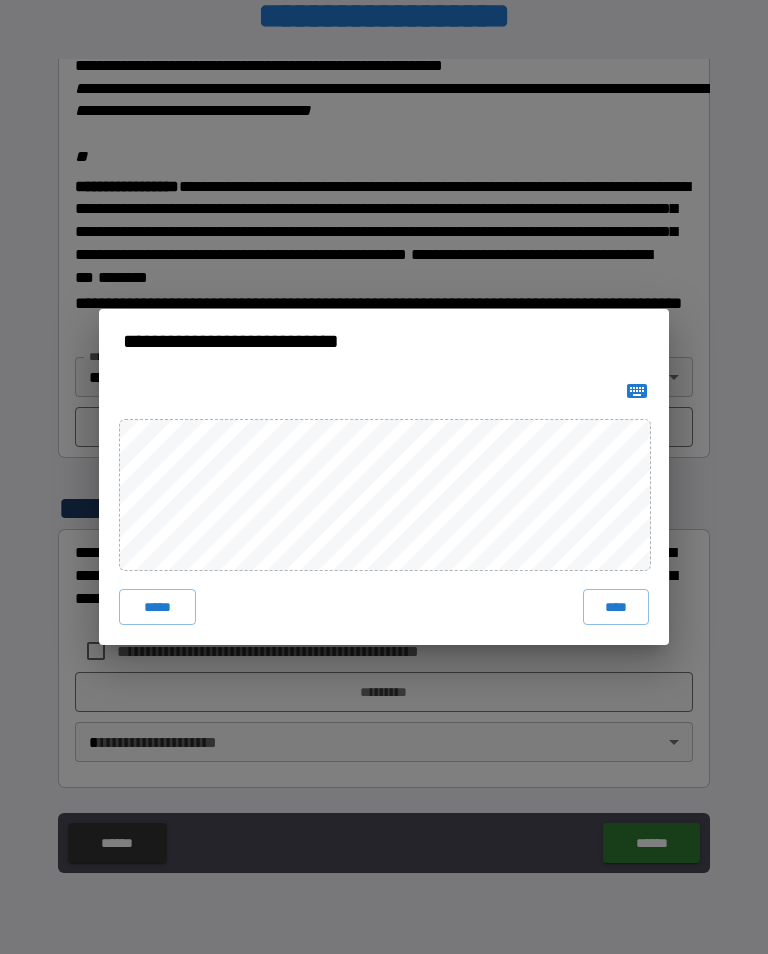 click on "****" at bounding box center [616, 607] 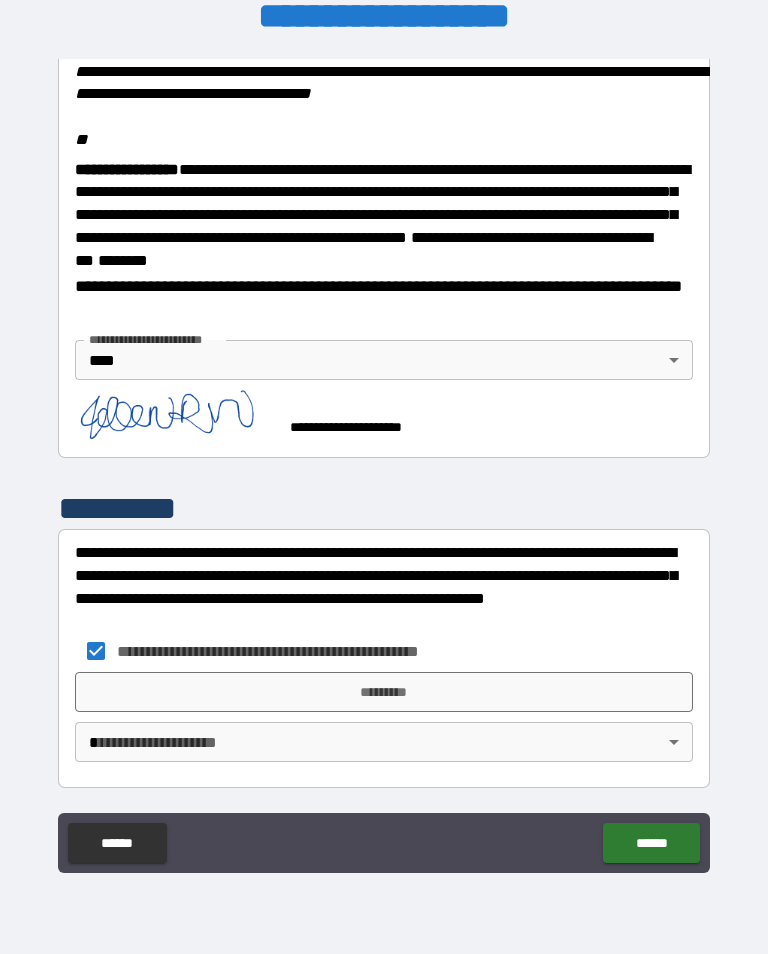 scroll, scrollTop: 2487, scrollLeft: 0, axis: vertical 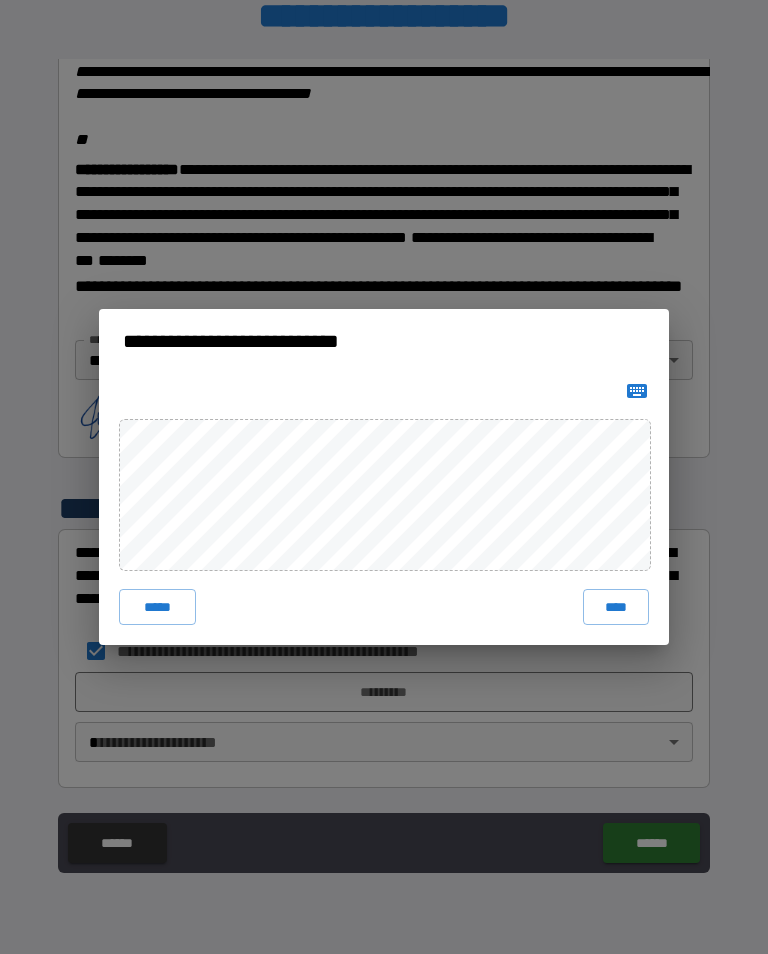 click on "****" at bounding box center (616, 607) 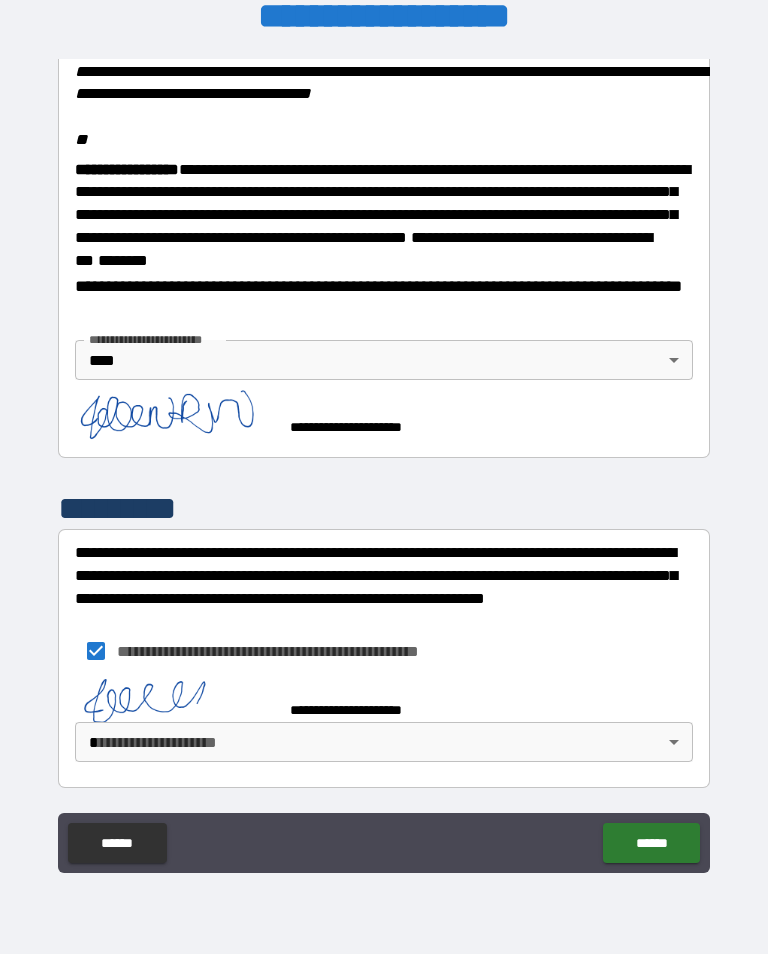 scroll, scrollTop: 2477, scrollLeft: 0, axis: vertical 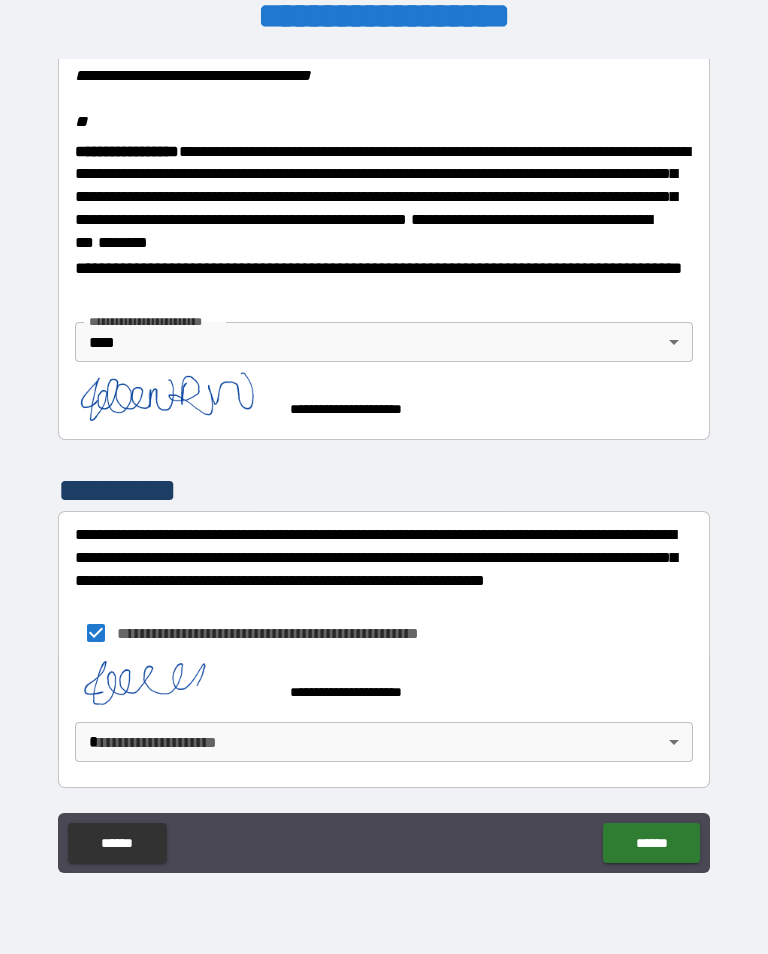 click on "**********" at bounding box center [384, 461] 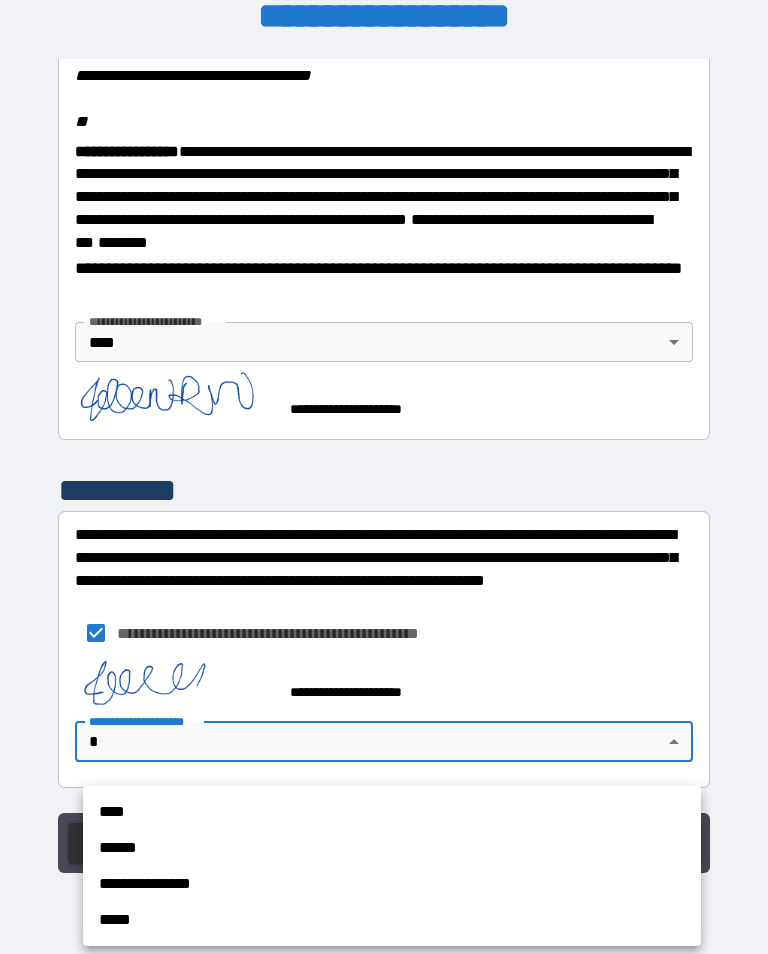 click on "****" at bounding box center [392, 812] 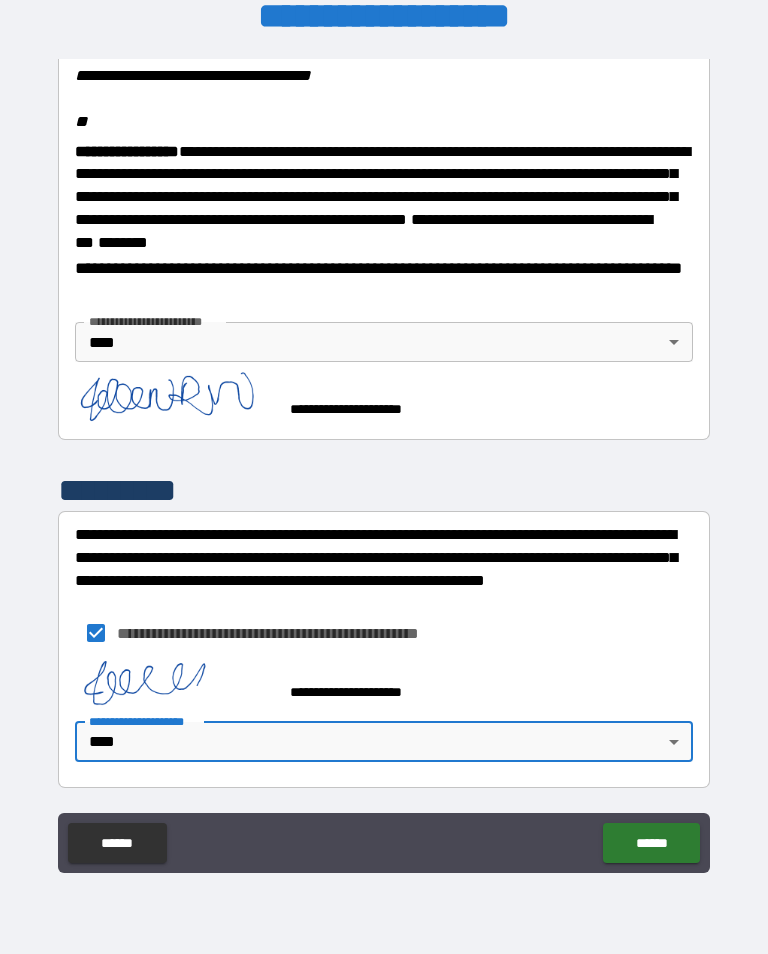click on "******" at bounding box center (651, 843) 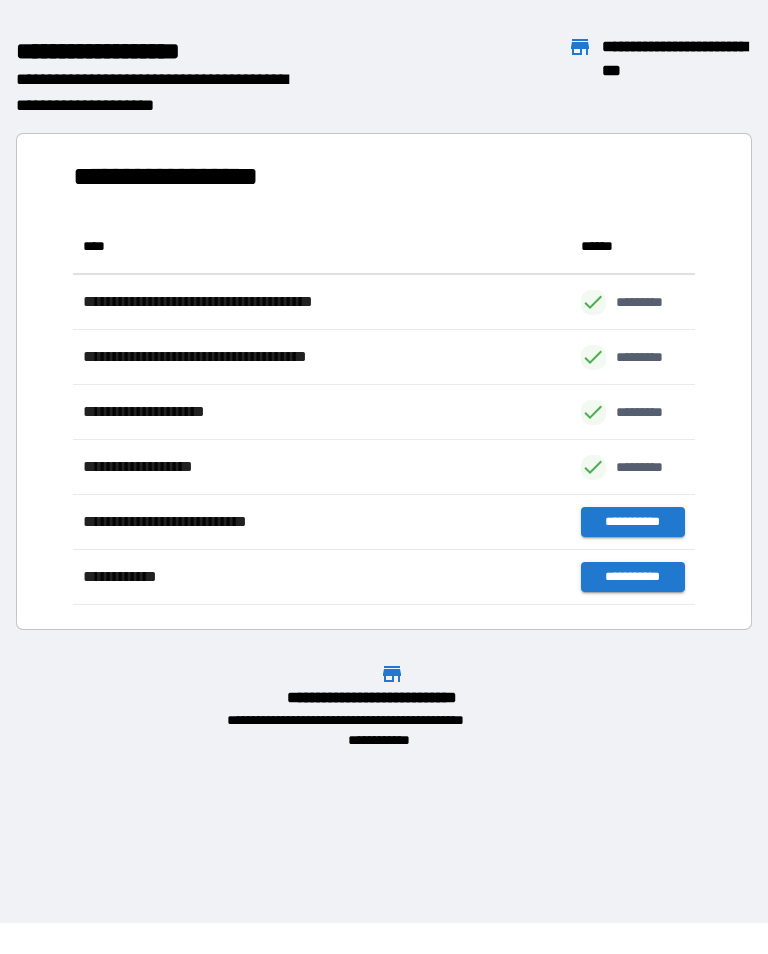 scroll, scrollTop: 1, scrollLeft: 1, axis: both 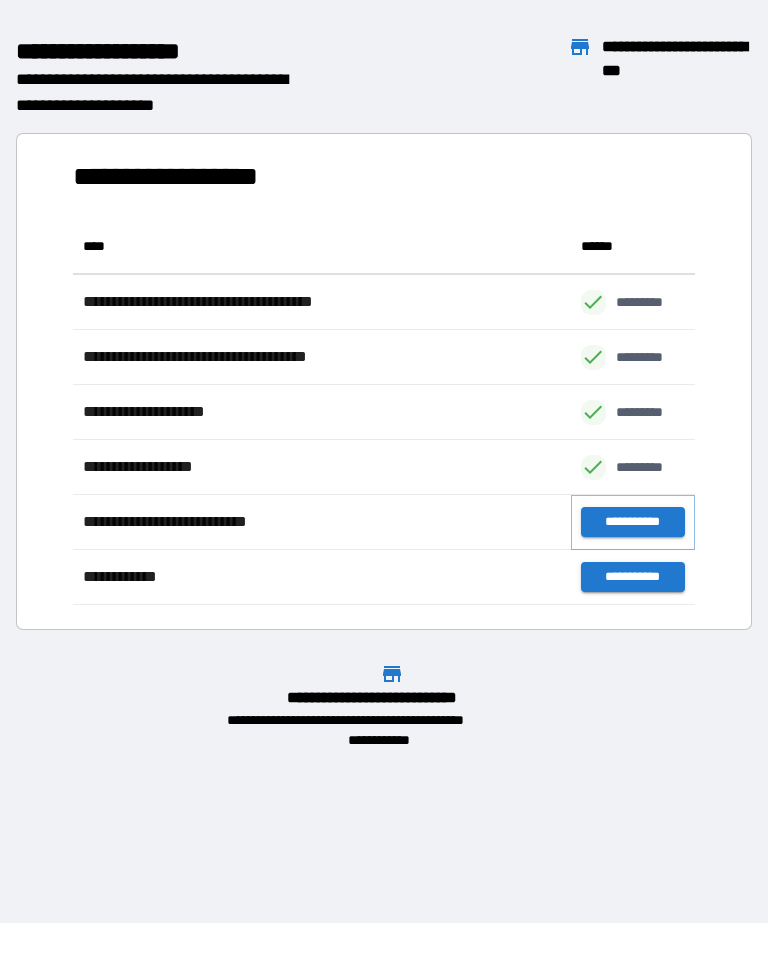 click on "**********" at bounding box center [633, 522] 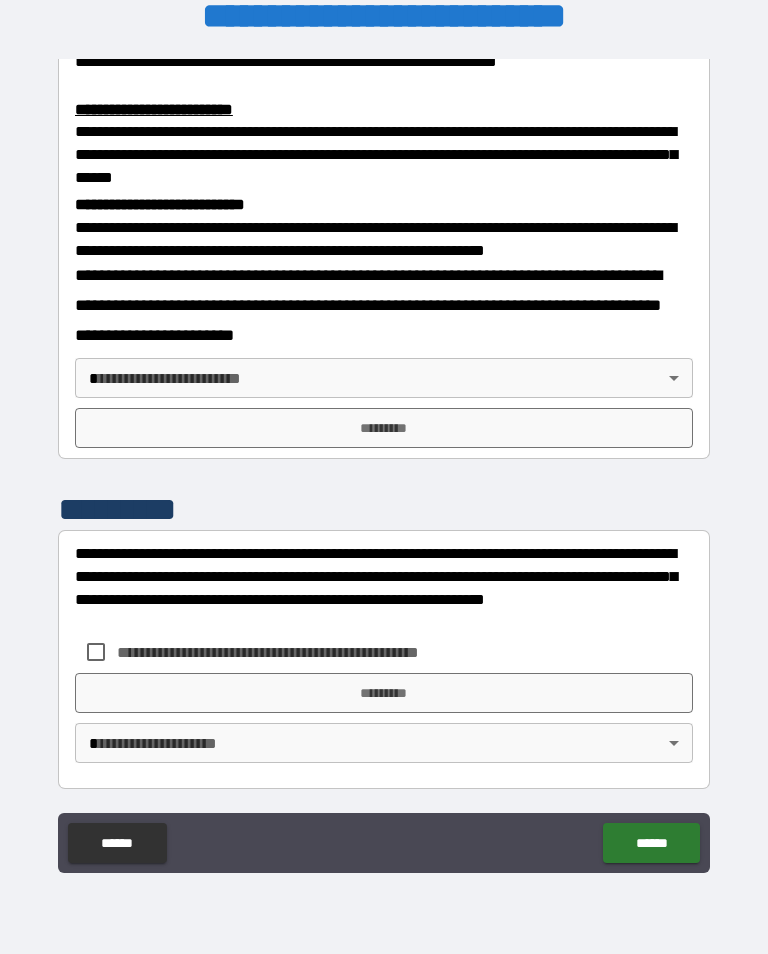 scroll, scrollTop: 668, scrollLeft: 0, axis: vertical 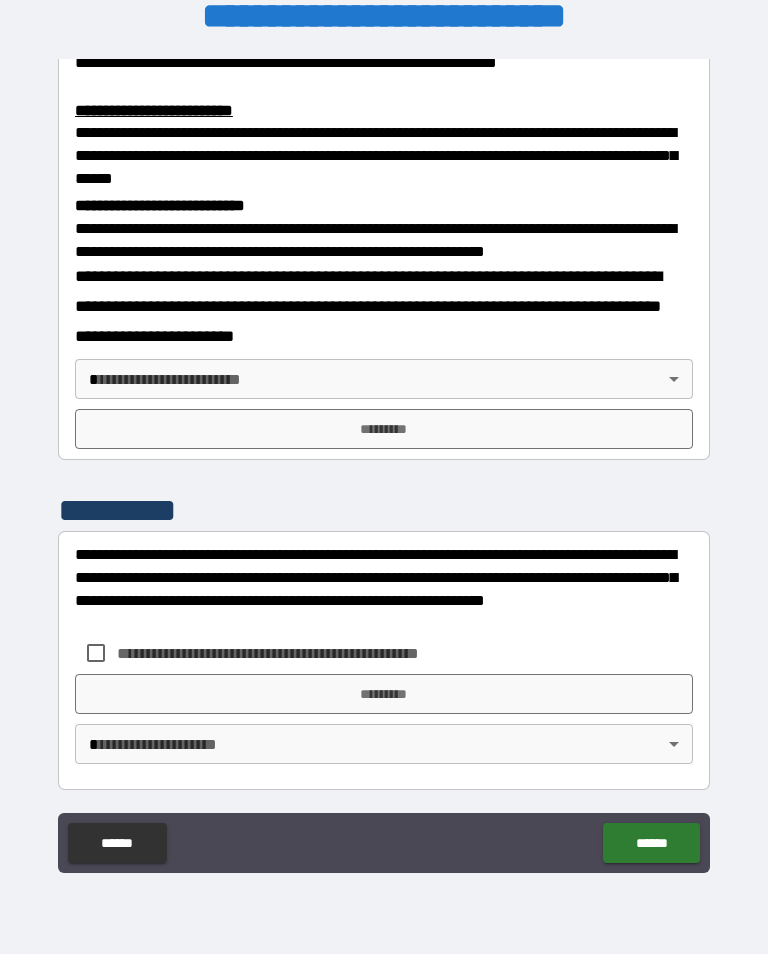 click on "**********" at bounding box center [384, 461] 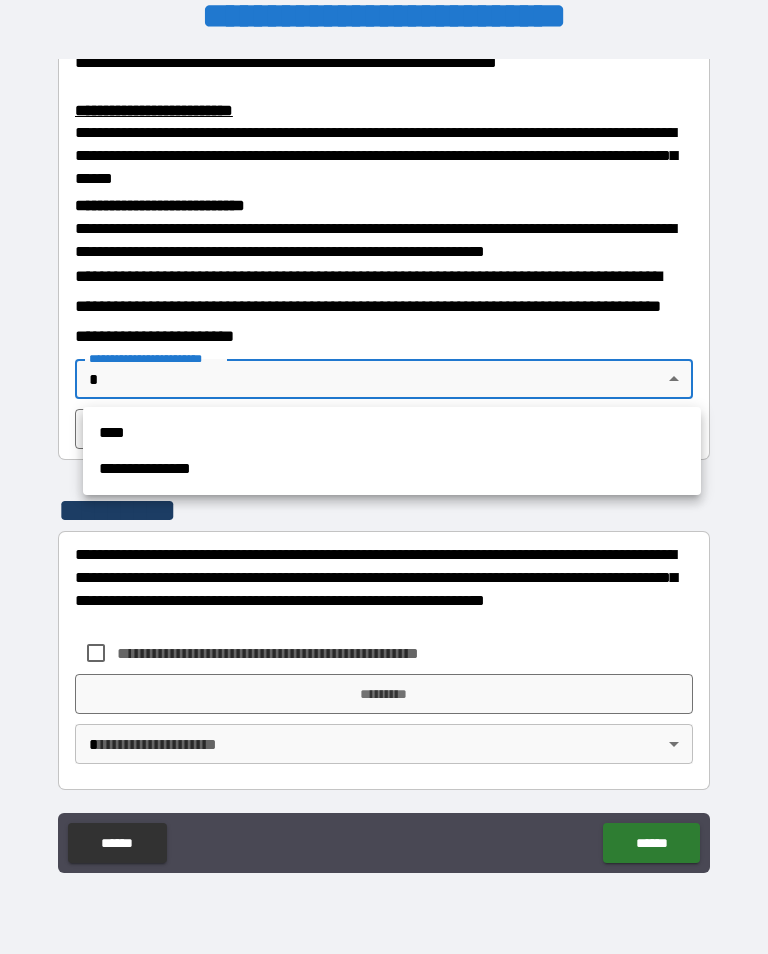 click on "****" at bounding box center [392, 433] 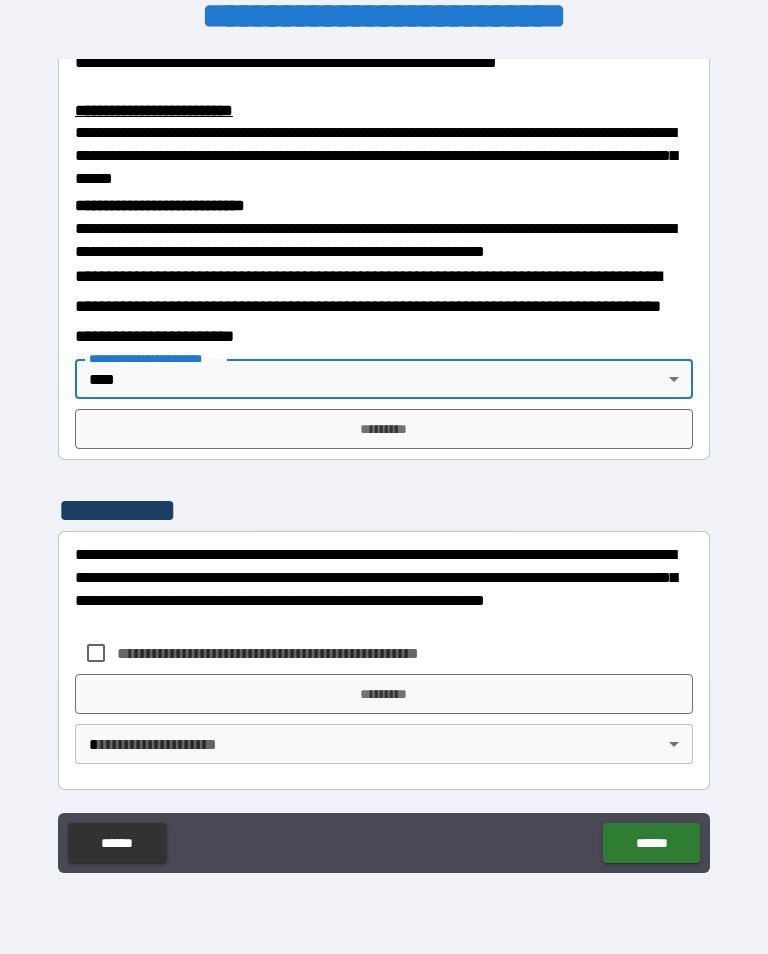 click on "*********" at bounding box center (384, 429) 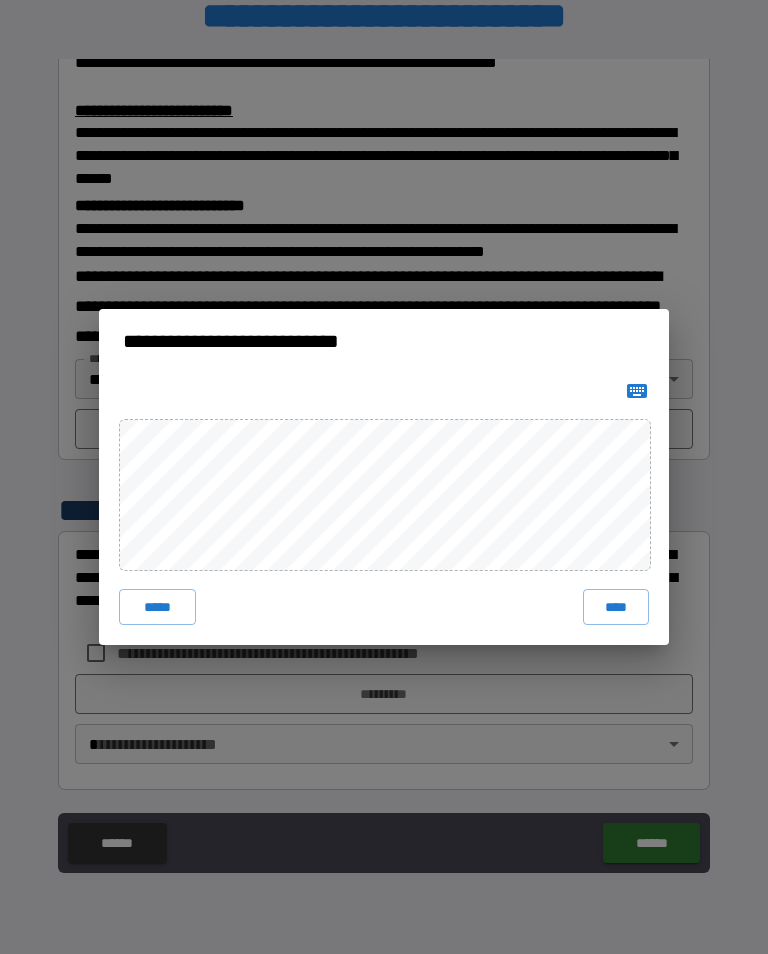 click on "****" at bounding box center (616, 607) 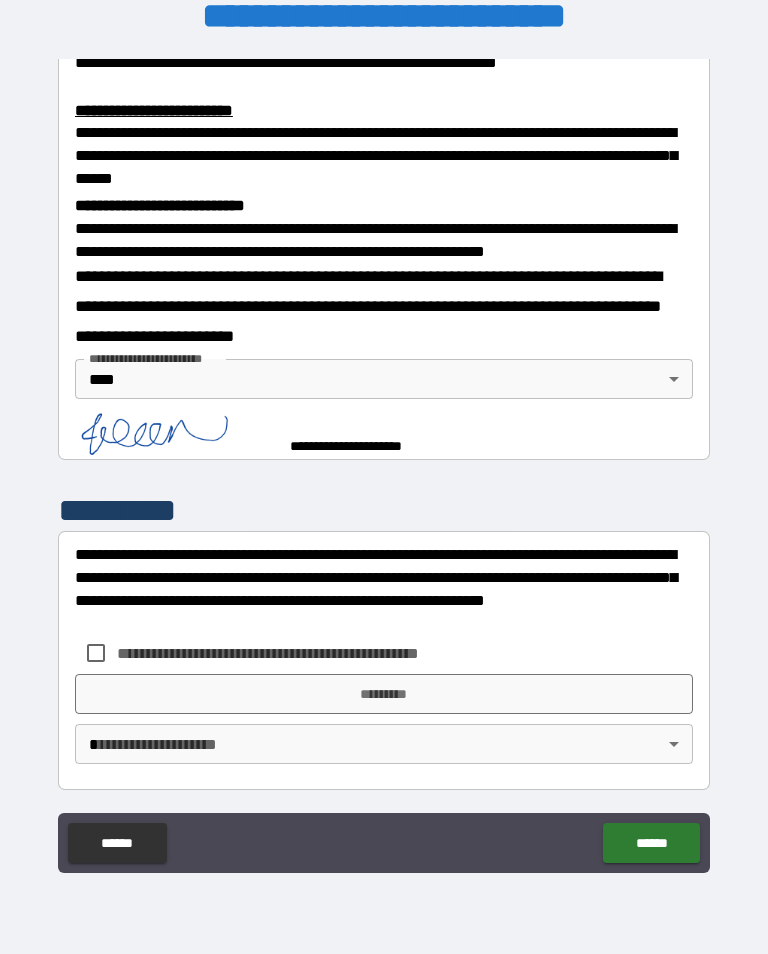 scroll, scrollTop: 658, scrollLeft: 0, axis: vertical 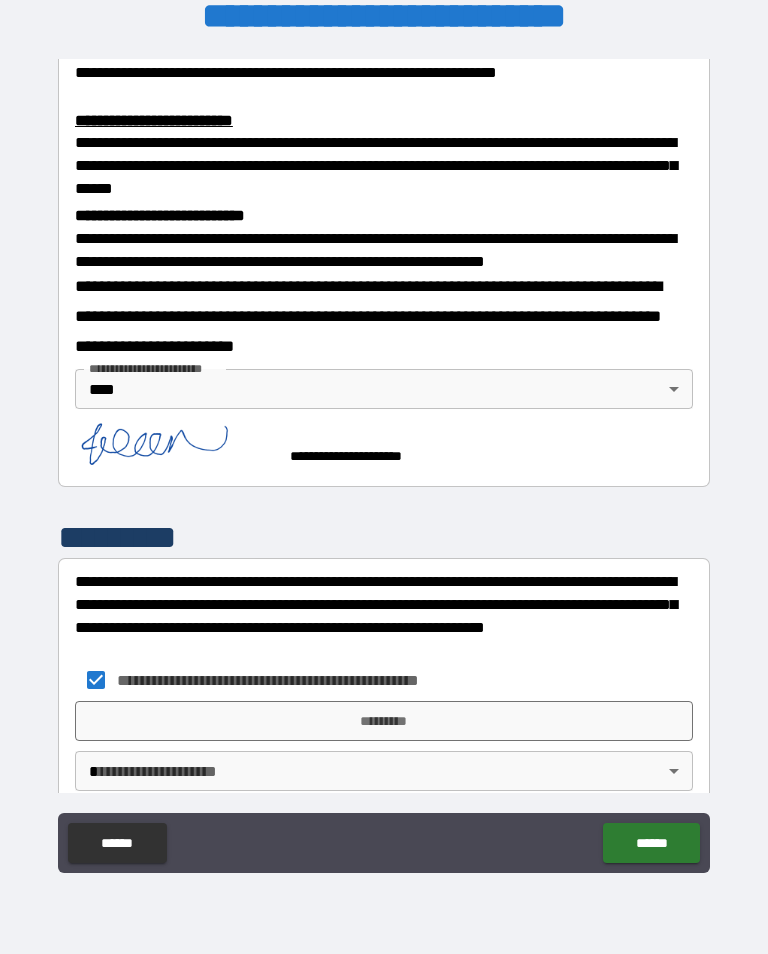 click on "*********" at bounding box center [384, 721] 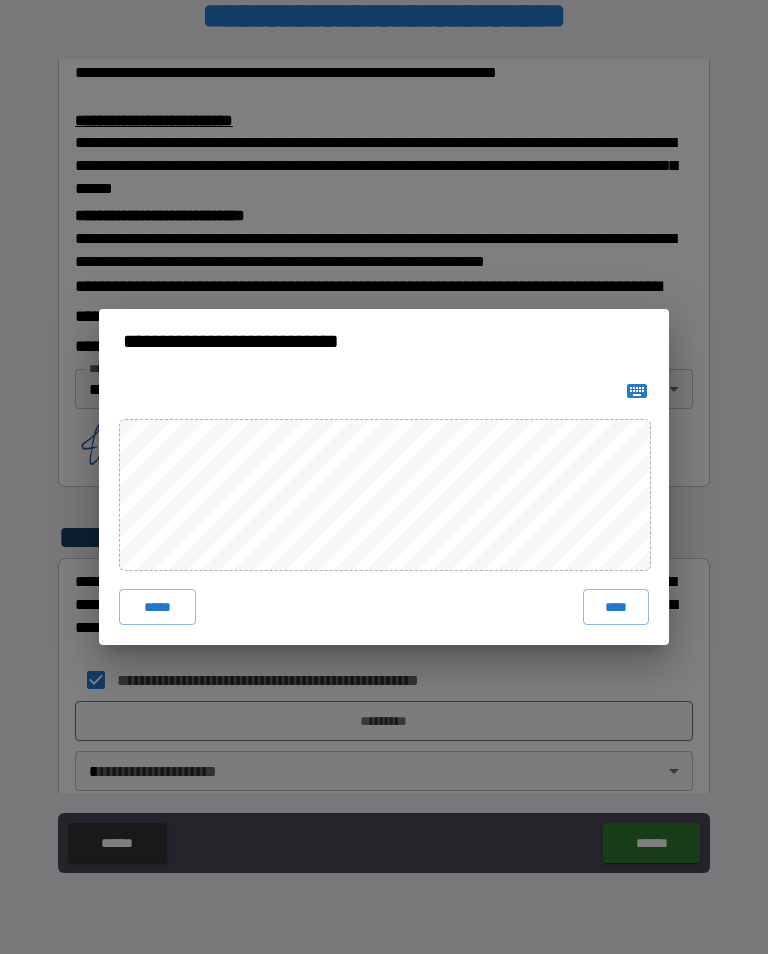 click on "****" at bounding box center (616, 607) 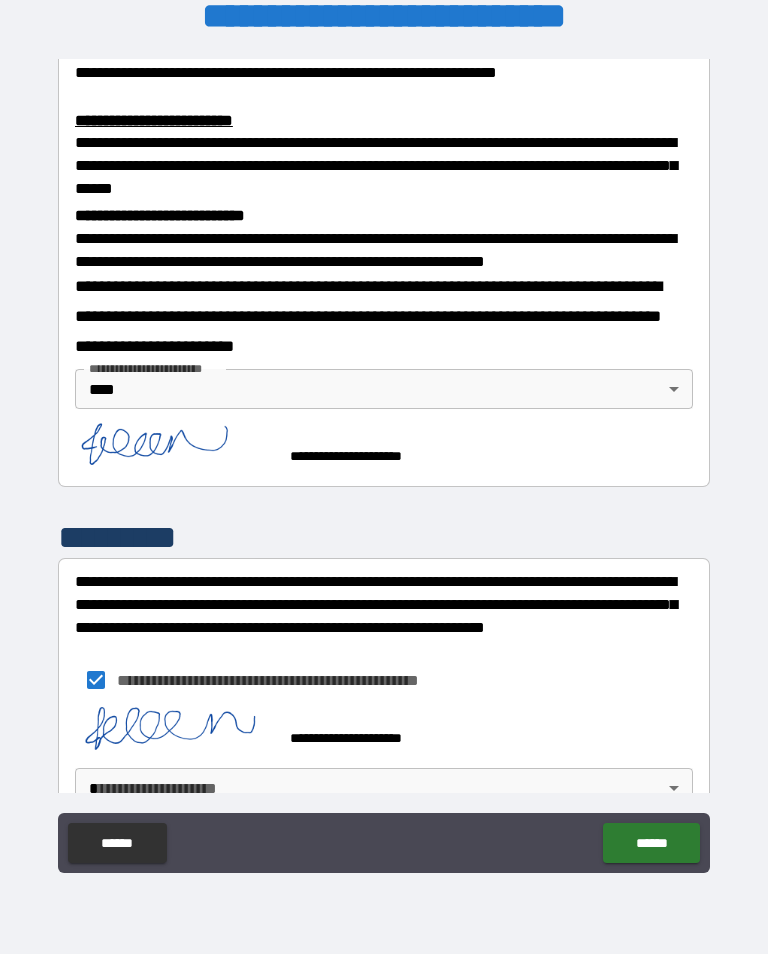 click on "**********" at bounding box center [384, 461] 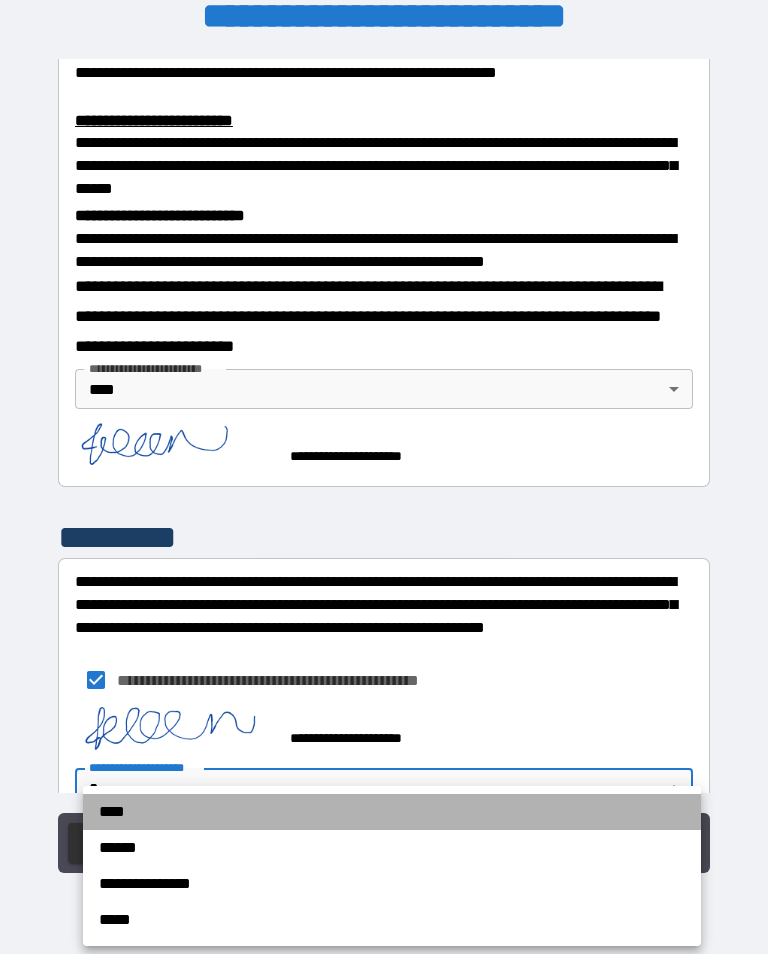 click on "****" at bounding box center [392, 812] 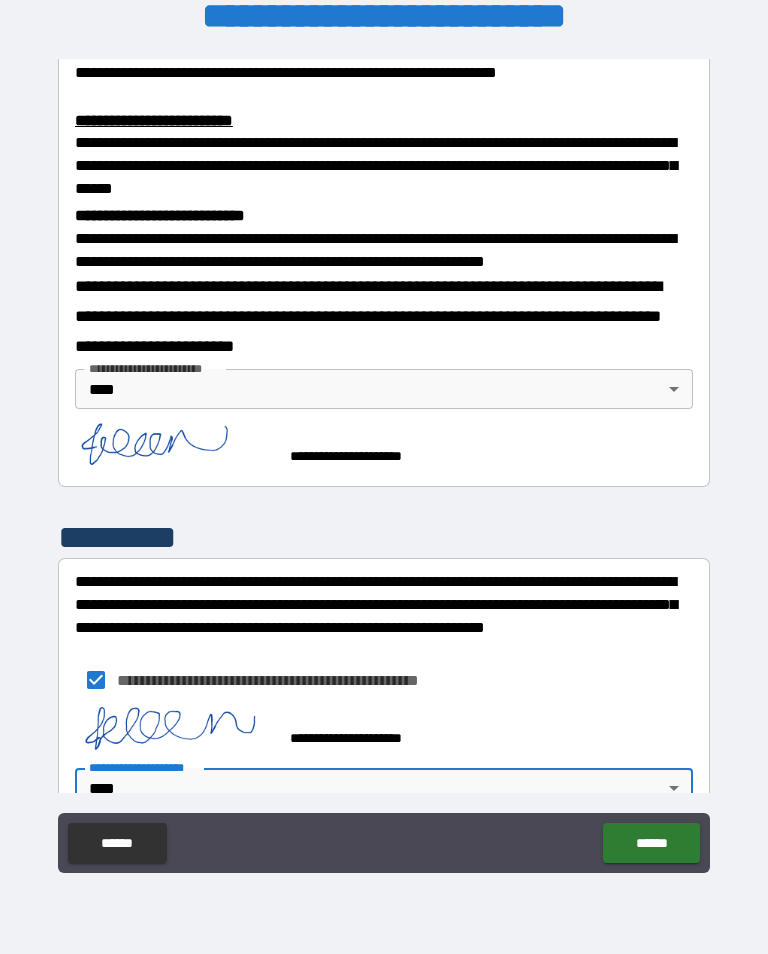 scroll, scrollTop: 671, scrollLeft: 0, axis: vertical 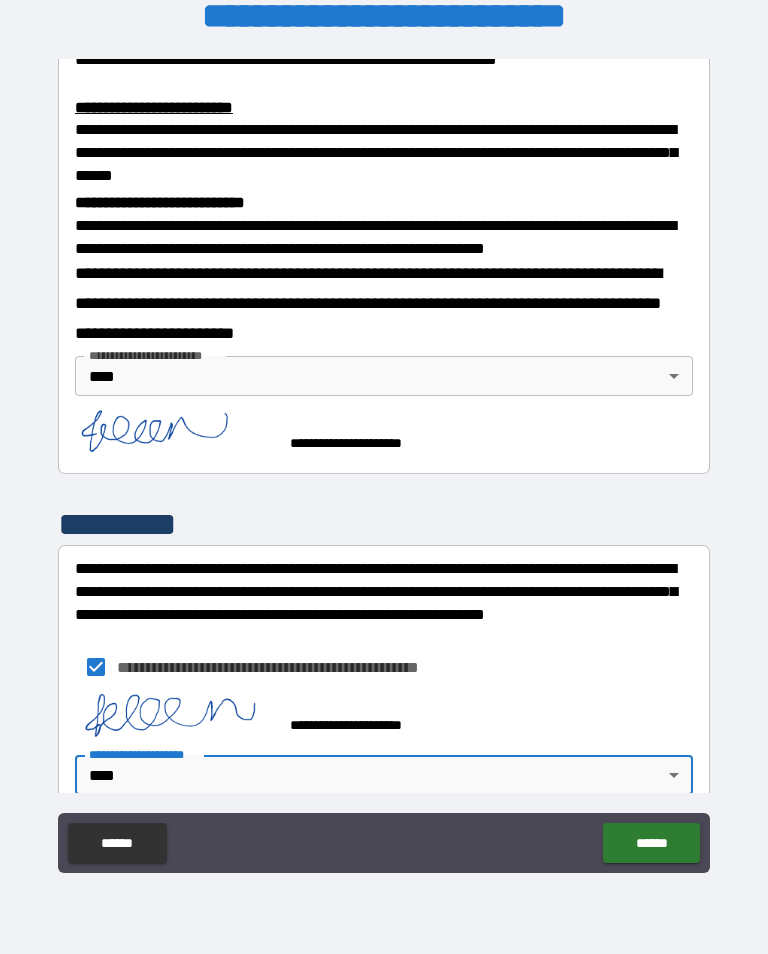 click on "******" at bounding box center (651, 843) 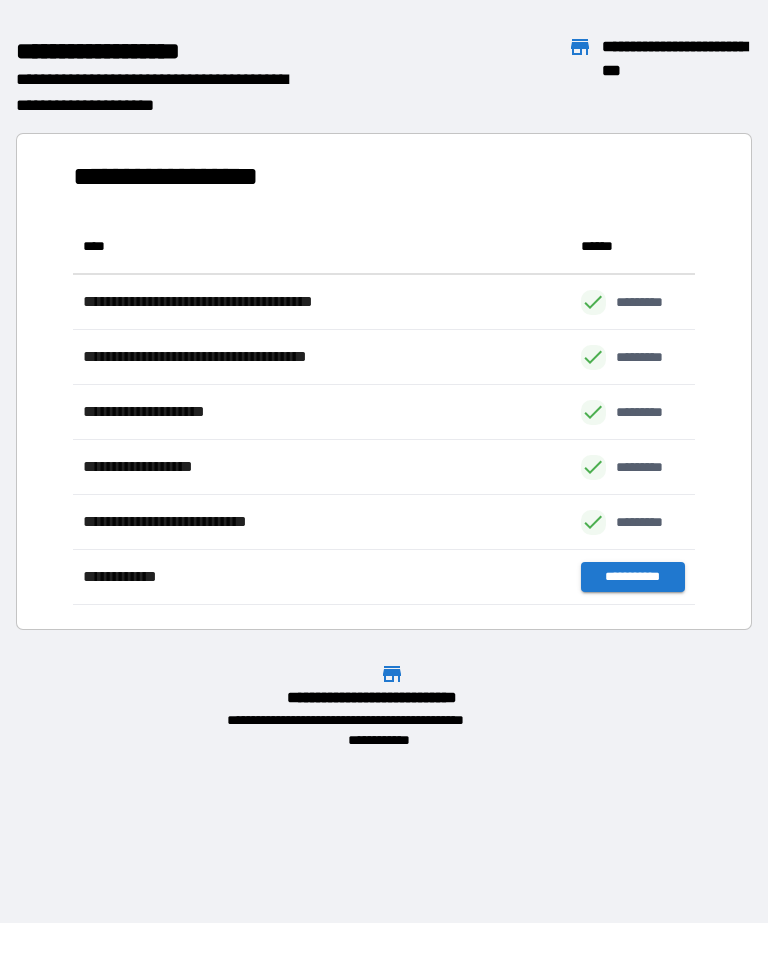 scroll, scrollTop: 1, scrollLeft: 1, axis: both 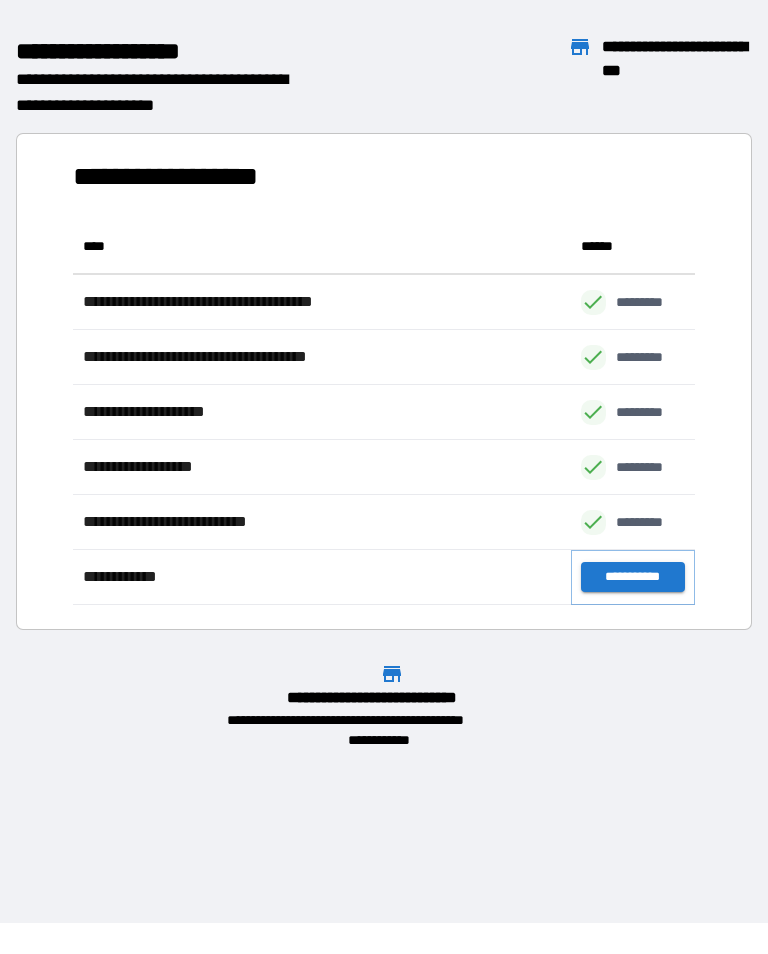 click on "**********" at bounding box center (633, 577) 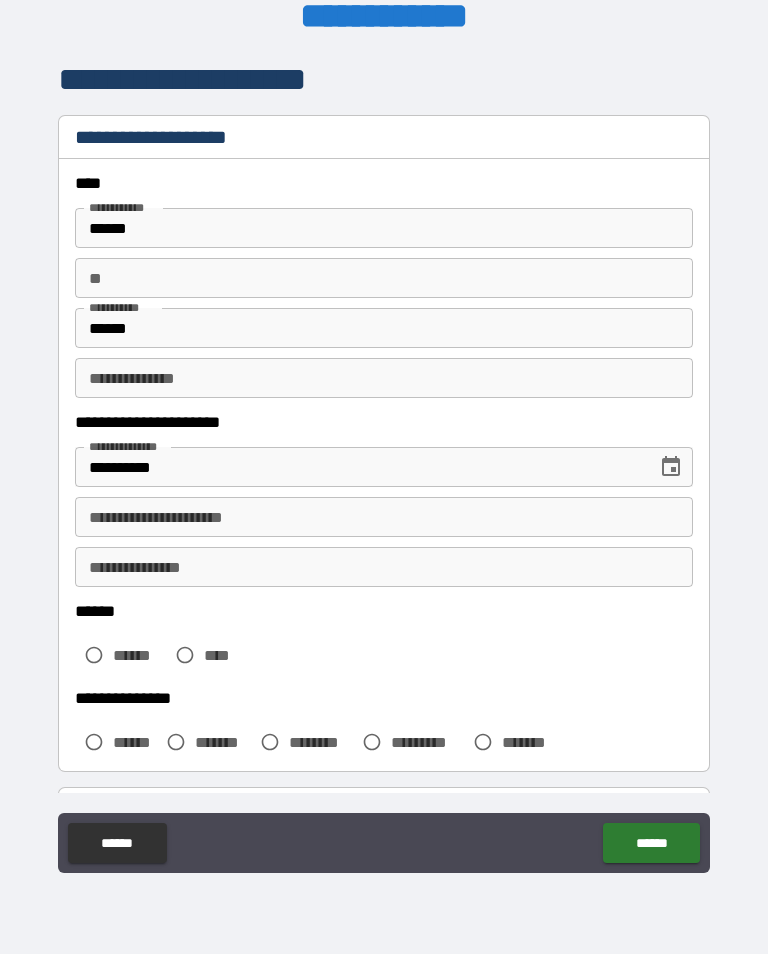 click on "**********" at bounding box center (384, 517) 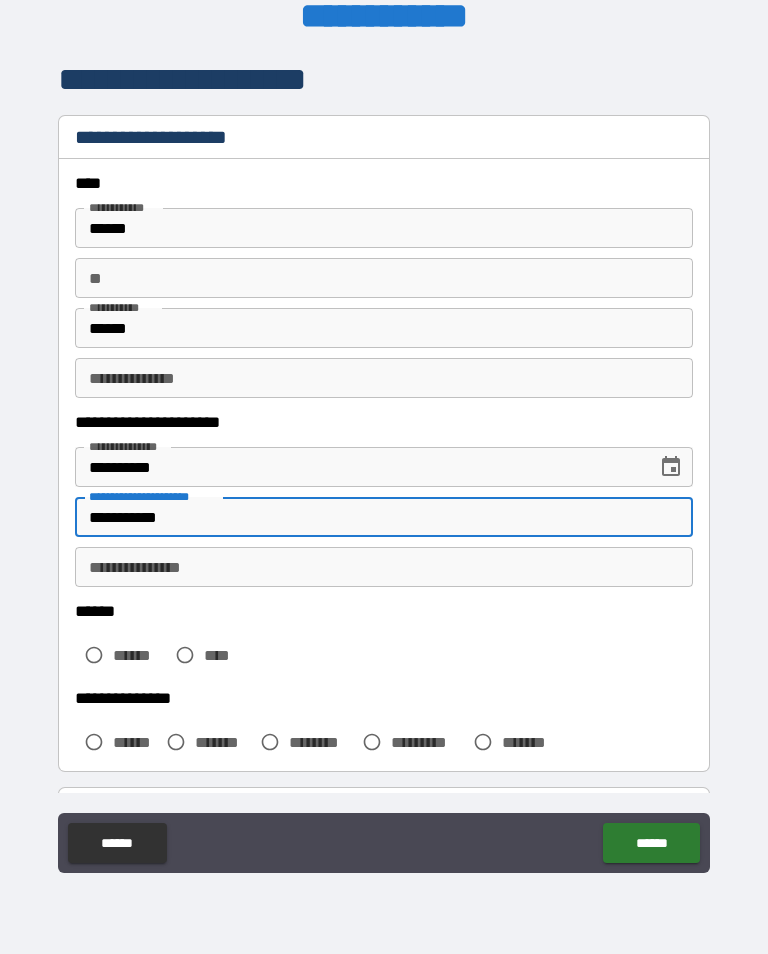 click on "**********" at bounding box center (384, 567) 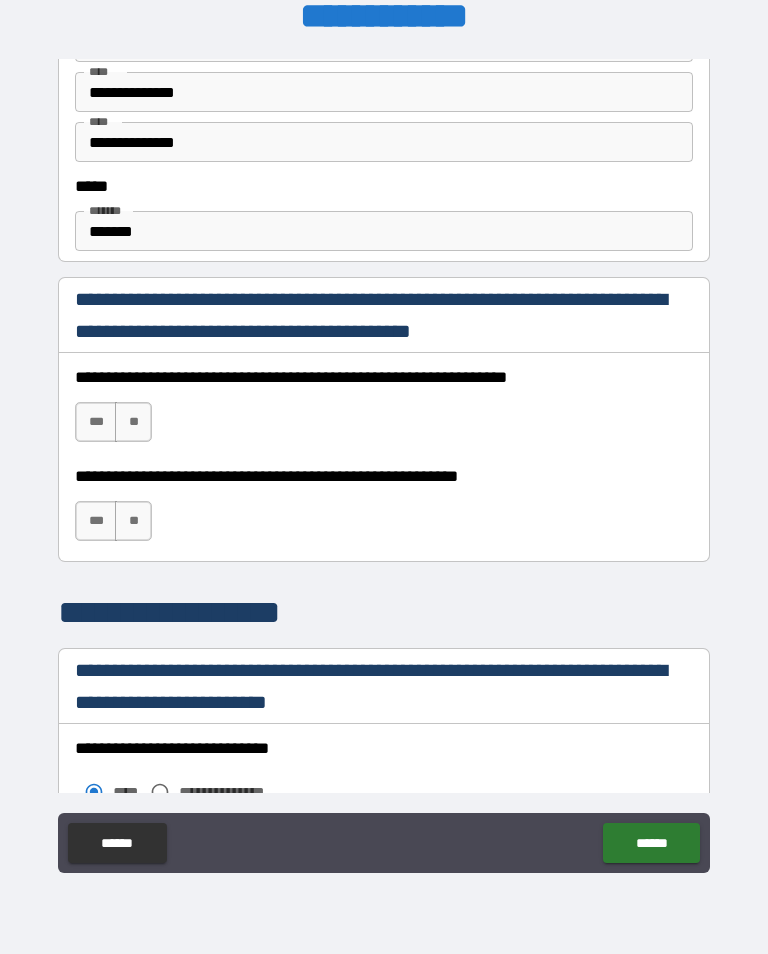 scroll, scrollTop: 1146, scrollLeft: 0, axis: vertical 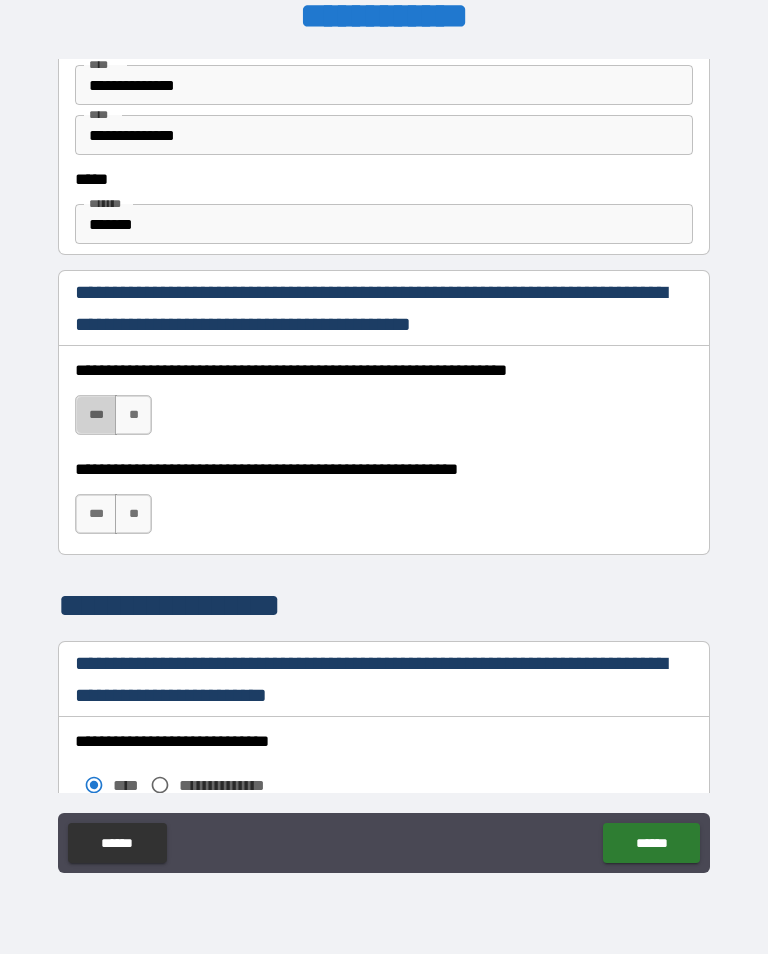 click on "***" at bounding box center [96, 415] 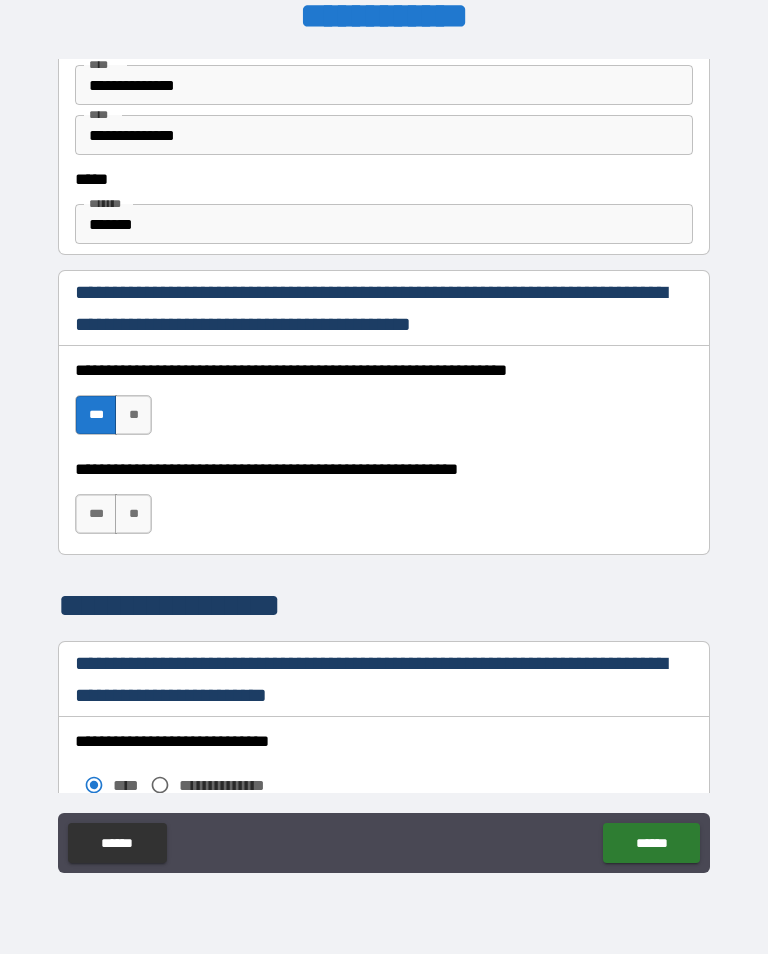 click on "***" at bounding box center (96, 514) 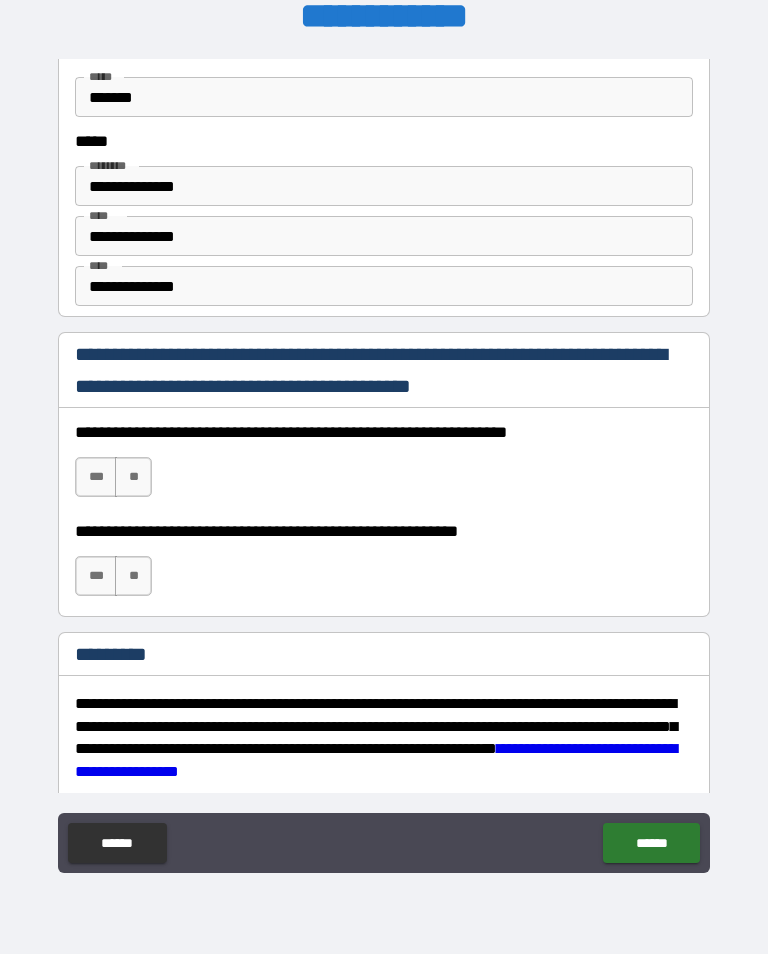scroll, scrollTop: 2721, scrollLeft: 0, axis: vertical 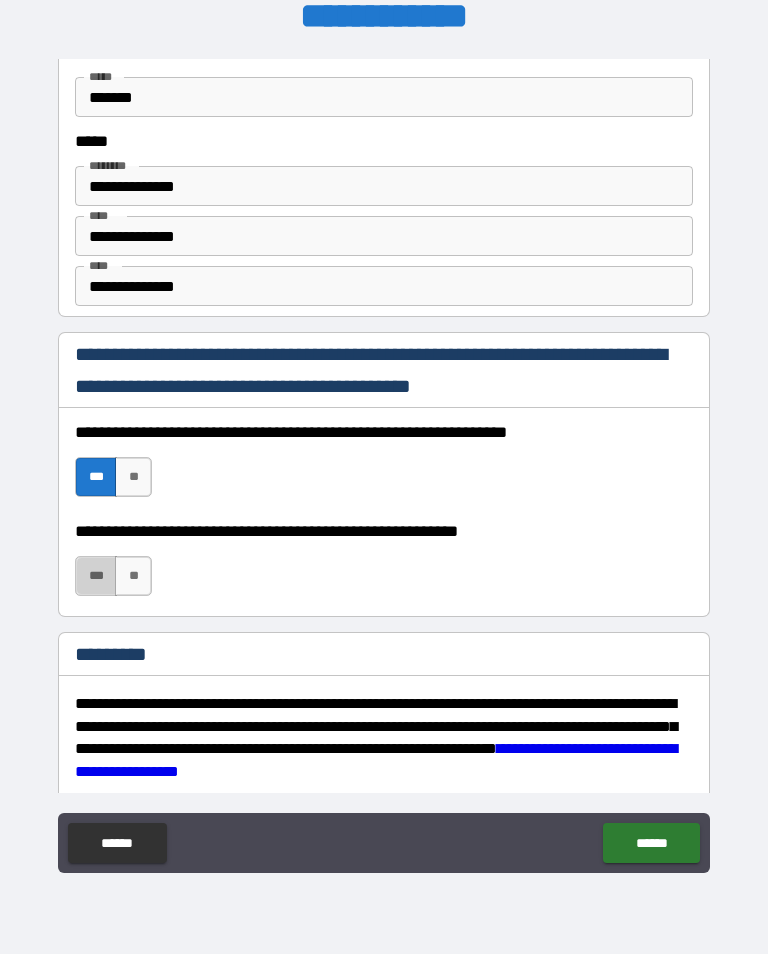 click on "***" at bounding box center (96, 576) 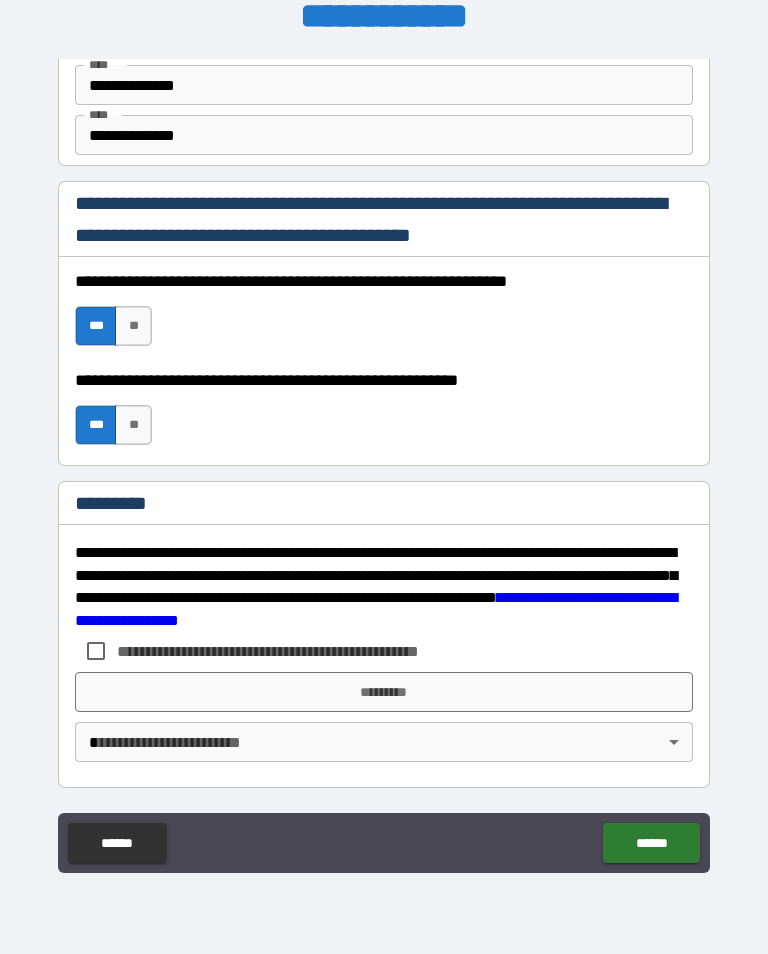 scroll, scrollTop: 2872, scrollLeft: 0, axis: vertical 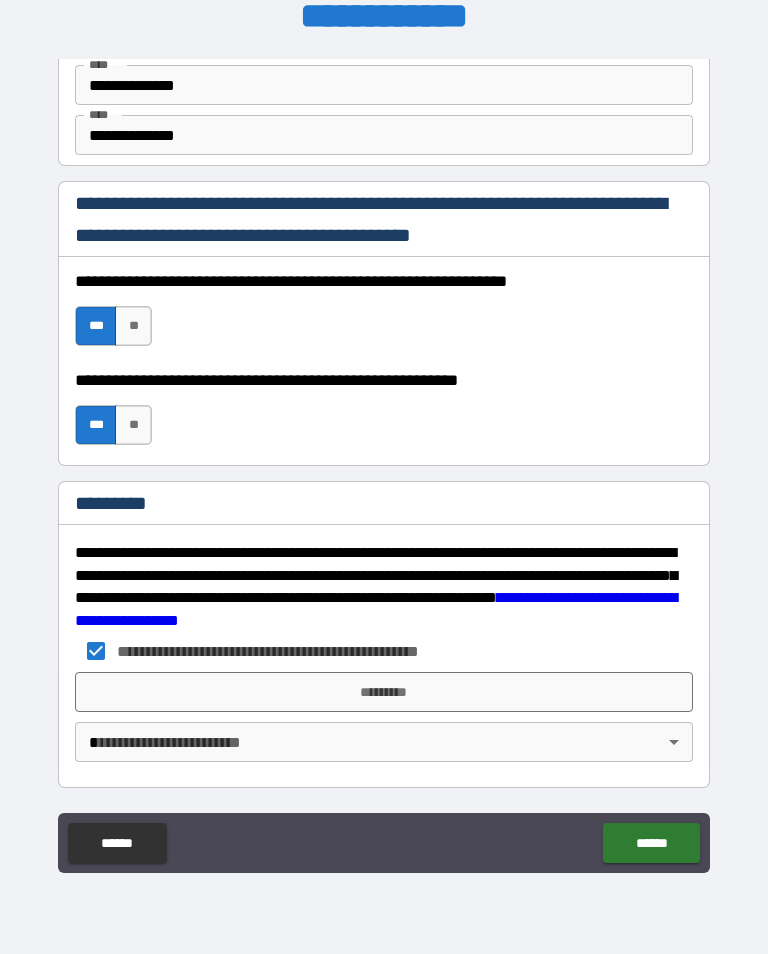 click on "*********" at bounding box center [384, 692] 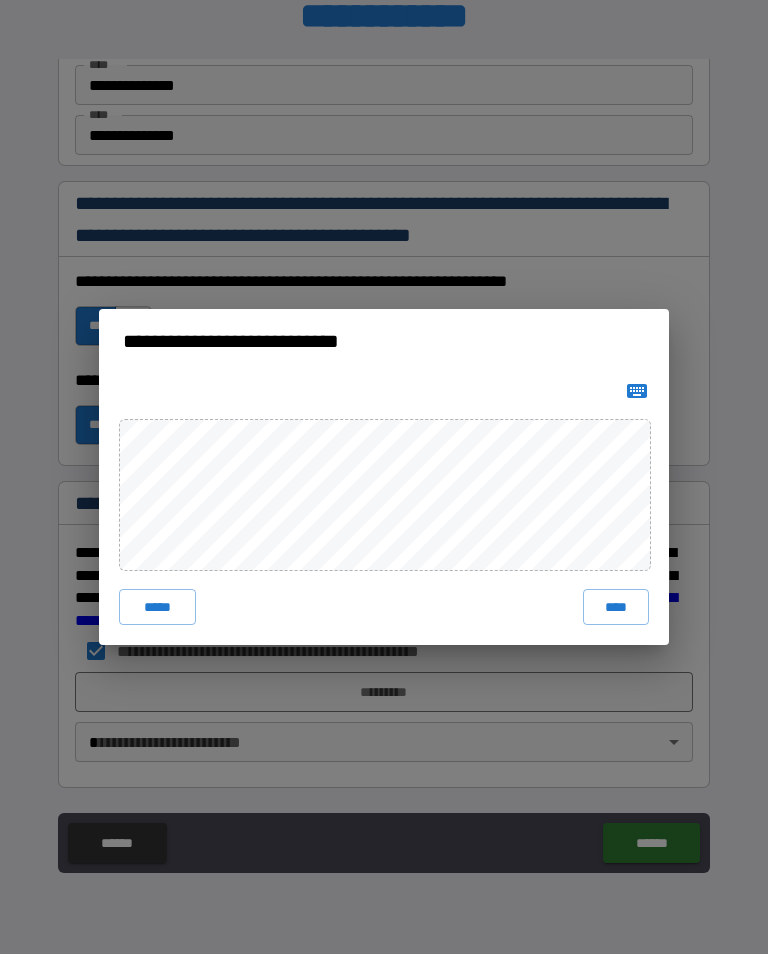 click on "****" at bounding box center (616, 607) 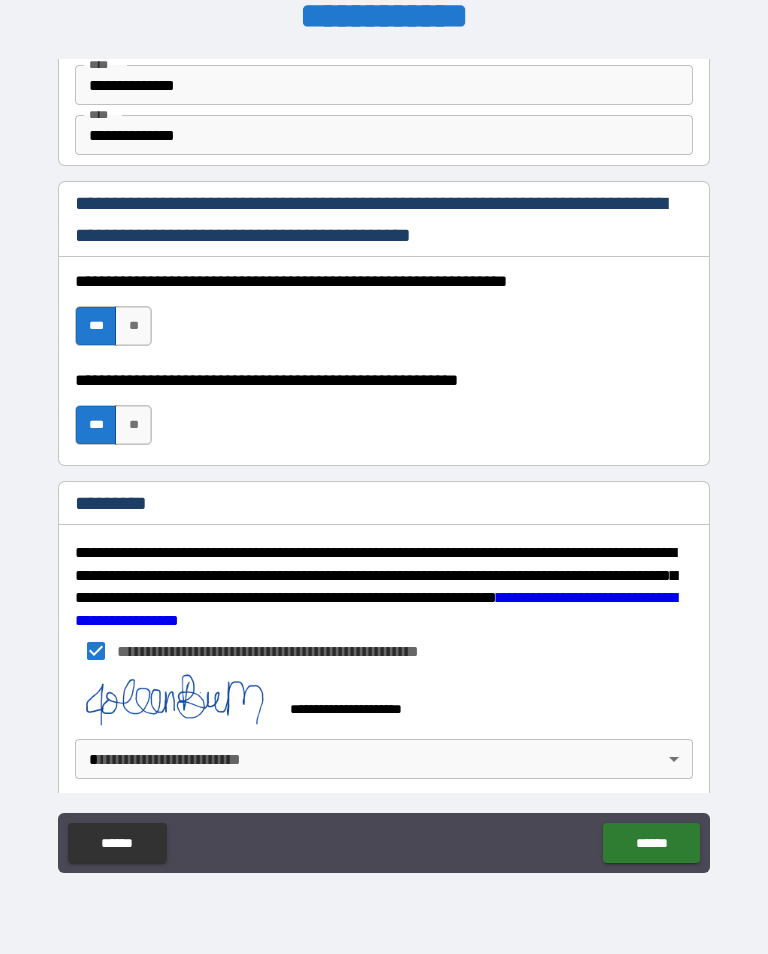 click on "**********" at bounding box center [384, 461] 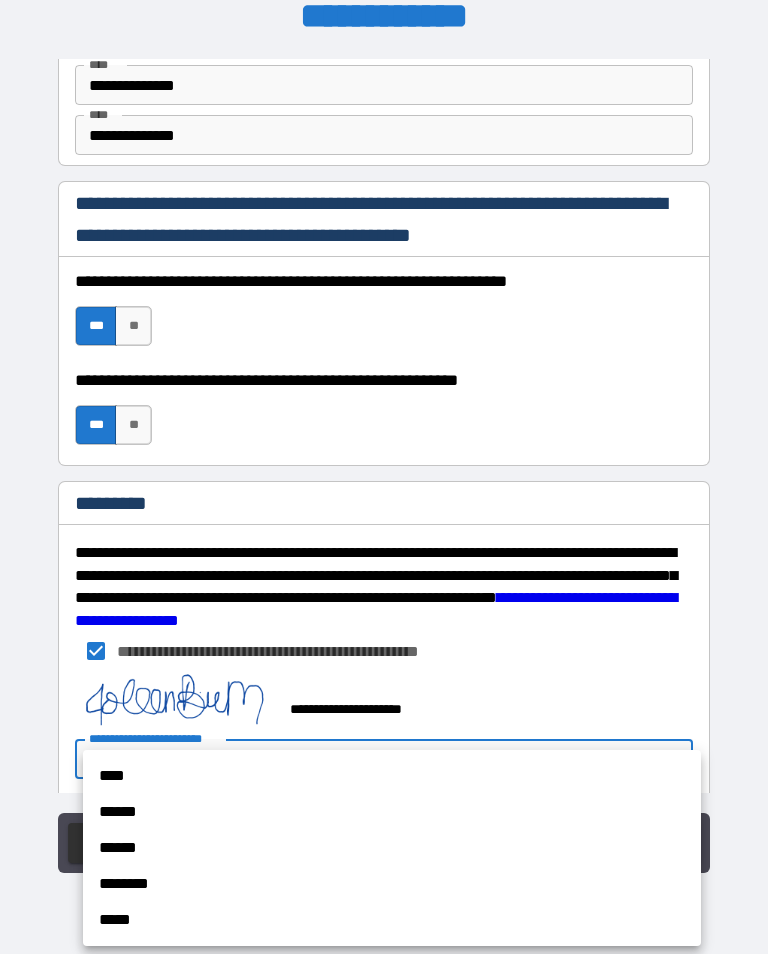 click on "****" at bounding box center (392, 776) 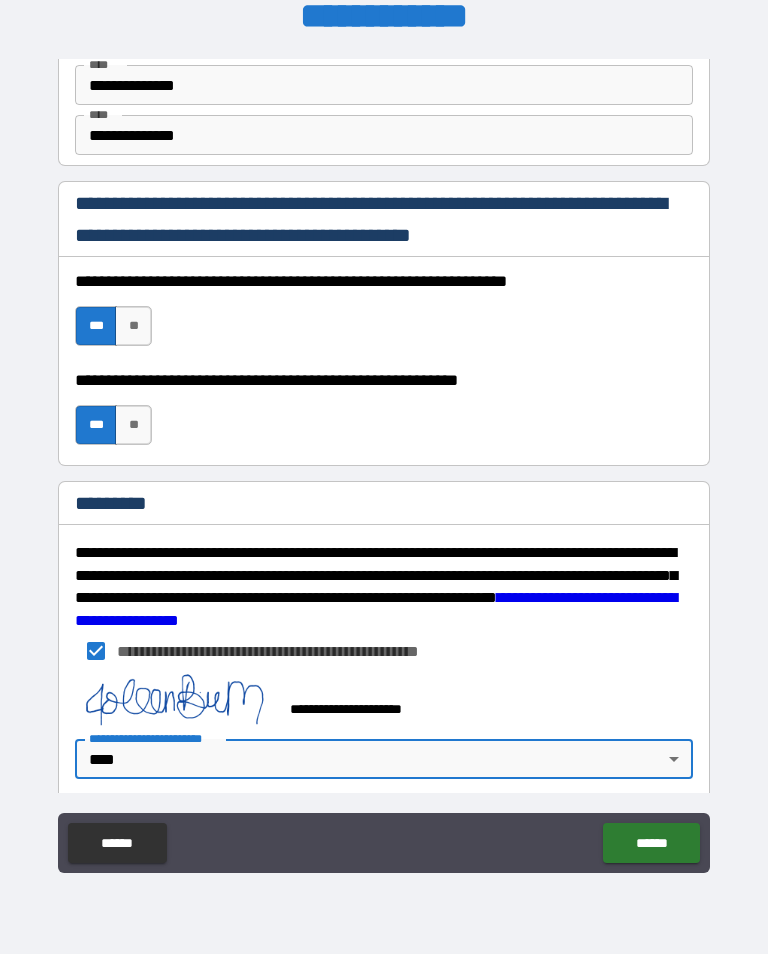 click on "******" at bounding box center [651, 843] 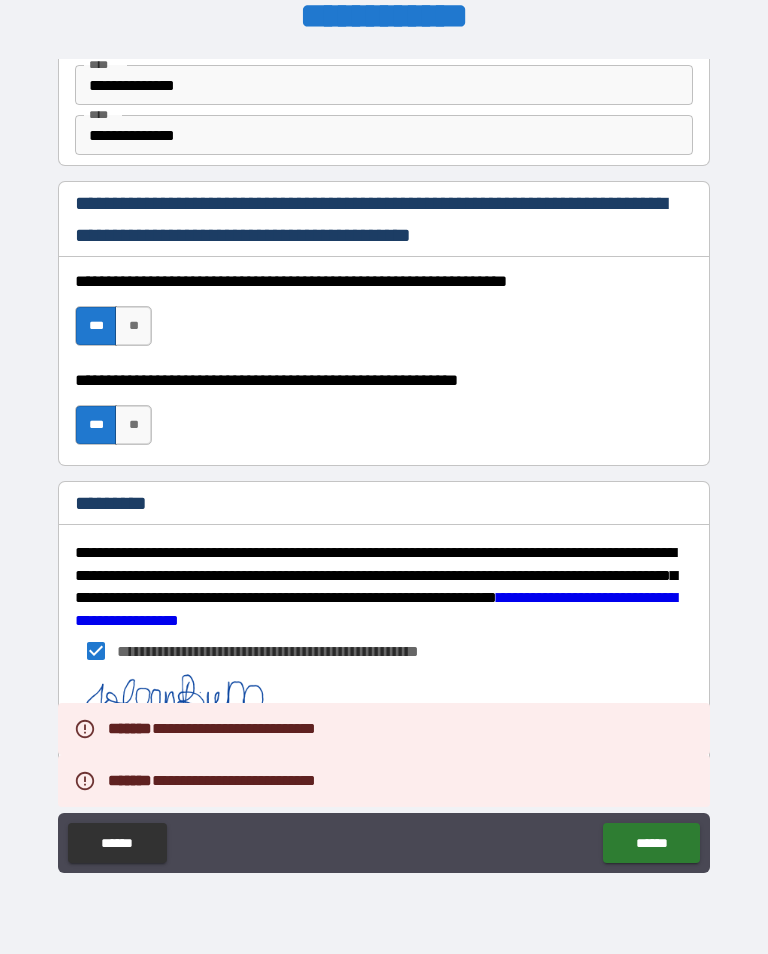click on "******" at bounding box center [651, 843] 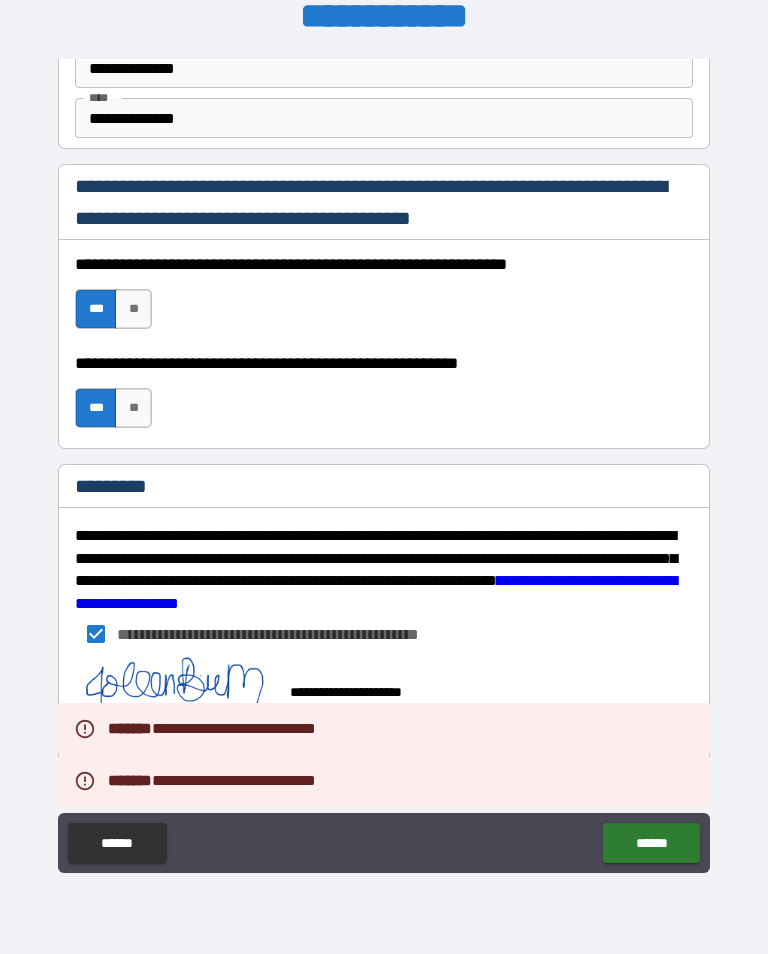 scroll, scrollTop: 2889, scrollLeft: 0, axis: vertical 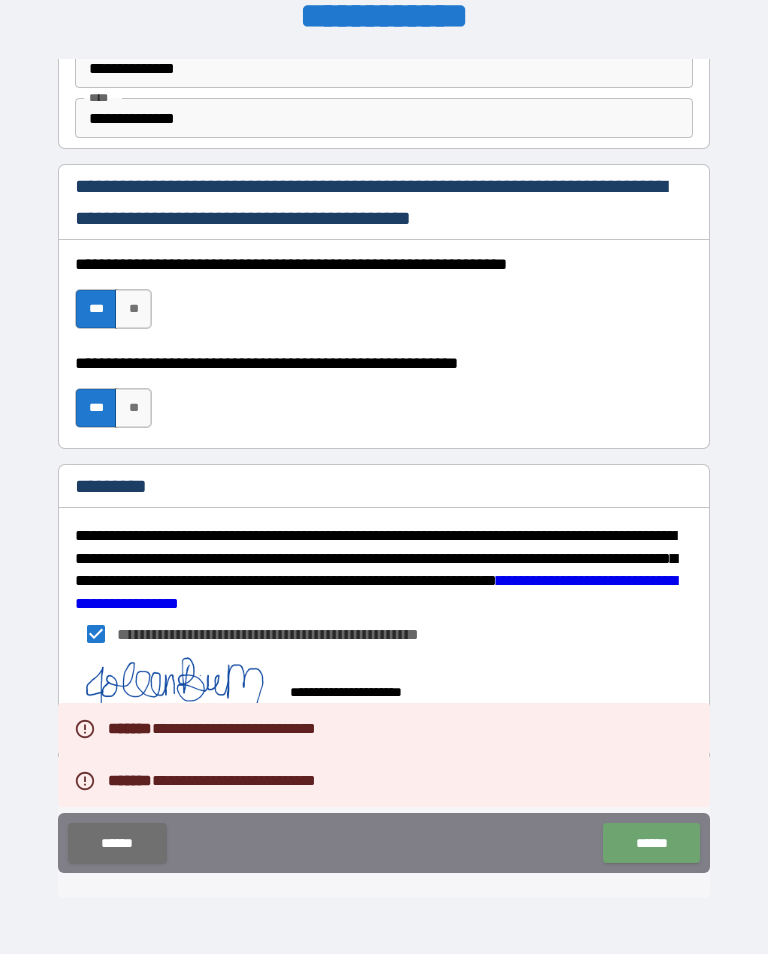click on "******" at bounding box center (651, 843) 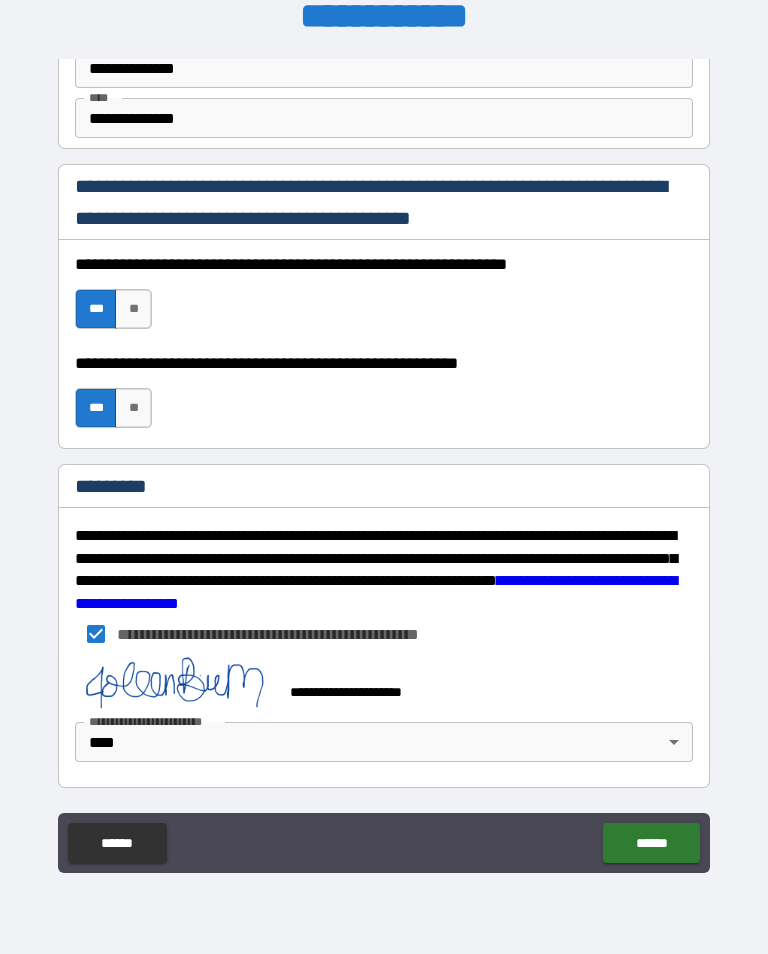 scroll, scrollTop: 2889, scrollLeft: 0, axis: vertical 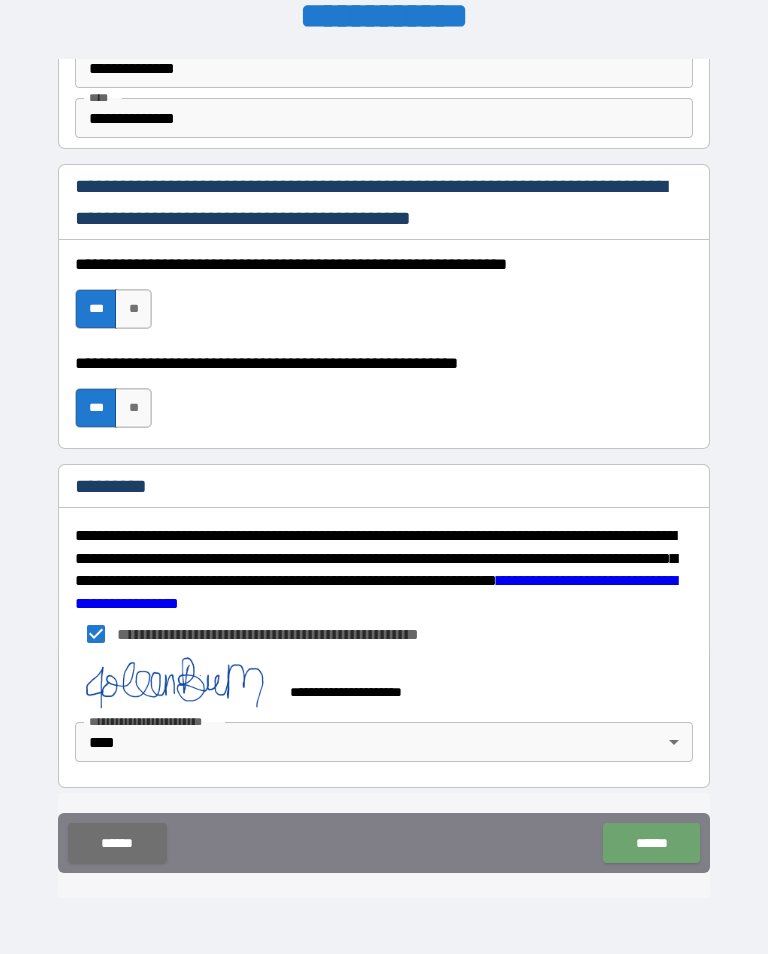click on "******" at bounding box center [651, 843] 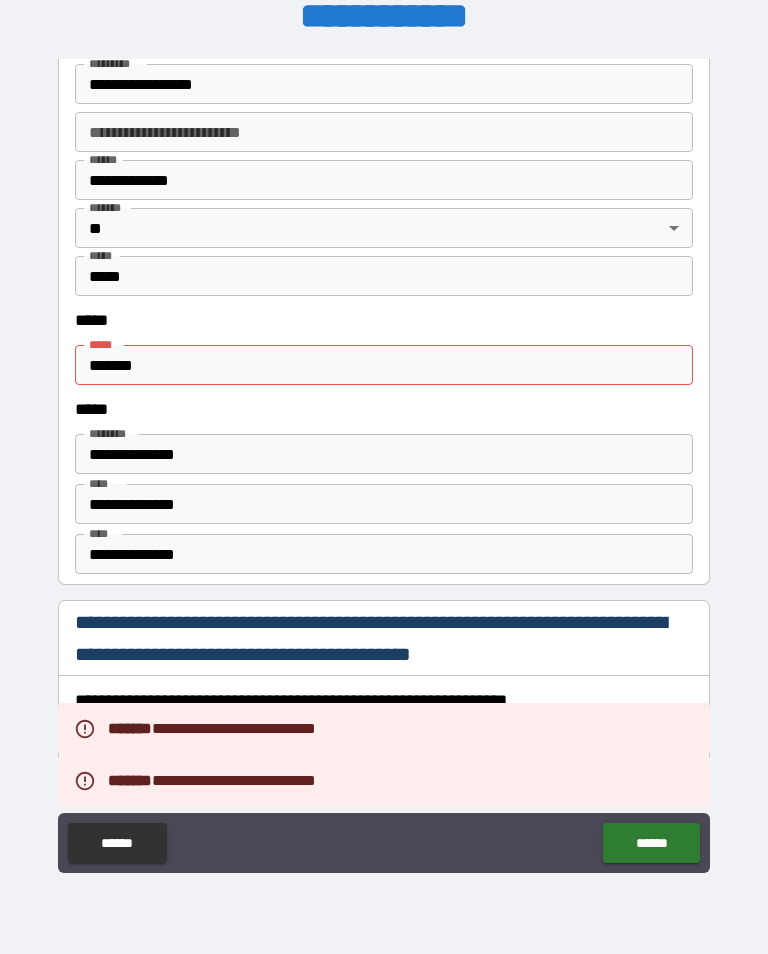 scroll, scrollTop: 2456, scrollLeft: 0, axis: vertical 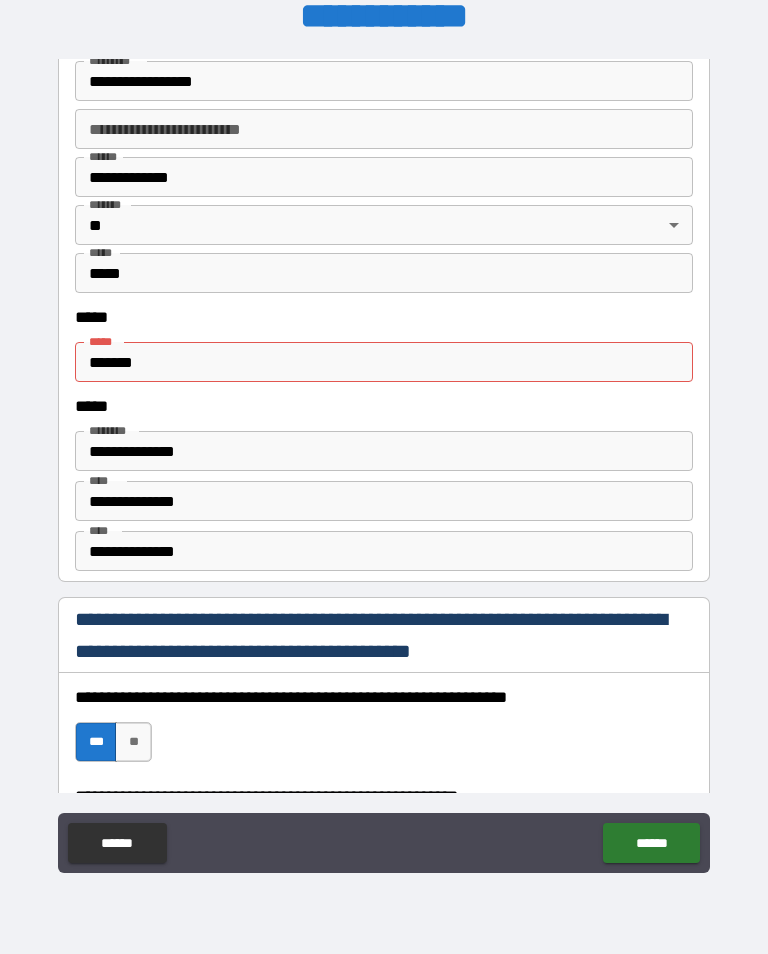 click on "*******" at bounding box center (384, 362) 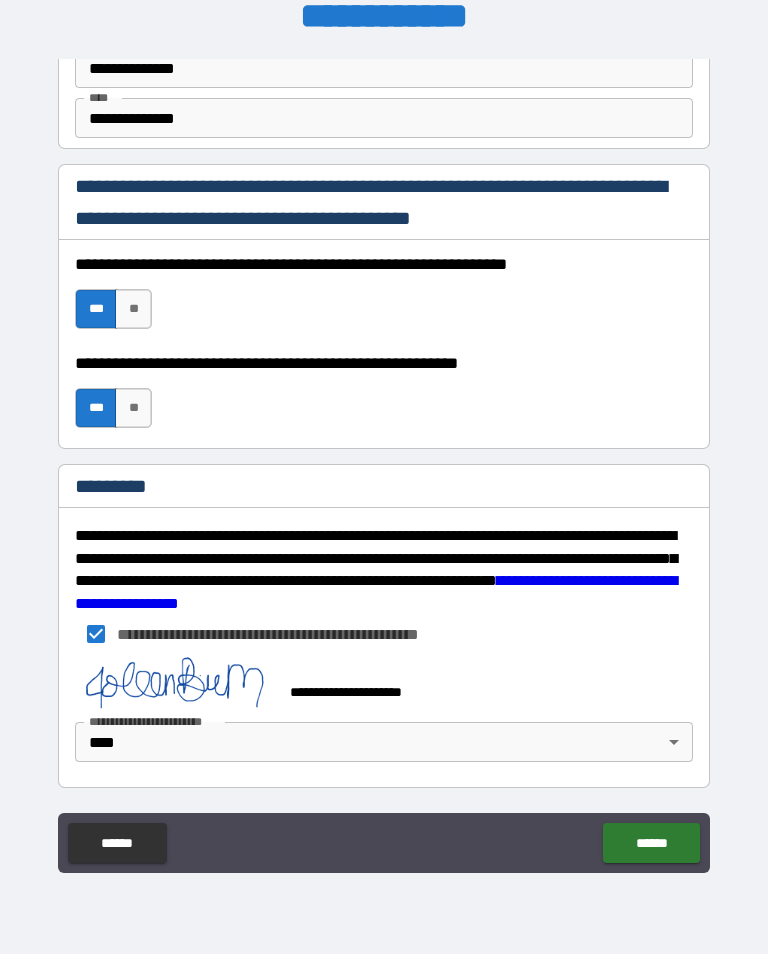 scroll, scrollTop: 2889, scrollLeft: 0, axis: vertical 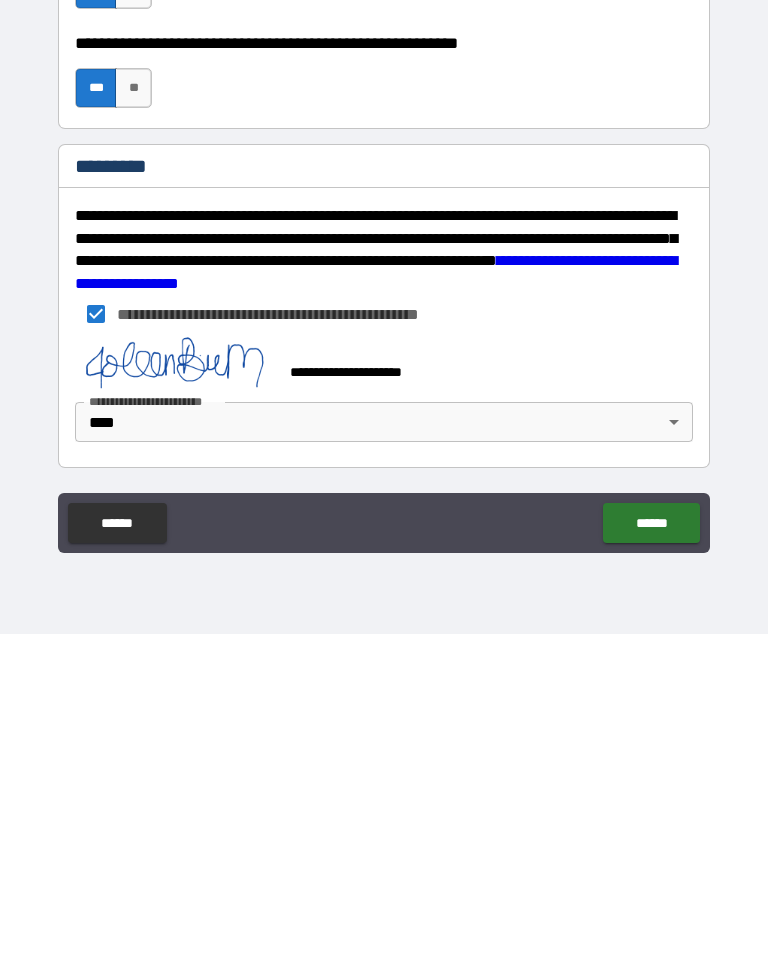 click on "******" at bounding box center (651, 843) 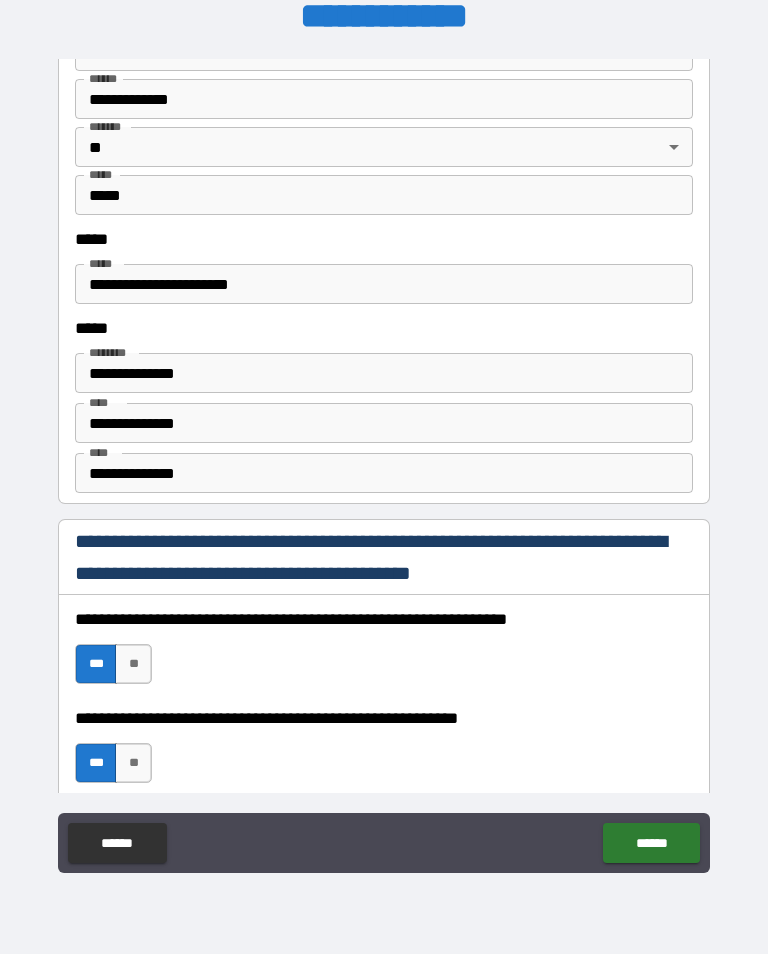 scroll, scrollTop: 2546, scrollLeft: 0, axis: vertical 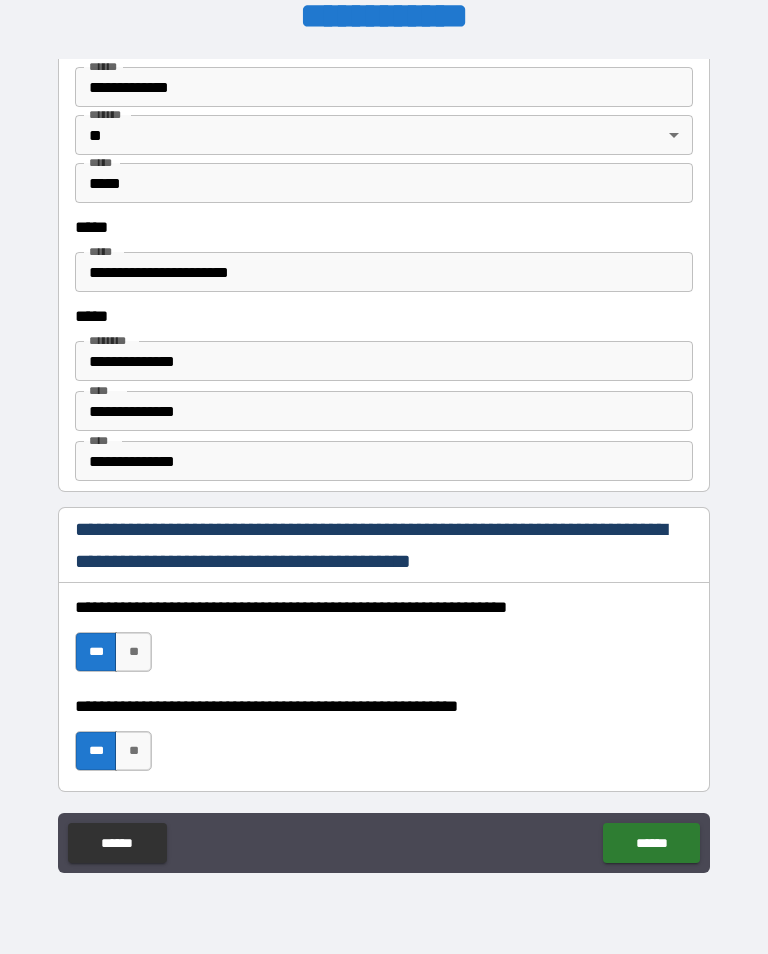 click on "**********" at bounding box center [384, 272] 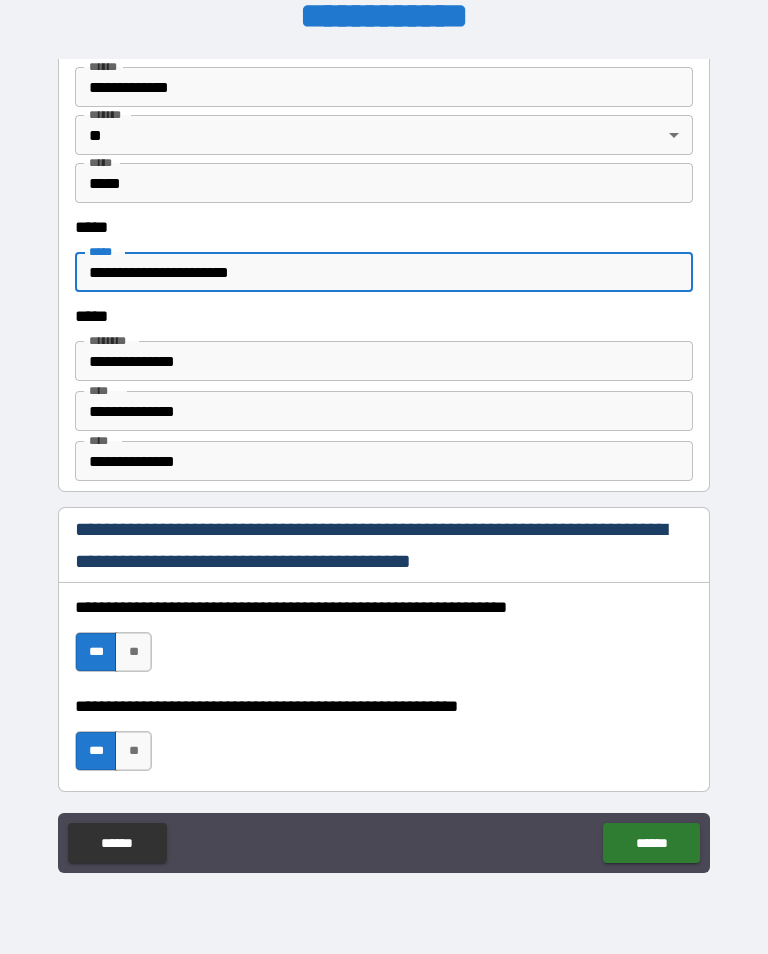 click on "**********" at bounding box center [384, 272] 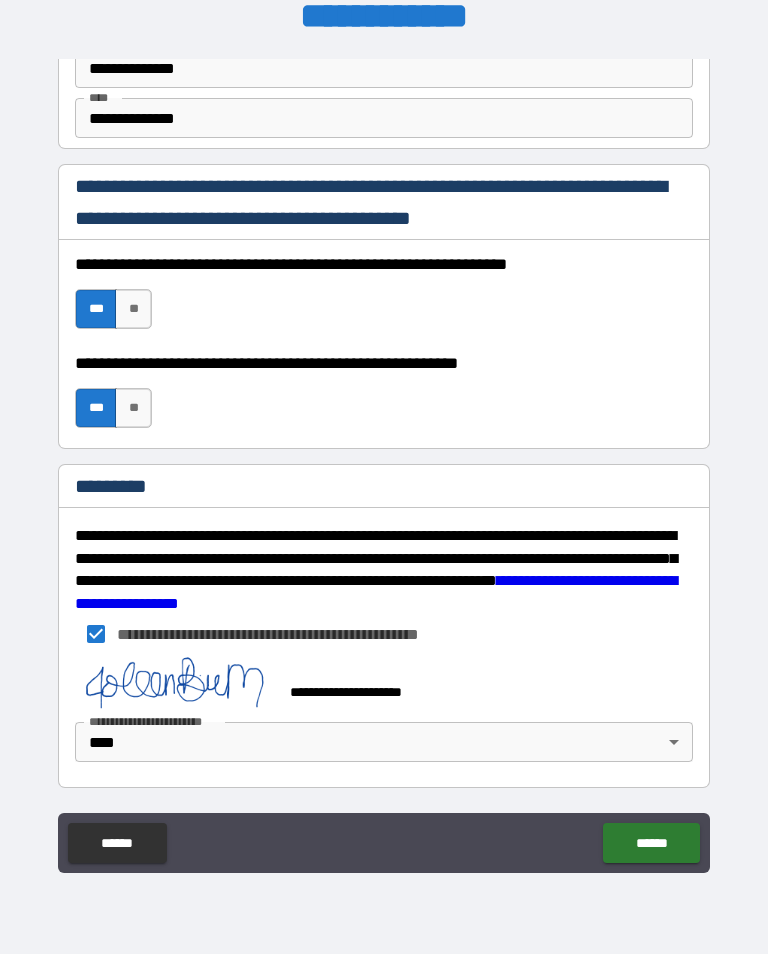 scroll, scrollTop: 2889, scrollLeft: 0, axis: vertical 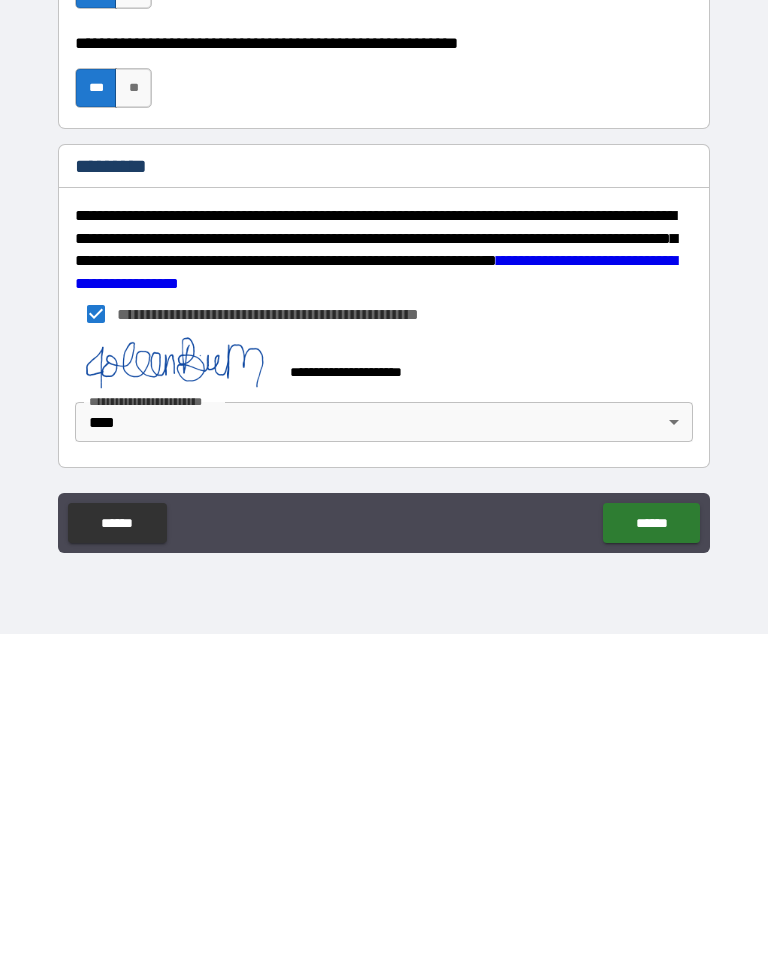click on "******" at bounding box center (651, 843) 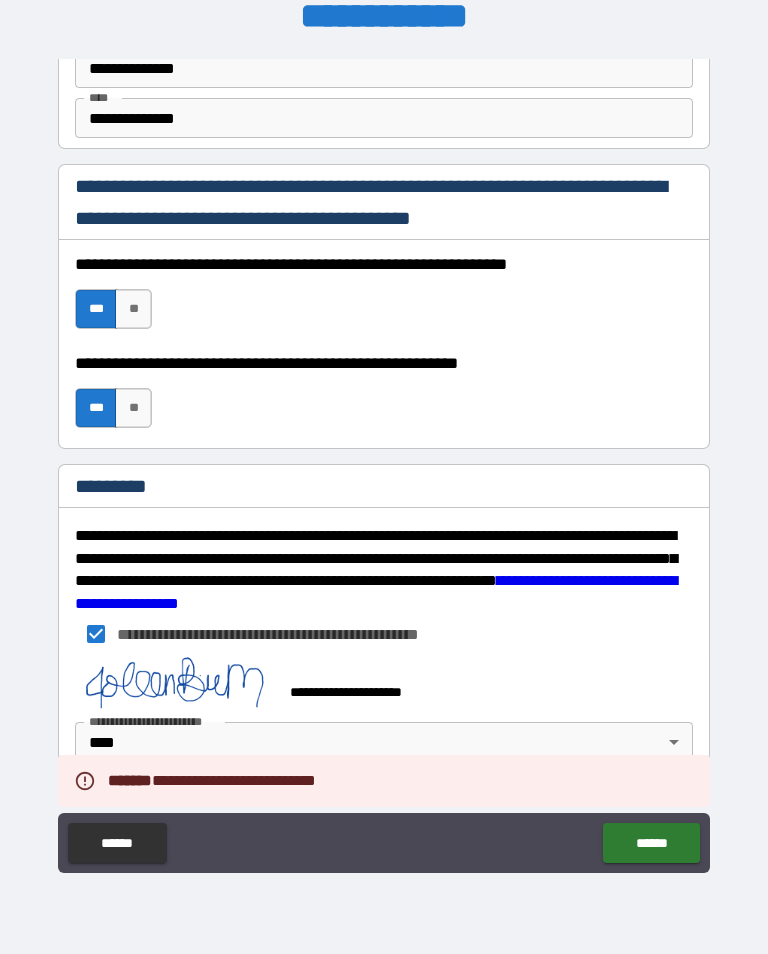 click on "******" at bounding box center [651, 843] 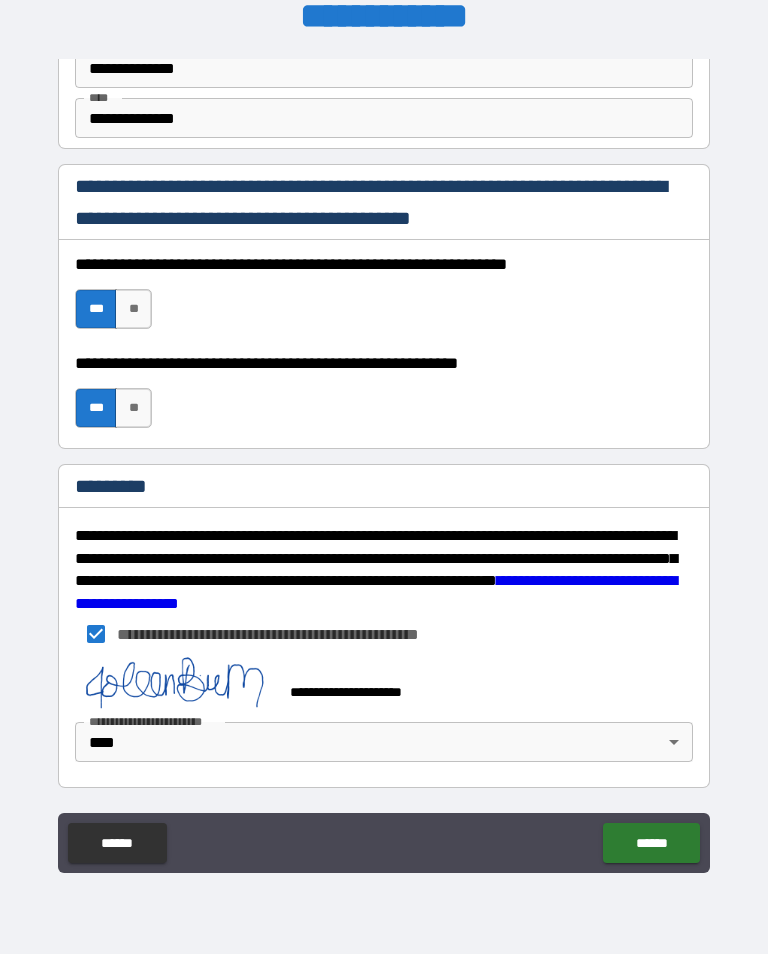 scroll, scrollTop: 2889, scrollLeft: 0, axis: vertical 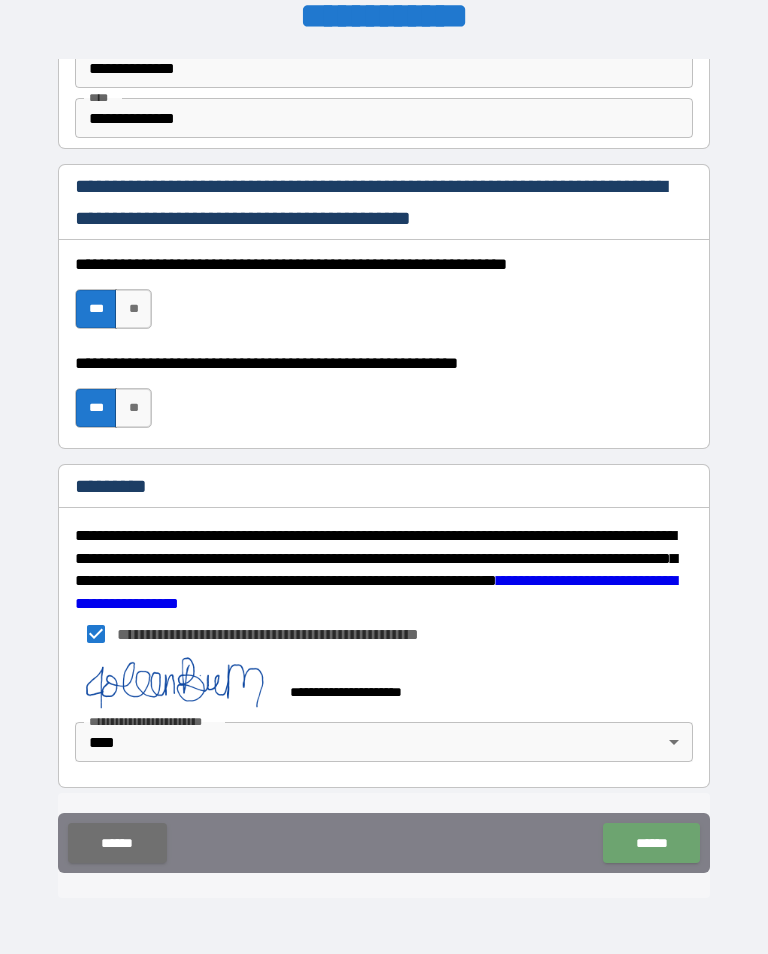 click on "******" at bounding box center (651, 843) 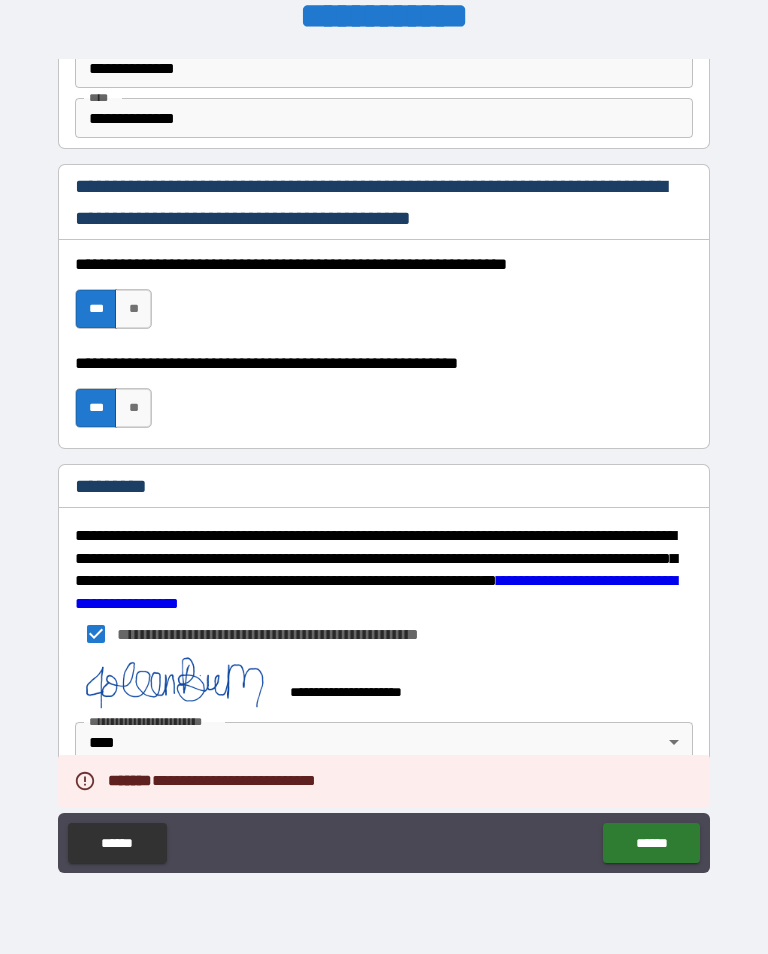click on "******" at bounding box center [651, 843] 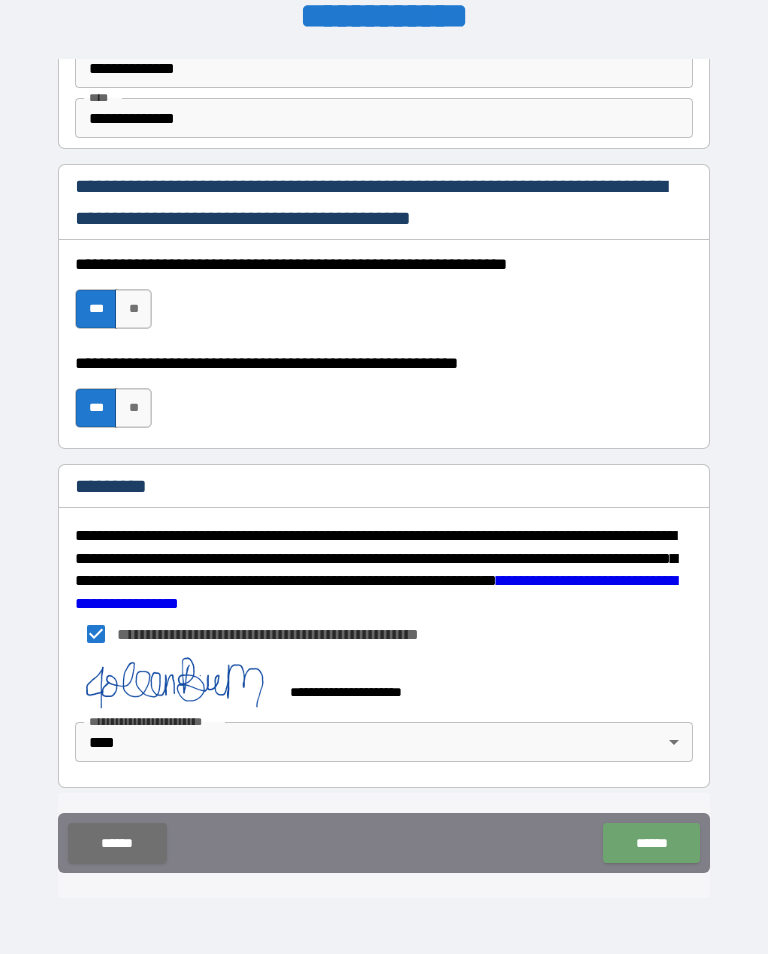 click on "******" at bounding box center (651, 843) 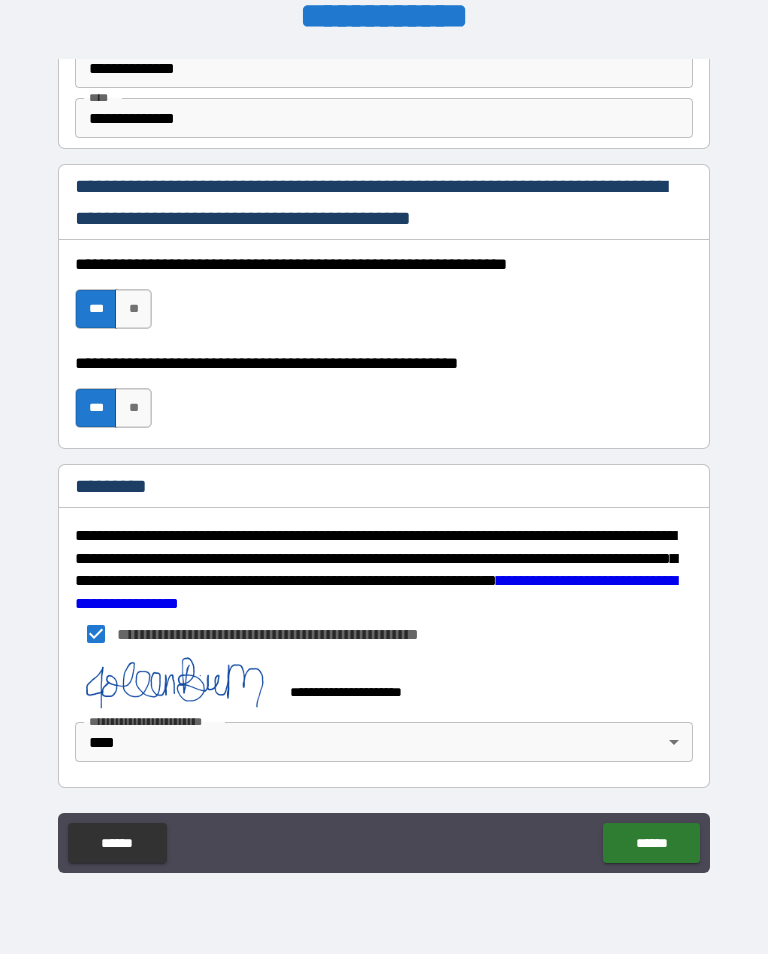 scroll, scrollTop: 2889, scrollLeft: 0, axis: vertical 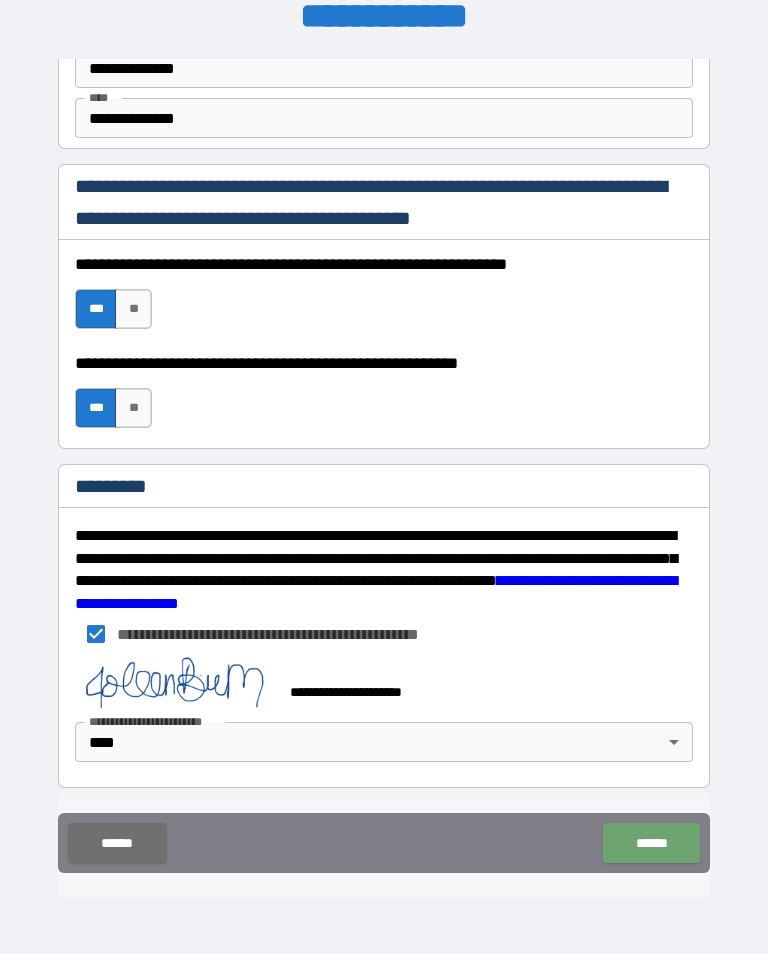 click on "******" at bounding box center [651, 843] 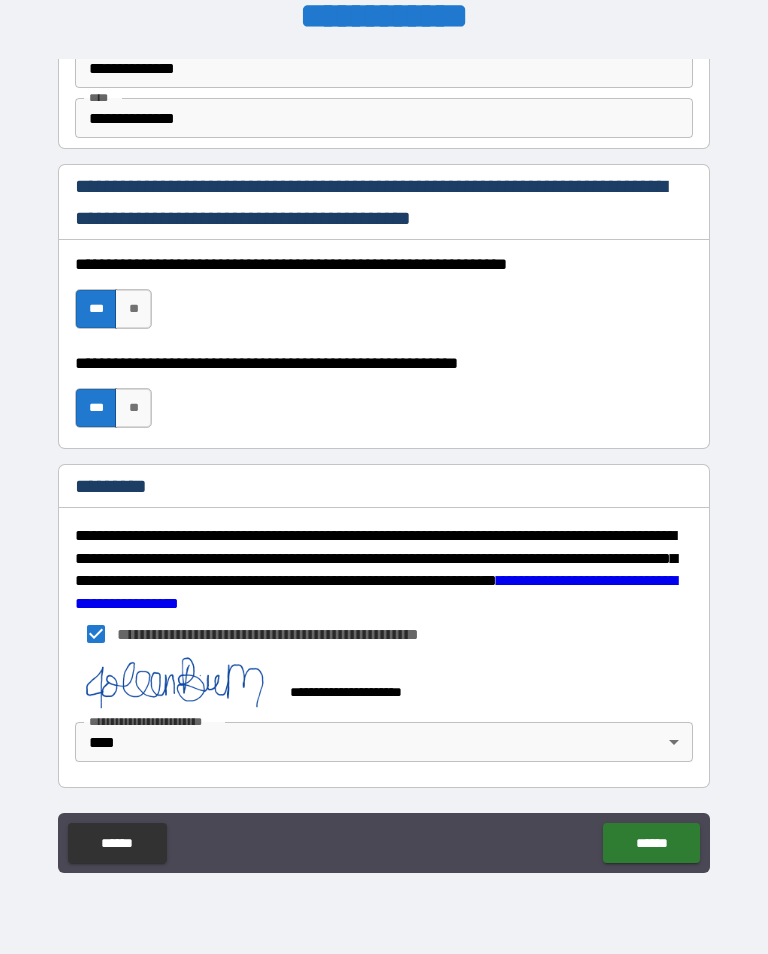 click on "******" at bounding box center [651, 843] 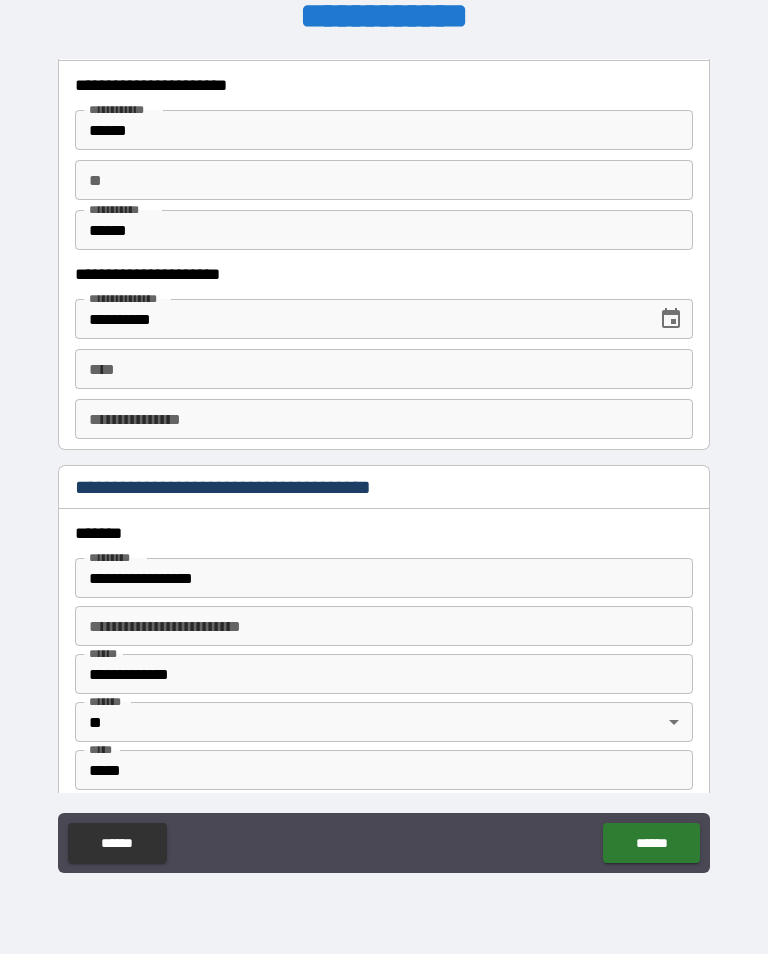scroll, scrollTop: 1955, scrollLeft: 0, axis: vertical 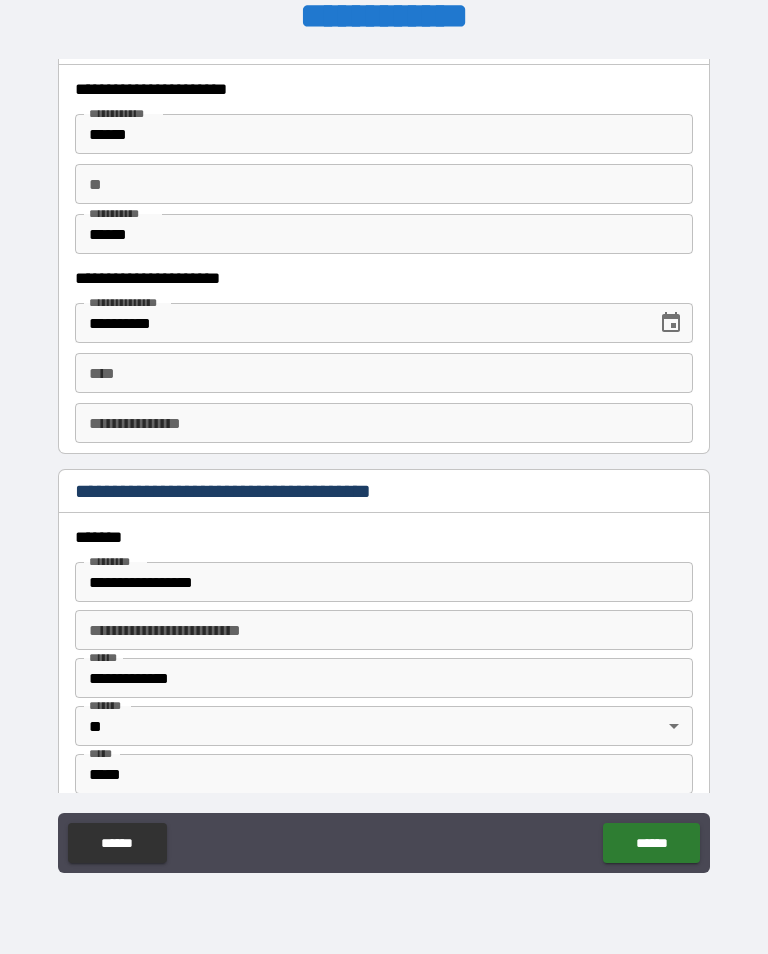click on "**********" at bounding box center (384, 582) 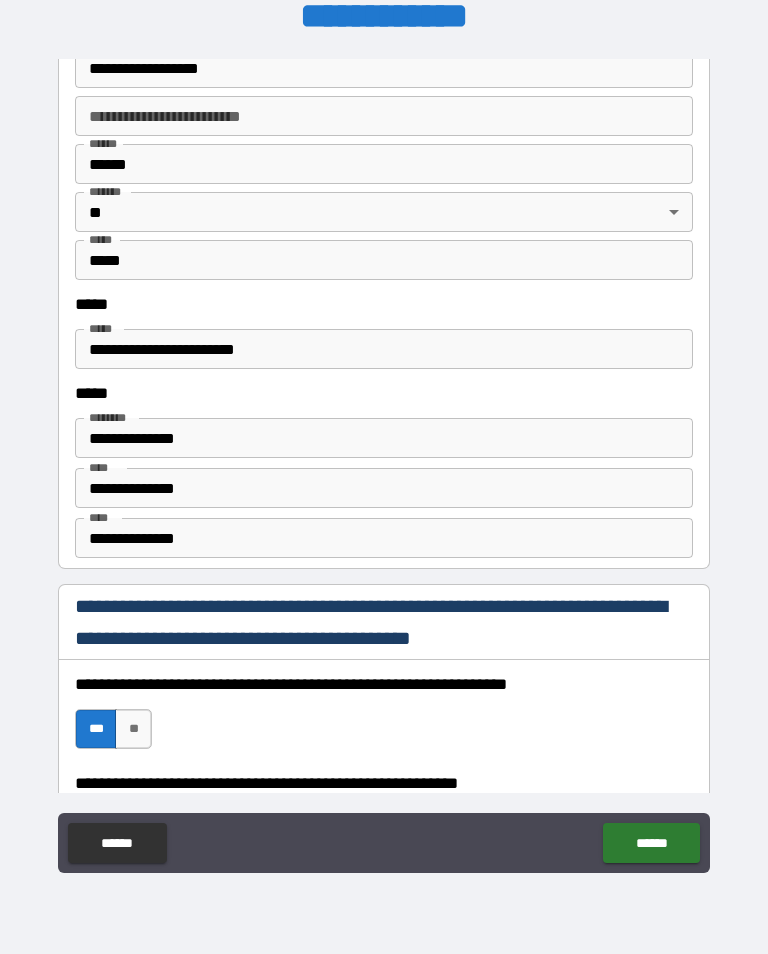 scroll, scrollTop: 2488, scrollLeft: 0, axis: vertical 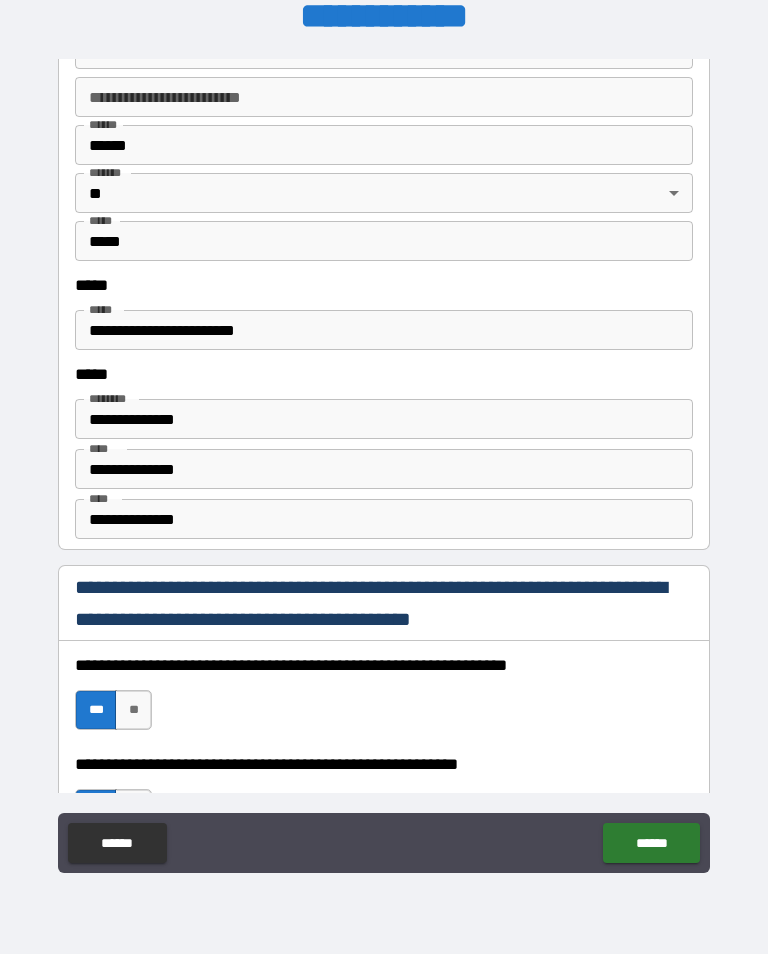 click on "**********" at bounding box center [384, 330] 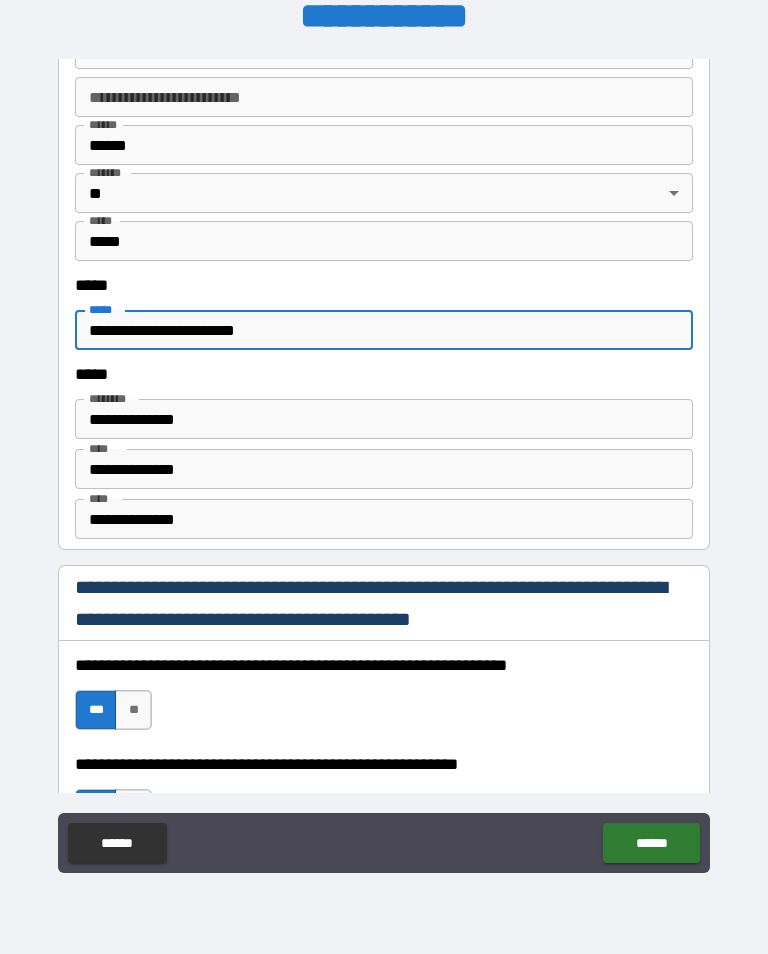 click on "**********" at bounding box center (384, 330) 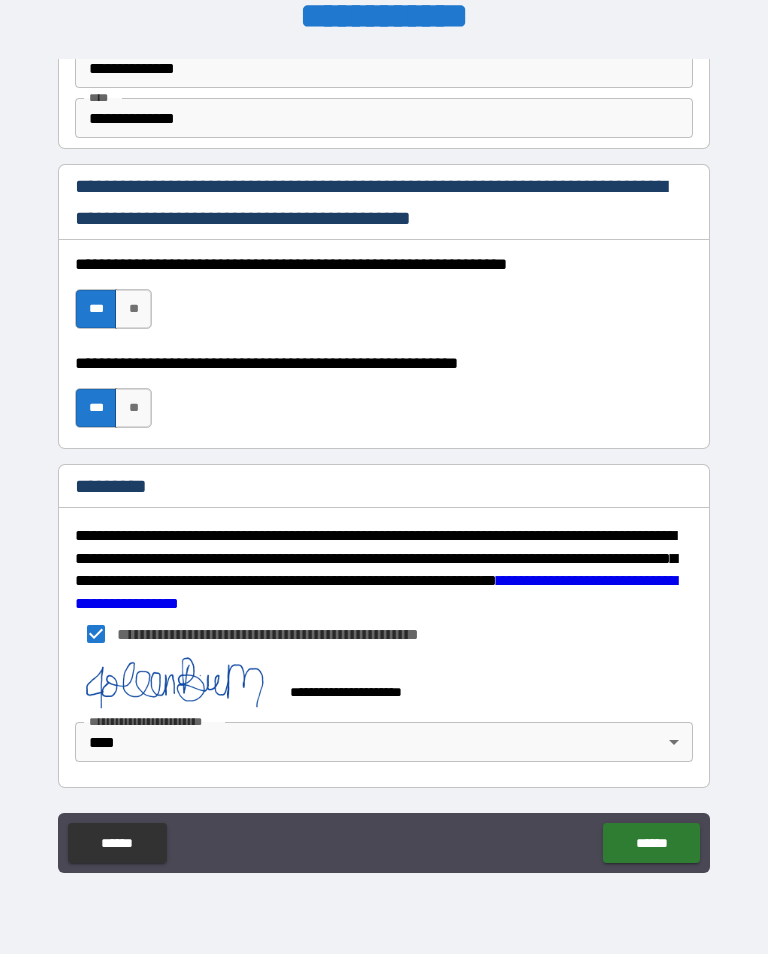 scroll, scrollTop: 2889, scrollLeft: 0, axis: vertical 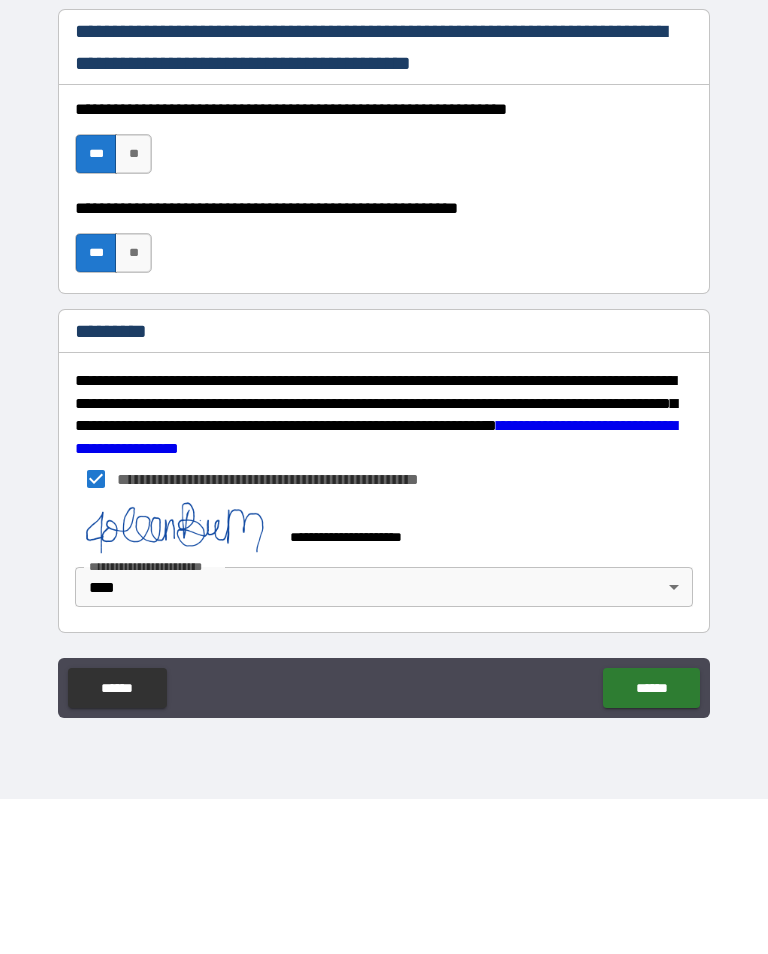 click on "**********" at bounding box center (384, 464) 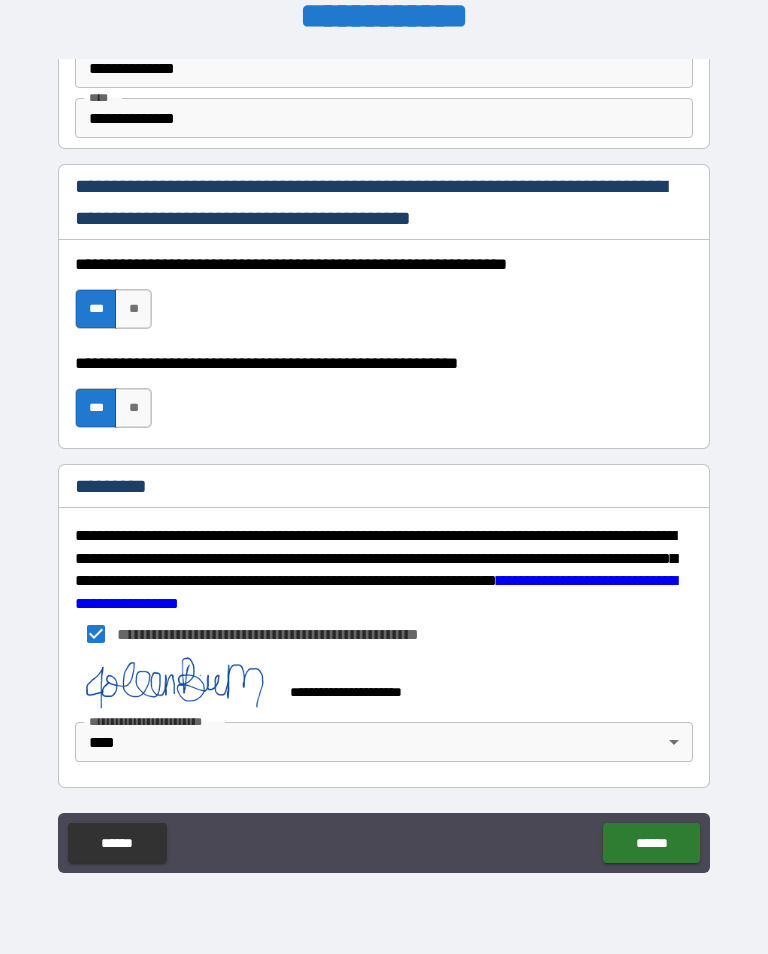 click on "******" at bounding box center (651, 843) 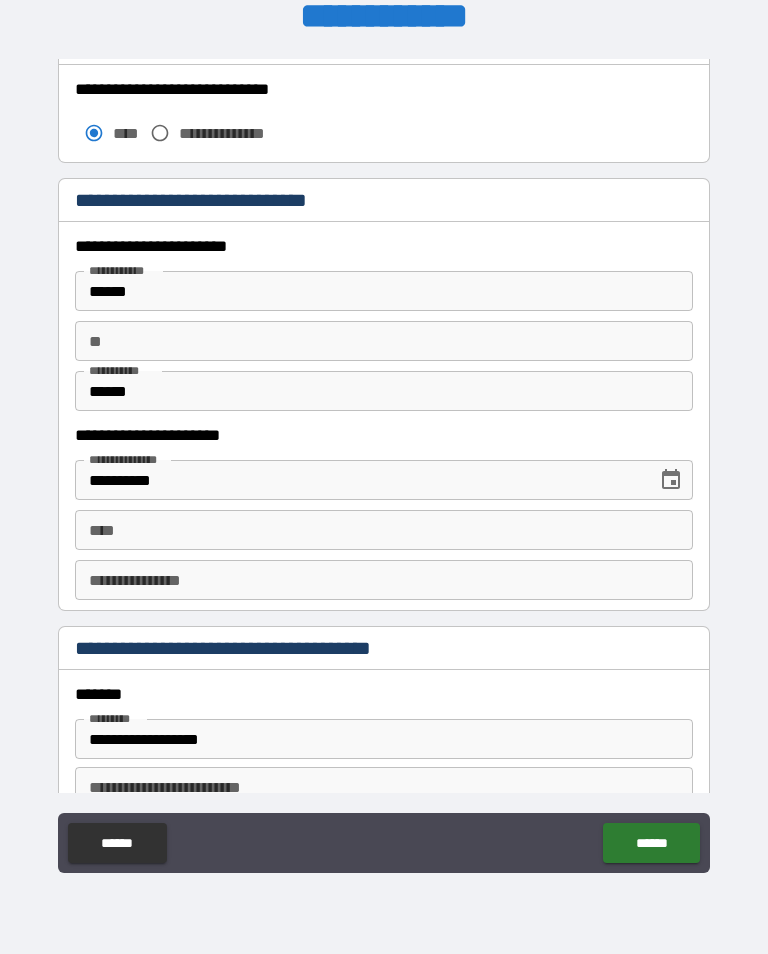 scroll, scrollTop: 1819, scrollLeft: 0, axis: vertical 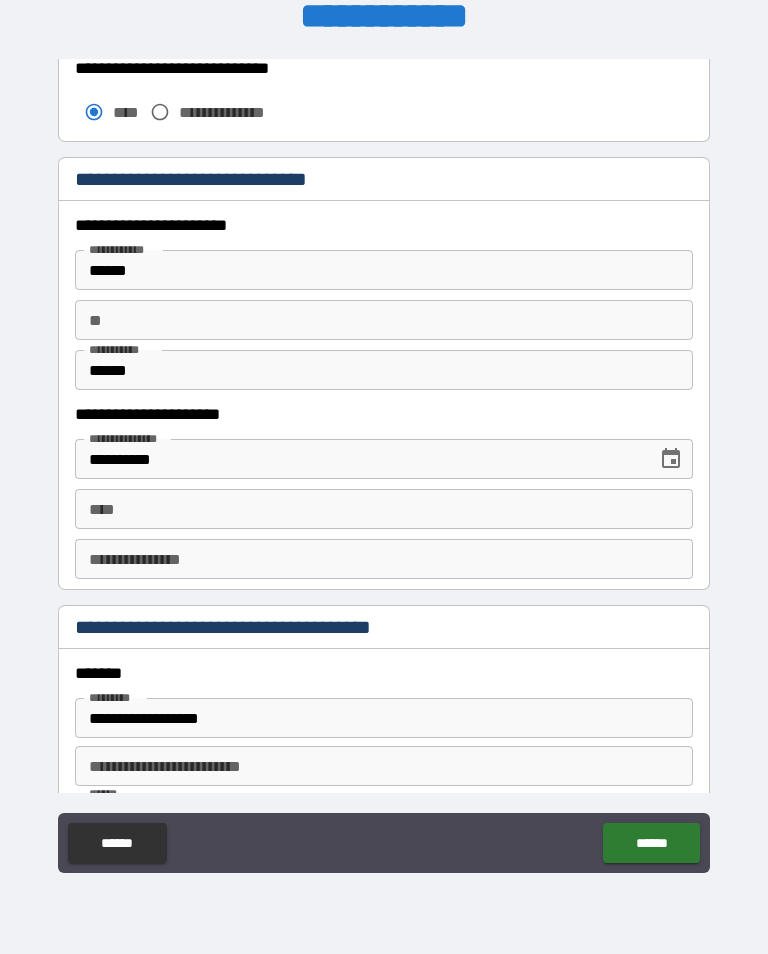 click on "****" at bounding box center [384, 509] 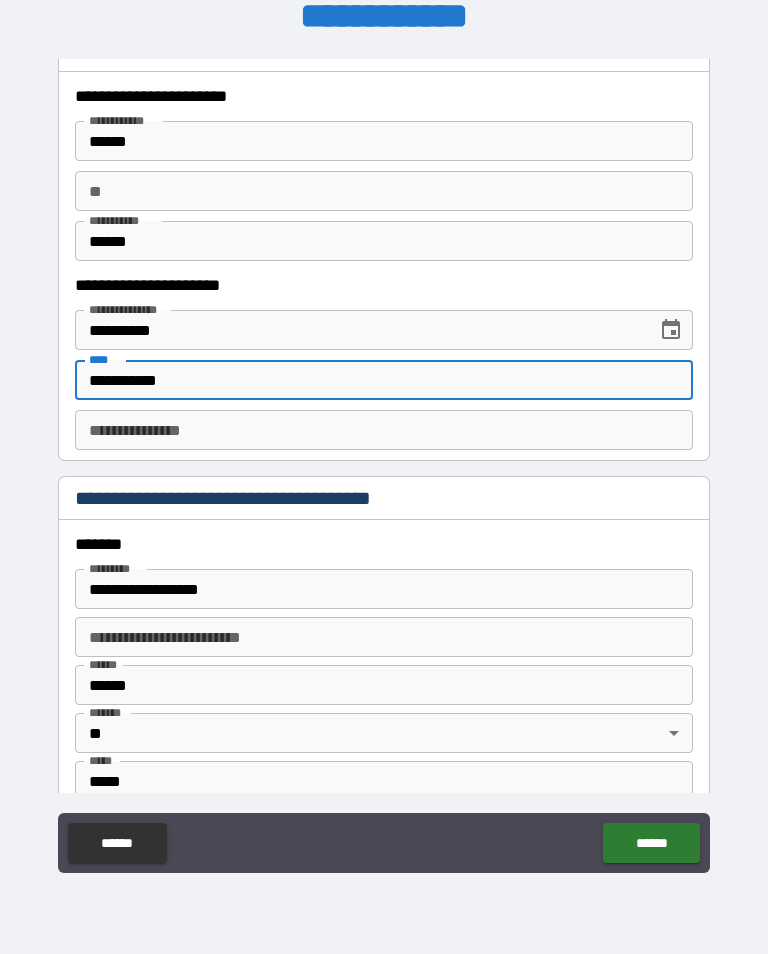 scroll, scrollTop: 1952, scrollLeft: 0, axis: vertical 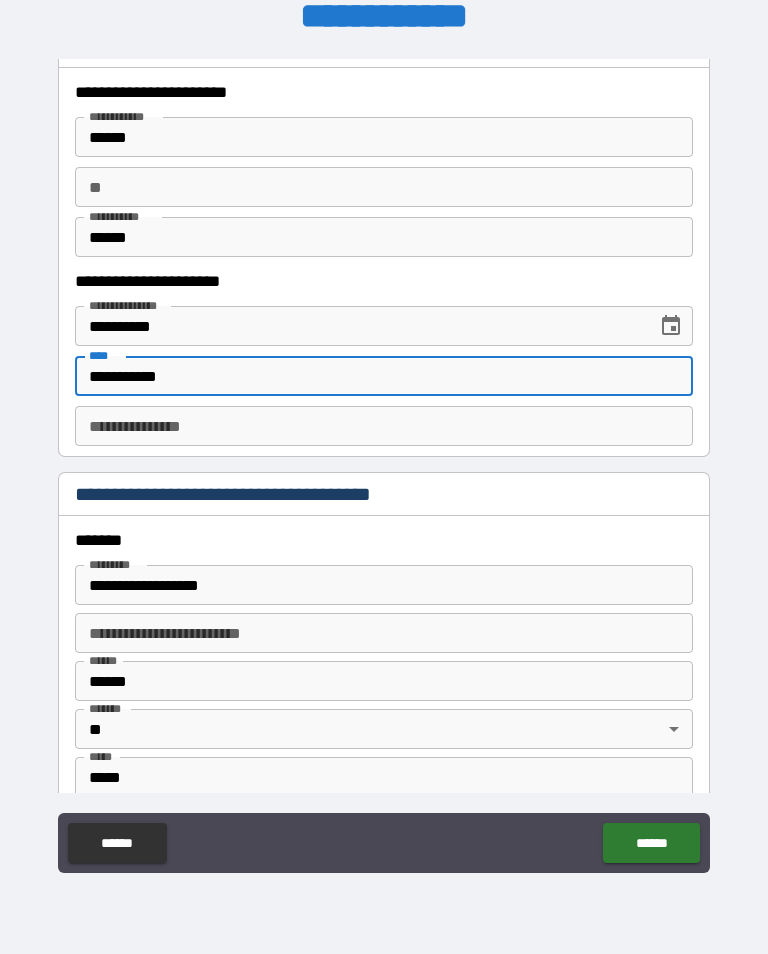 click on "**********" at bounding box center [384, 426] 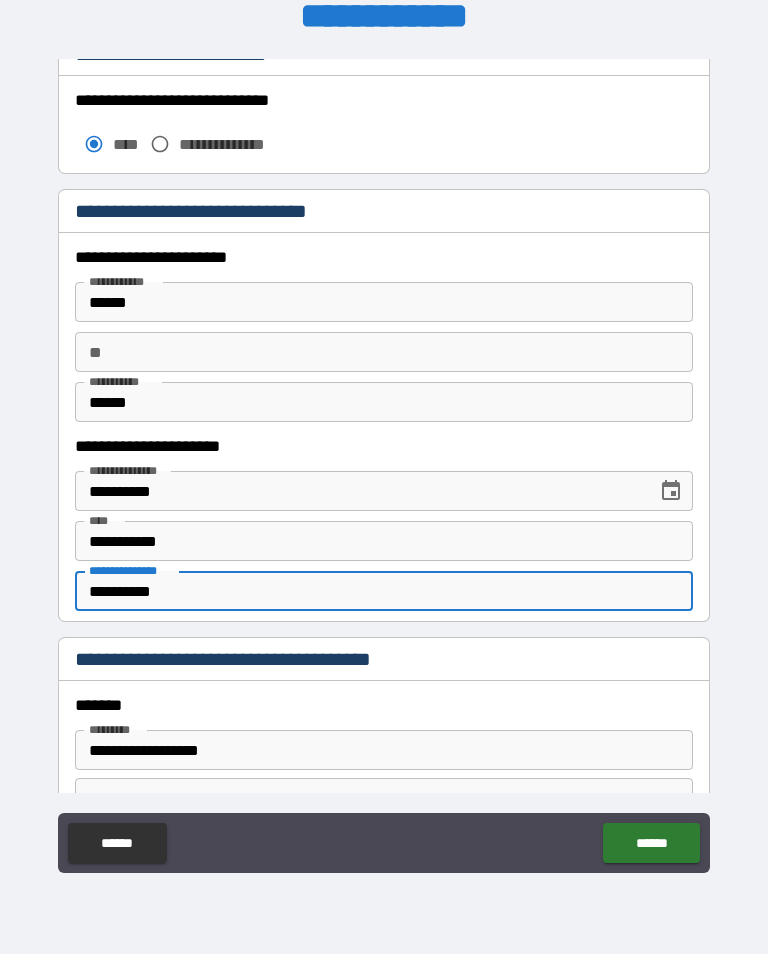 scroll, scrollTop: 1787, scrollLeft: 0, axis: vertical 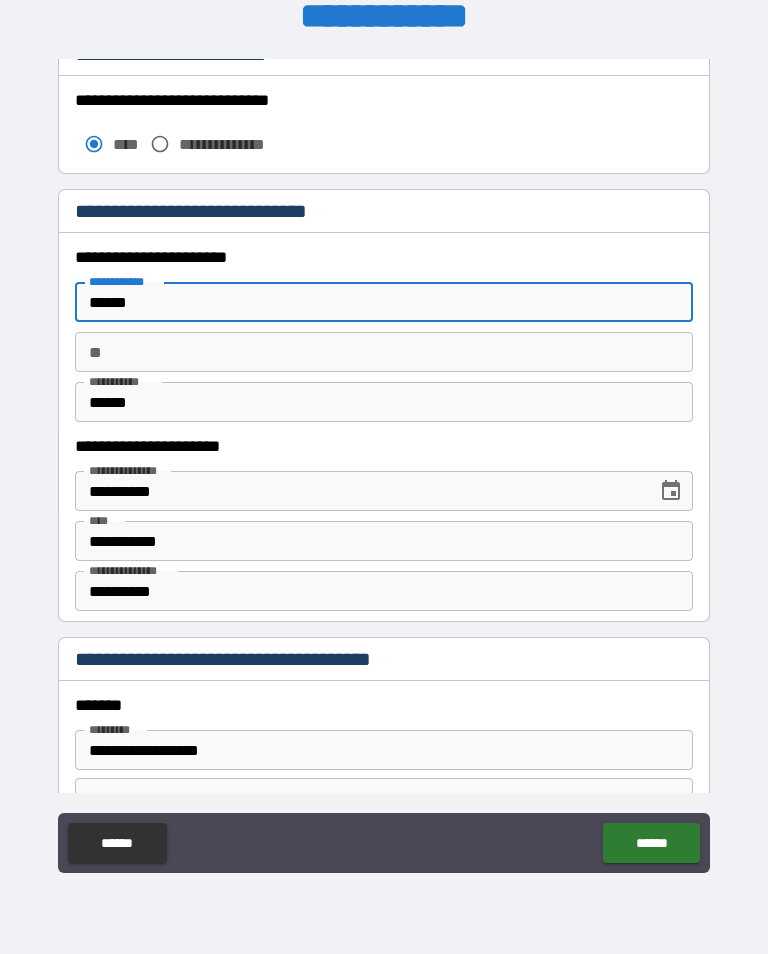 click on "**********" at bounding box center [384, 337] 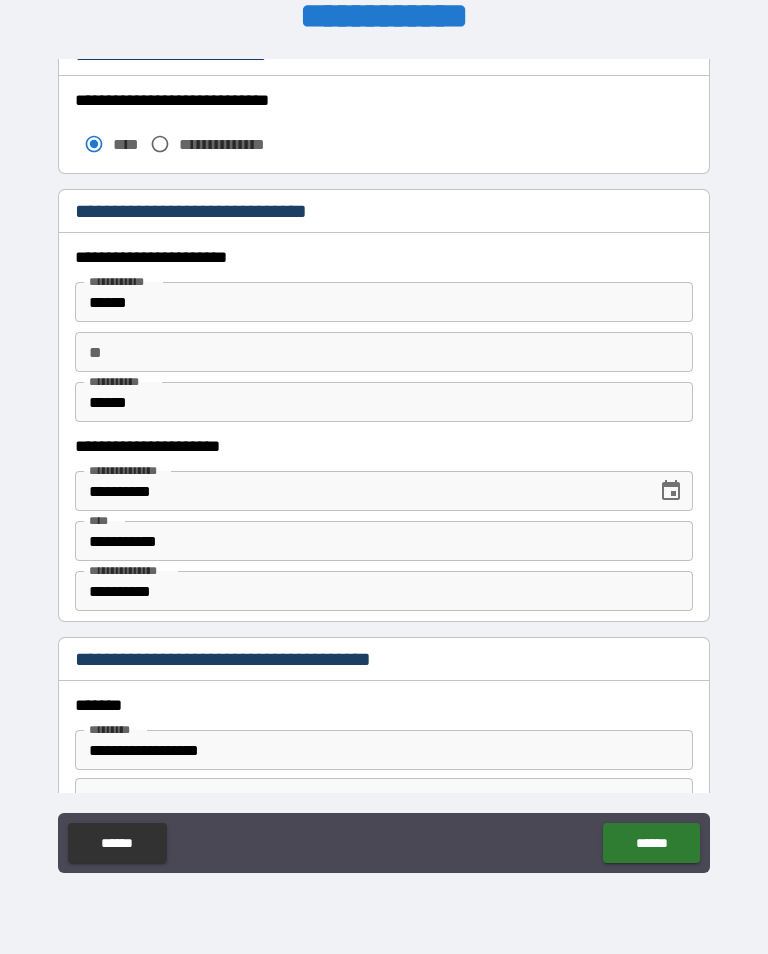 click on "******" at bounding box center (384, 302) 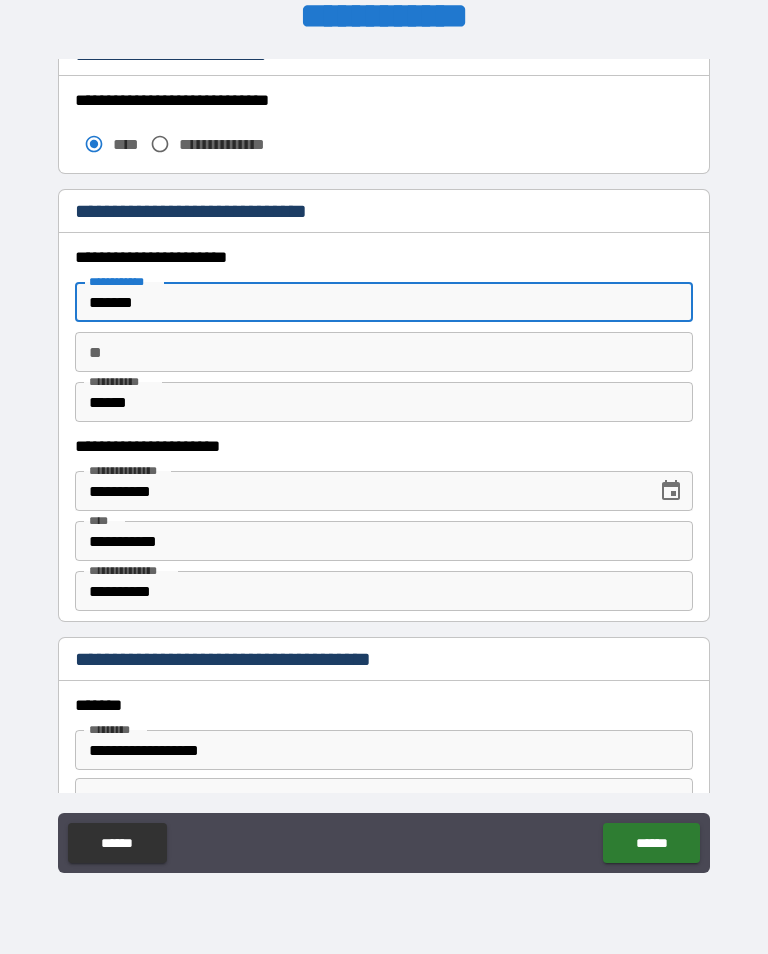 click on "******" at bounding box center (384, 402) 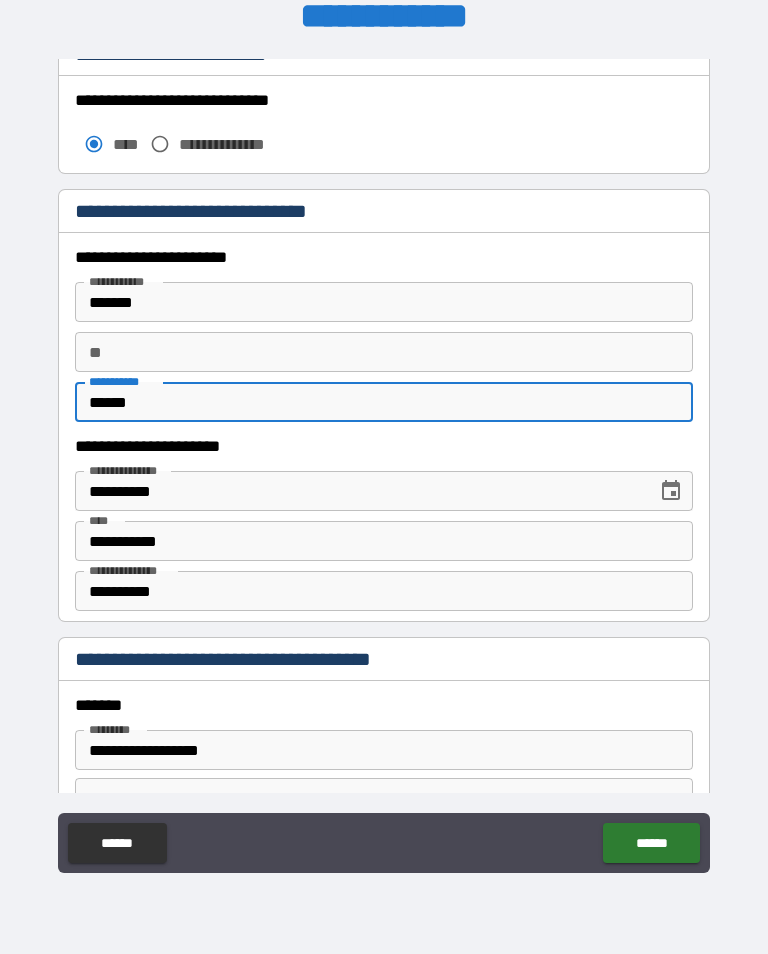 click on "******" at bounding box center [384, 402] 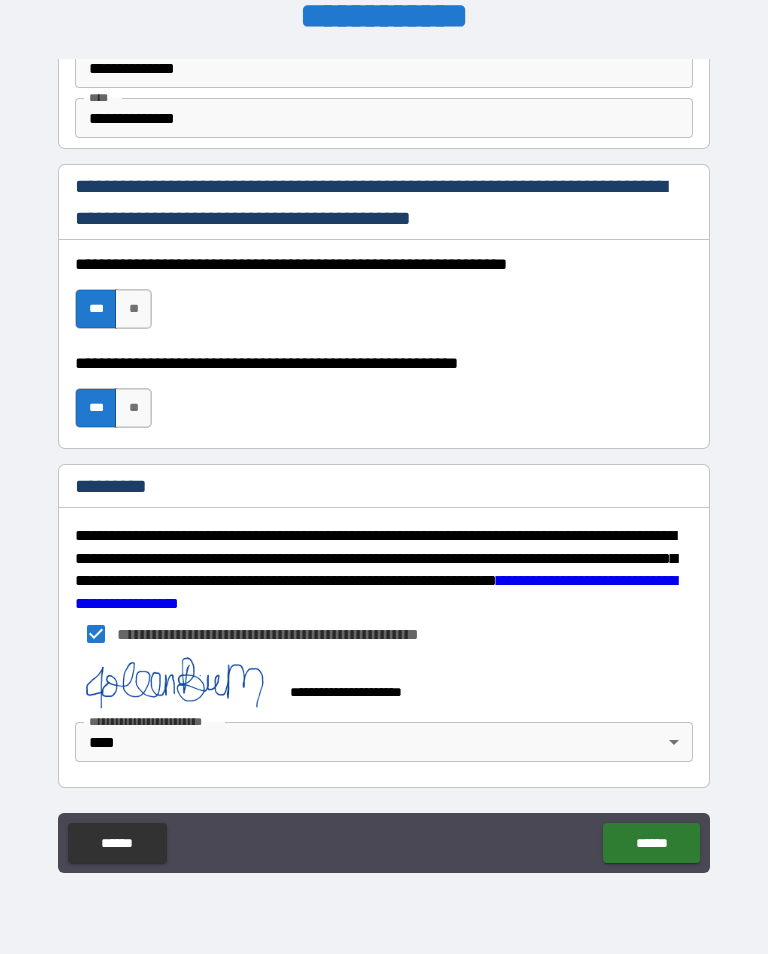 scroll, scrollTop: 2889, scrollLeft: 0, axis: vertical 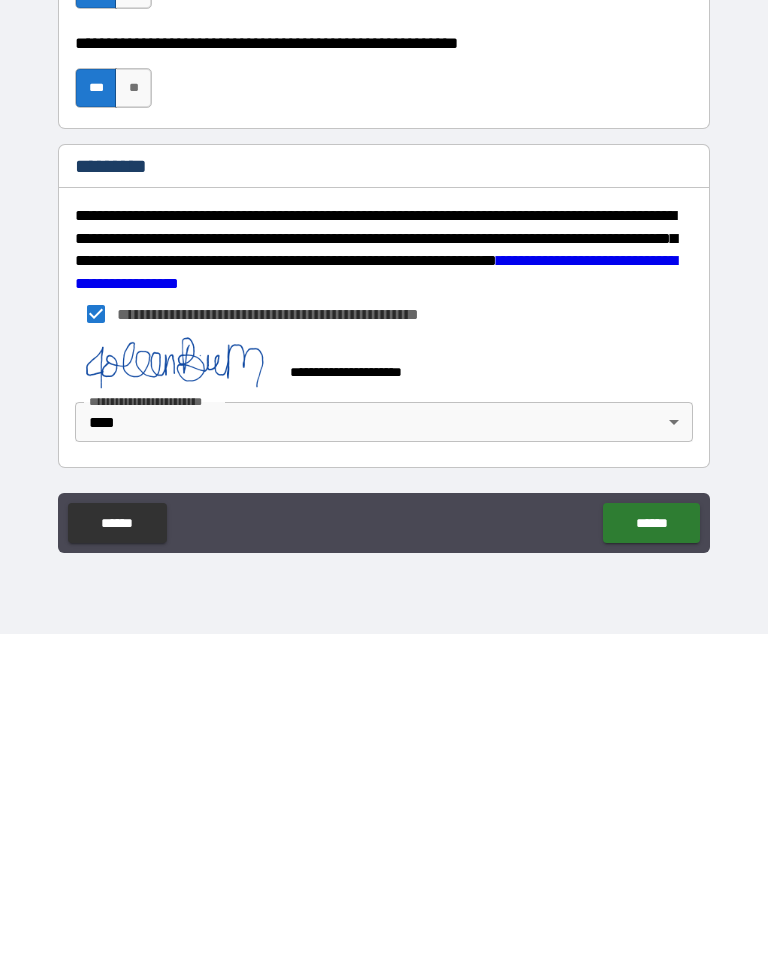 click on "******" at bounding box center (651, 843) 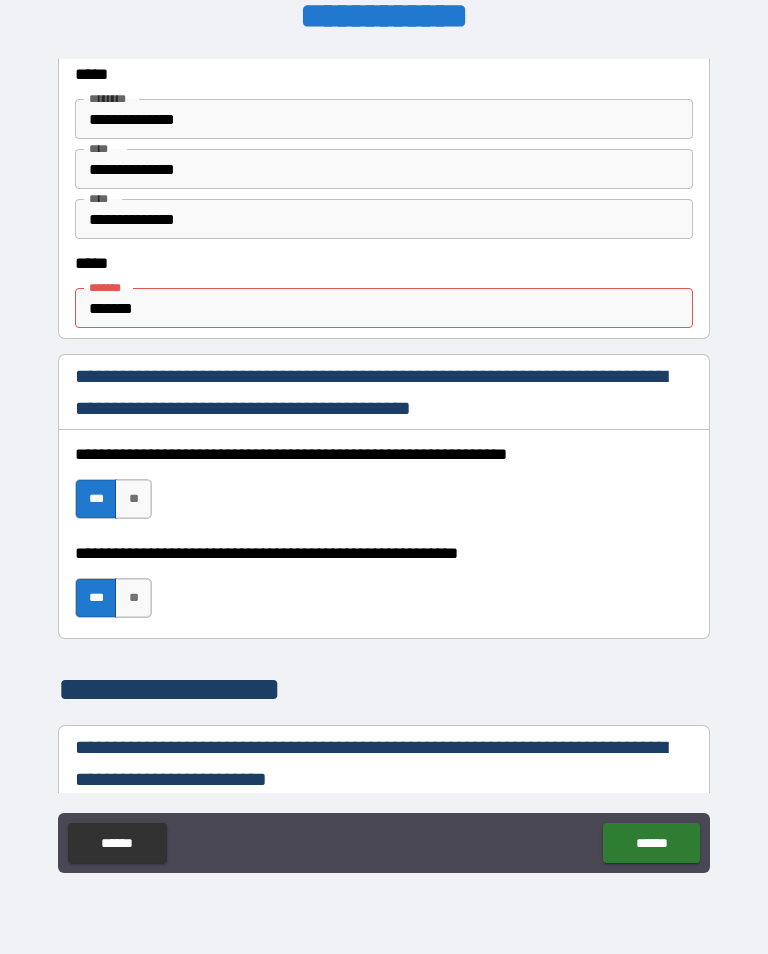 scroll, scrollTop: 1071, scrollLeft: 0, axis: vertical 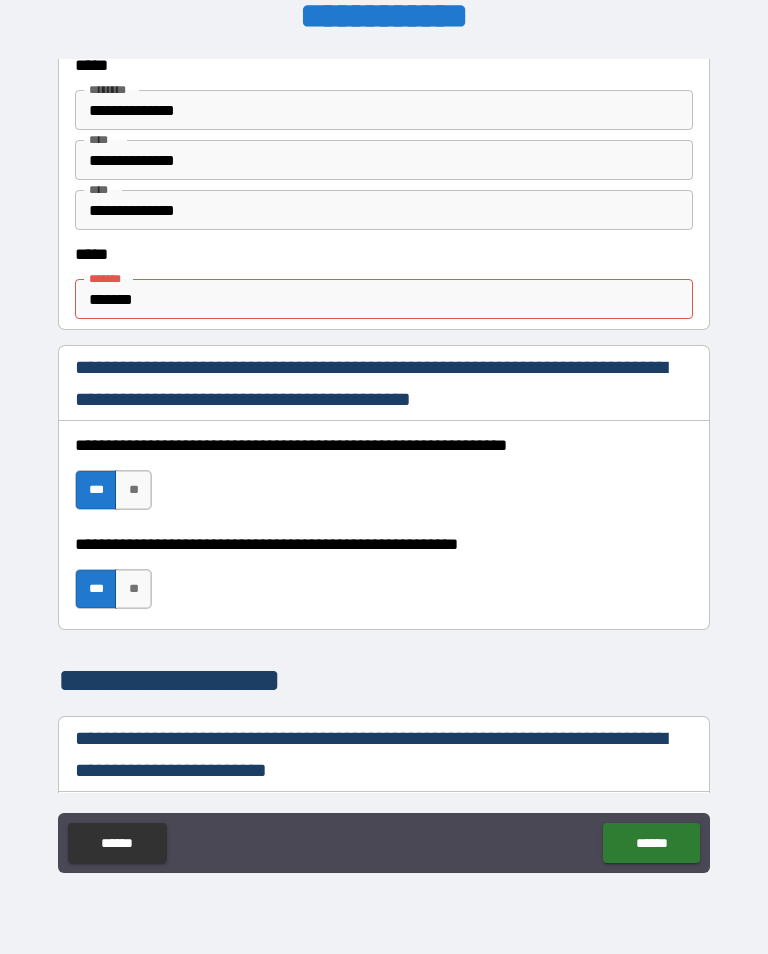 click on "*******" at bounding box center (384, 299) 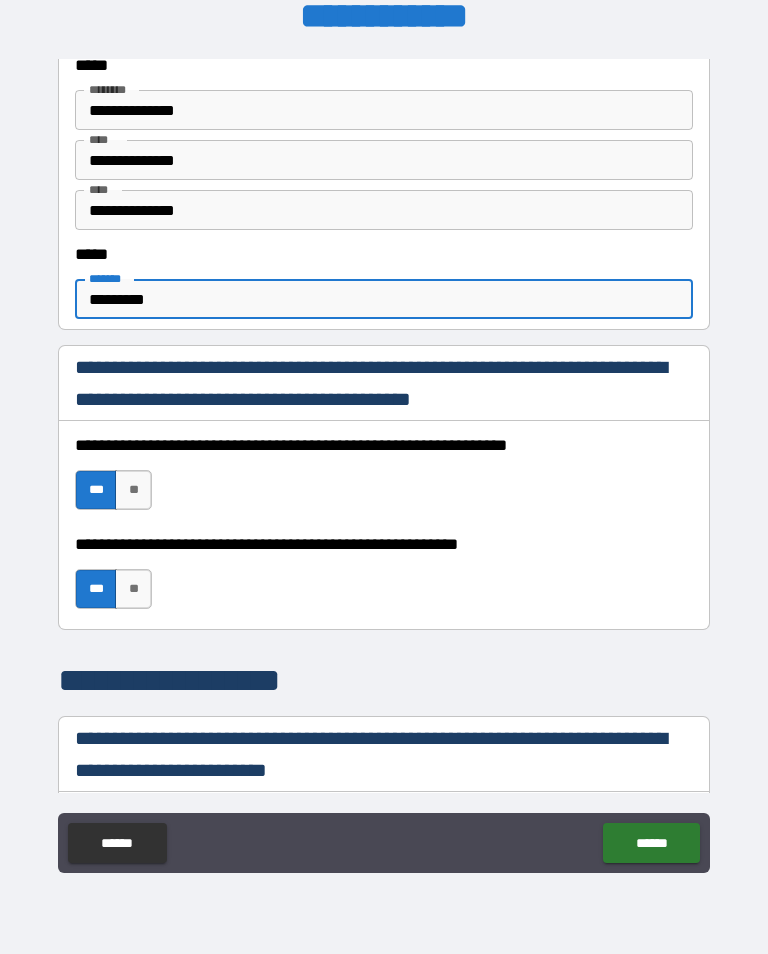 click on "**********" at bounding box center [384, 464] 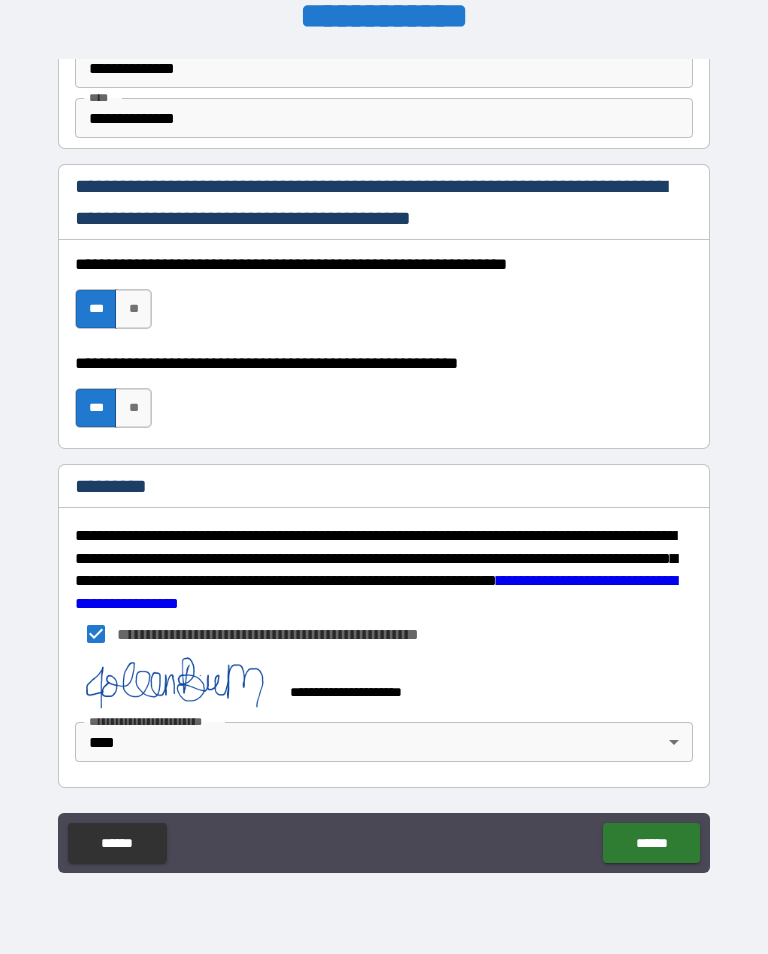 scroll, scrollTop: 2889, scrollLeft: 0, axis: vertical 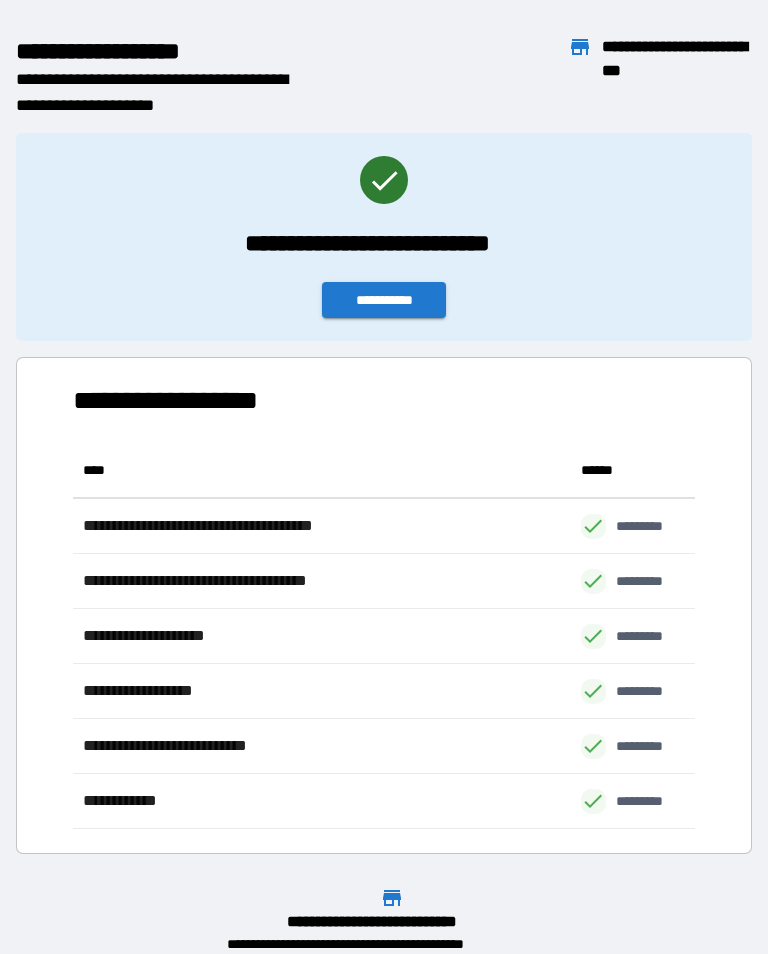 click on "**********" at bounding box center [384, 300] 